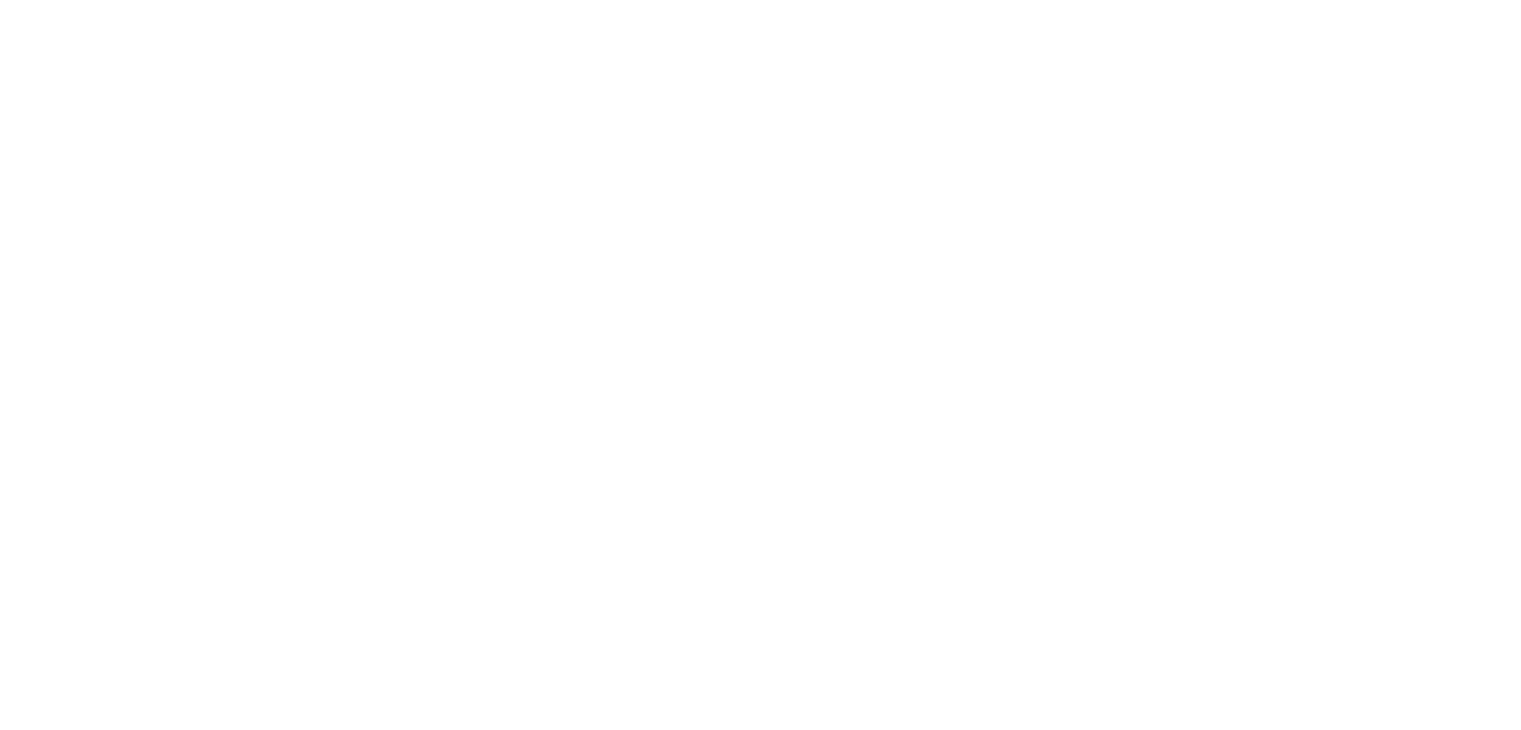 scroll, scrollTop: 0, scrollLeft: 0, axis: both 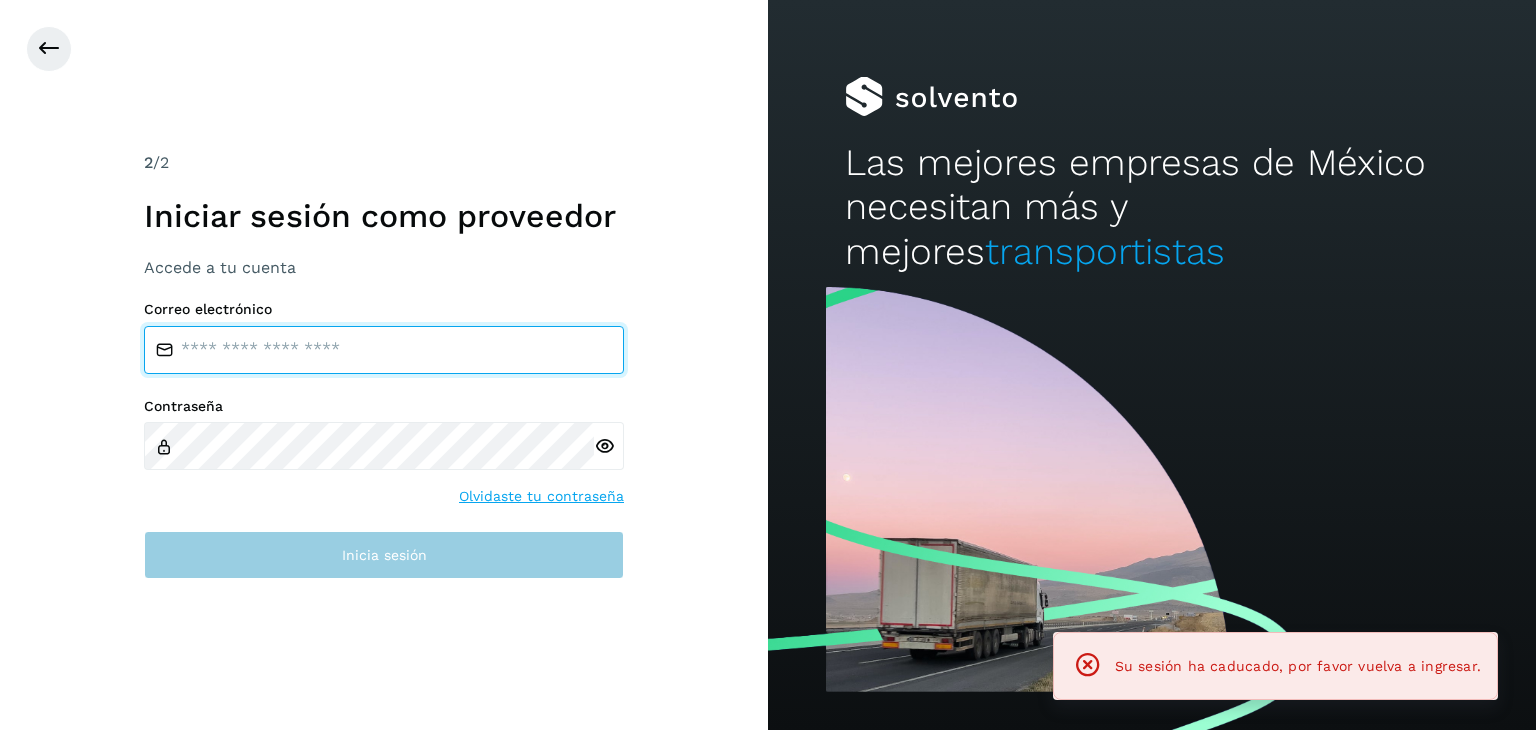 type on "**********" 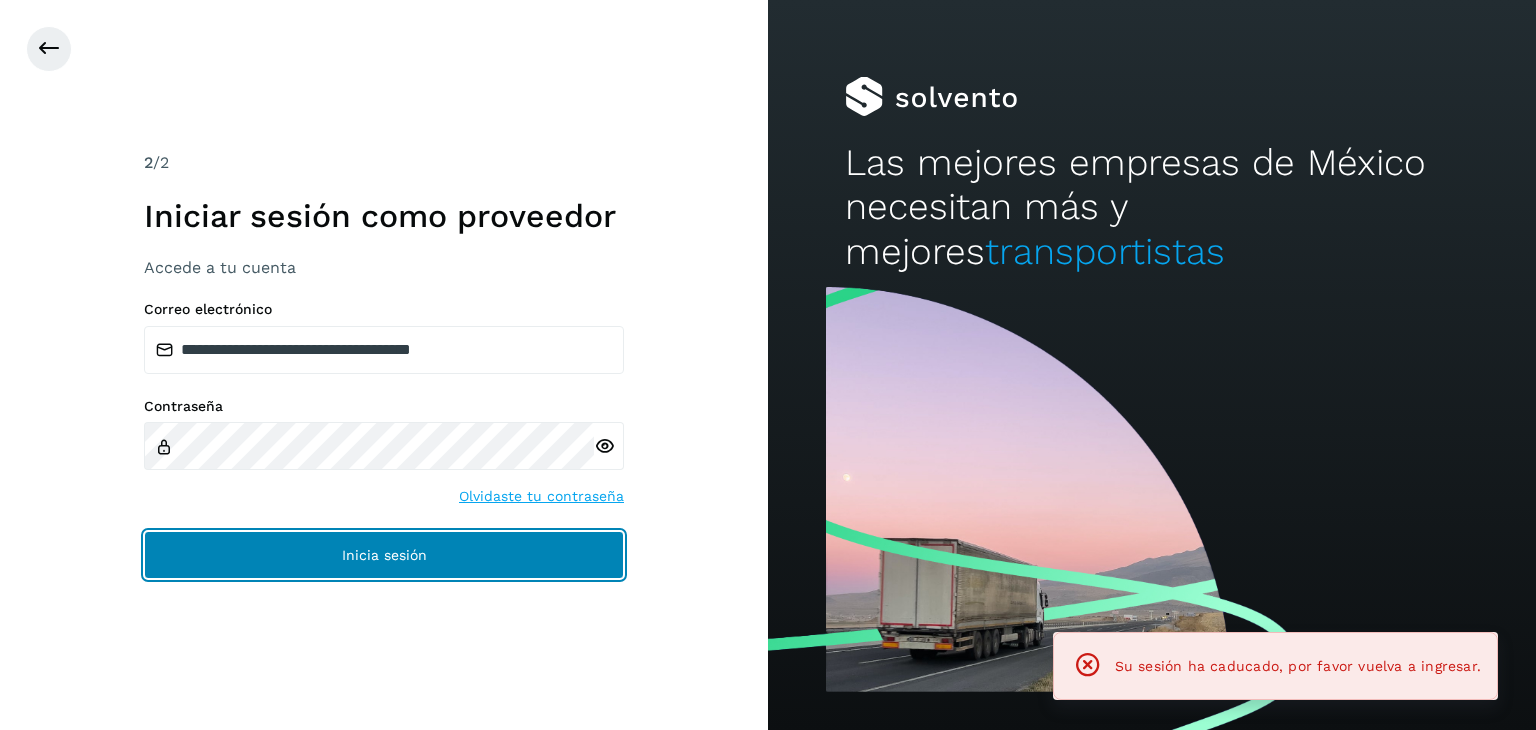 click on "Inicia sesión" at bounding box center [384, 555] 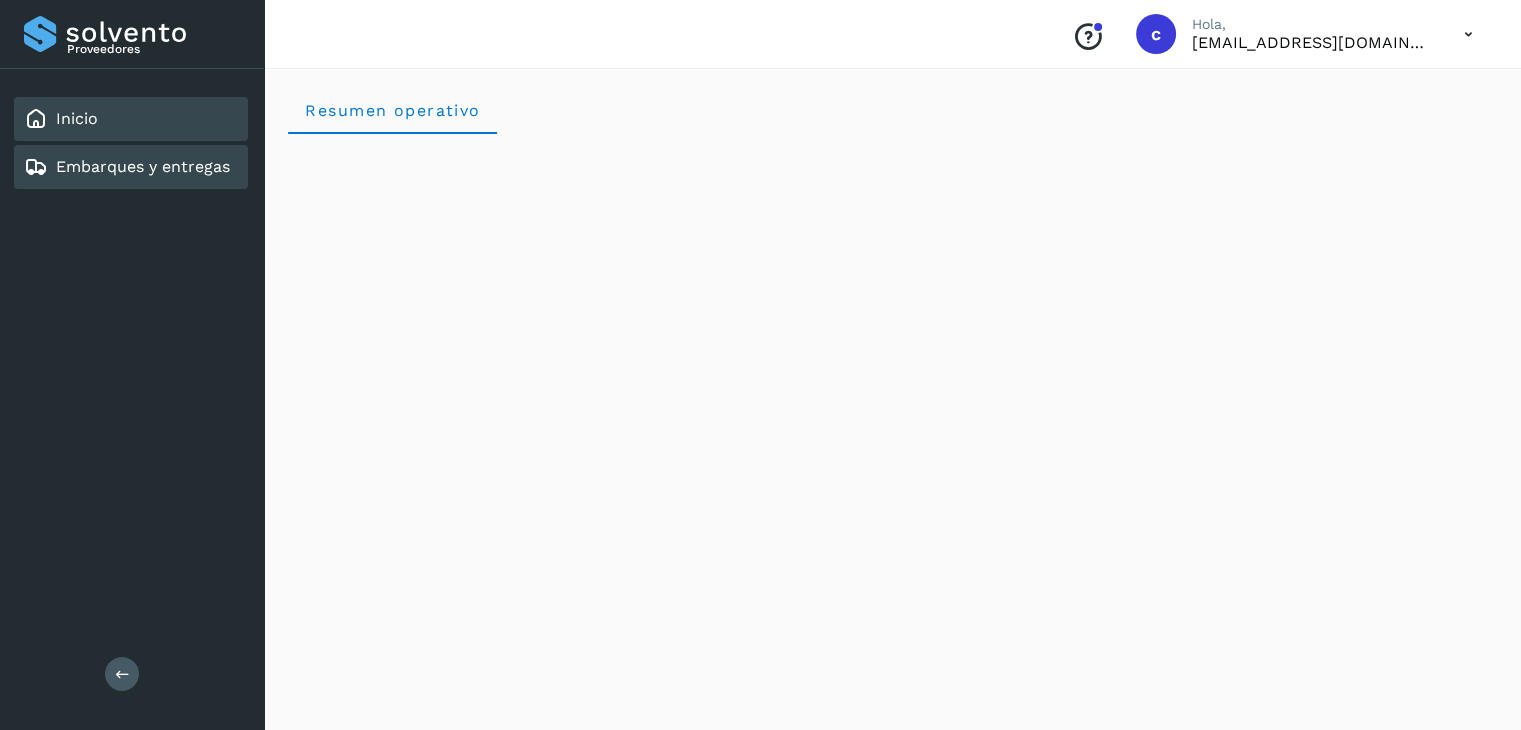 click on "Embarques y entregas" at bounding box center [143, 166] 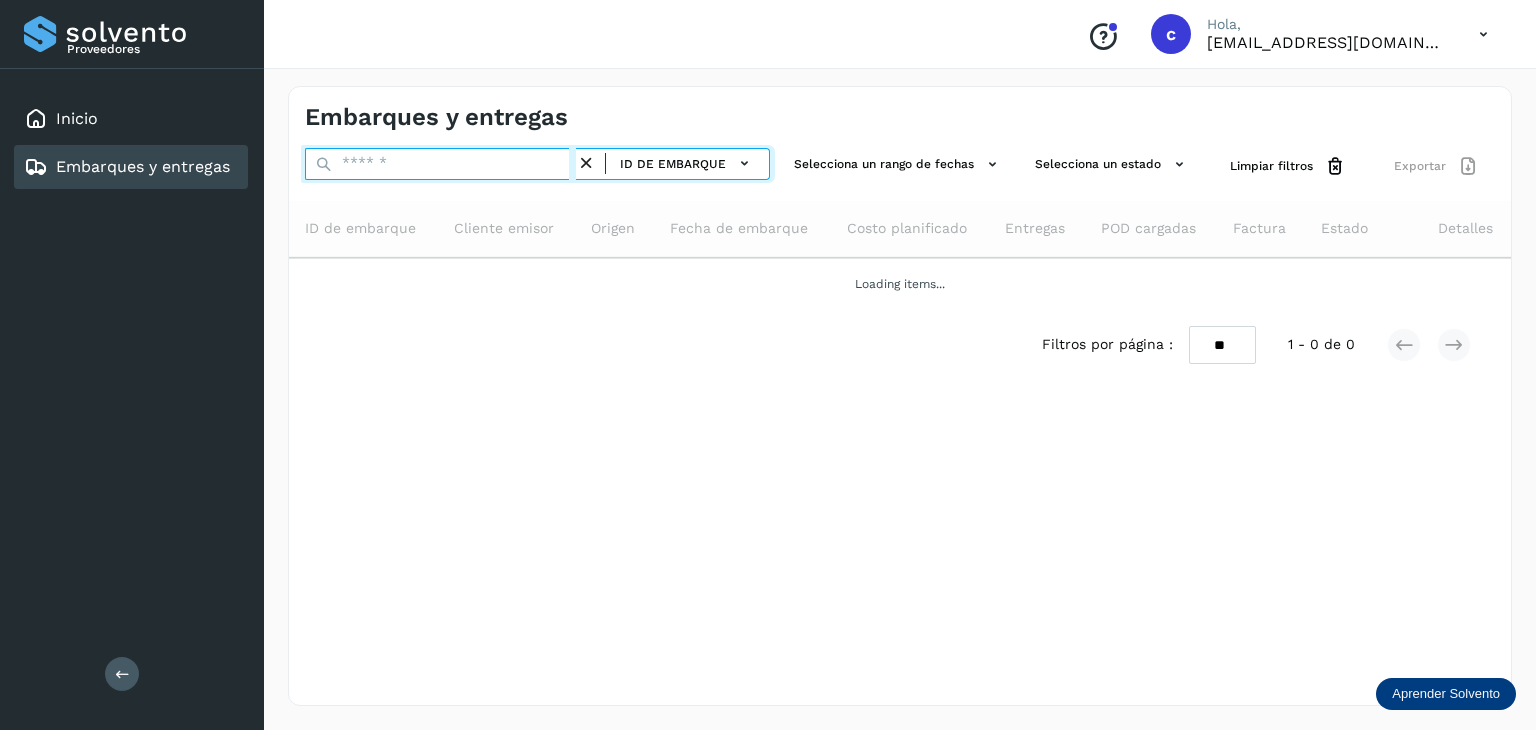 click at bounding box center [440, 164] 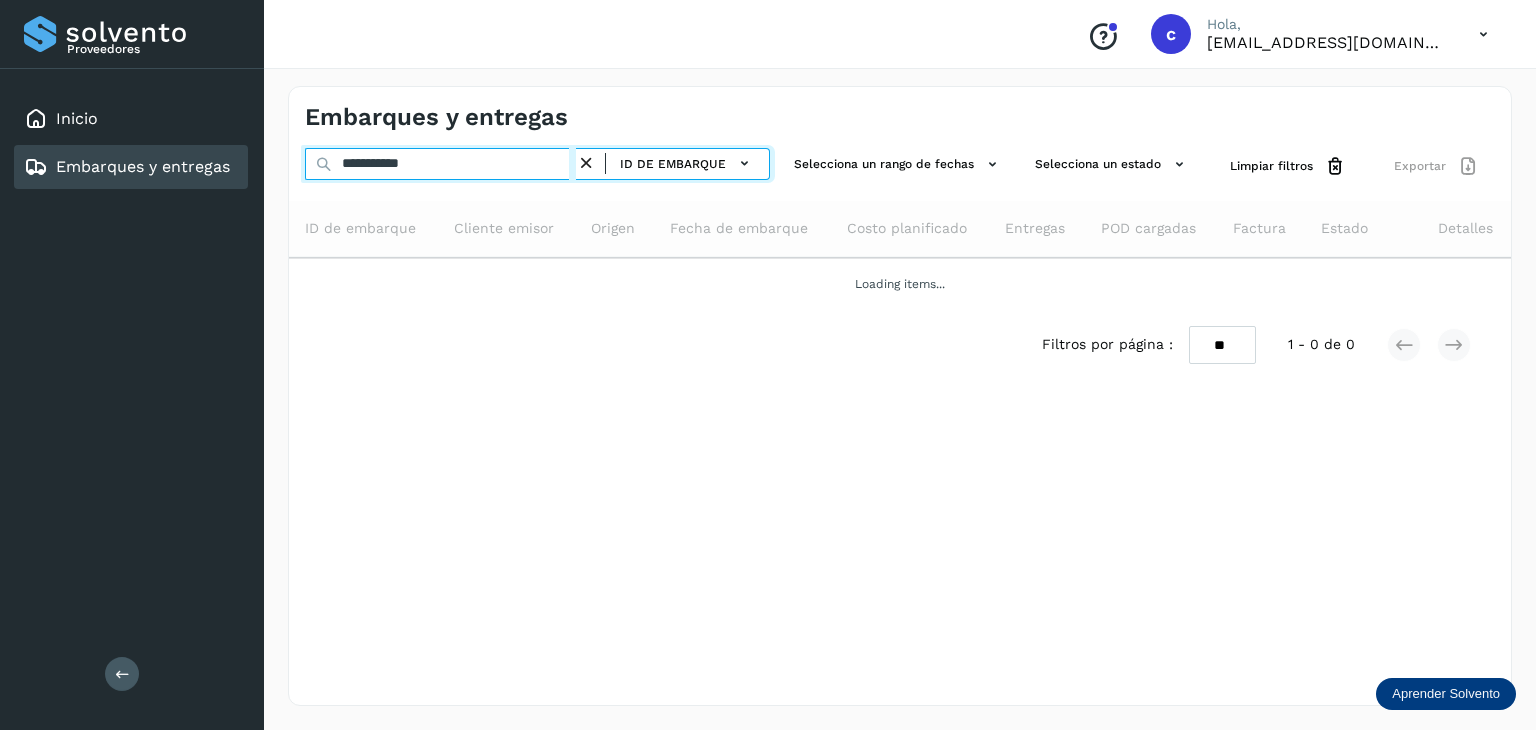 type on "**********" 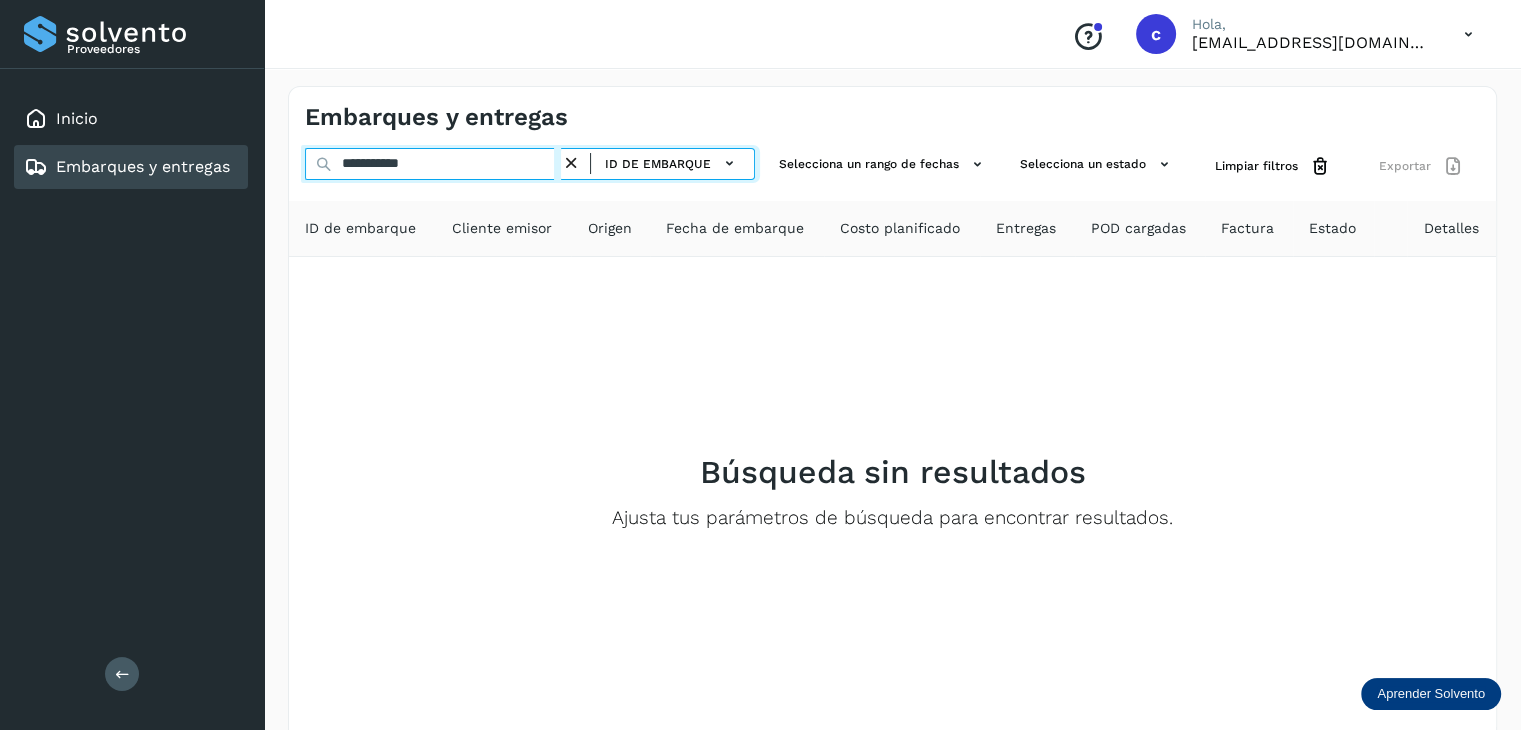 drag, startPoint x: 448, startPoint y: 172, endPoint x: 279, endPoint y: 158, distance: 169.57889 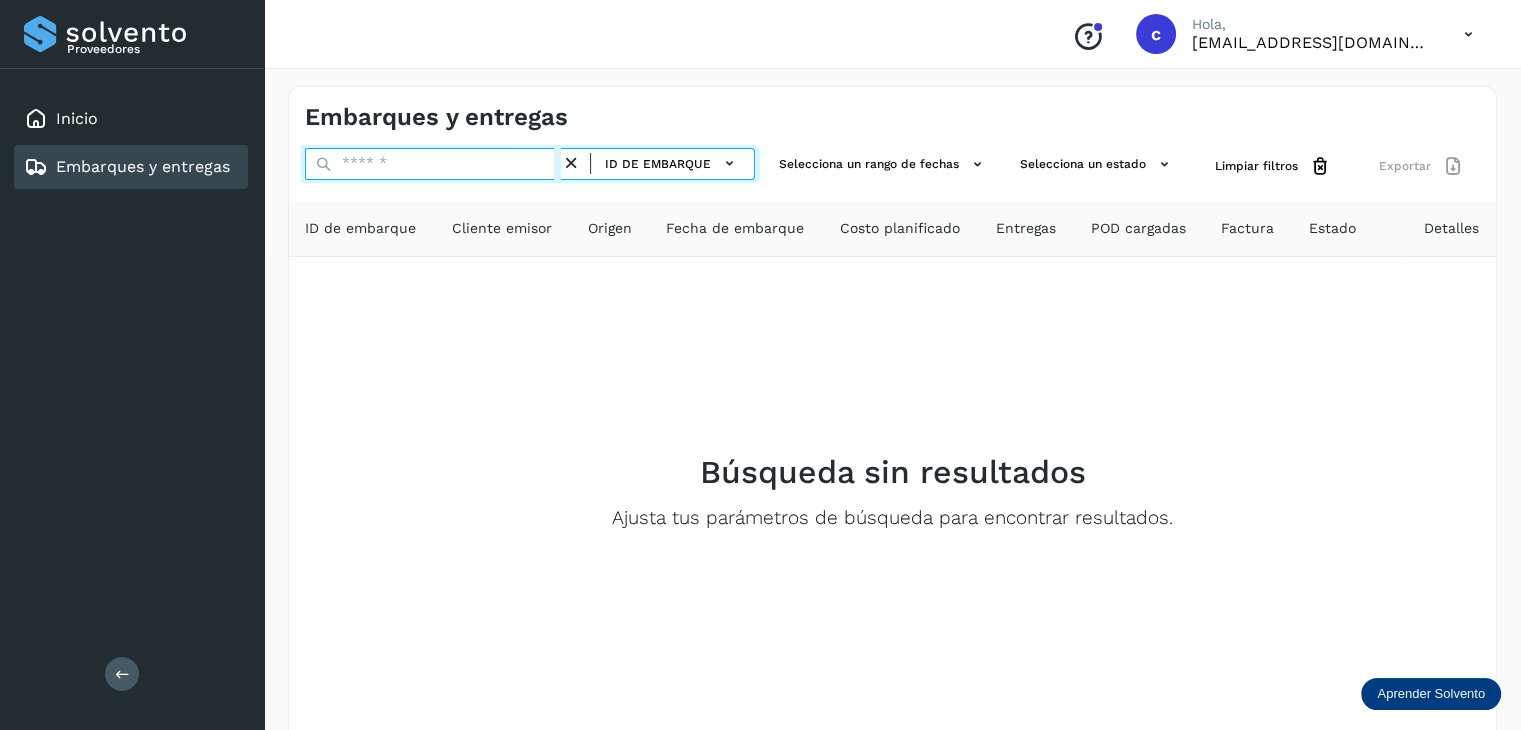 paste on "**********" 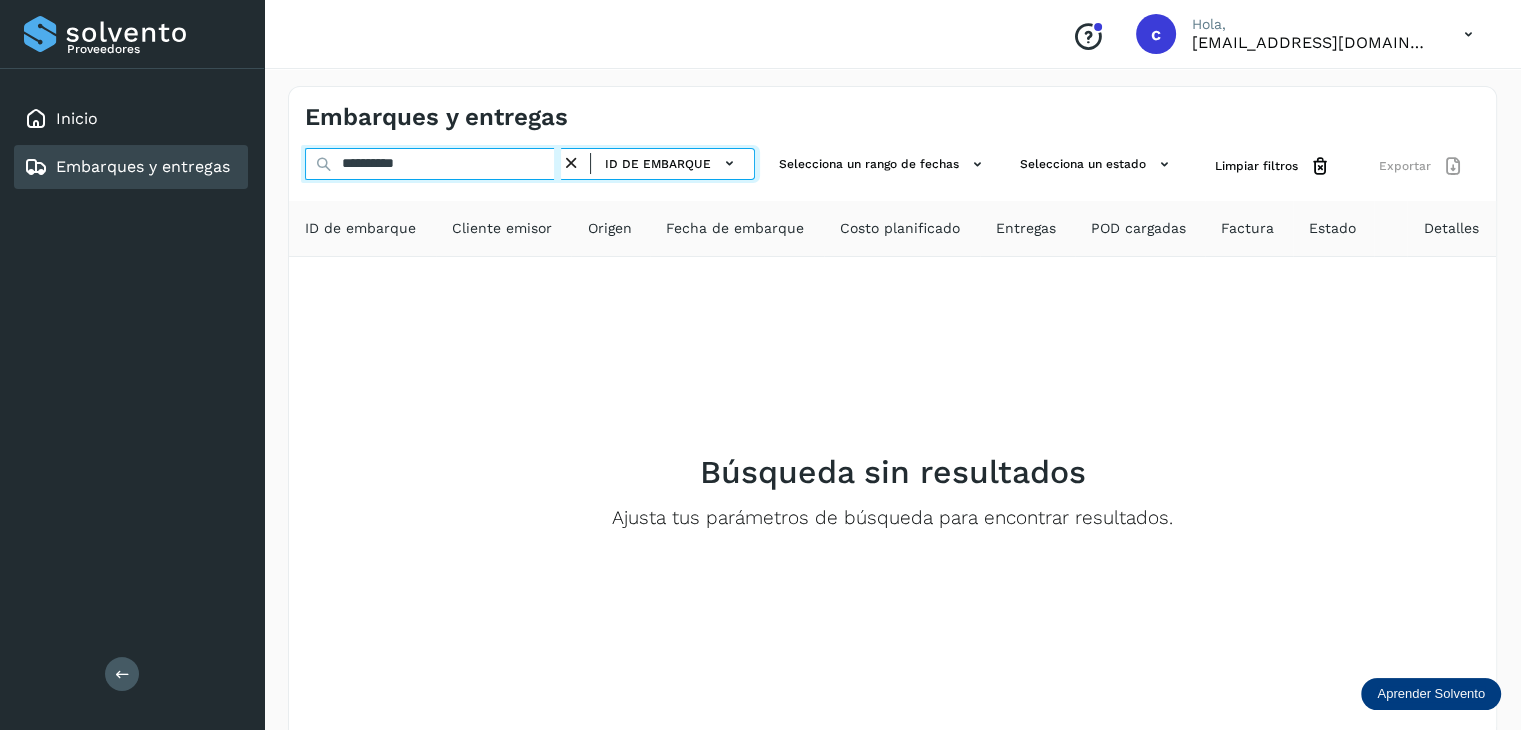 type on "**********" 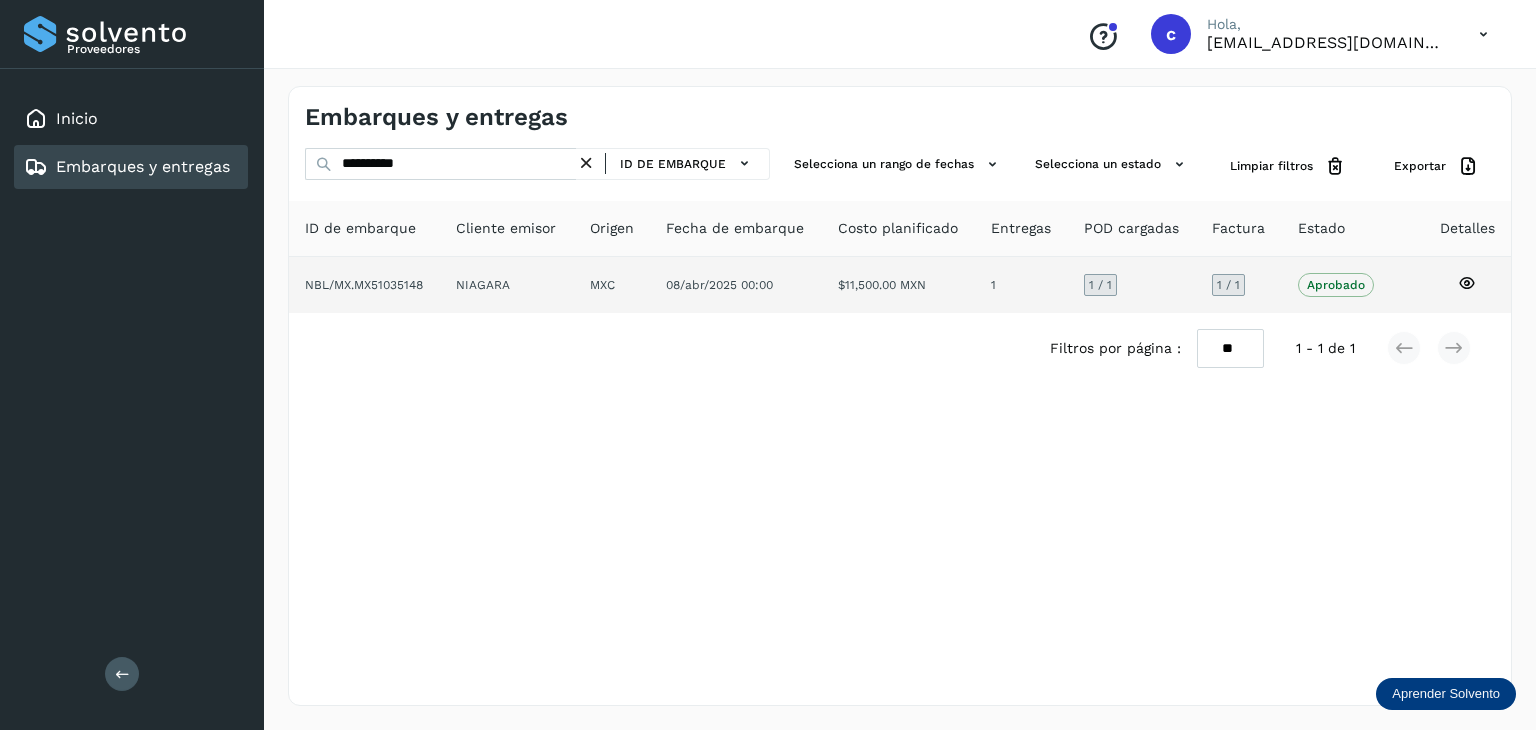click 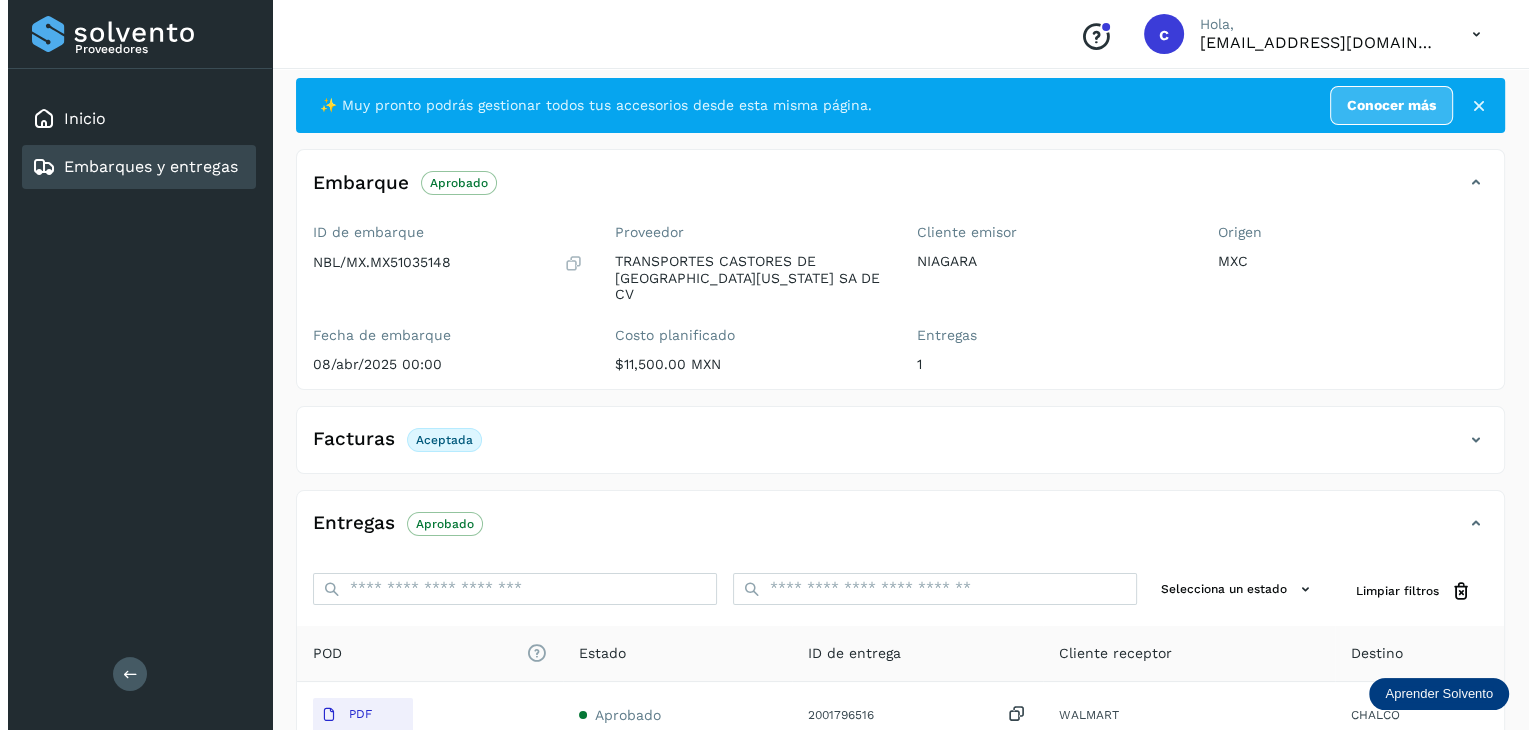 scroll, scrollTop: 0, scrollLeft: 0, axis: both 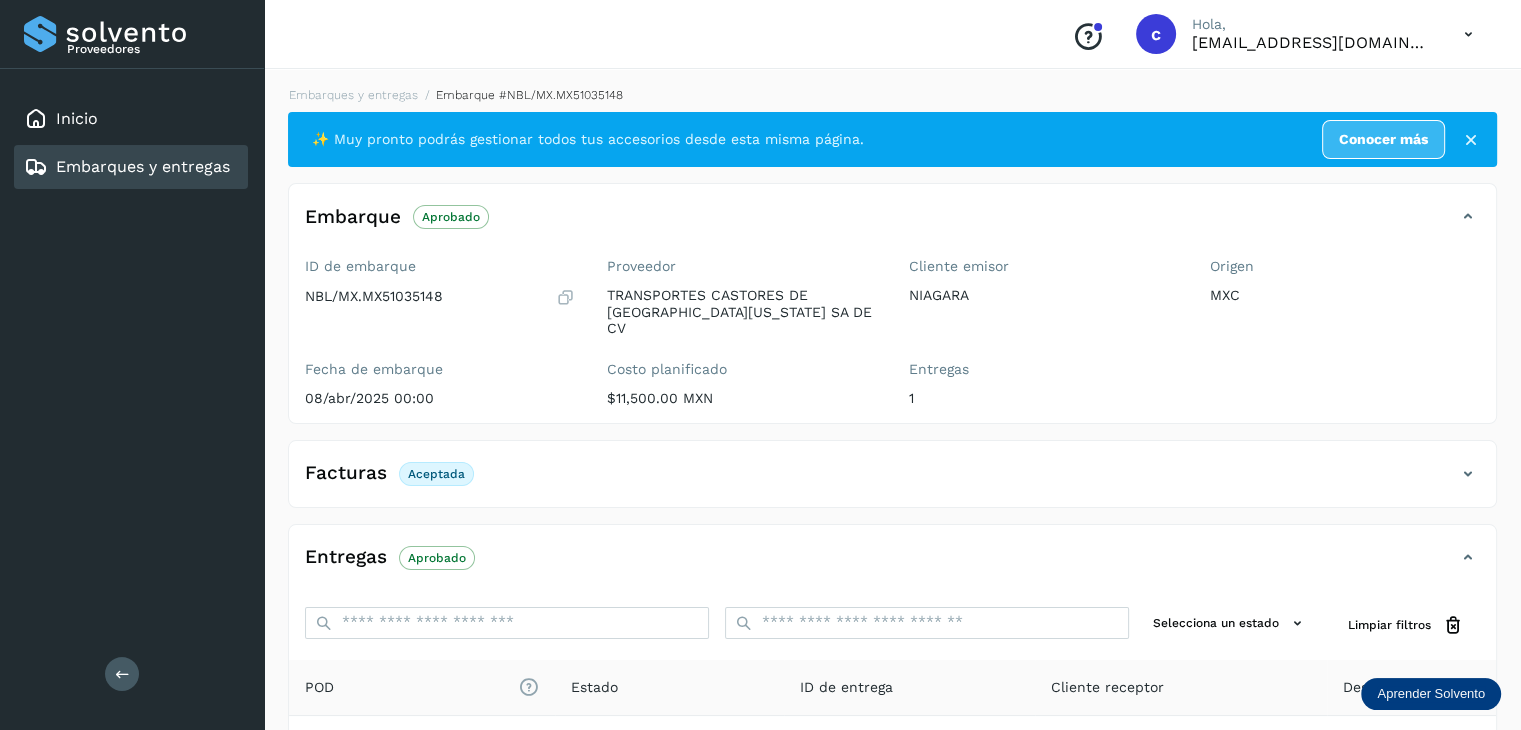 drag, startPoint x: 210, startPoint y: 161, endPoint x: 244, endPoint y: 165, distance: 34.234486 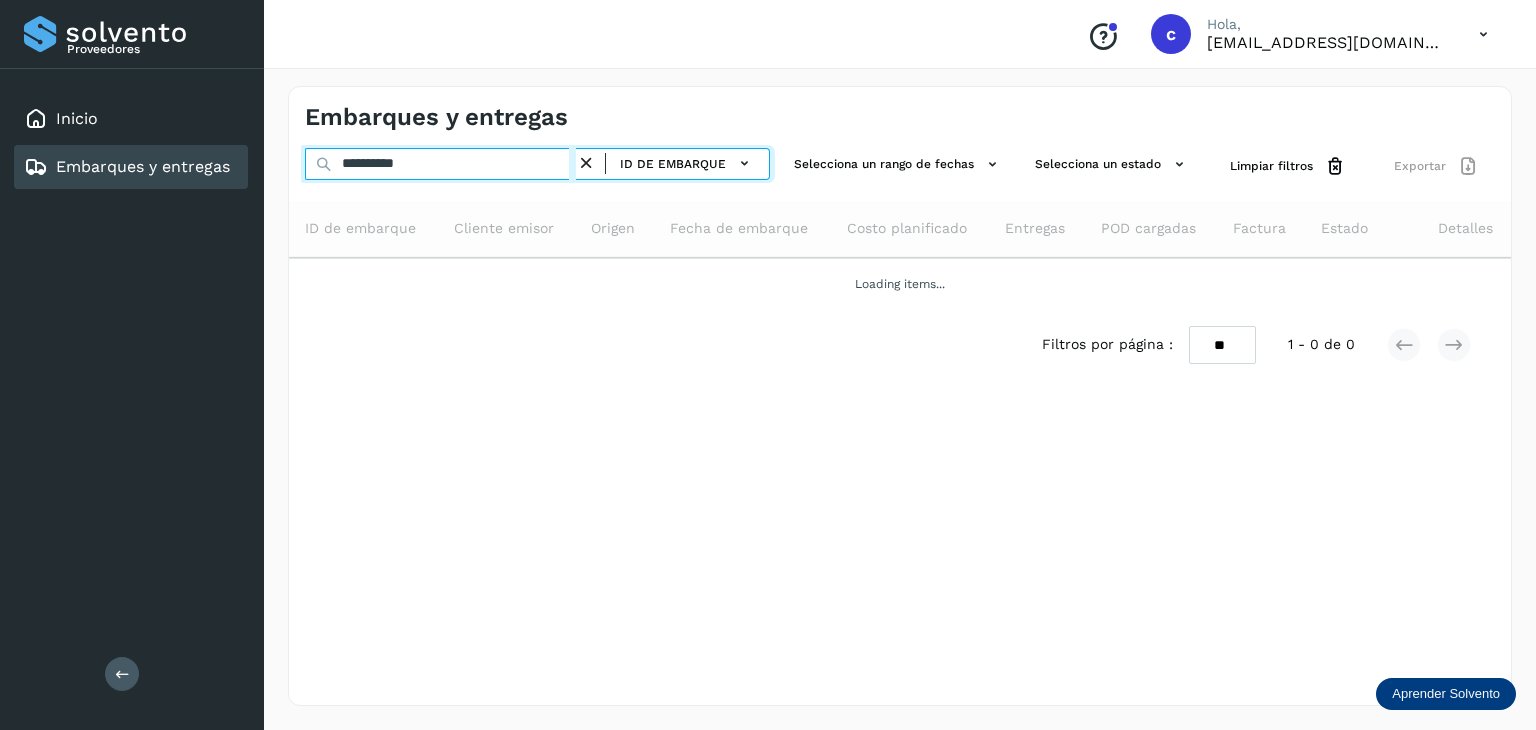 drag, startPoint x: 442, startPoint y: 163, endPoint x: 194, endPoint y: 145, distance: 248.65237 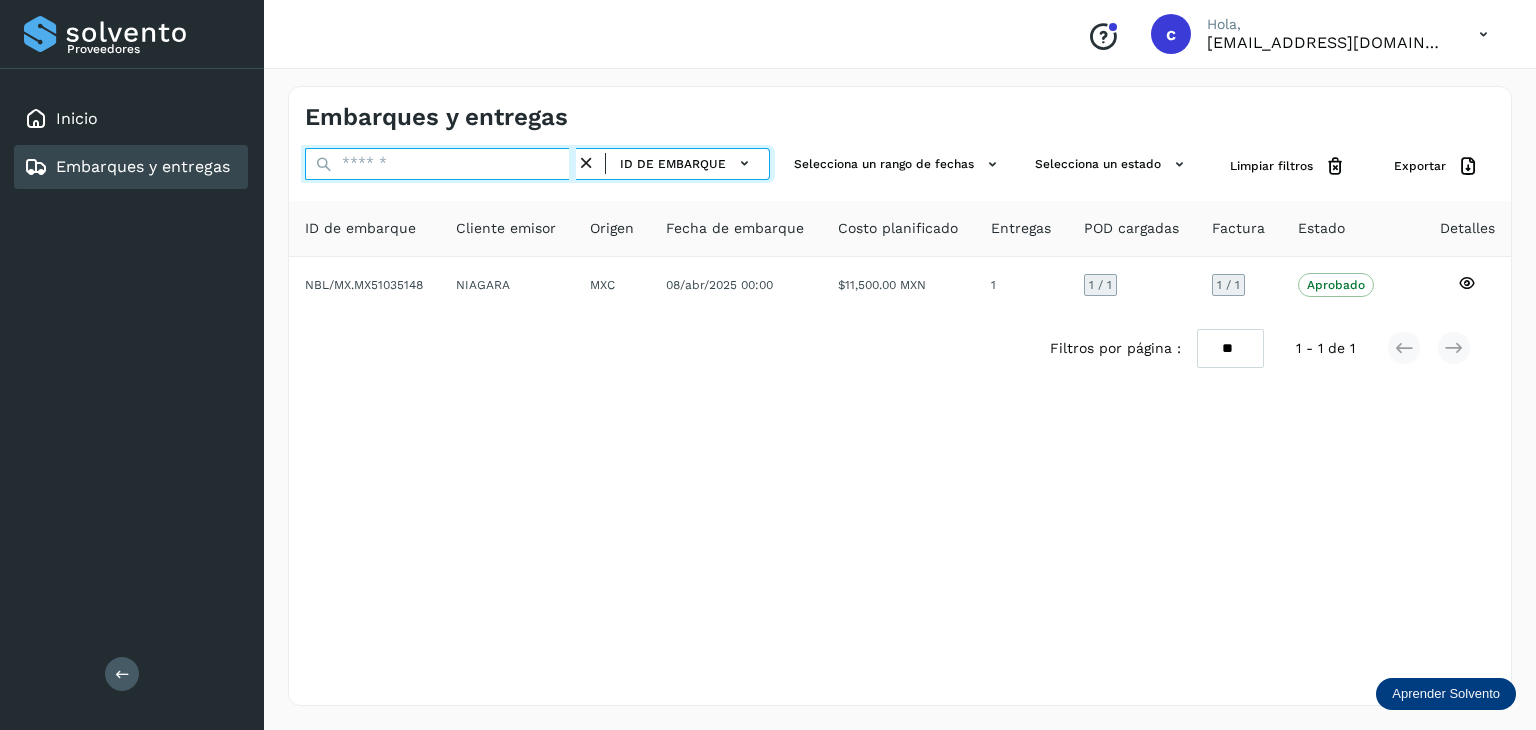 paste on "********" 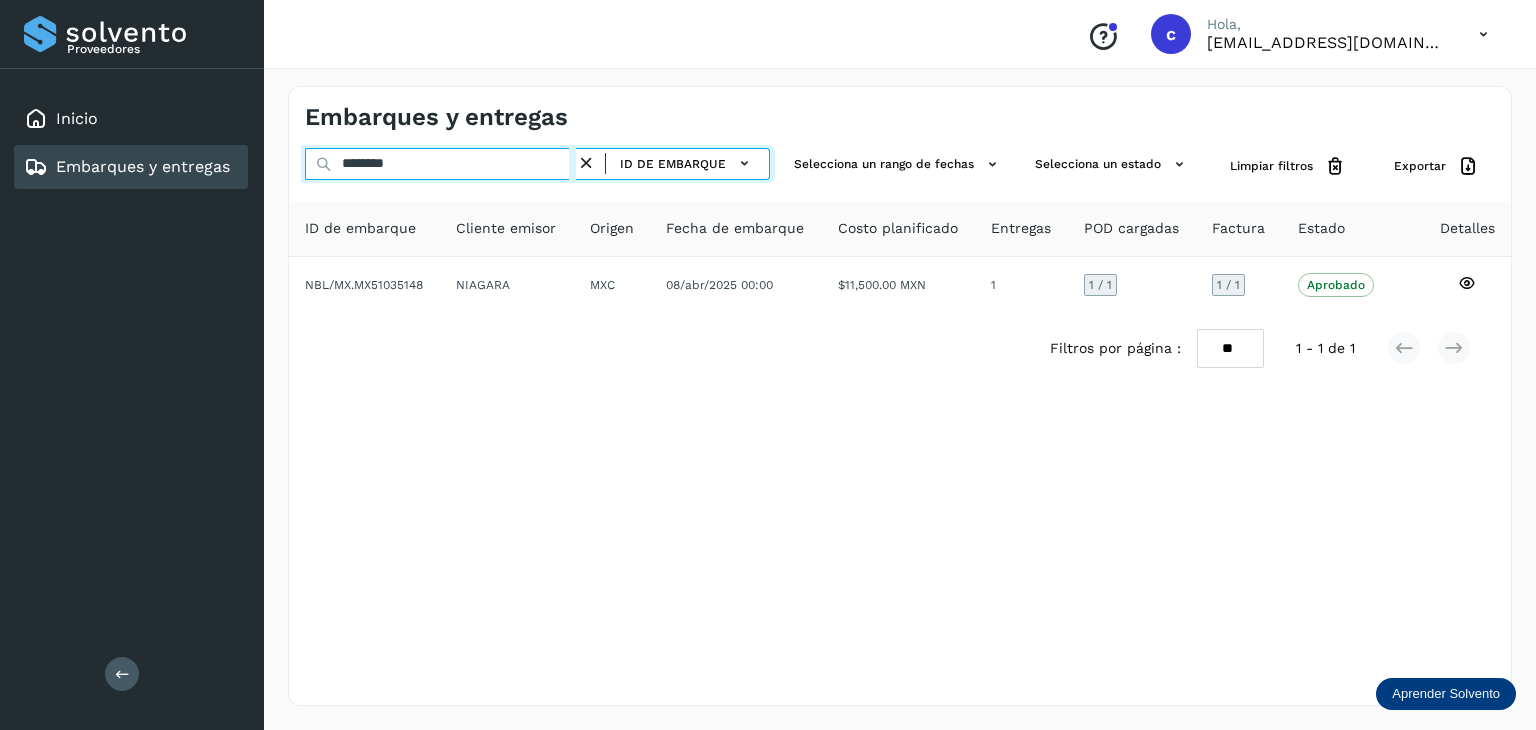 type on "********" 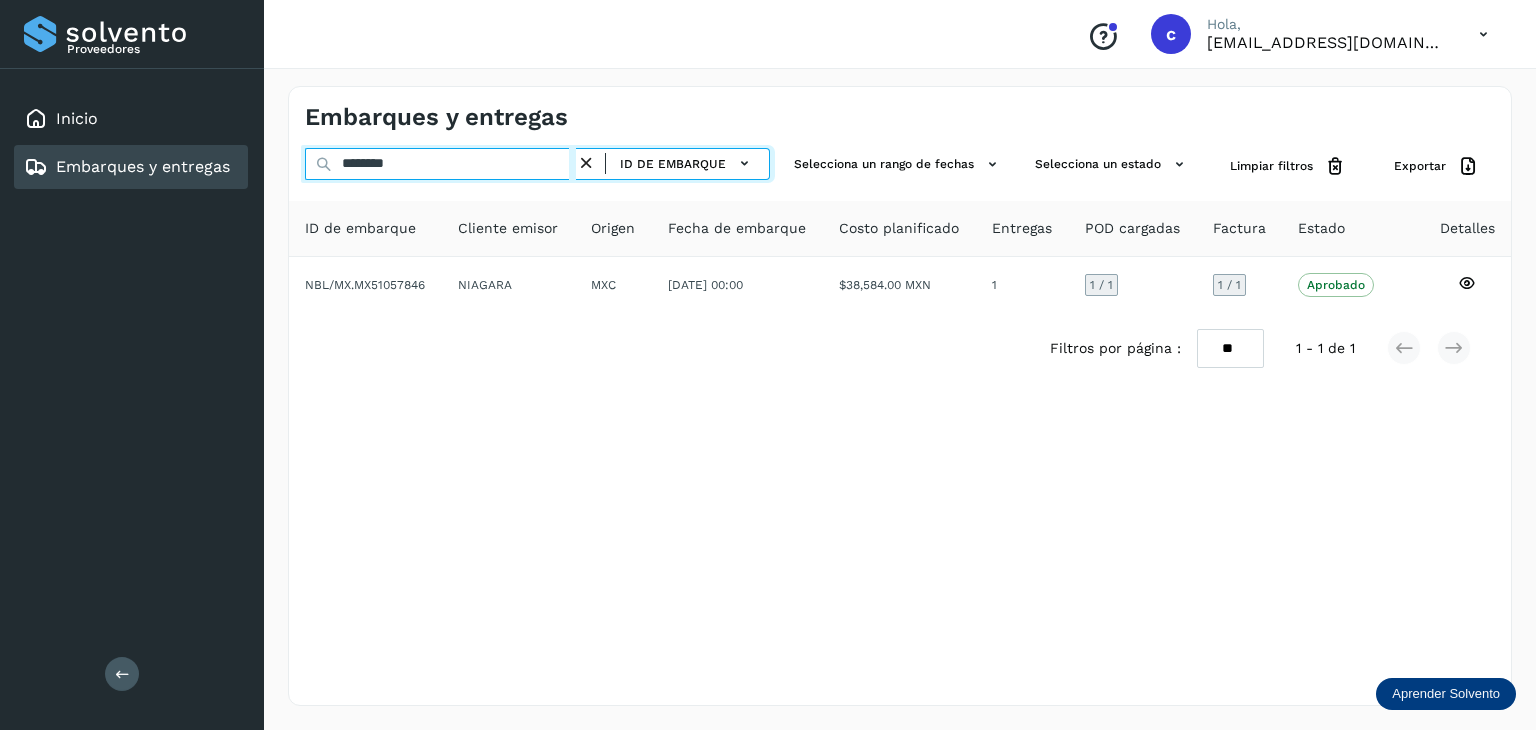 drag, startPoint x: 425, startPoint y: 165, endPoint x: 279, endPoint y: 158, distance: 146.16771 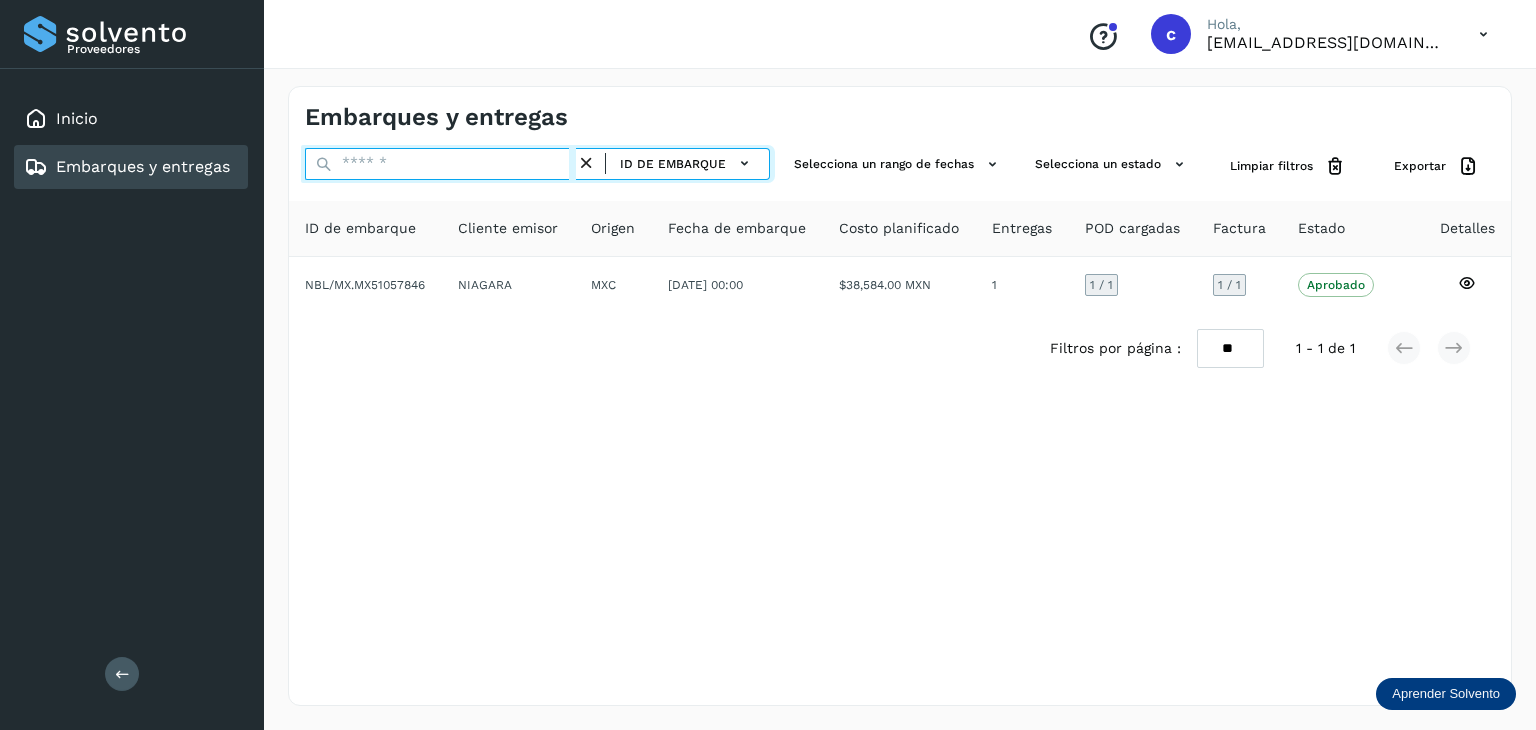 paste on "********" 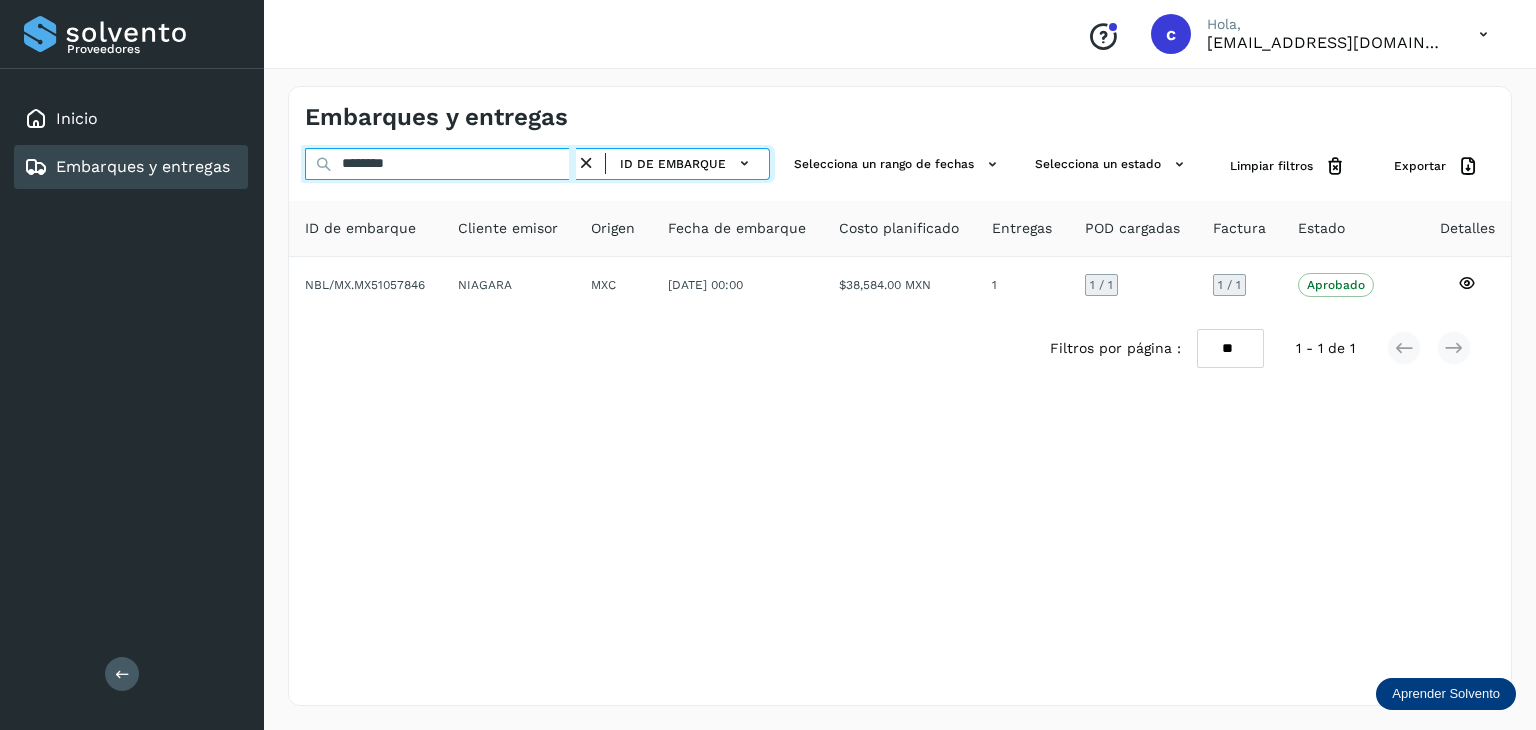 type on "********" 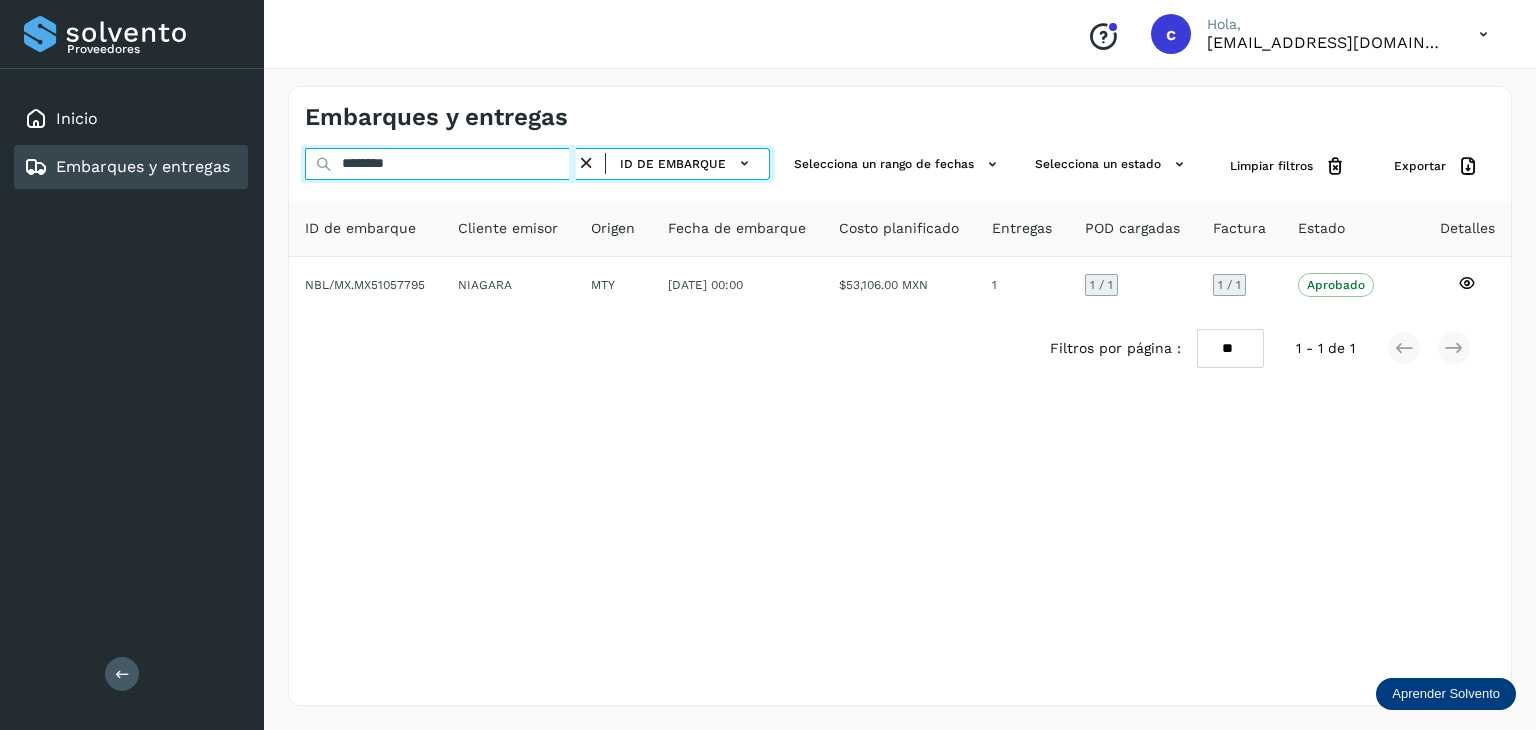 drag, startPoint x: 377, startPoint y: 161, endPoint x: 284, endPoint y: 156, distance: 93.13431 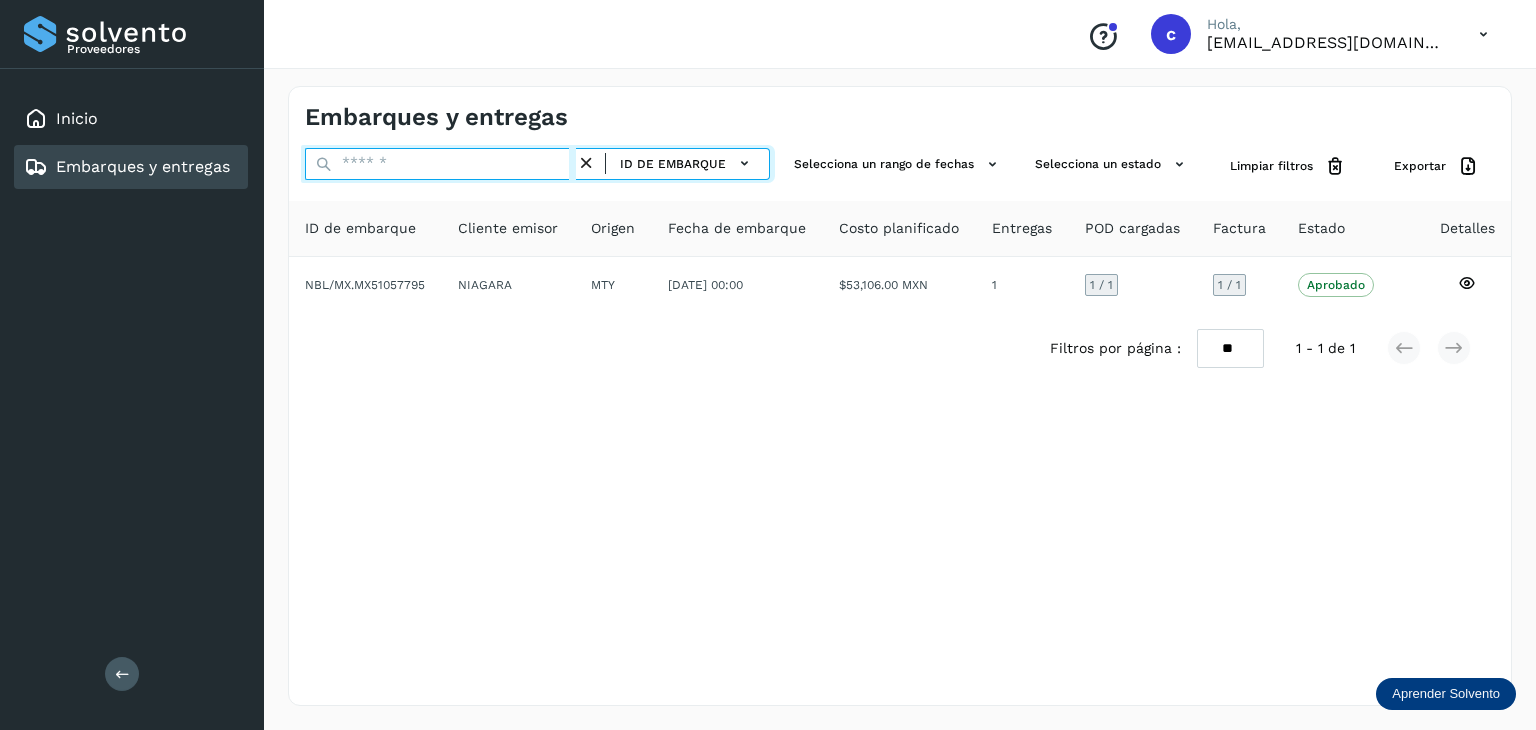 paste on "********" 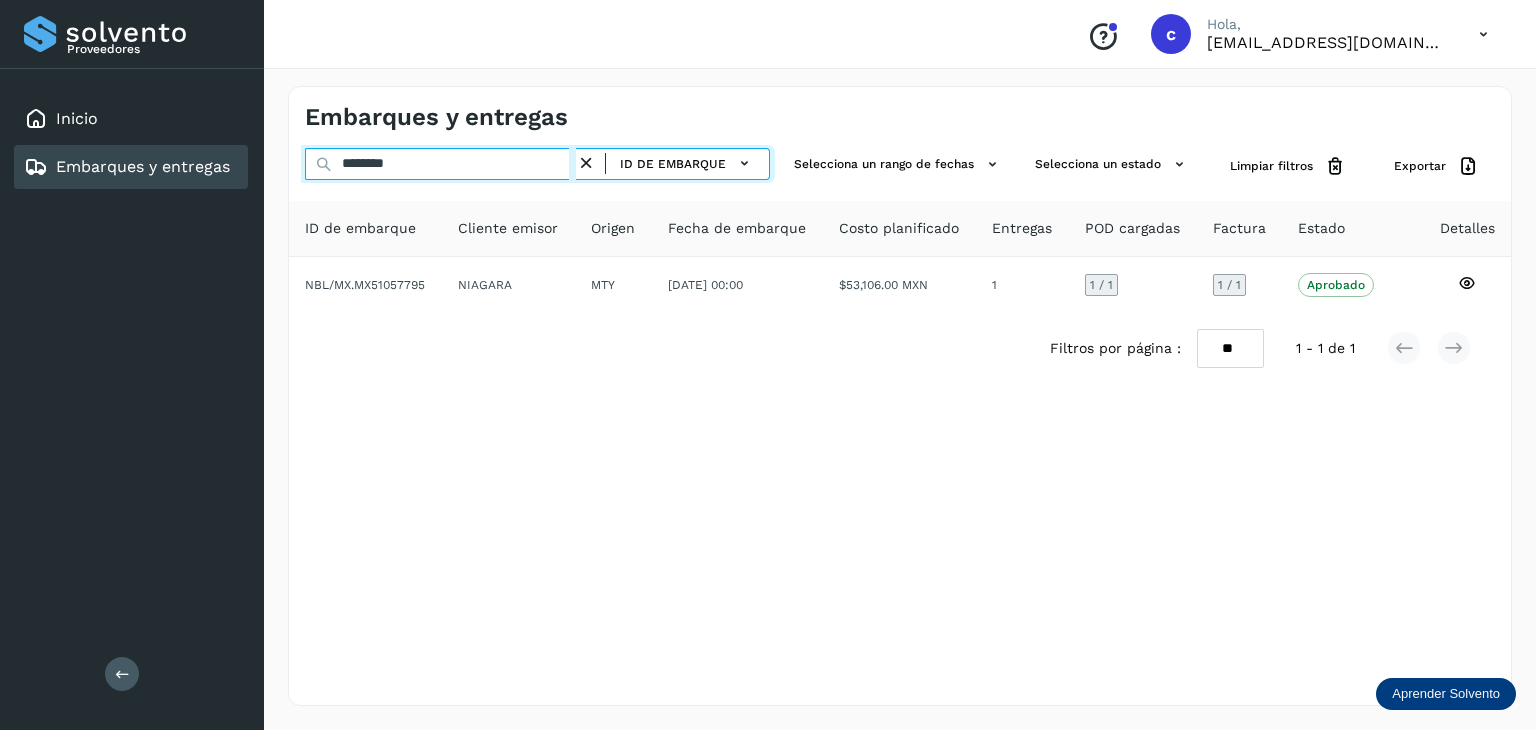 type on "********" 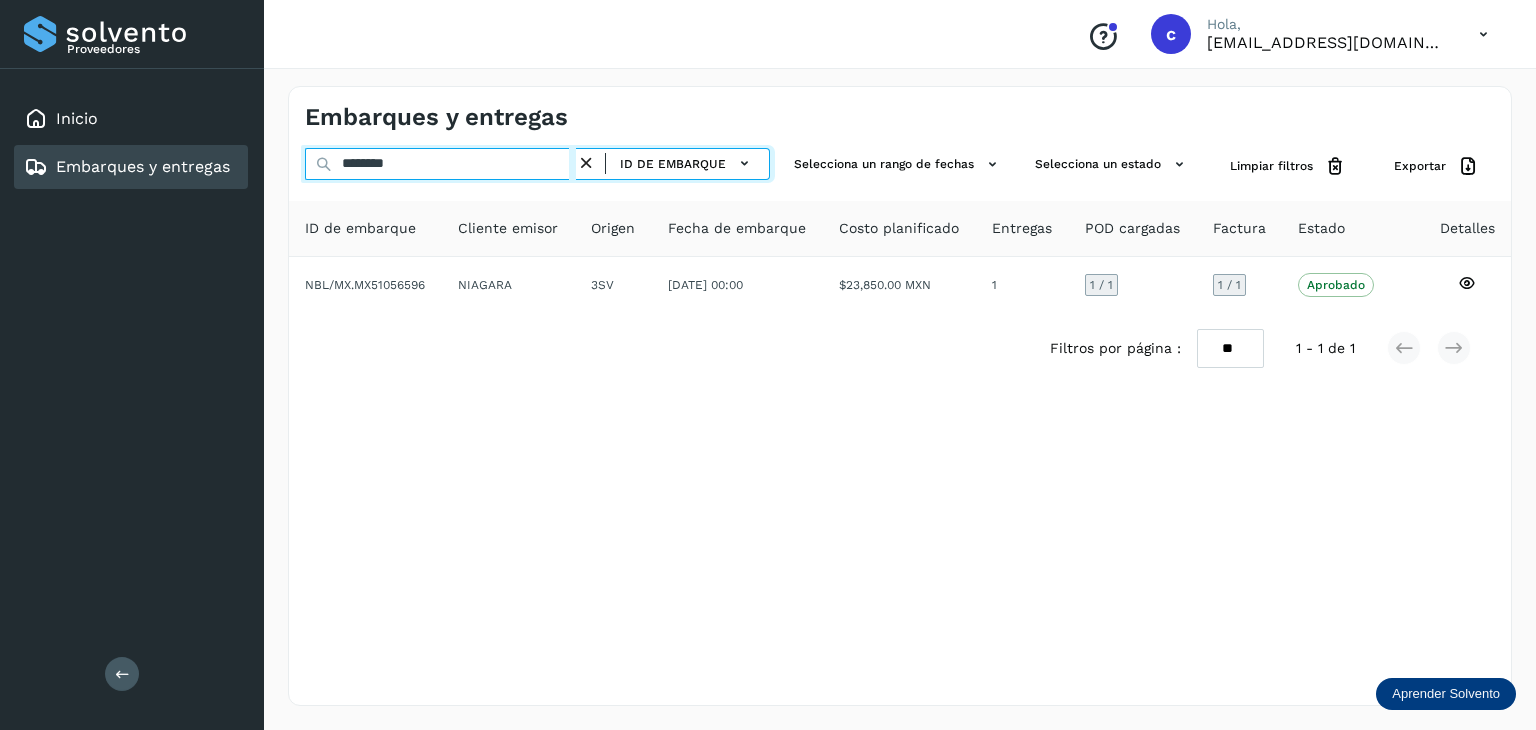 drag, startPoint x: 432, startPoint y: 166, endPoint x: 321, endPoint y: 165, distance: 111.0045 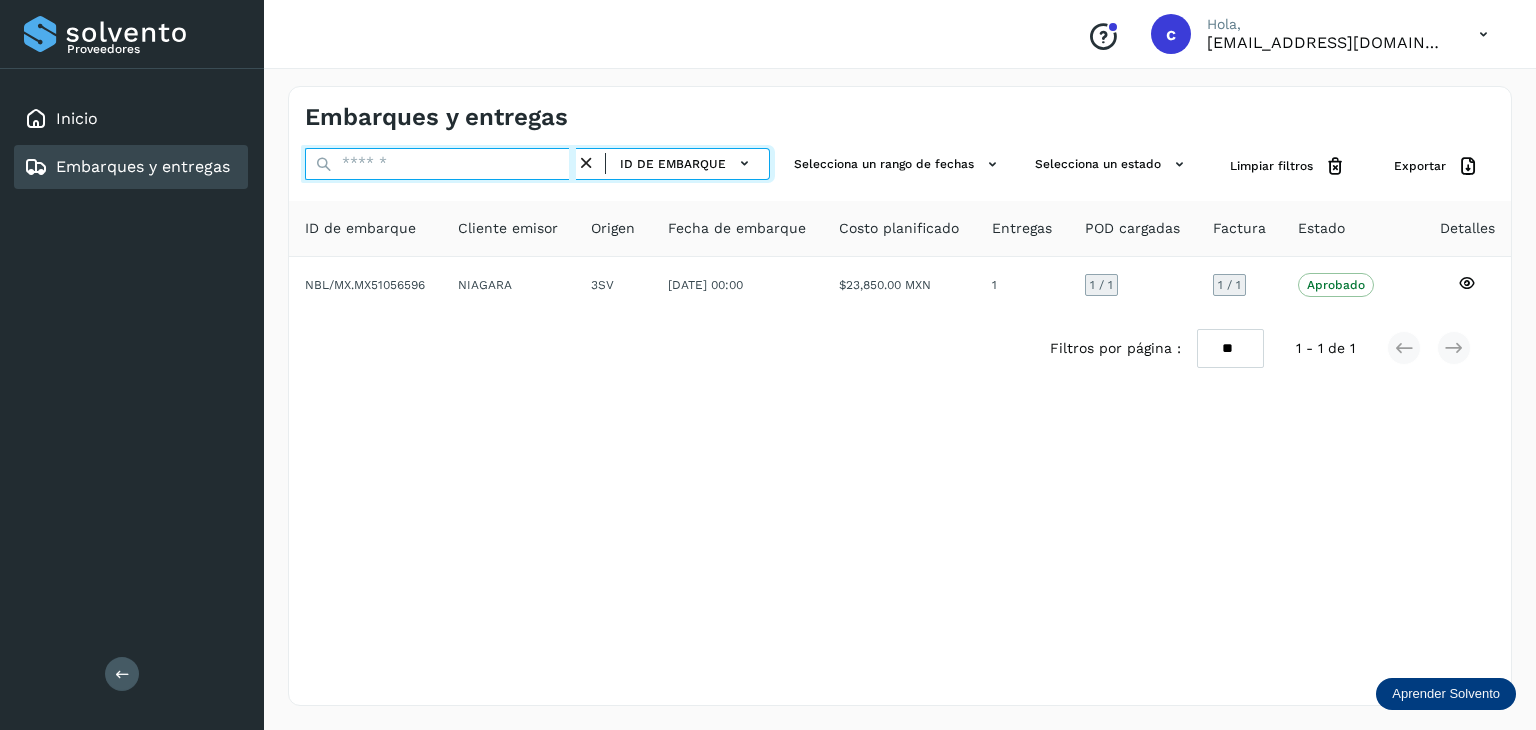 paste on "********" 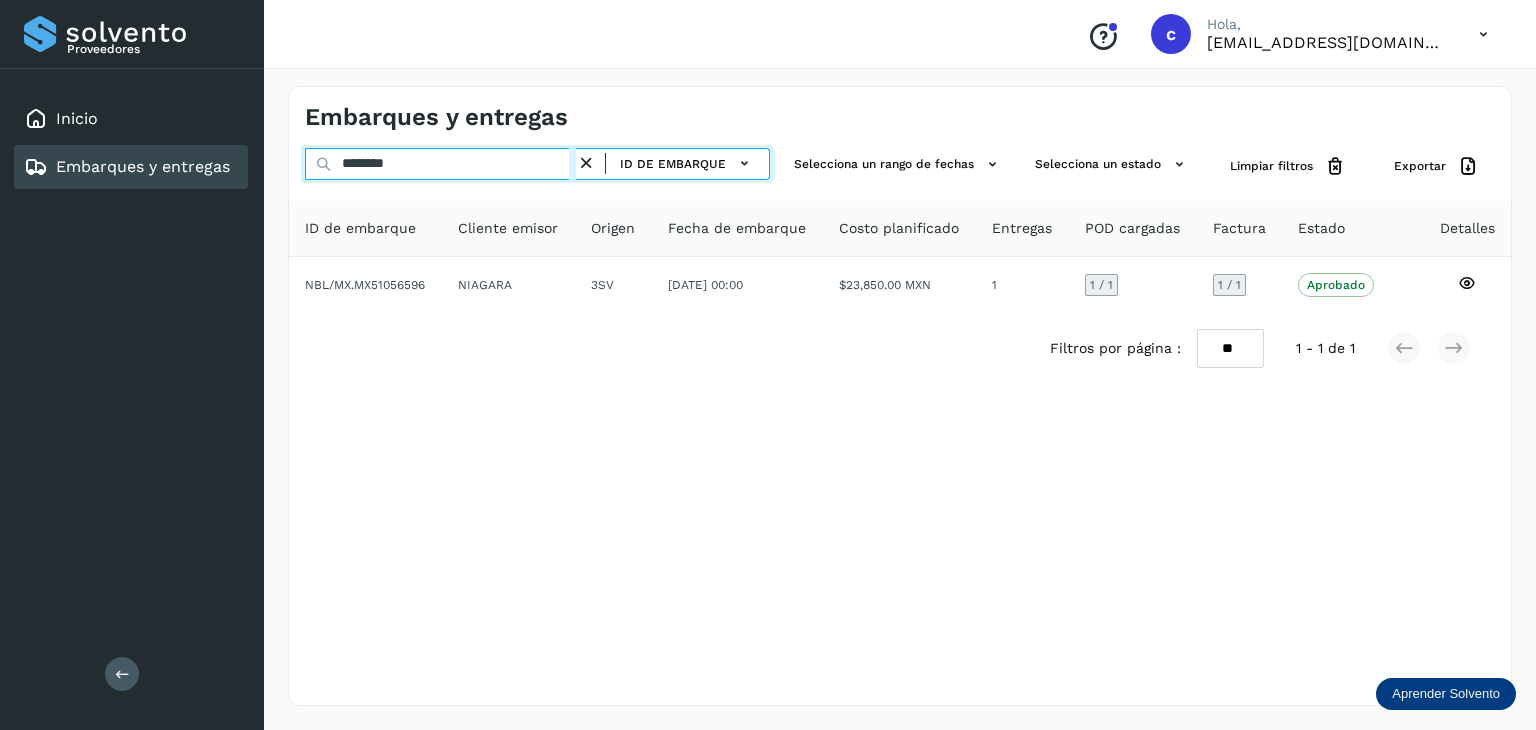 type on "********" 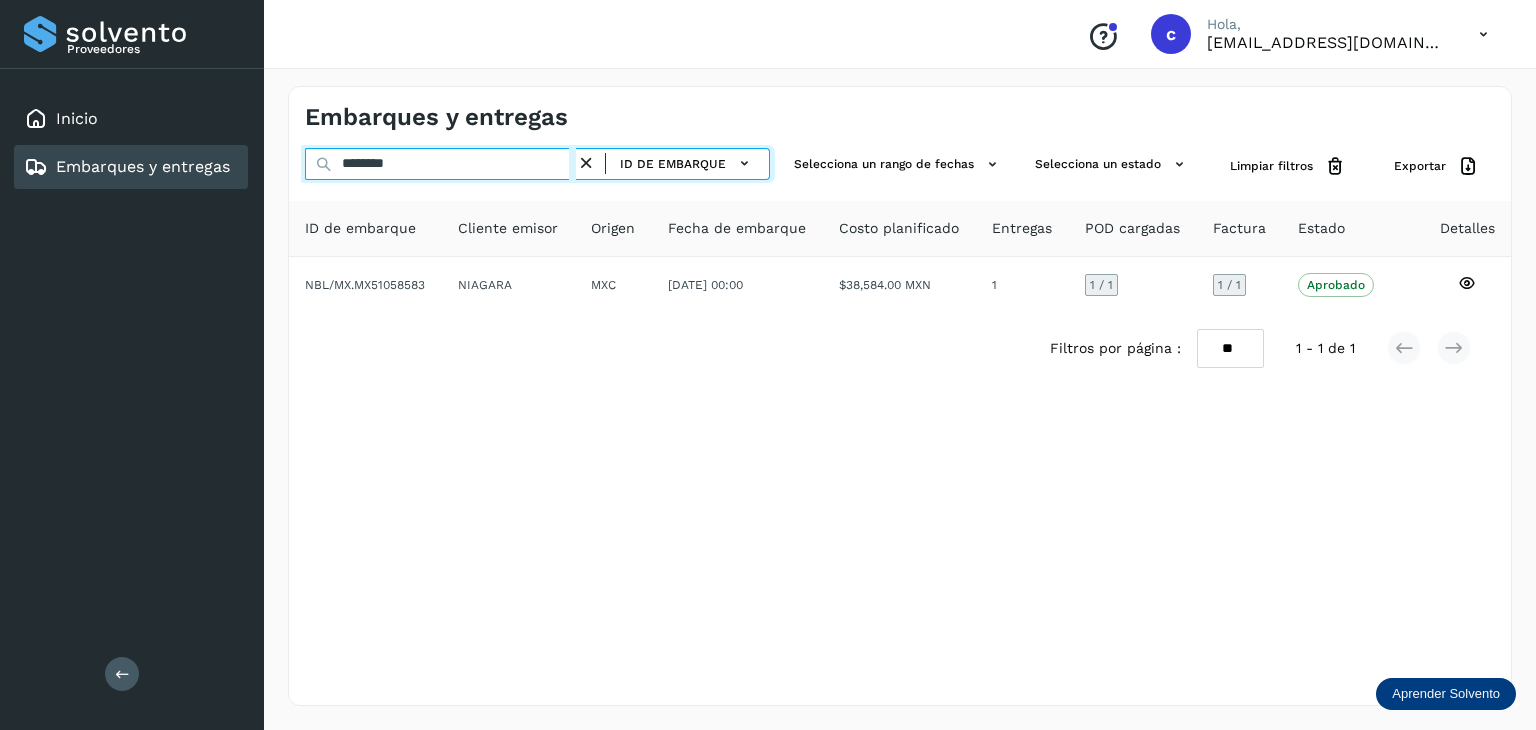 click on "Proveedores Inicio Embarques y entregas Salir
Conoce nuestros beneficios
c Hola, [EMAIL_ADDRESS][DOMAIN_NAME] Embarques y entregas ******** ID de embarque Selecciona un rango de fechas  Selecciona un estado Limpiar filtros Exportar ID de embarque Cliente emisor Origen Fecha de embarque Costo planificado Entregas POD cargadas Factura Estado Detalles NBL/MX.MX51058583 NIAGARA MXC [DATE] 00:00  $38,584.00 MXN  1 1  / 1 1 / 1 Aprobado
Verifica el estado de la factura o entregas asociadas a este embarque
Filtros por página : ** ** ** 1 - 1 de 1" 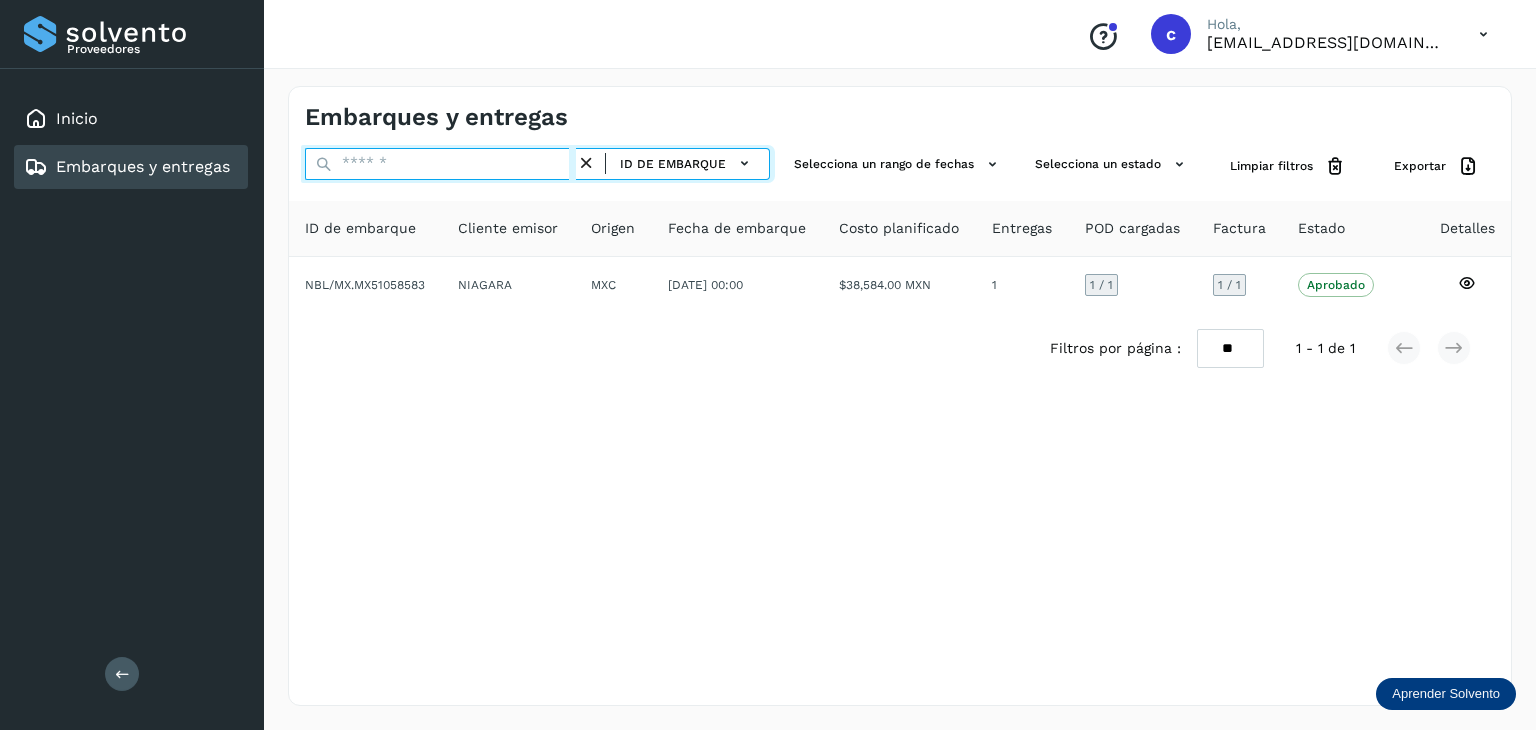 paste on "********" 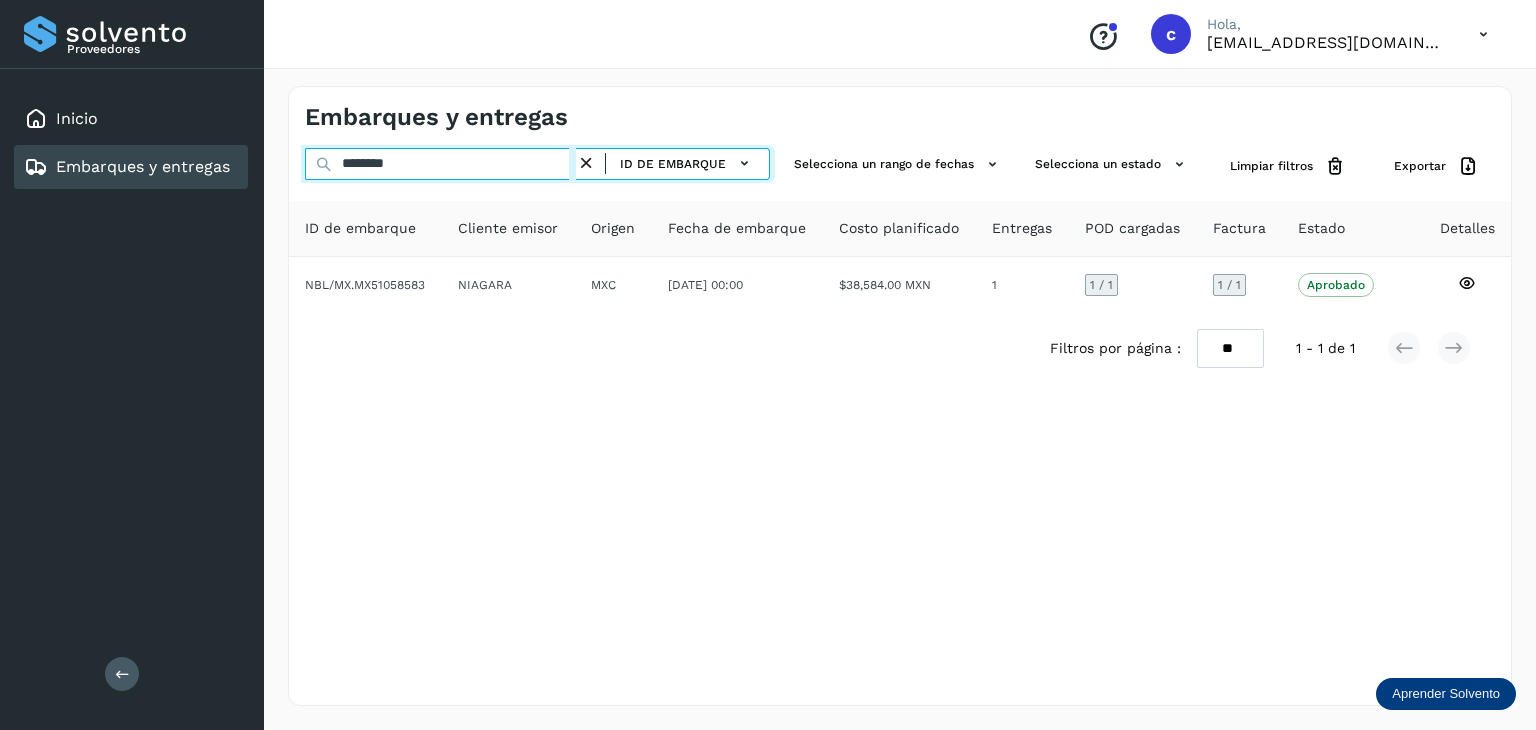 type on "********" 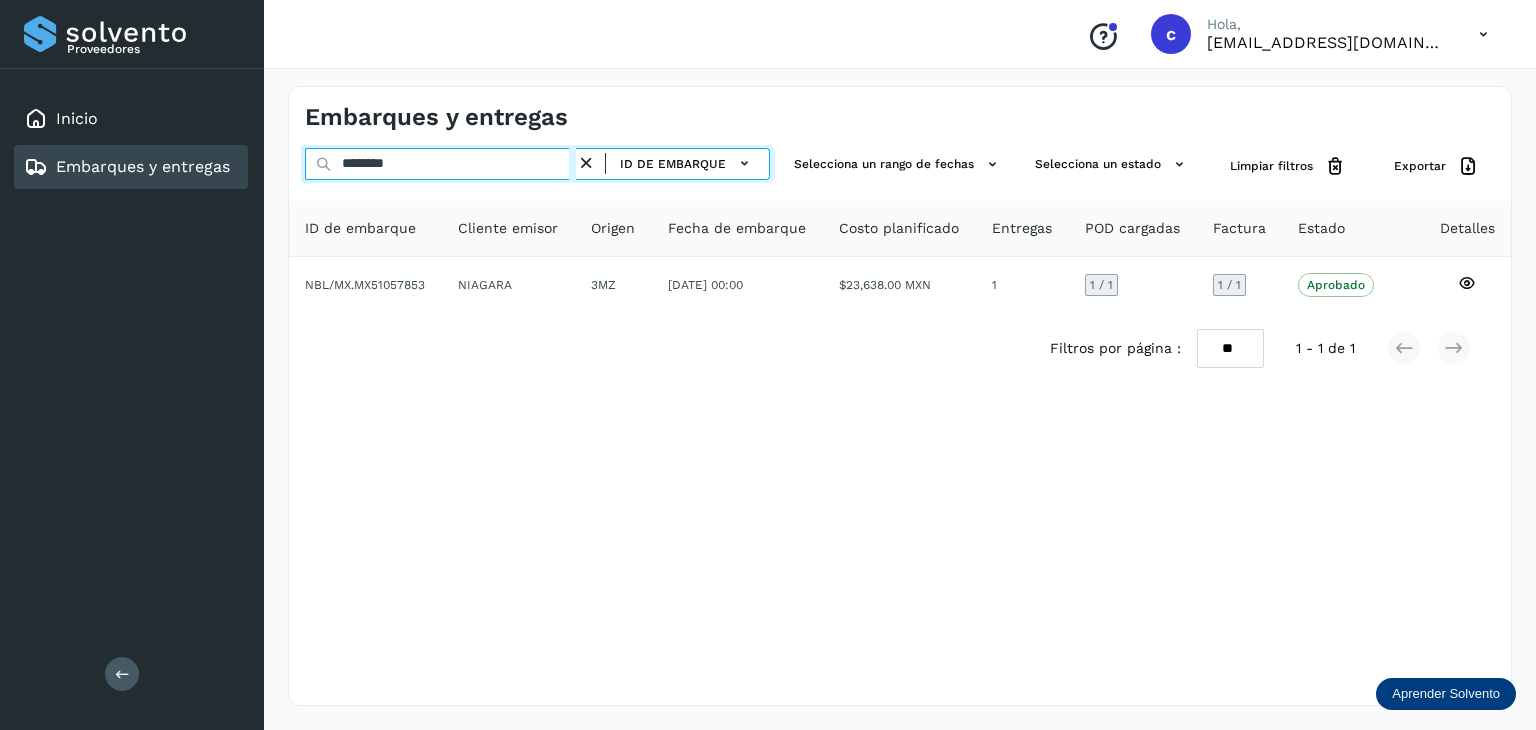 click on "Embarques y entregas ******** ID de embarque Selecciona un rango de fechas  Selecciona un estado Limpiar filtros Exportar ID de embarque Cliente emisor Origen Fecha de embarque Costo planificado Entregas POD cargadas Factura Estado Detalles NBL/MX.MX51057853 NIAGARA 3MZ [DATE] 00:00  $23,638.00 MXN  1 1  / 1 1 / 1 Aprobado
Verifica el estado de la factura o entregas asociadas a este embarque
Filtros por página : ** ** ** 1 - 1 de 1" at bounding box center (900, 396) 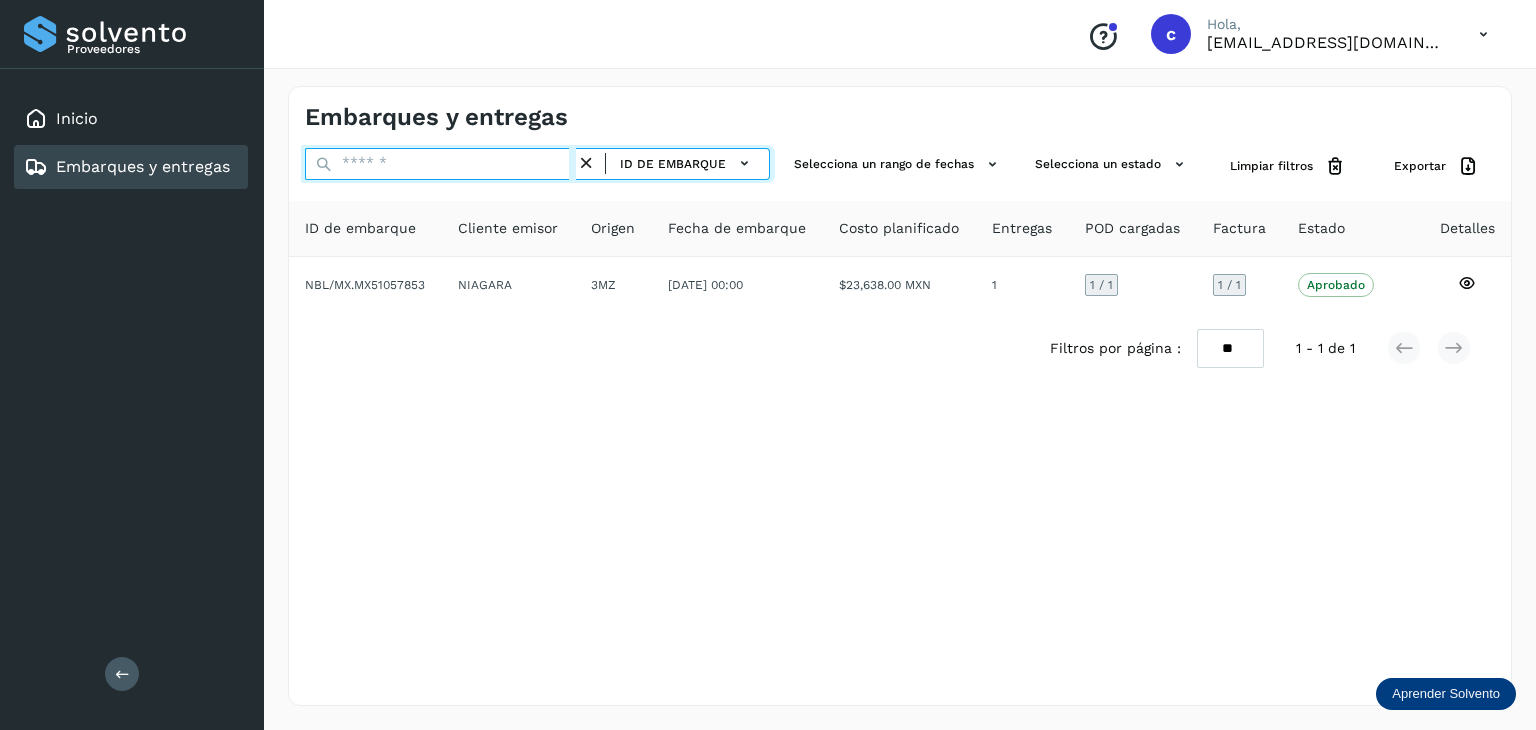 paste on "********" 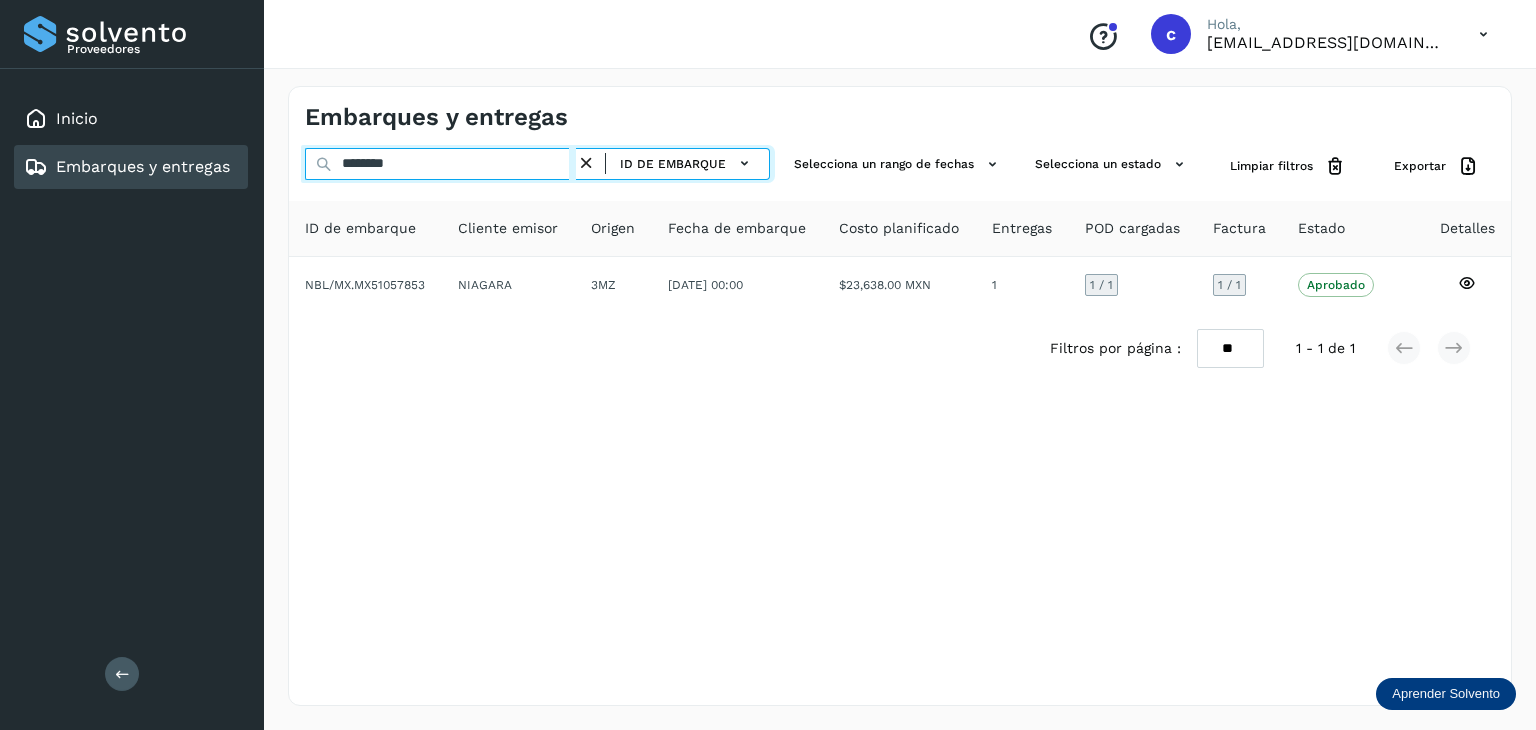 type on "********" 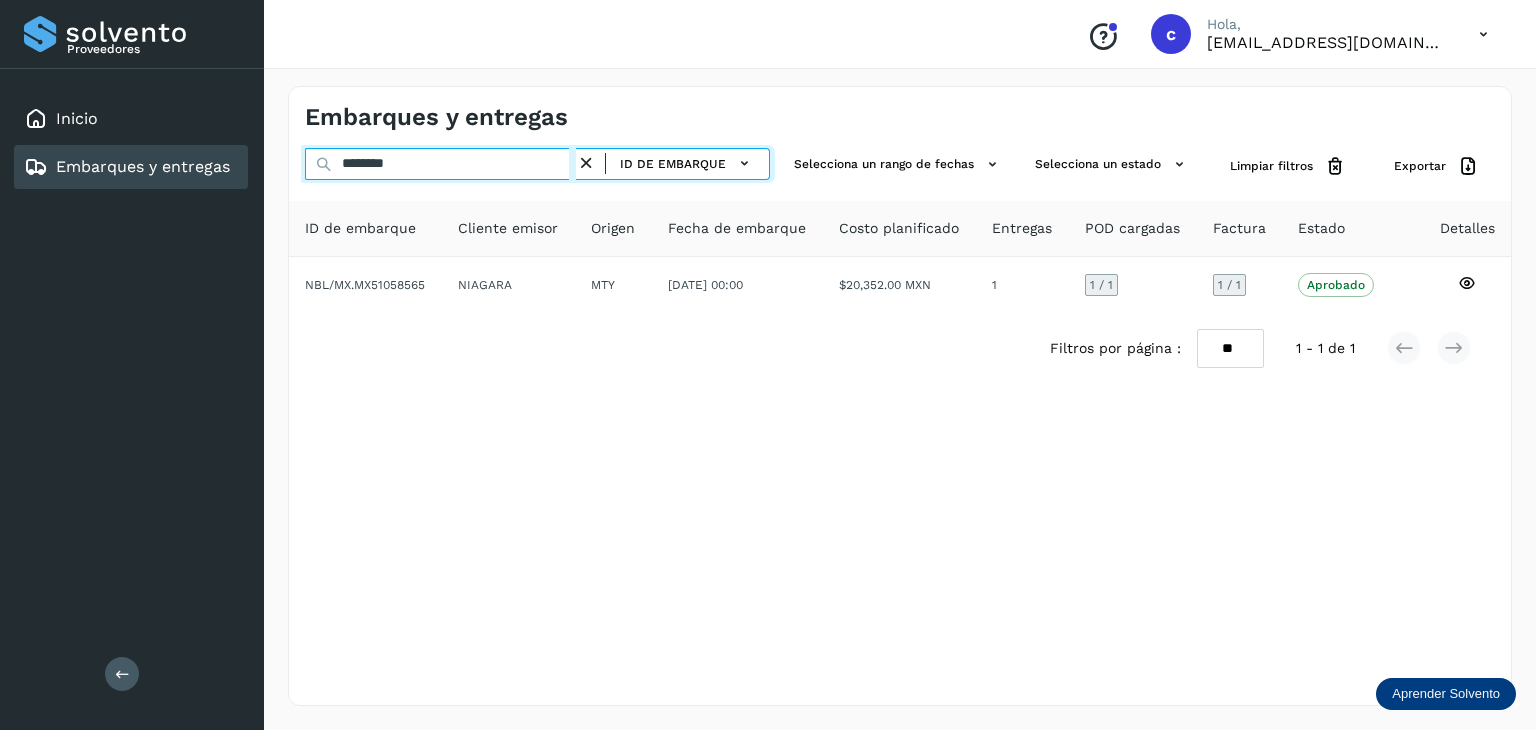 drag, startPoint x: 421, startPoint y: 163, endPoint x: 251, endPoint y: 168, distance: 170.07352 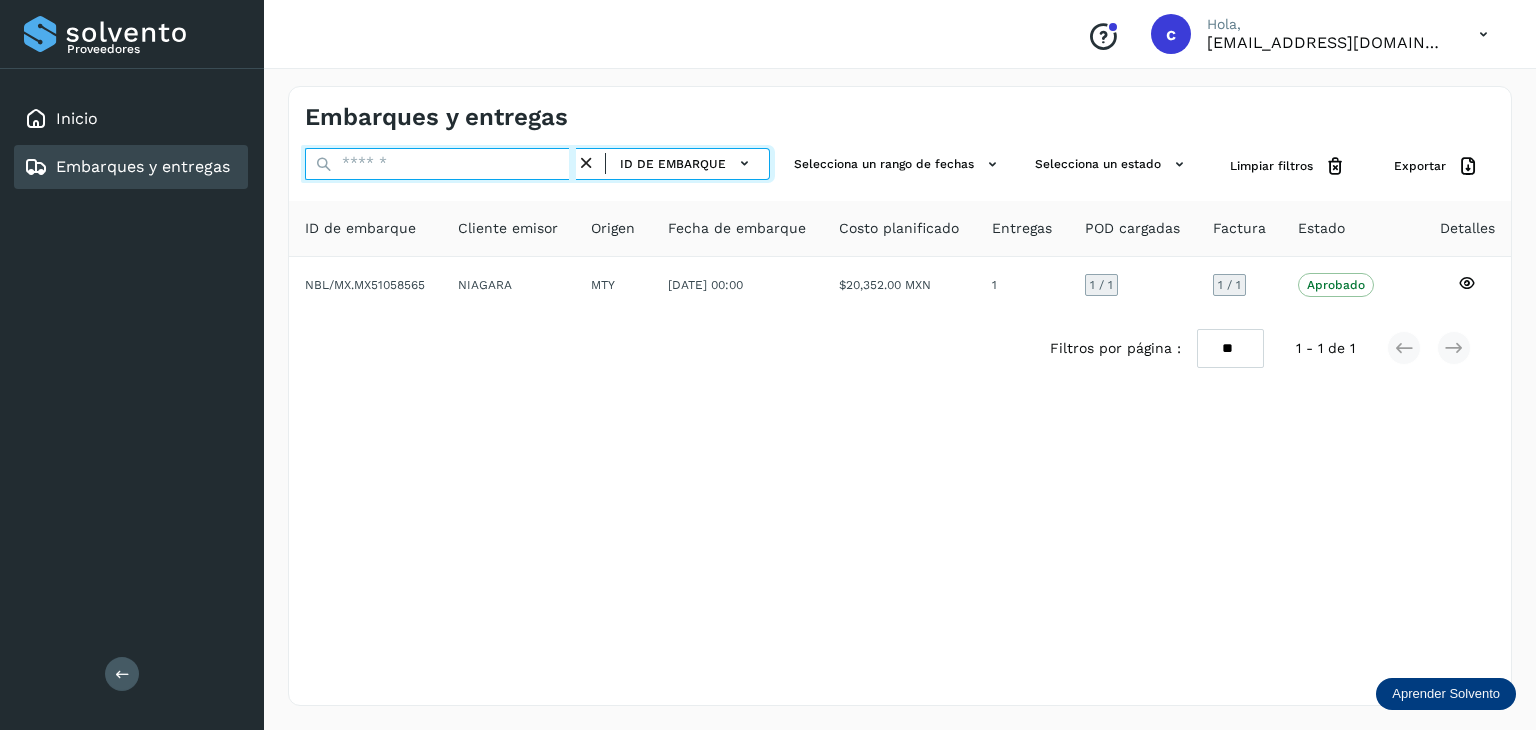 paste on "********" 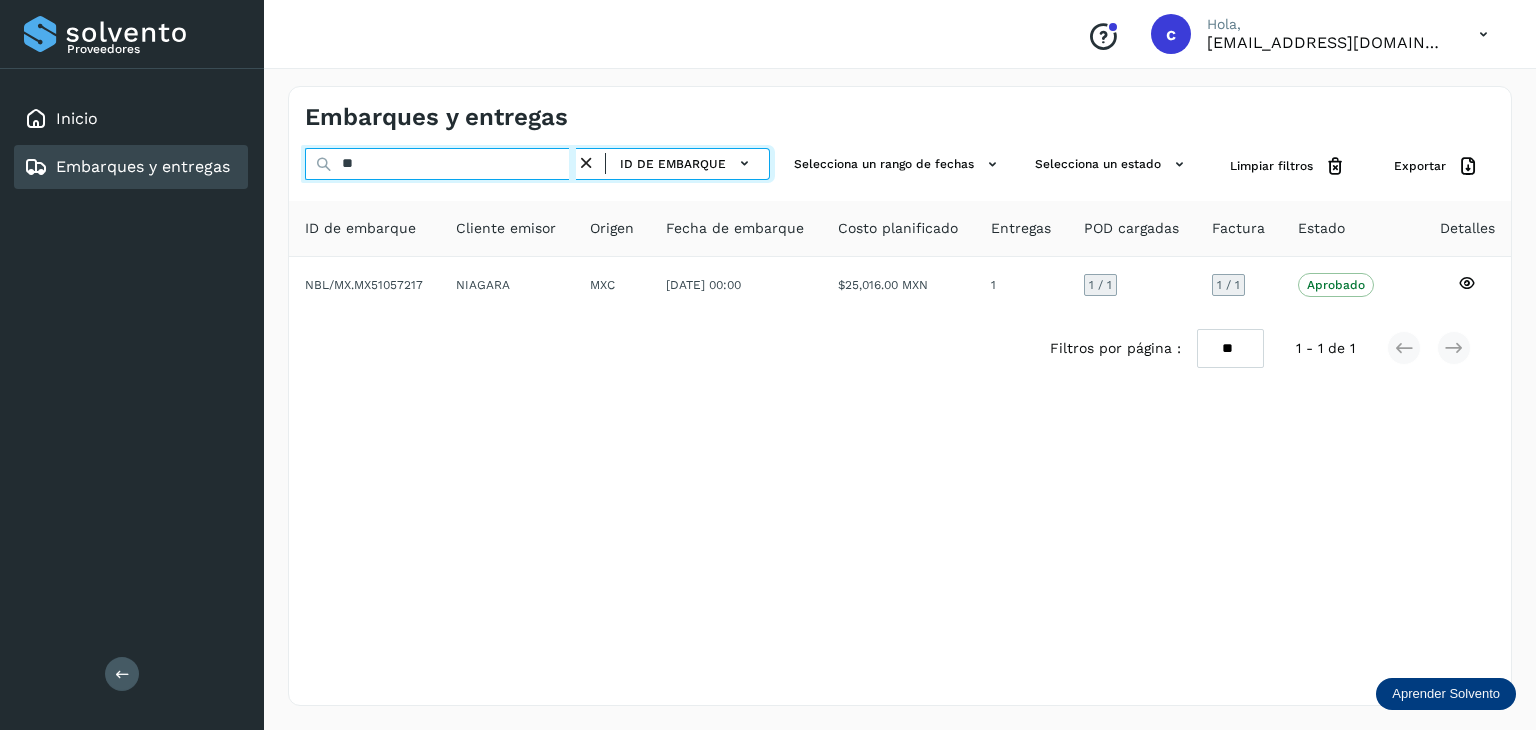 type on "*" 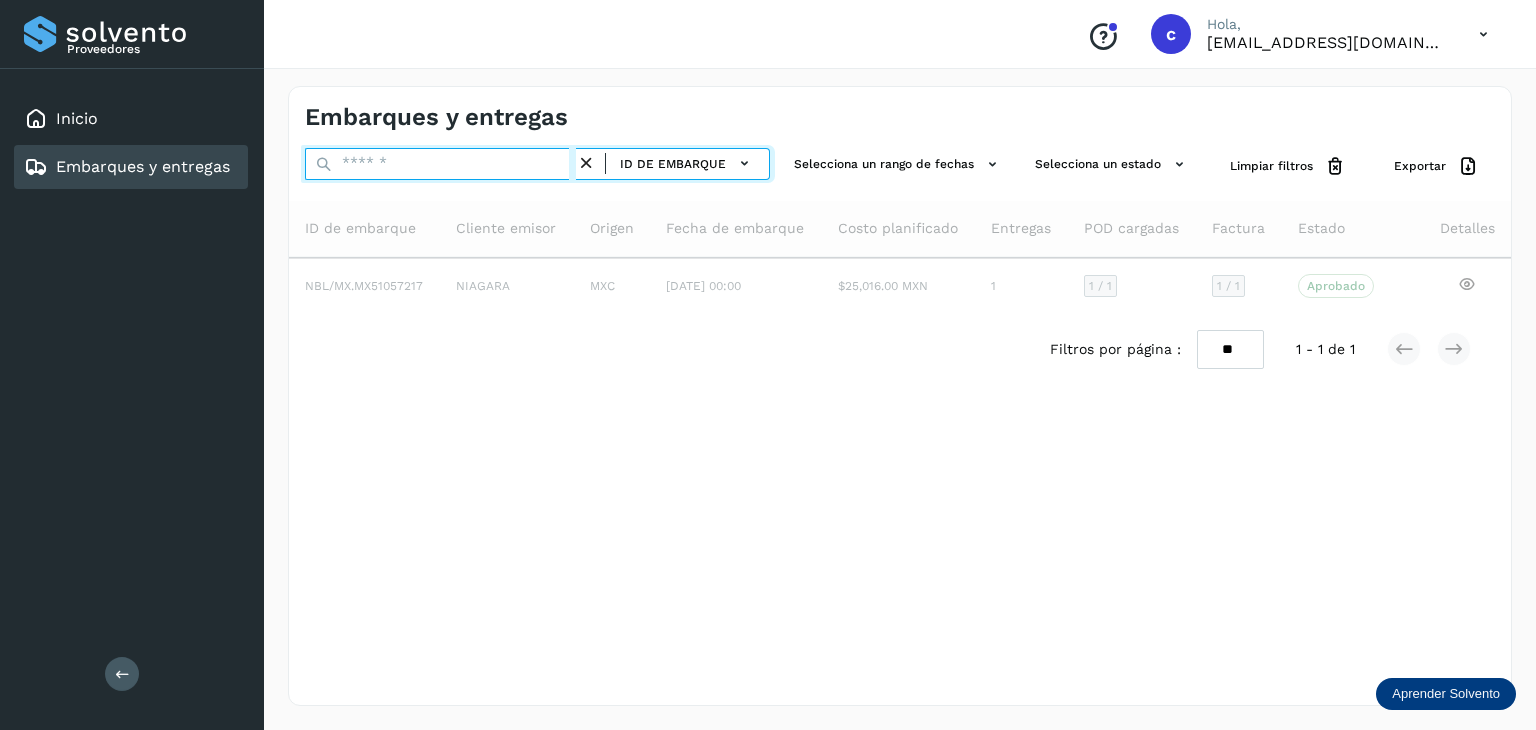 paste on "********" 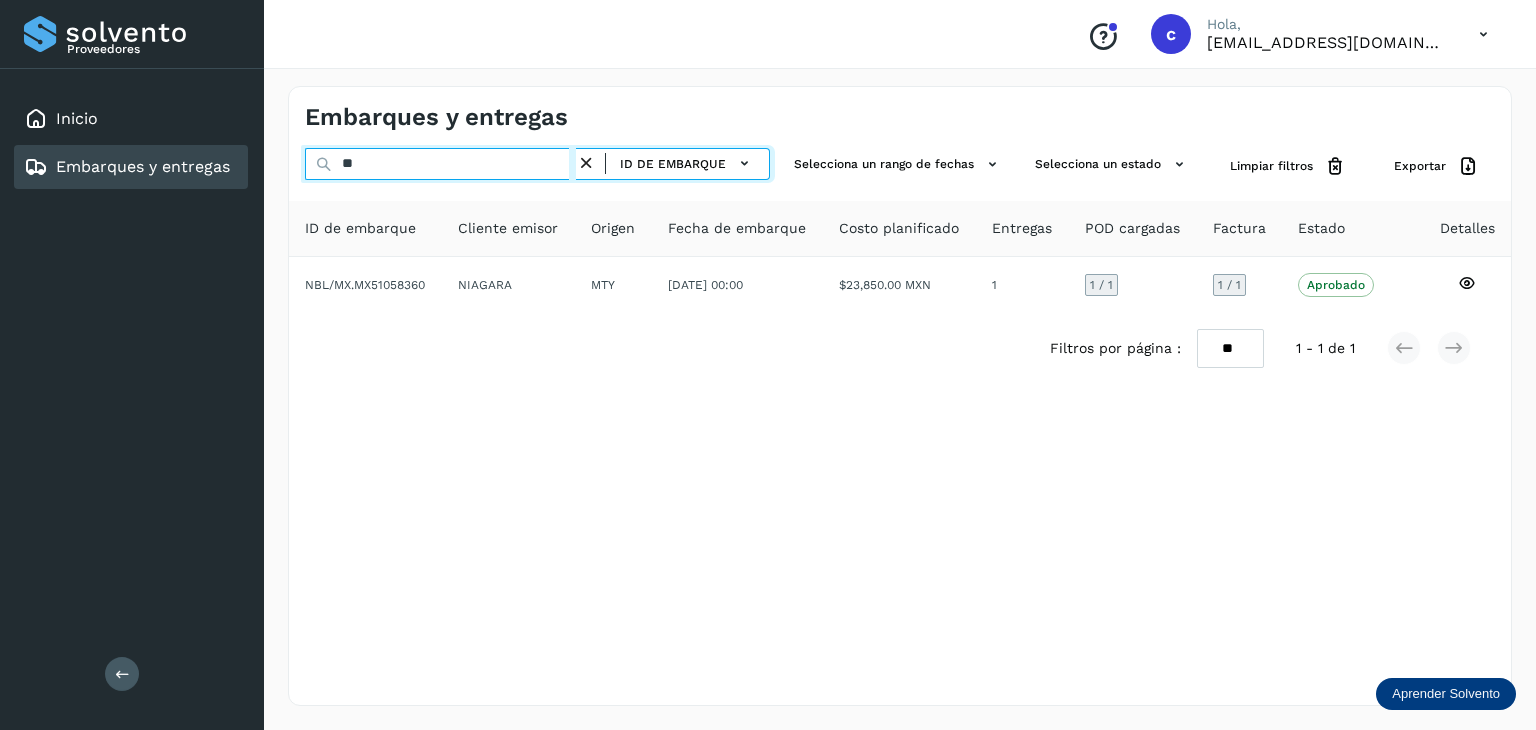 type on "*" 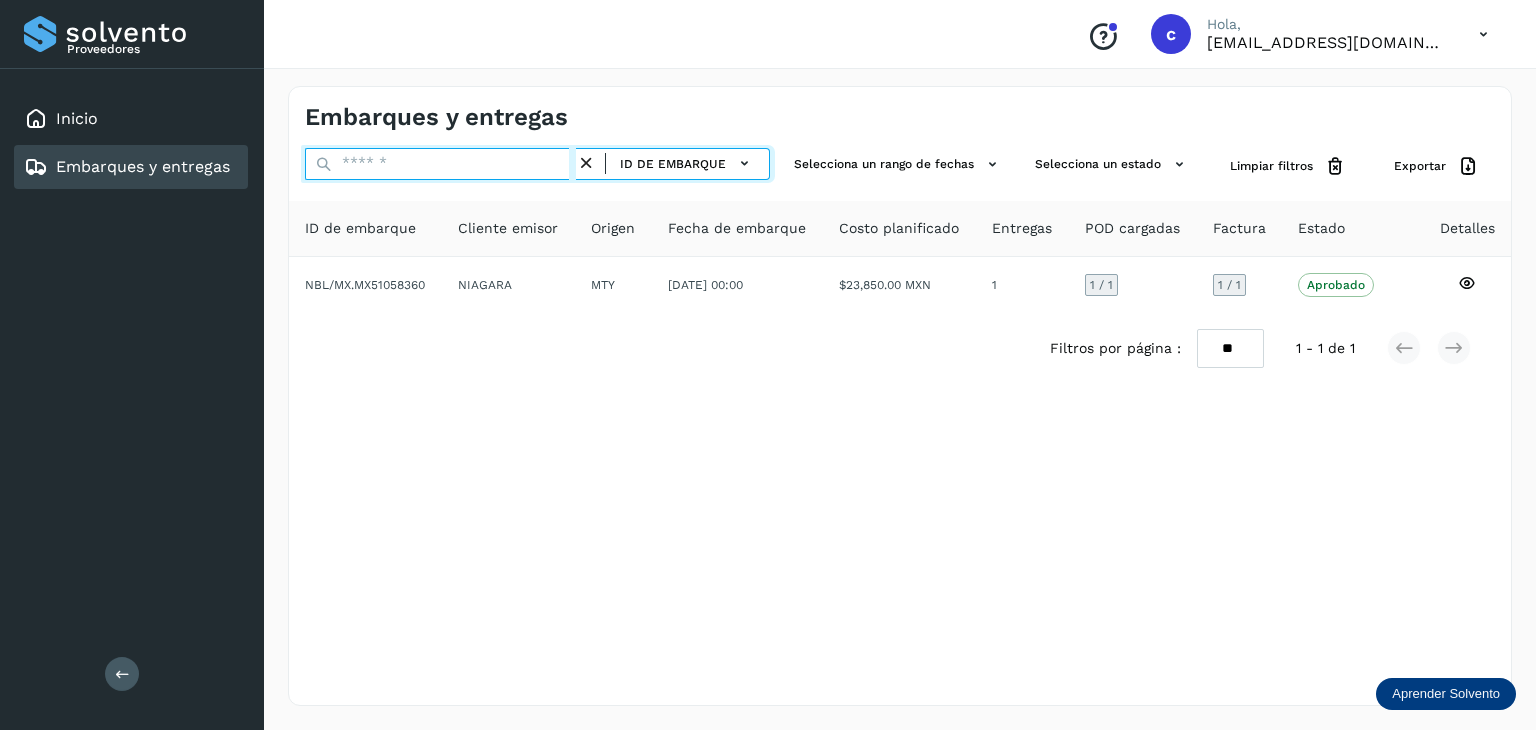 paste on "********" 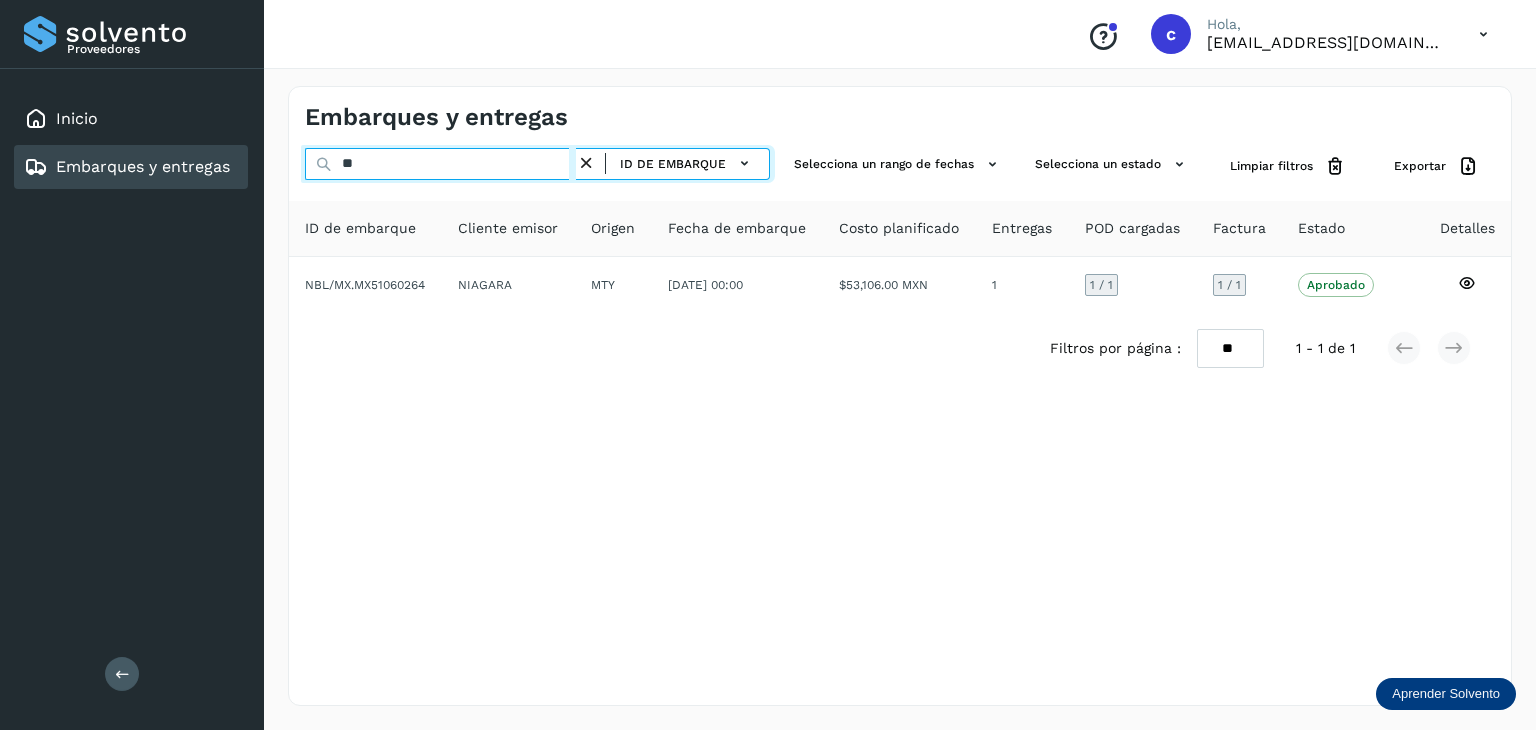 type on "*" 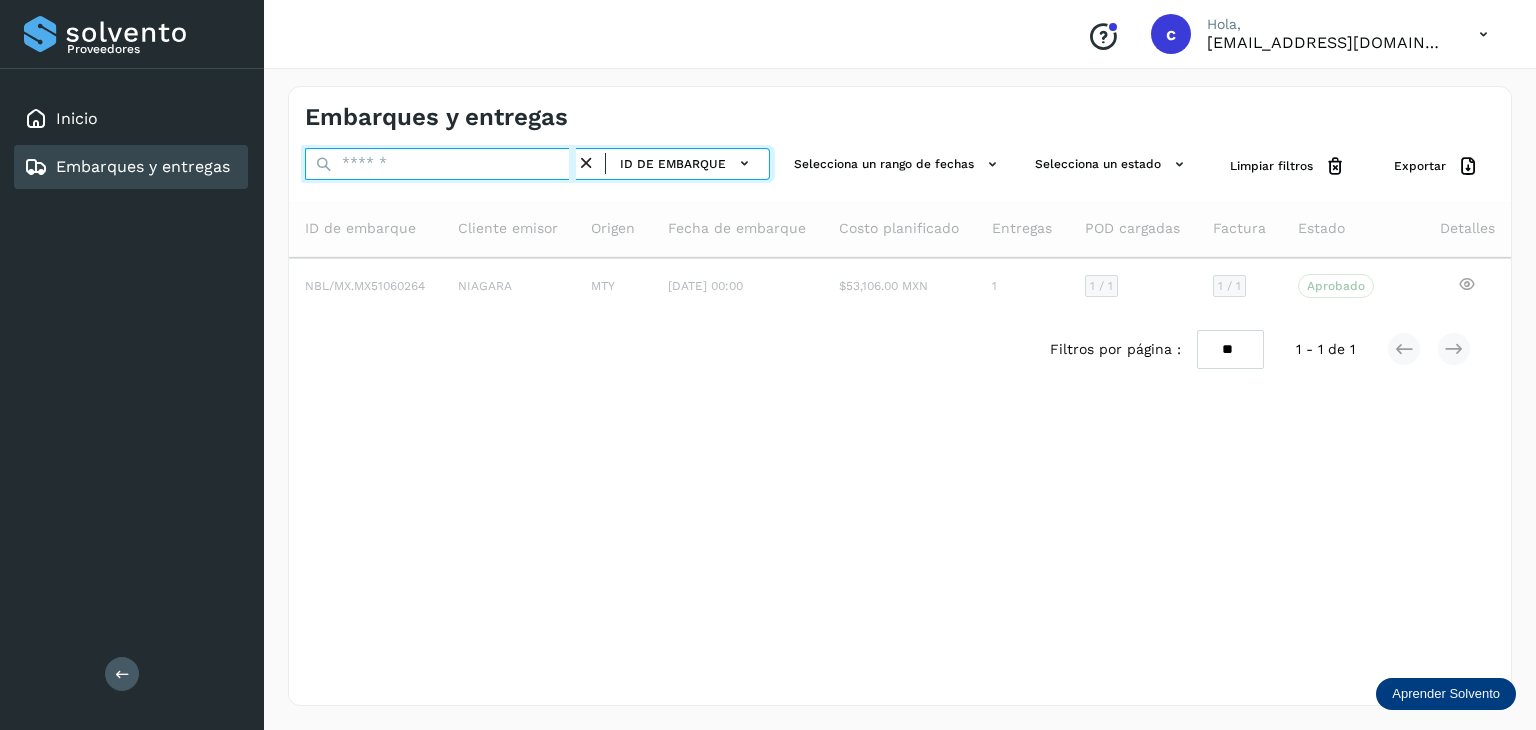 paste on "********" 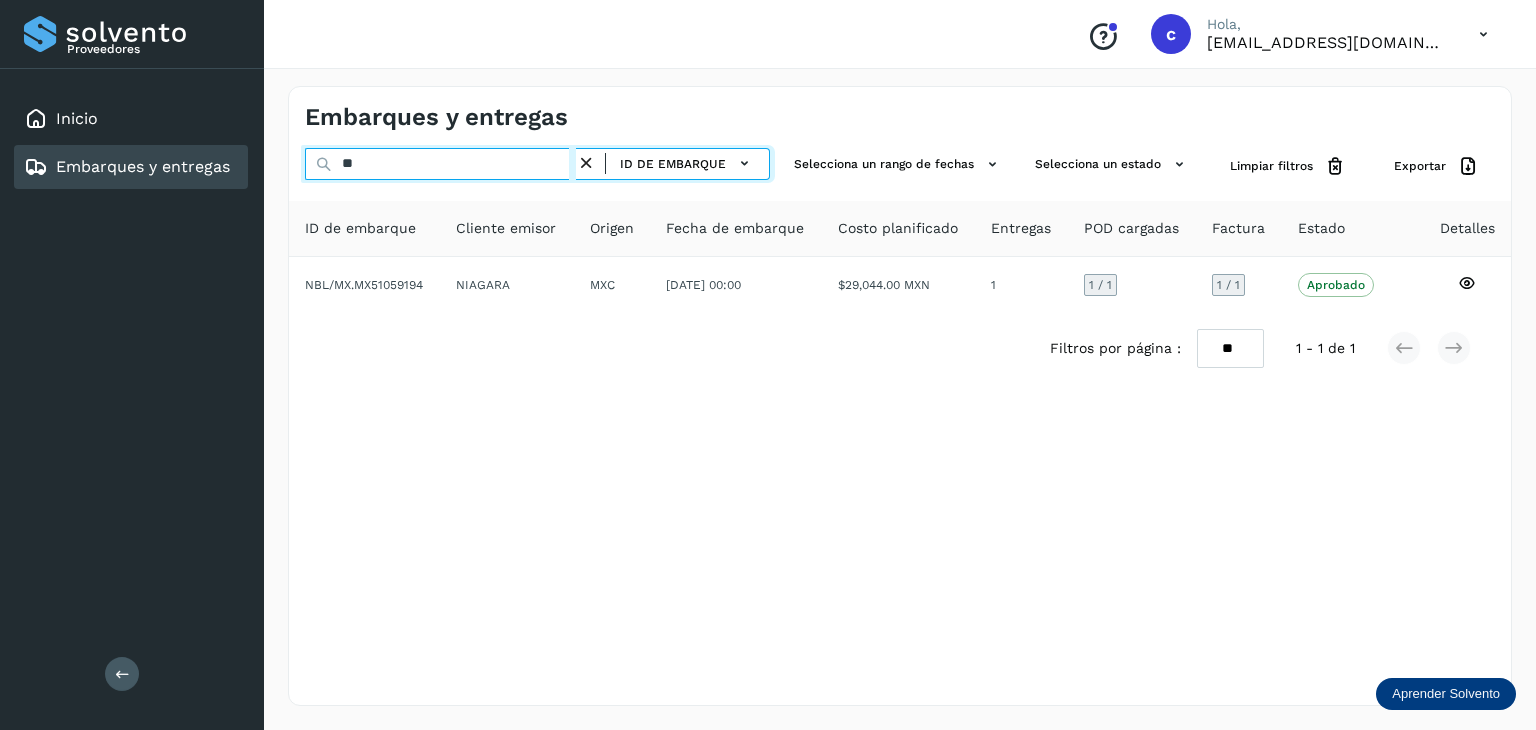 type on "*" 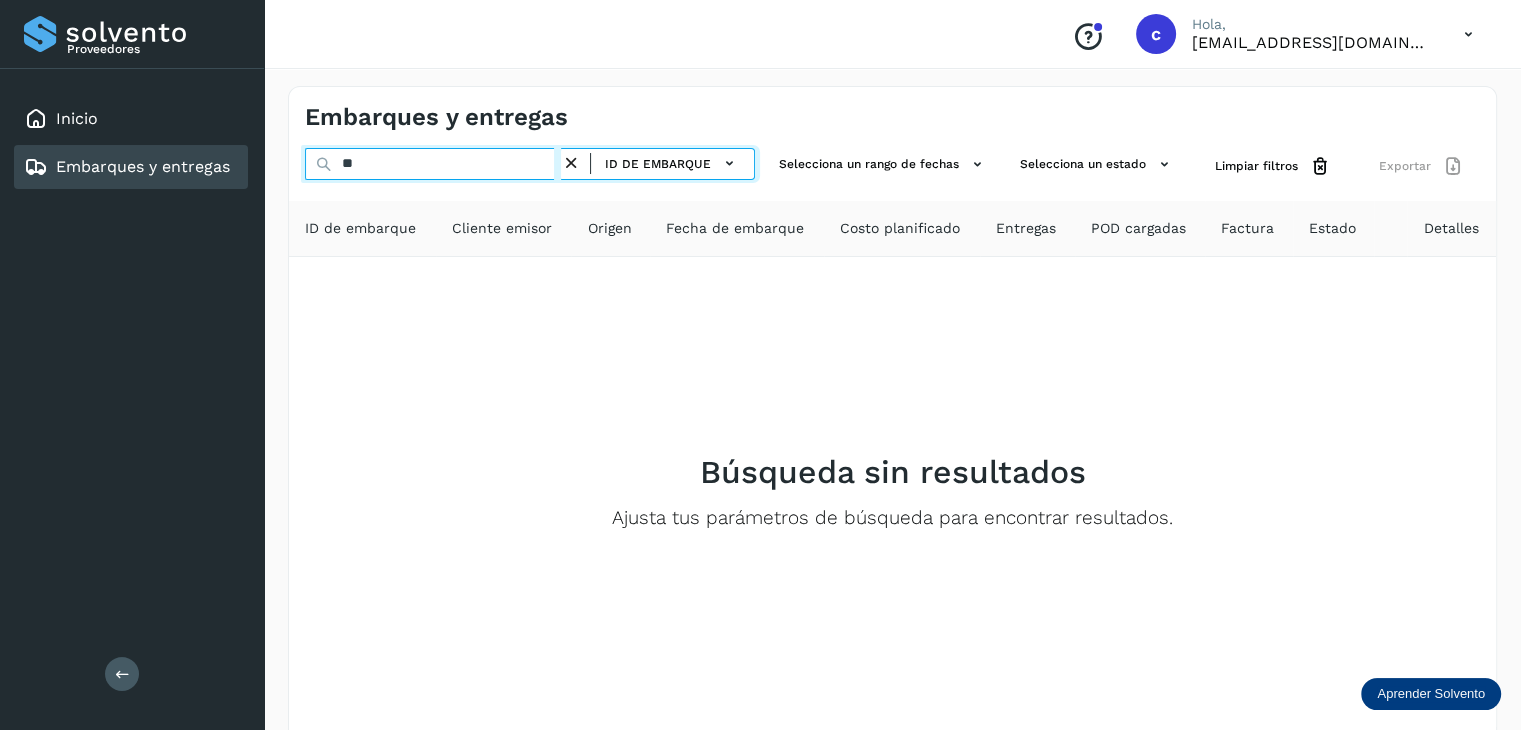 type on "*" 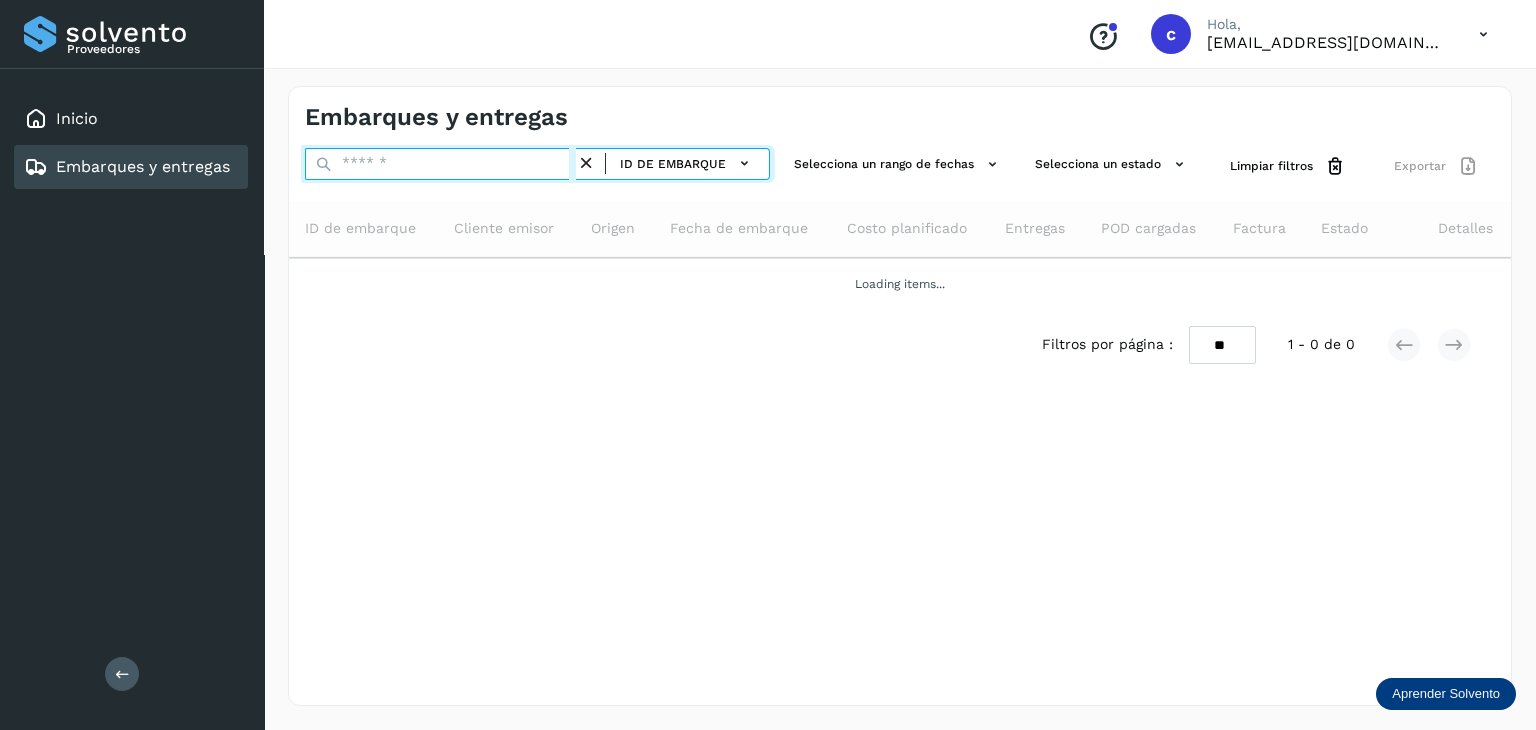 paste on "********" 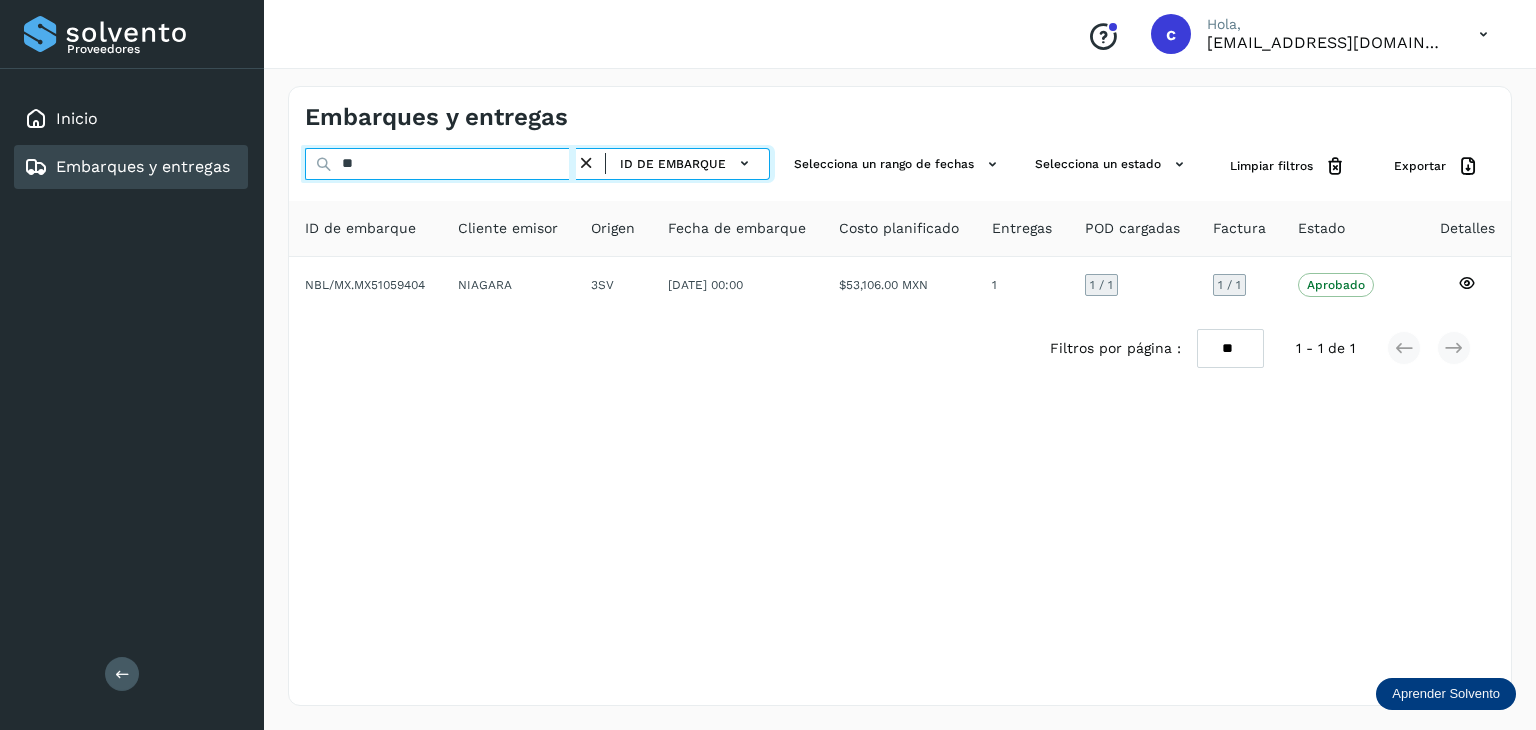 type on "*" 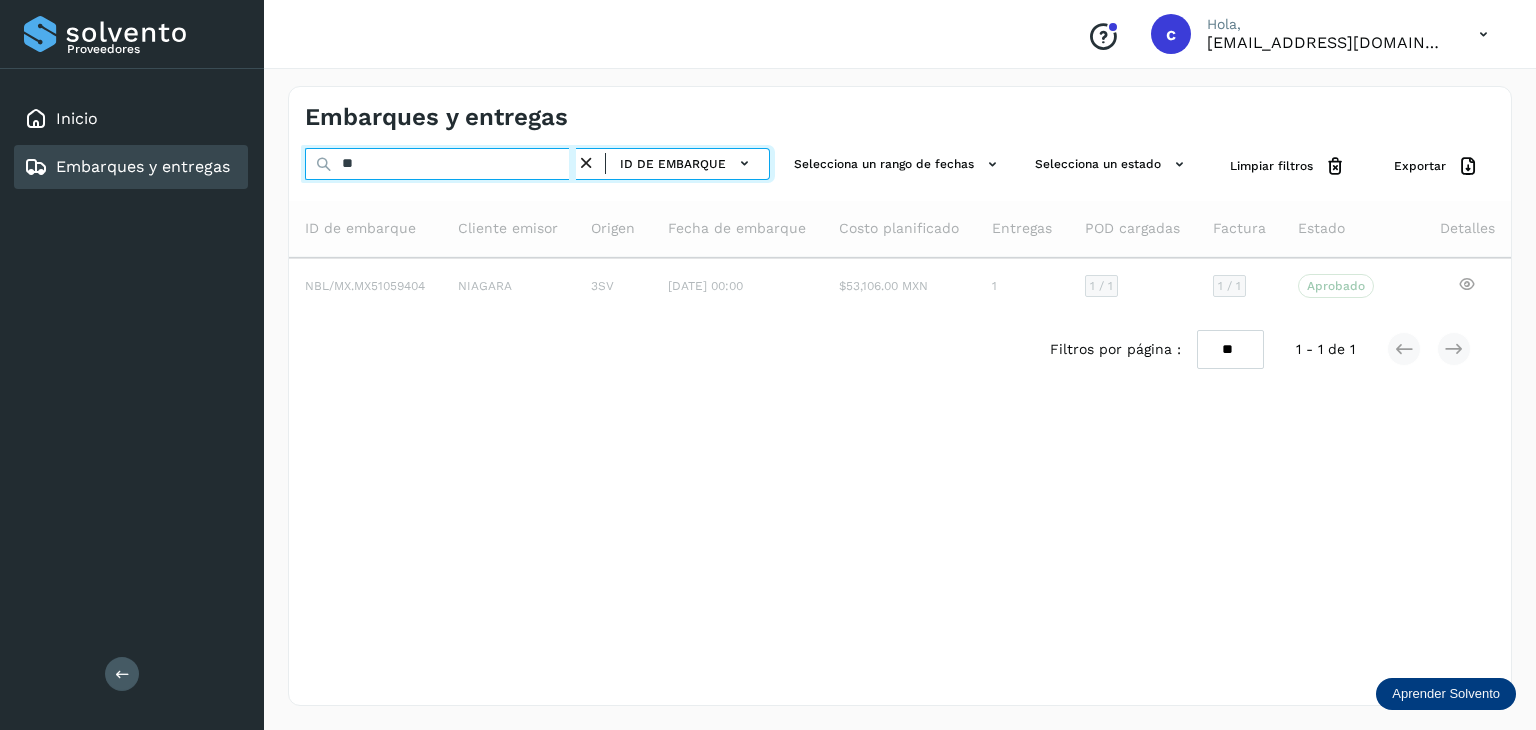 type on "*" 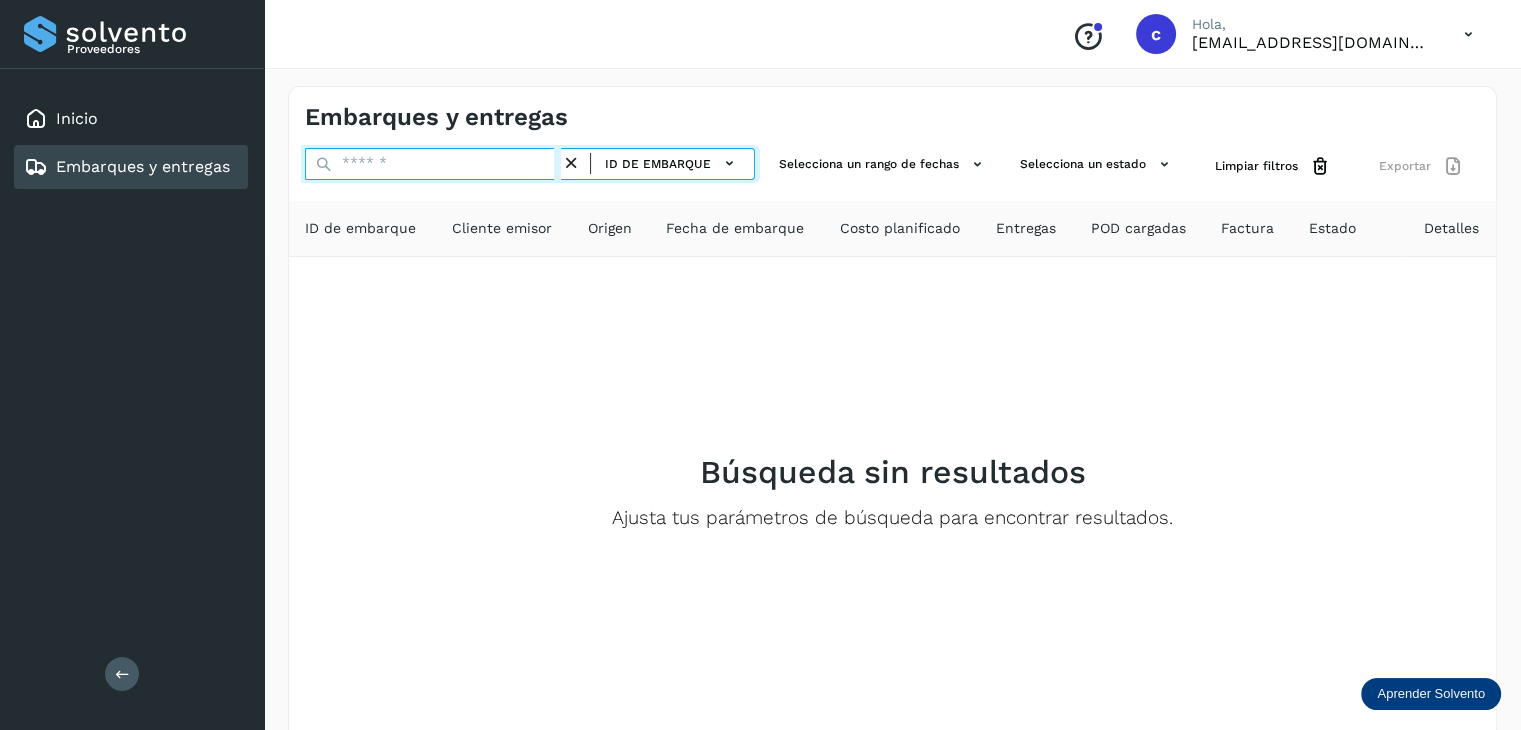paste on "********" 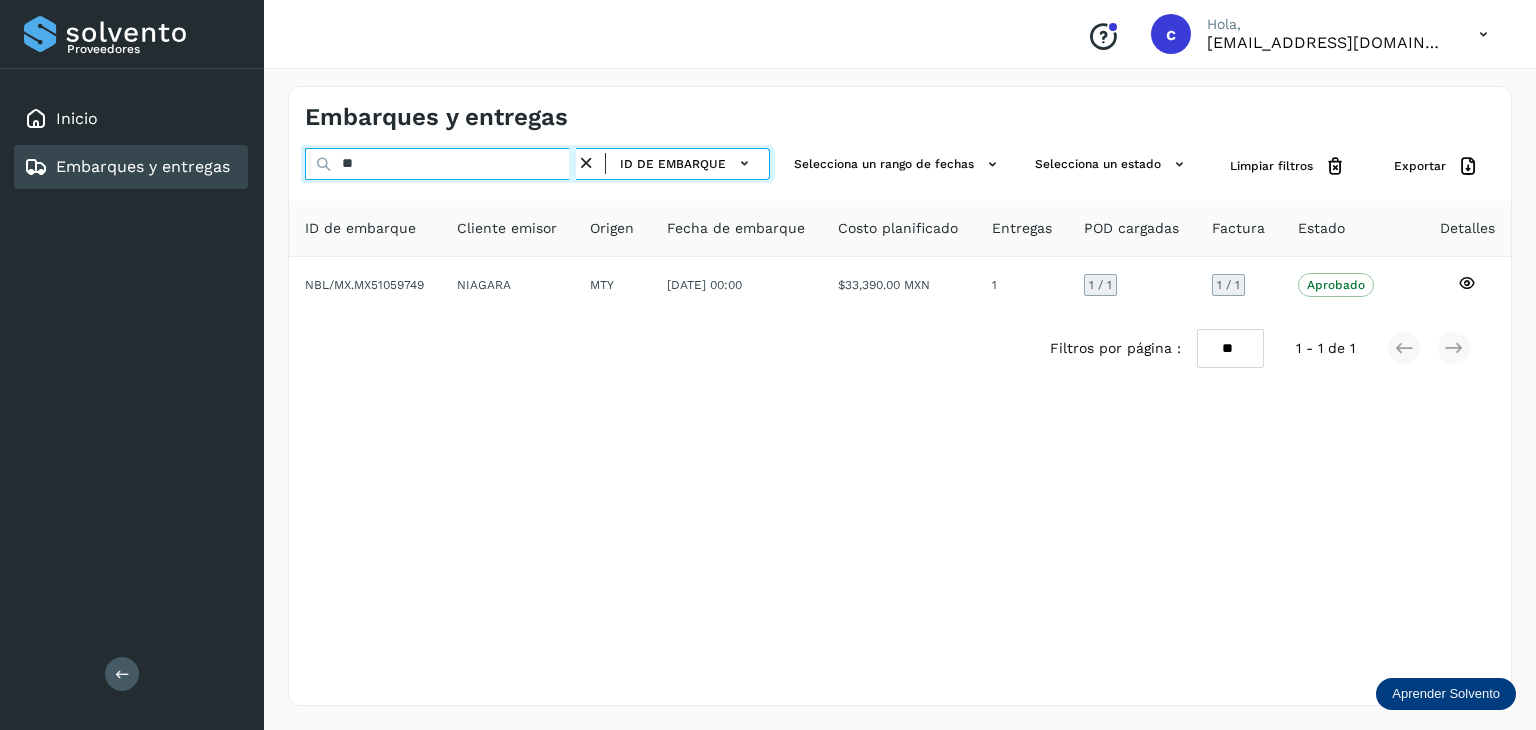type on "*" 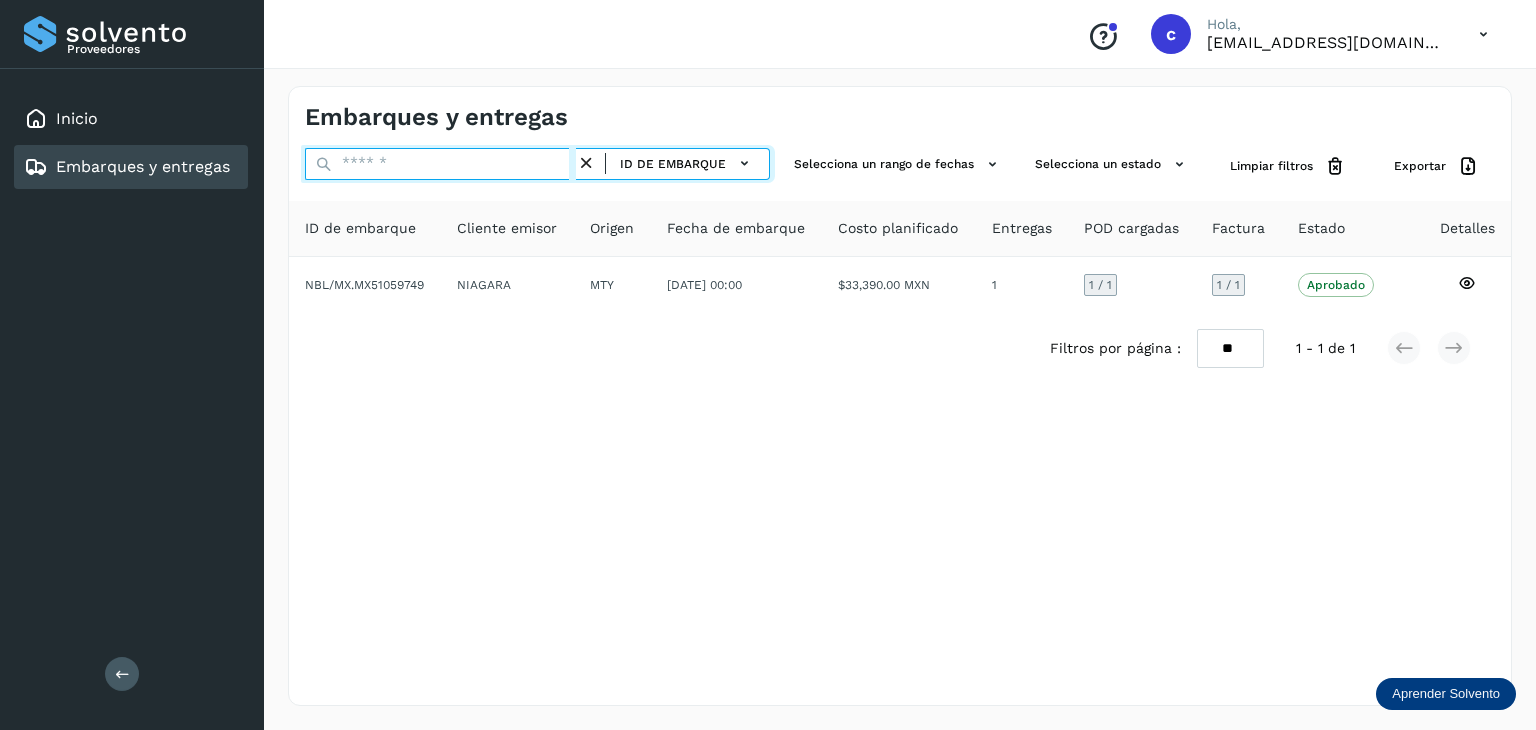 paste on "********" 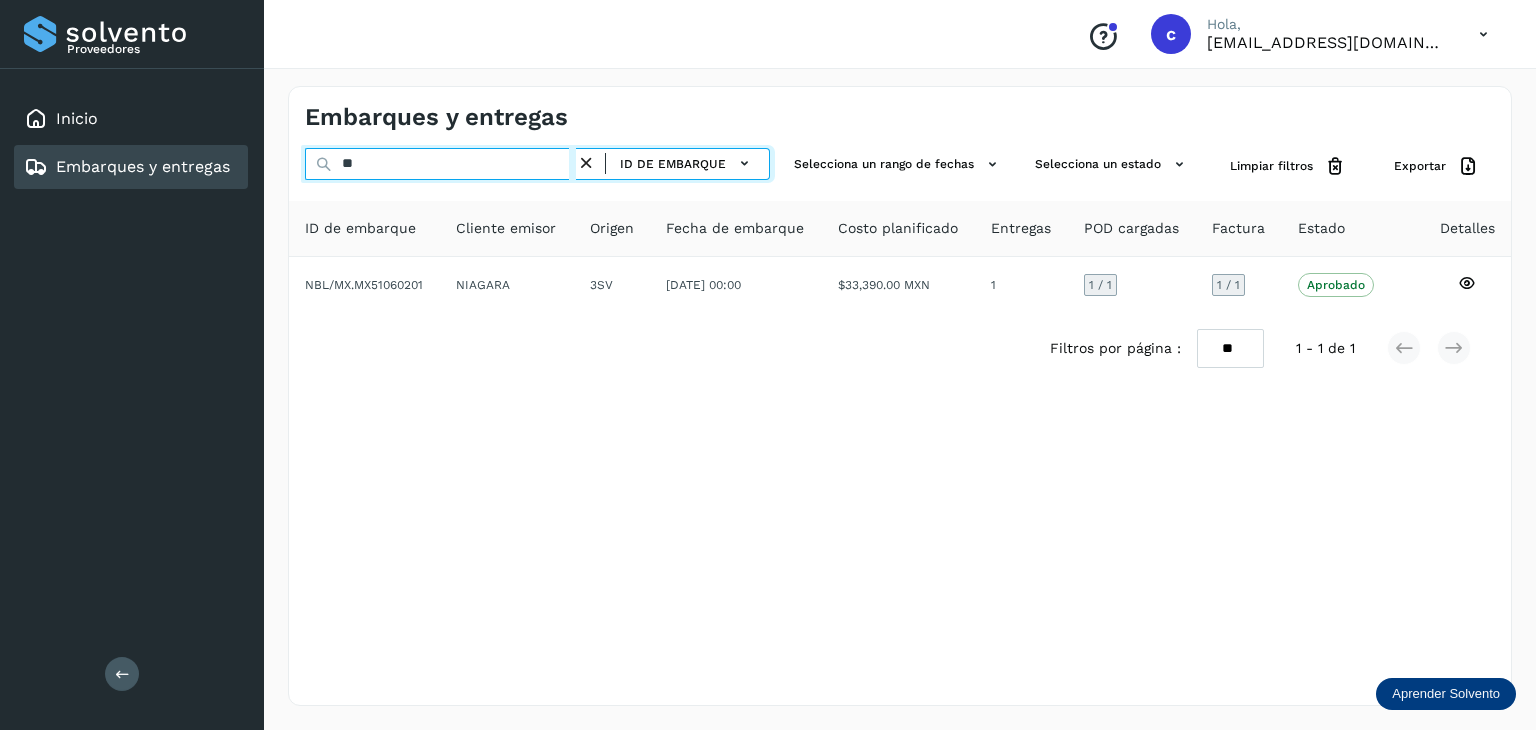 type on "*" 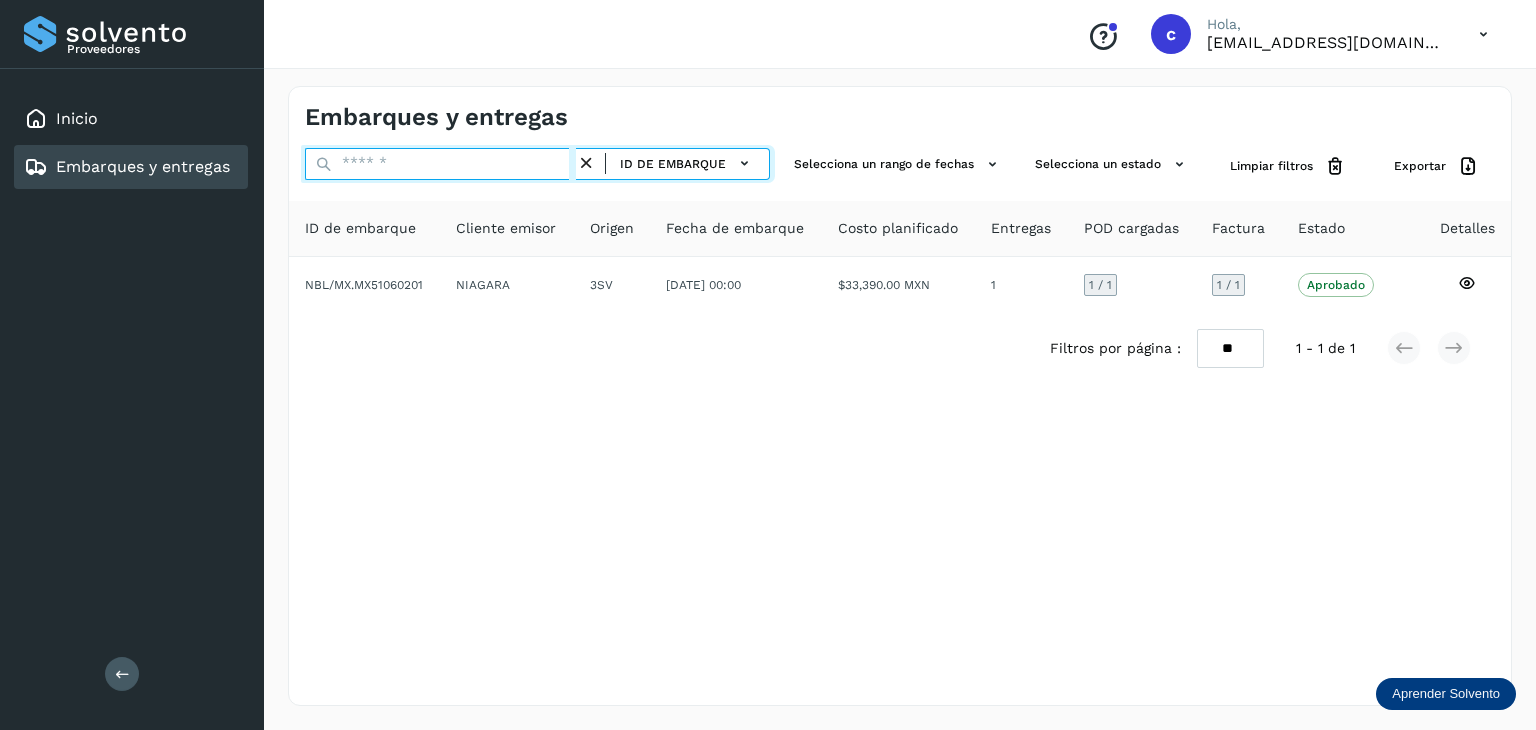 paste on "********" 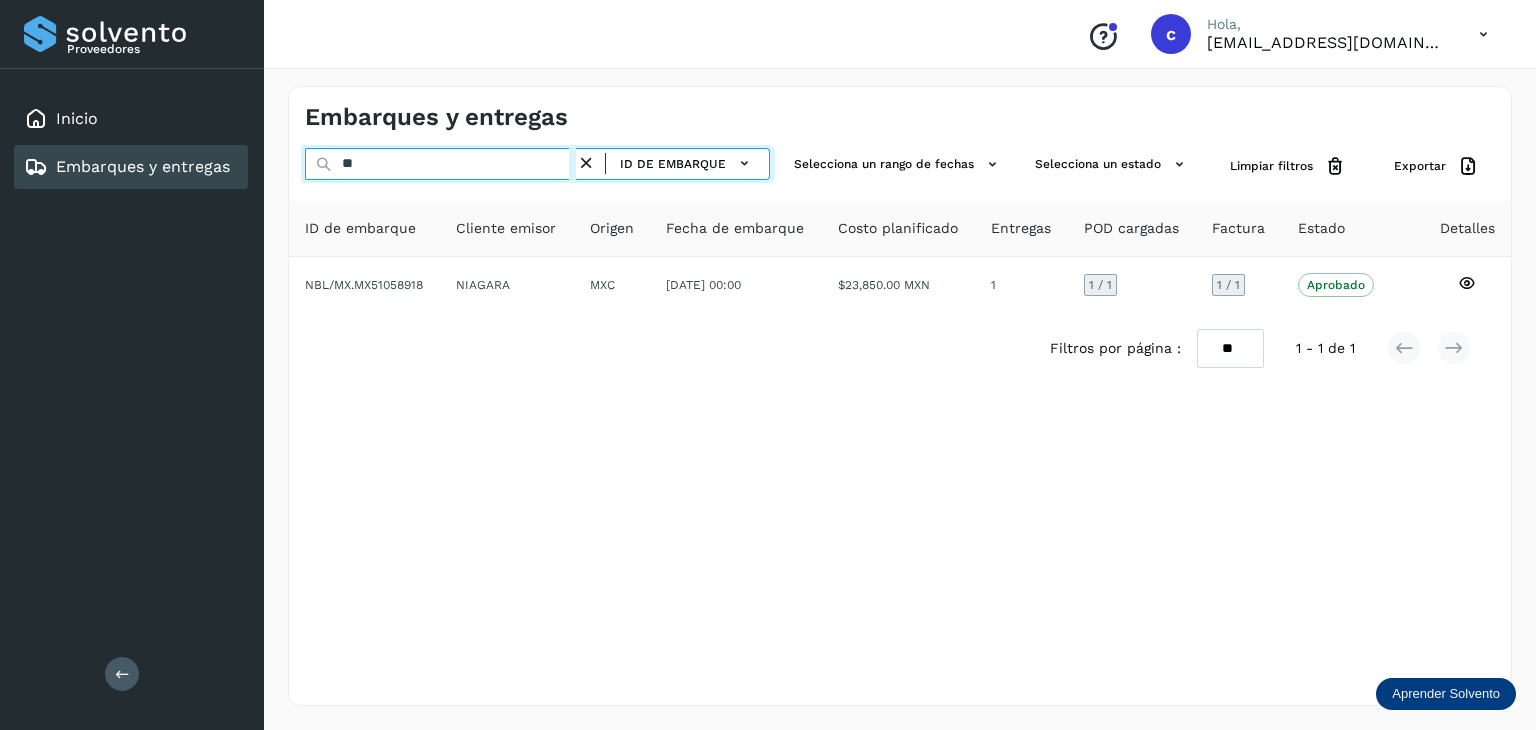 type on "*" 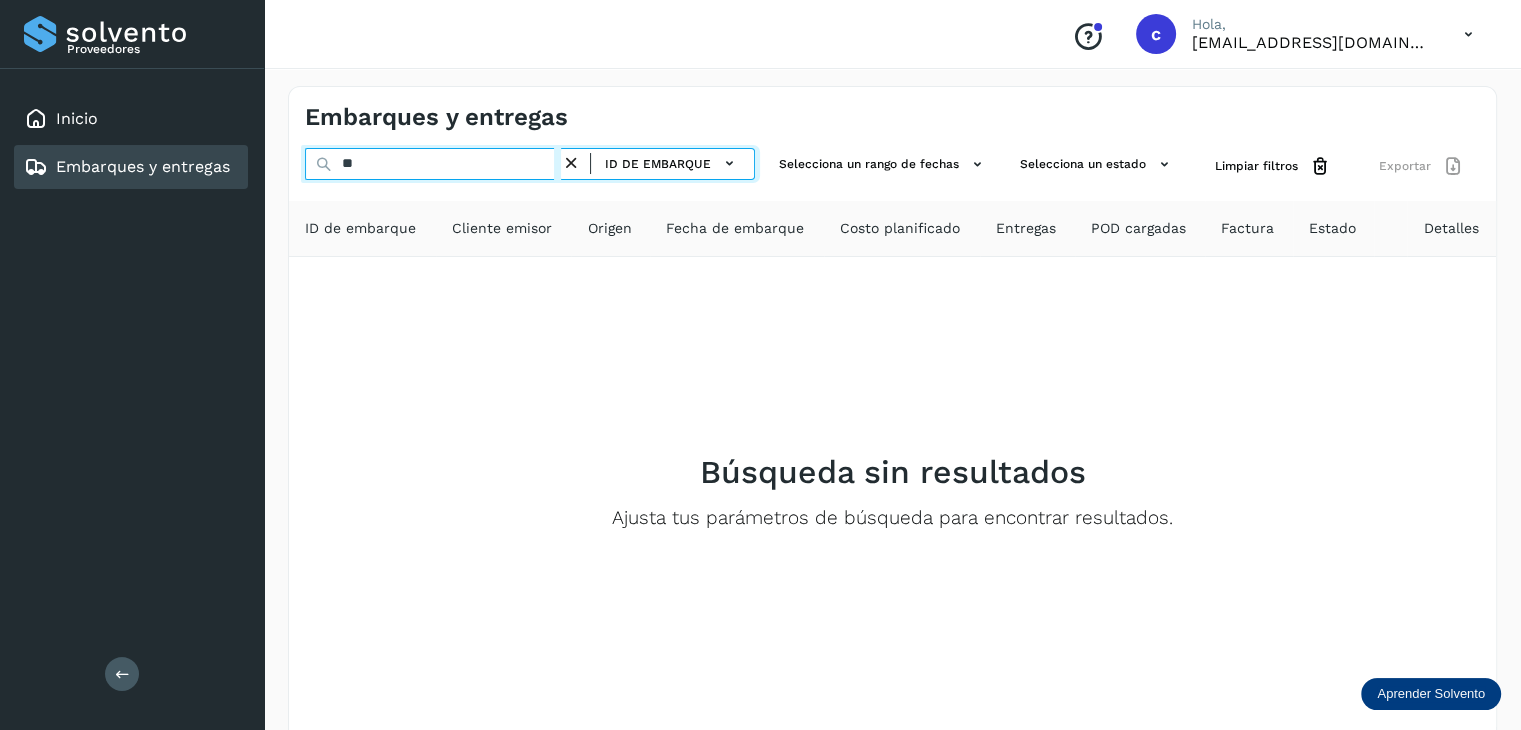 type on "*" 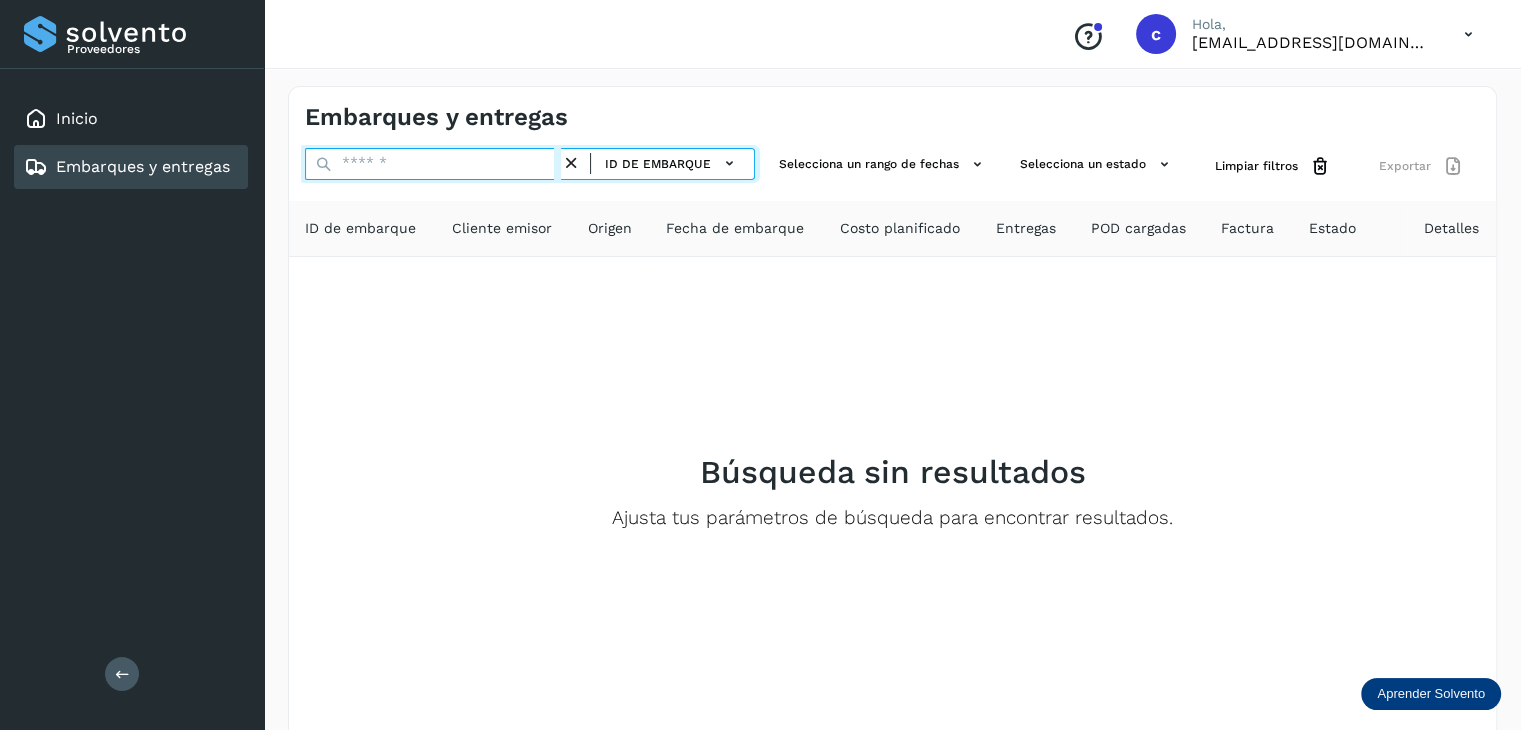 paste on "********" 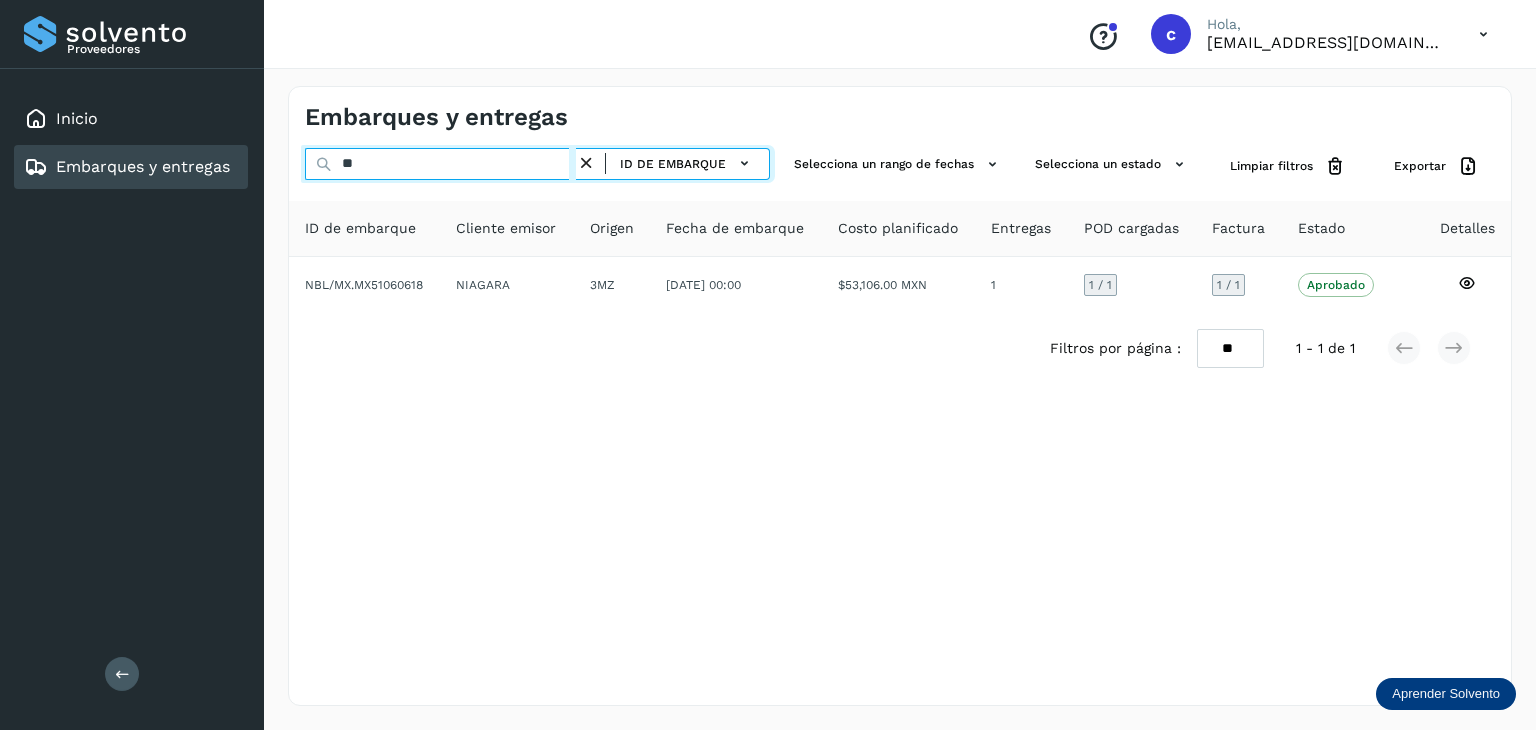 type on "*" 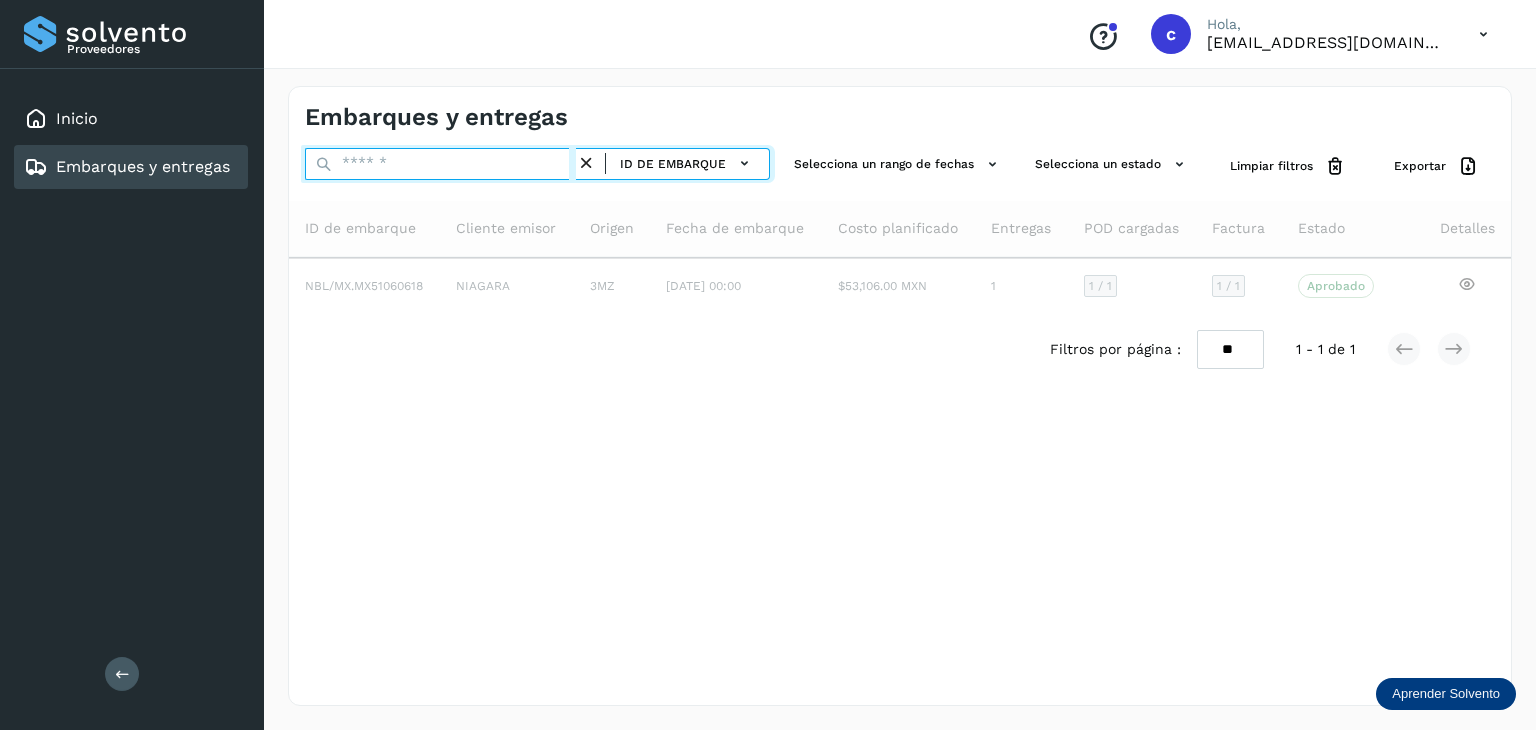 paste on "********" 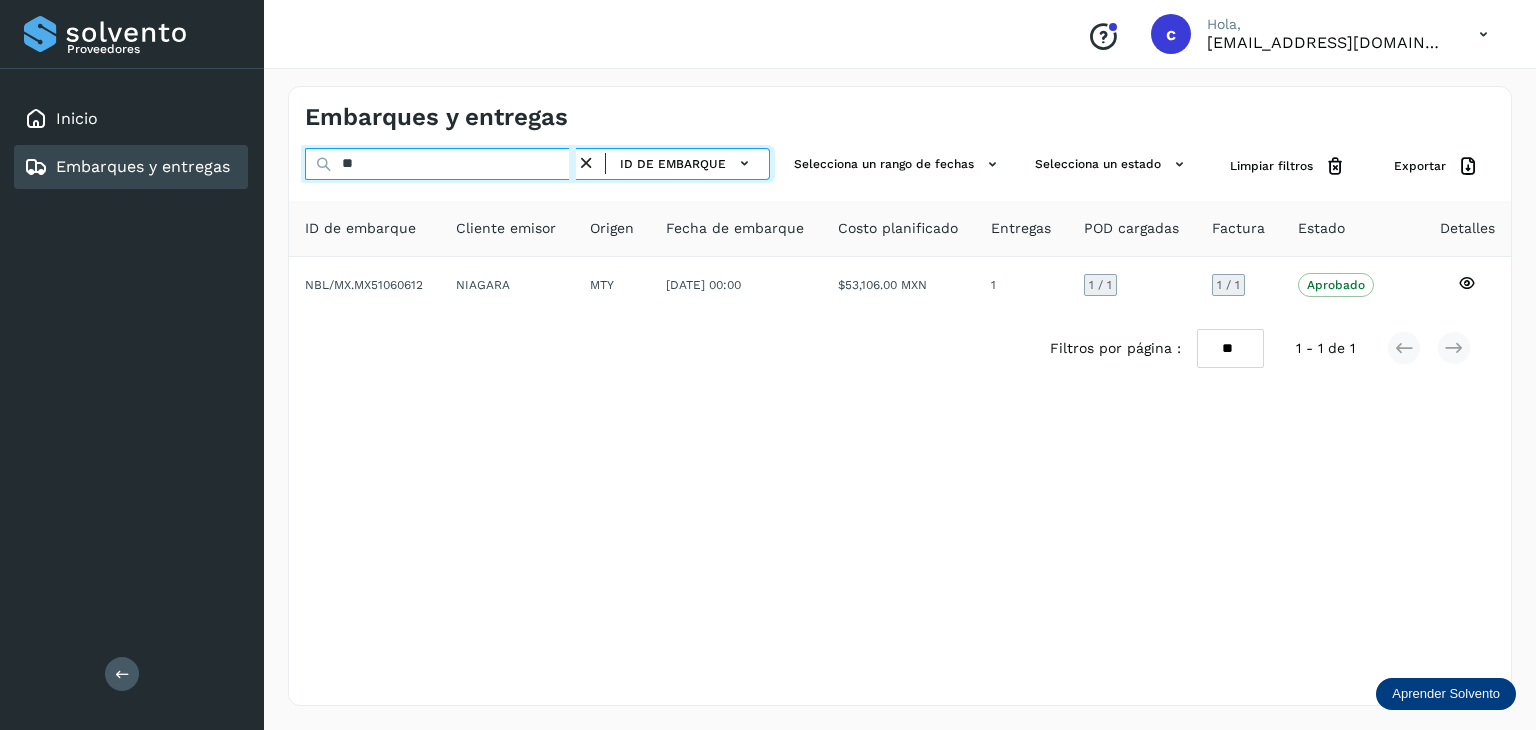type on "*" 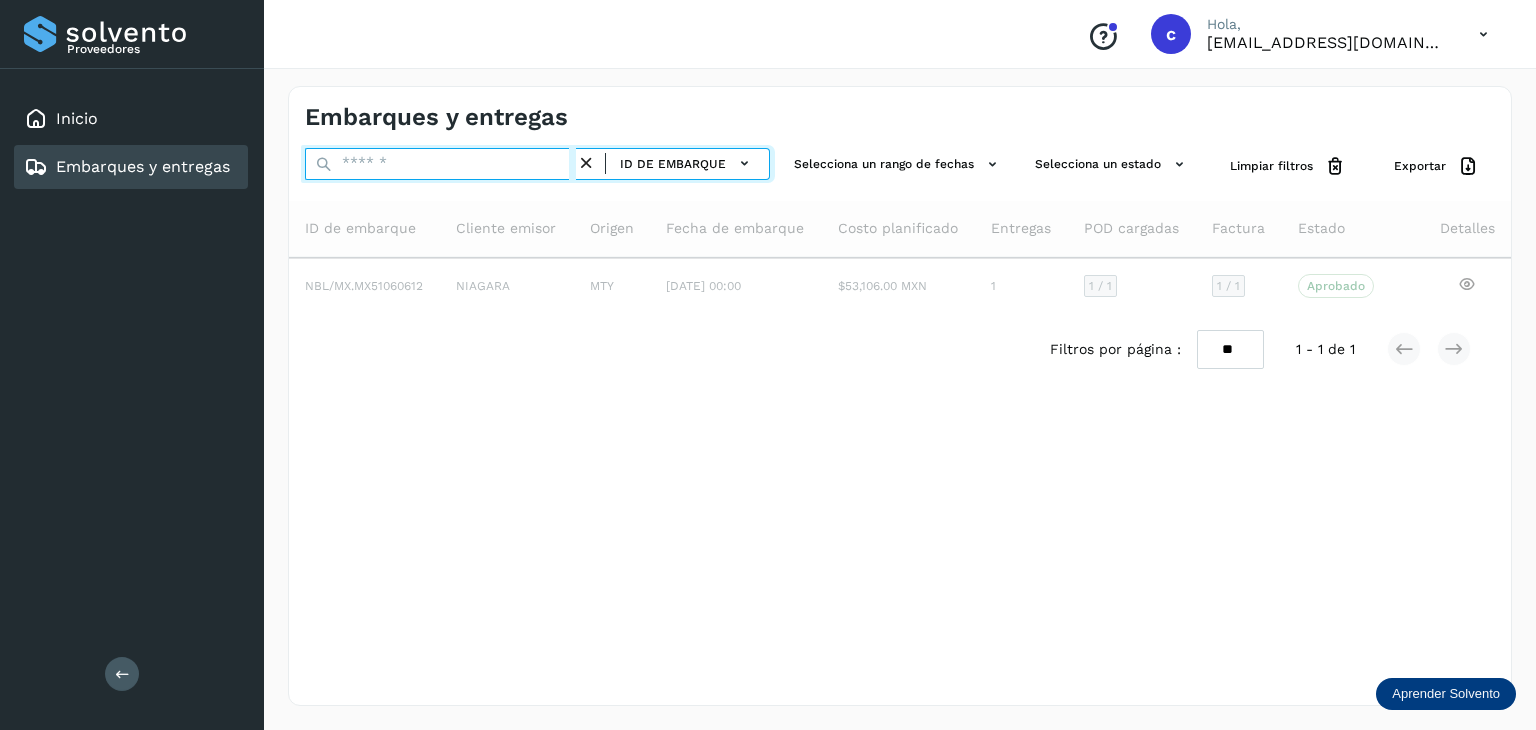 paste on "********" 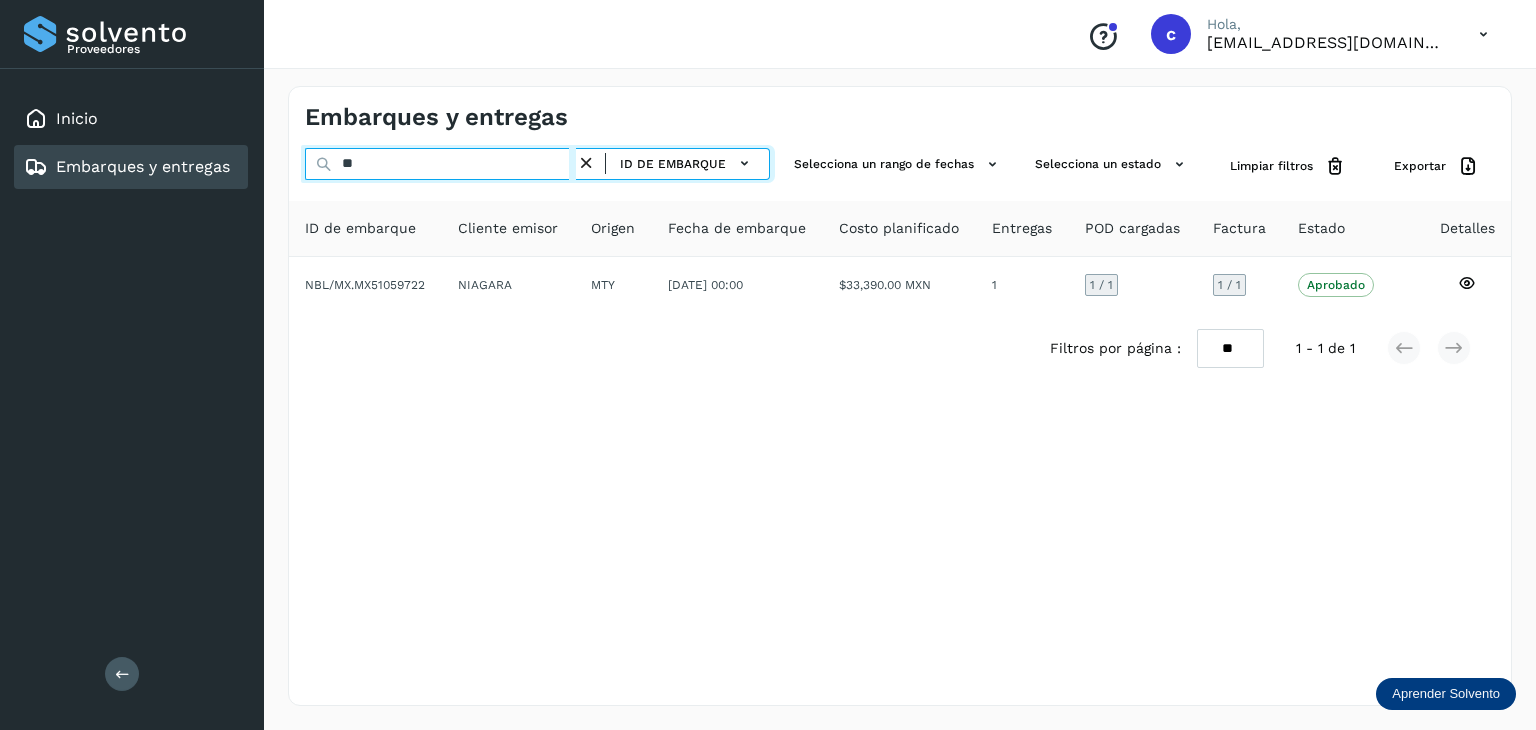 type on "*" 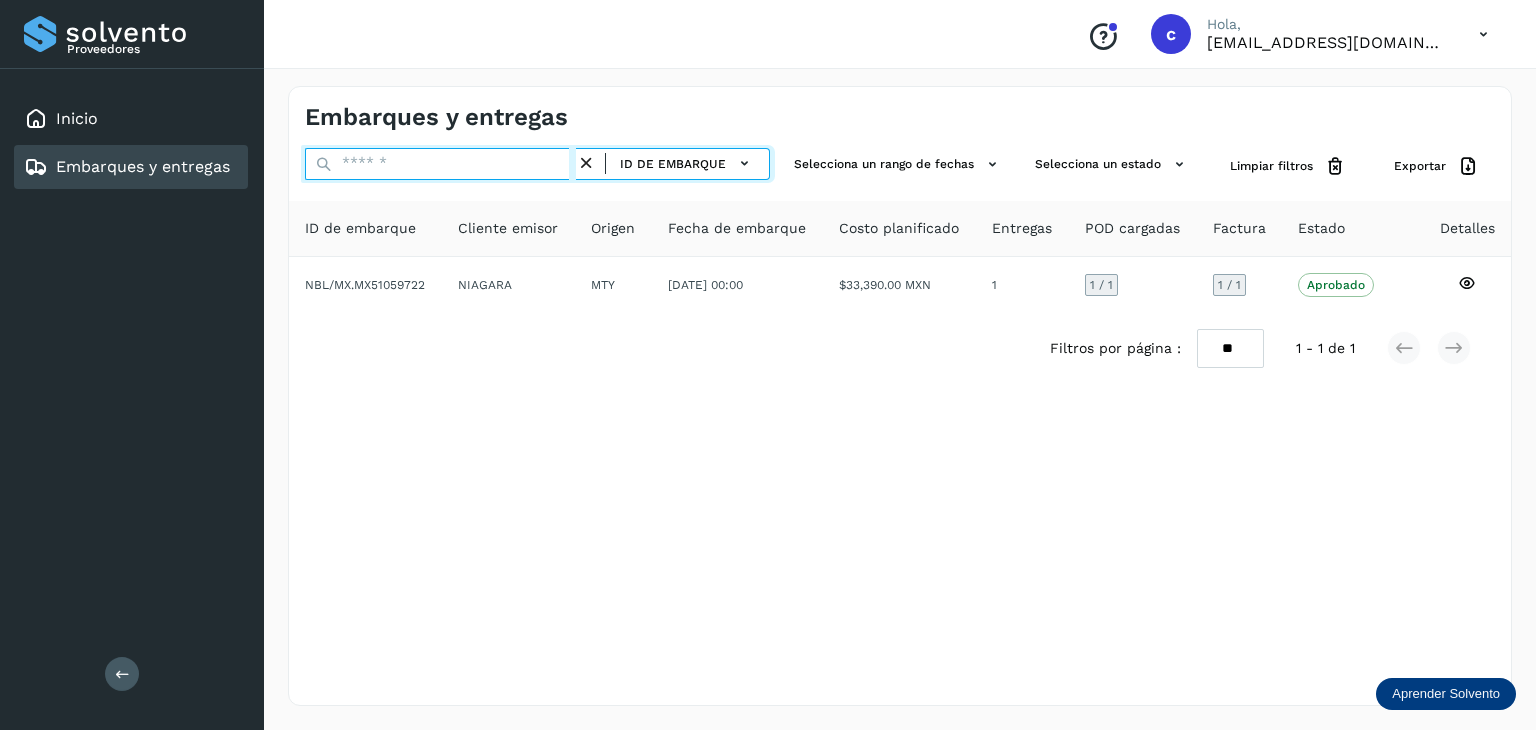 paste on "********" 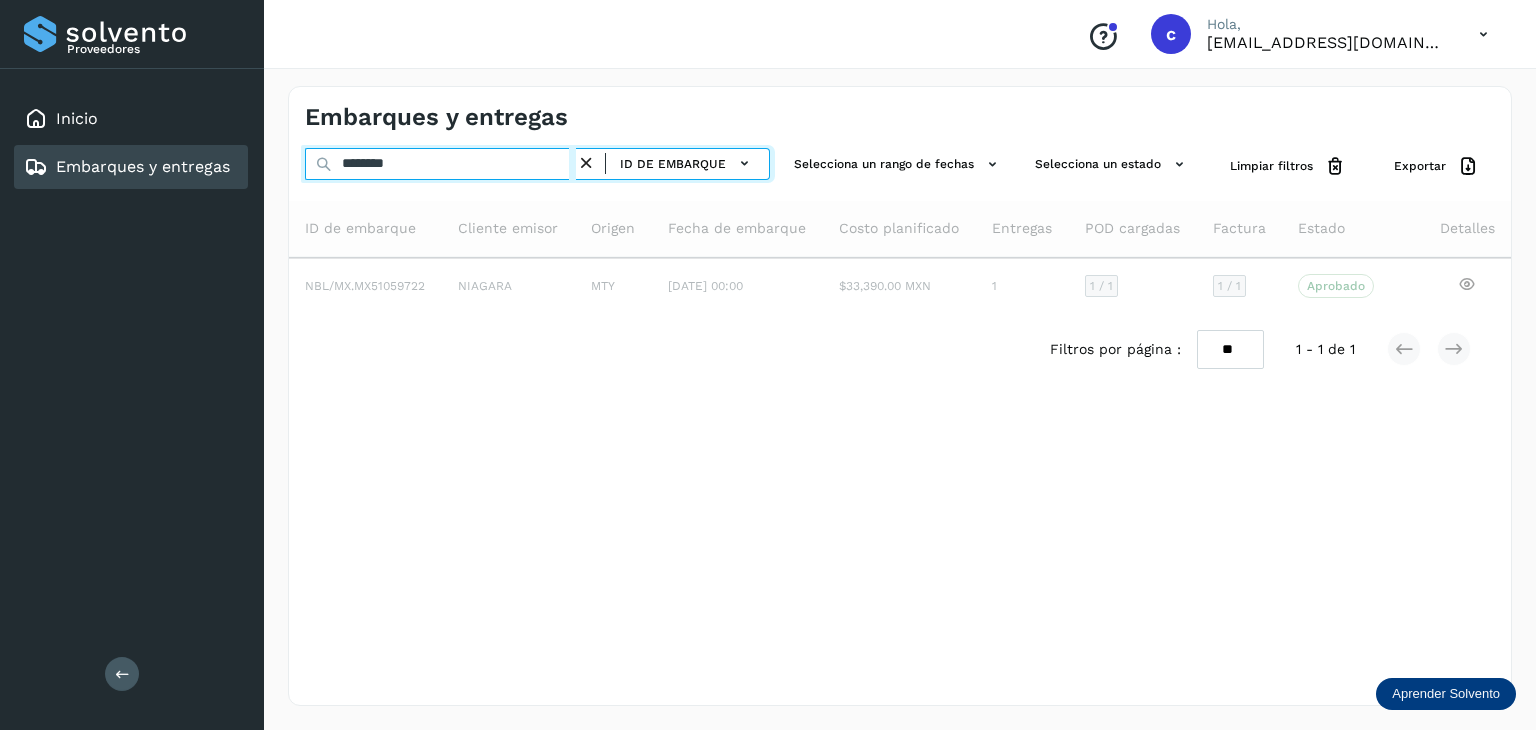 type on "********" 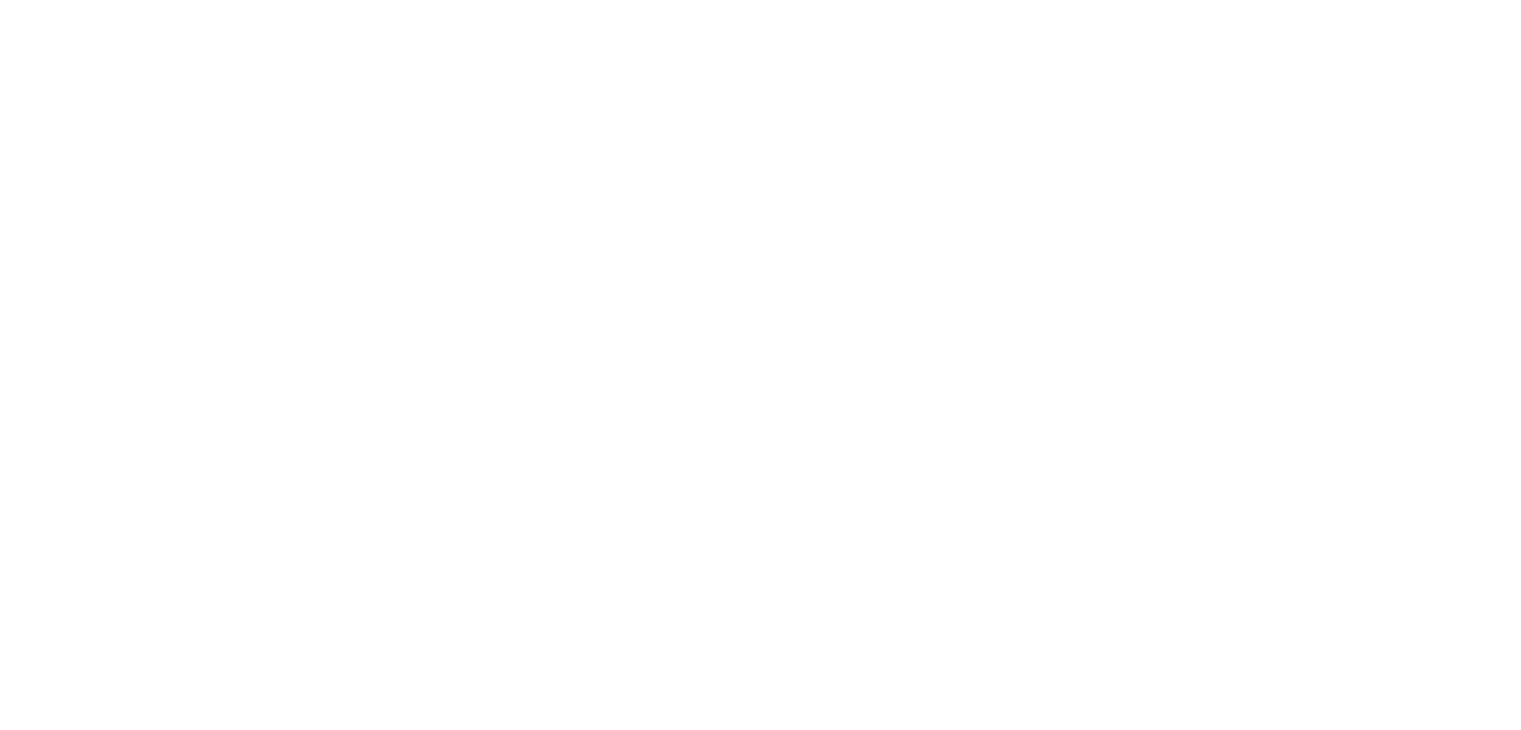 scroll, scrollTop: 0, scrollLeft: 0, axis: both 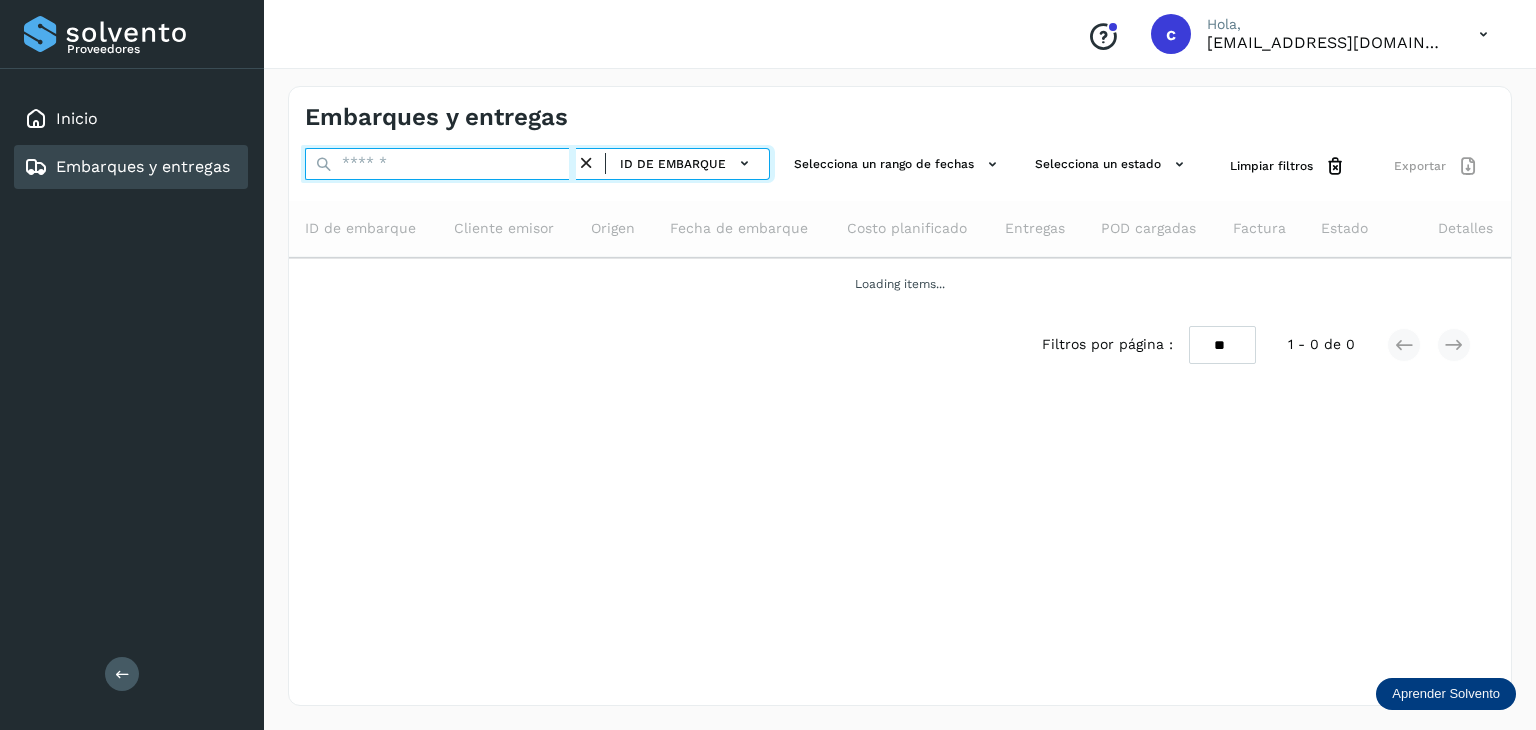 click at bounding box center (440, 164) 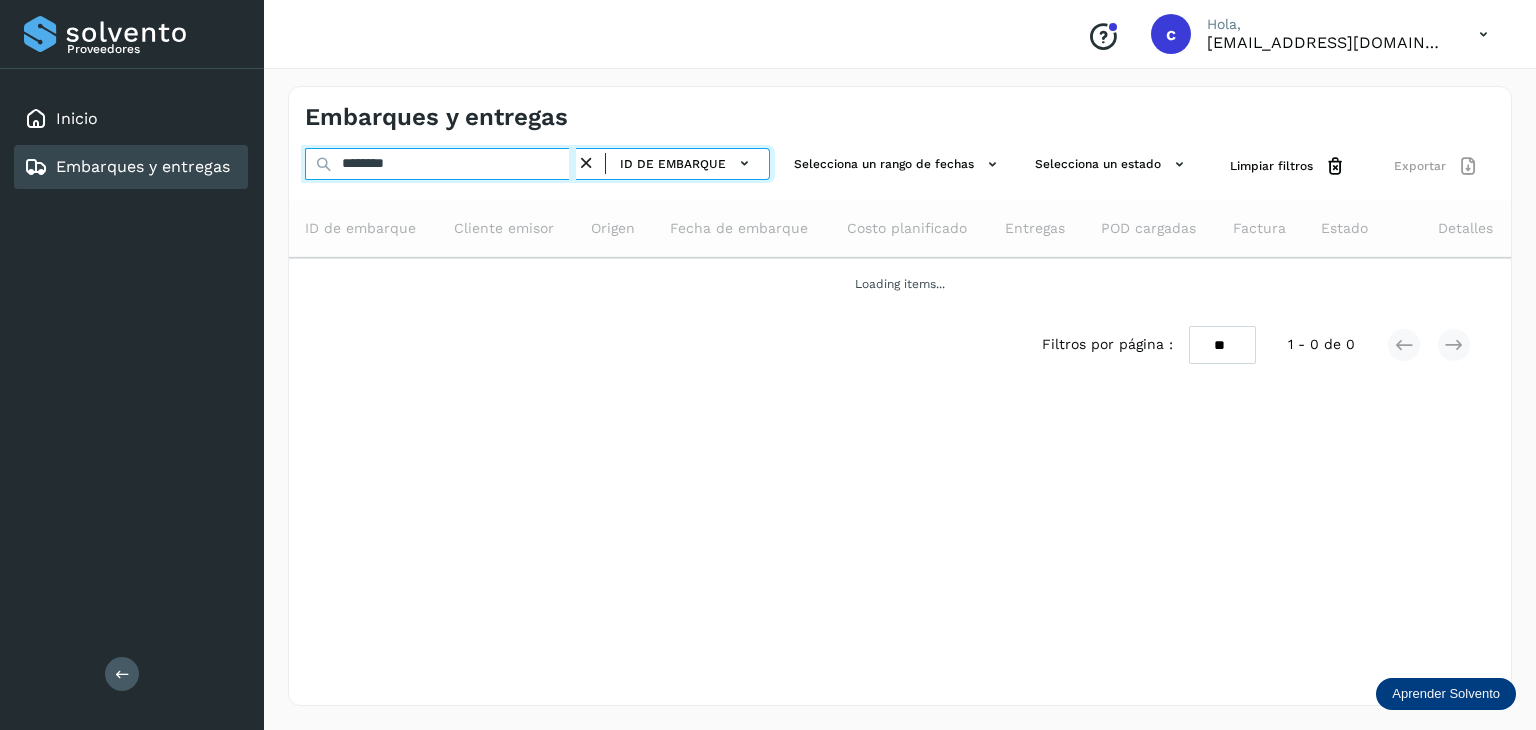 type on "********" 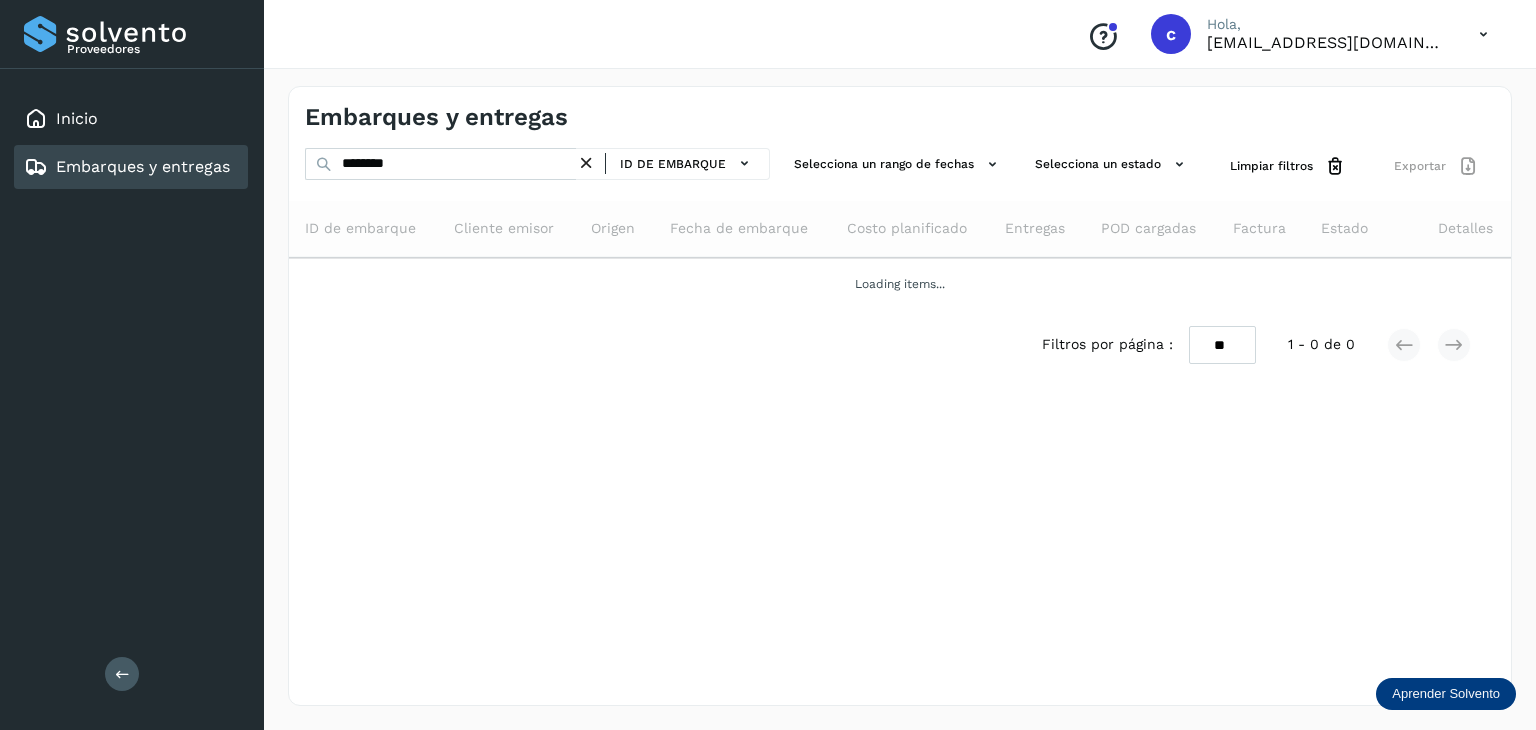click on "Embarques y entregas ******** ID de embarque Selecciona un rango de fechas  Selecciona un estado Limpiar filtros Exportar ID de embarque Cliente emisor Origen Fecha de embarque Costo planificado Entregas POD cargadas Factura Estado Detalles Loading items... Filtros por página : ** ** ** 1 - 0 de 0" at bounding box center (900, 396) 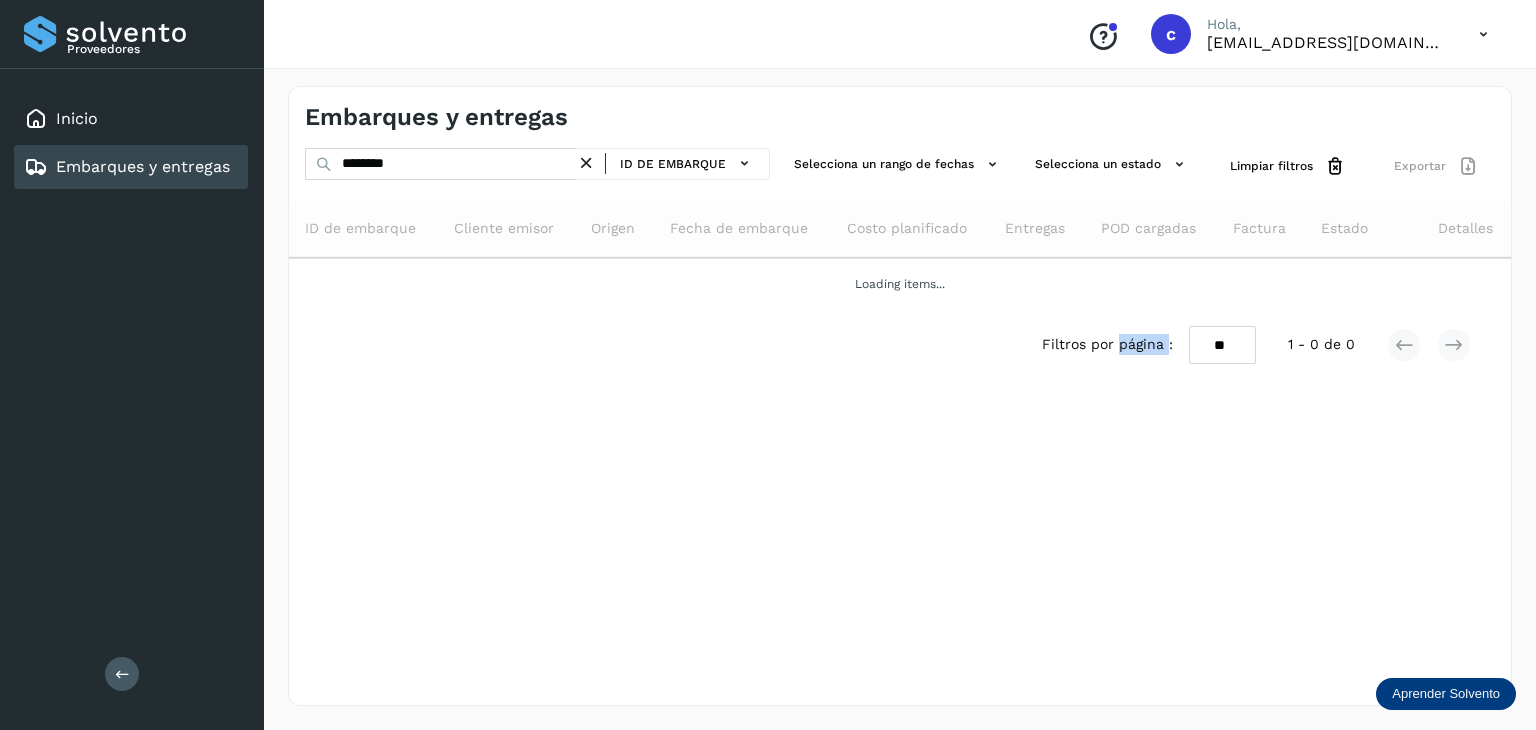 click on "Embarques y entregas ******** ID de embarque Selecciona un rango de fechas  Selecciona un estado Limpiar filtros Exportar ID de embarque Cliente emisor Origen Fecha de embarque Costo planificado Entregas POD cargadas Factura Estado Detalles Loading items... Filtros por página : ** ** ** 1 - 0 de 0" at bounding box center [900, 396] 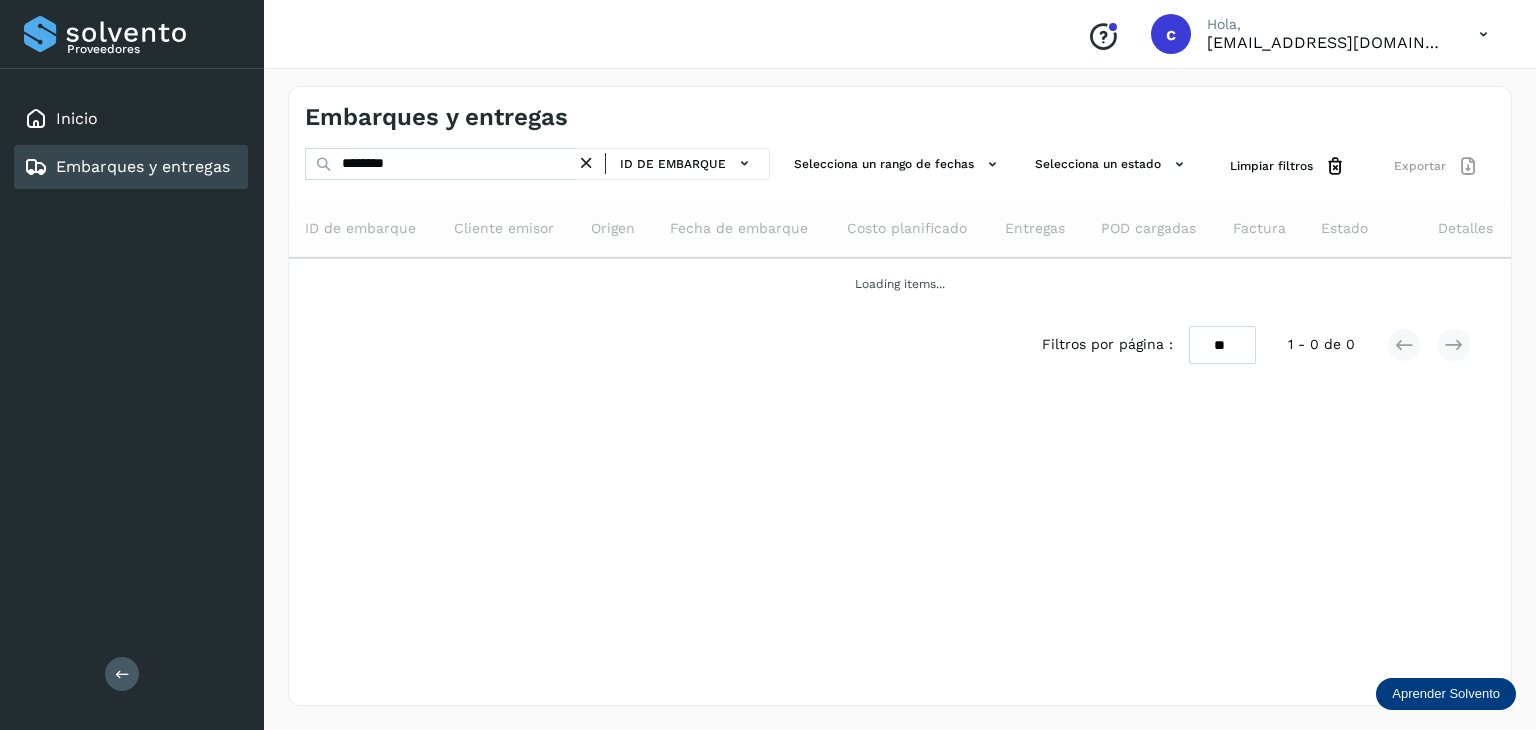 click on "Embarques y entregas ******** ID de embarque Selecciona un rango de fechas  Selecciona un estado Limpiar filtros Exportar ID de embarque Cliente emisor Origen Fecha de embarque Costo planificado Entregas POD cargadas Factura Estado Detalles Loading items... Filtros por página : ** ** ** 1 - 0 de 0" at bounding box center [900, 396] 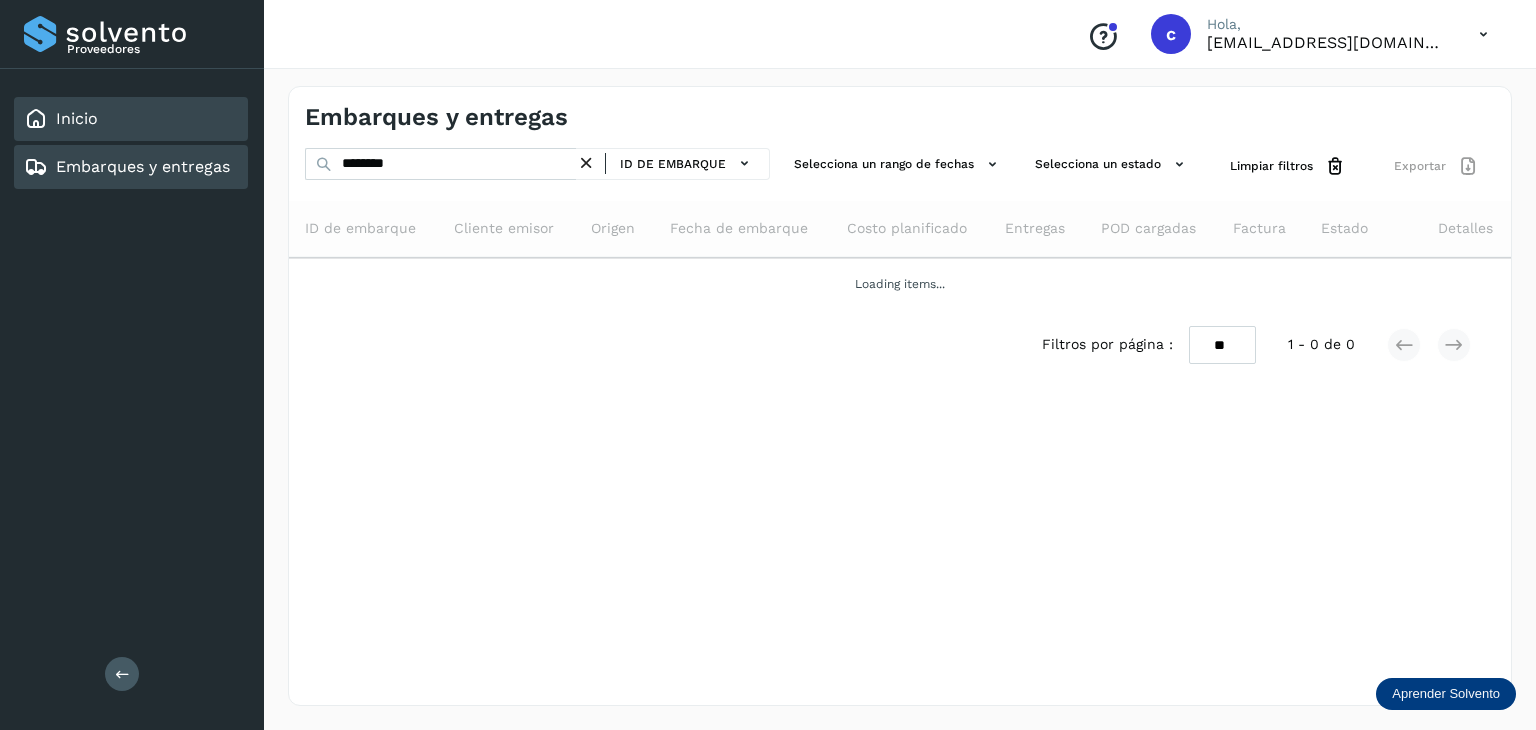 click on "Inicio" 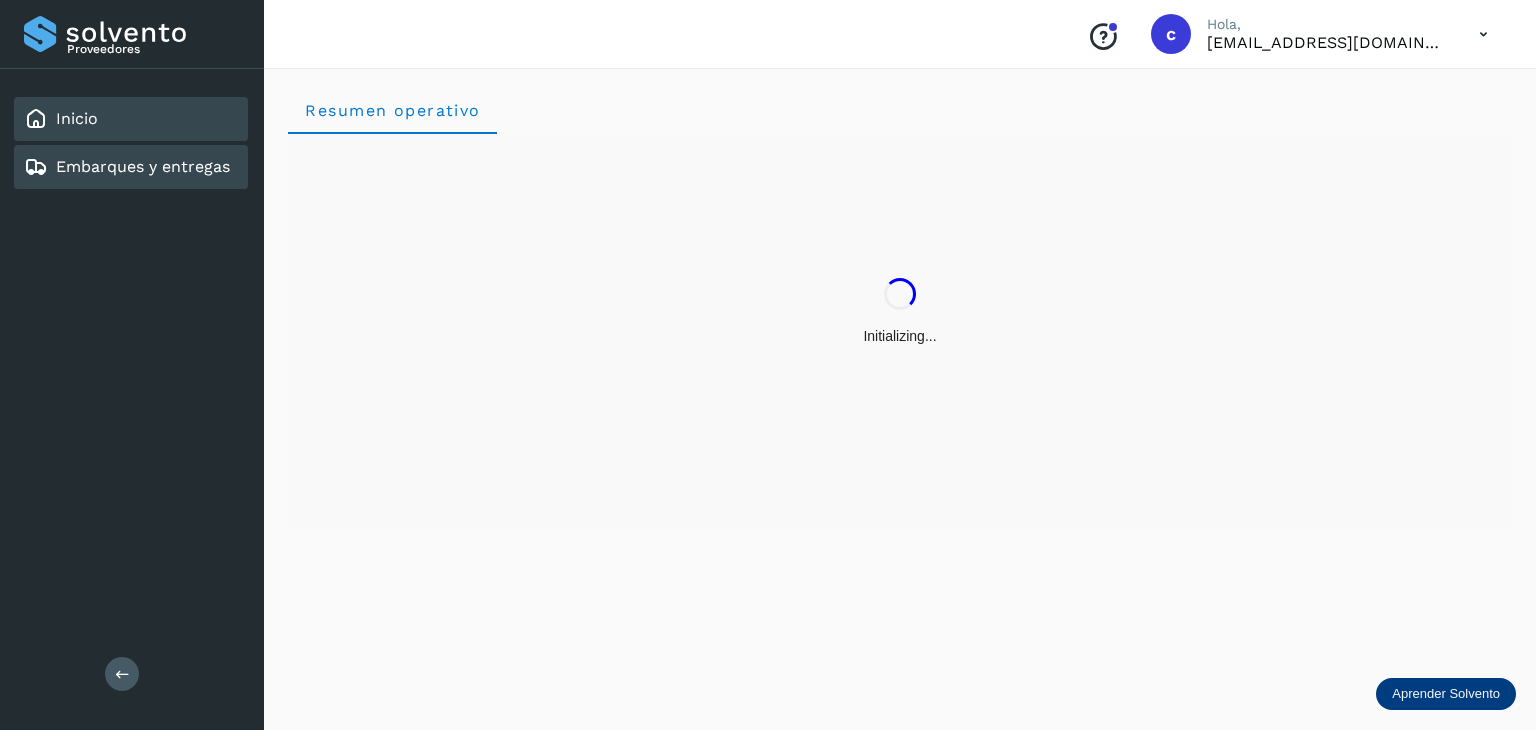 click on "Embarques y entregas" at bounding box center [143, 166] 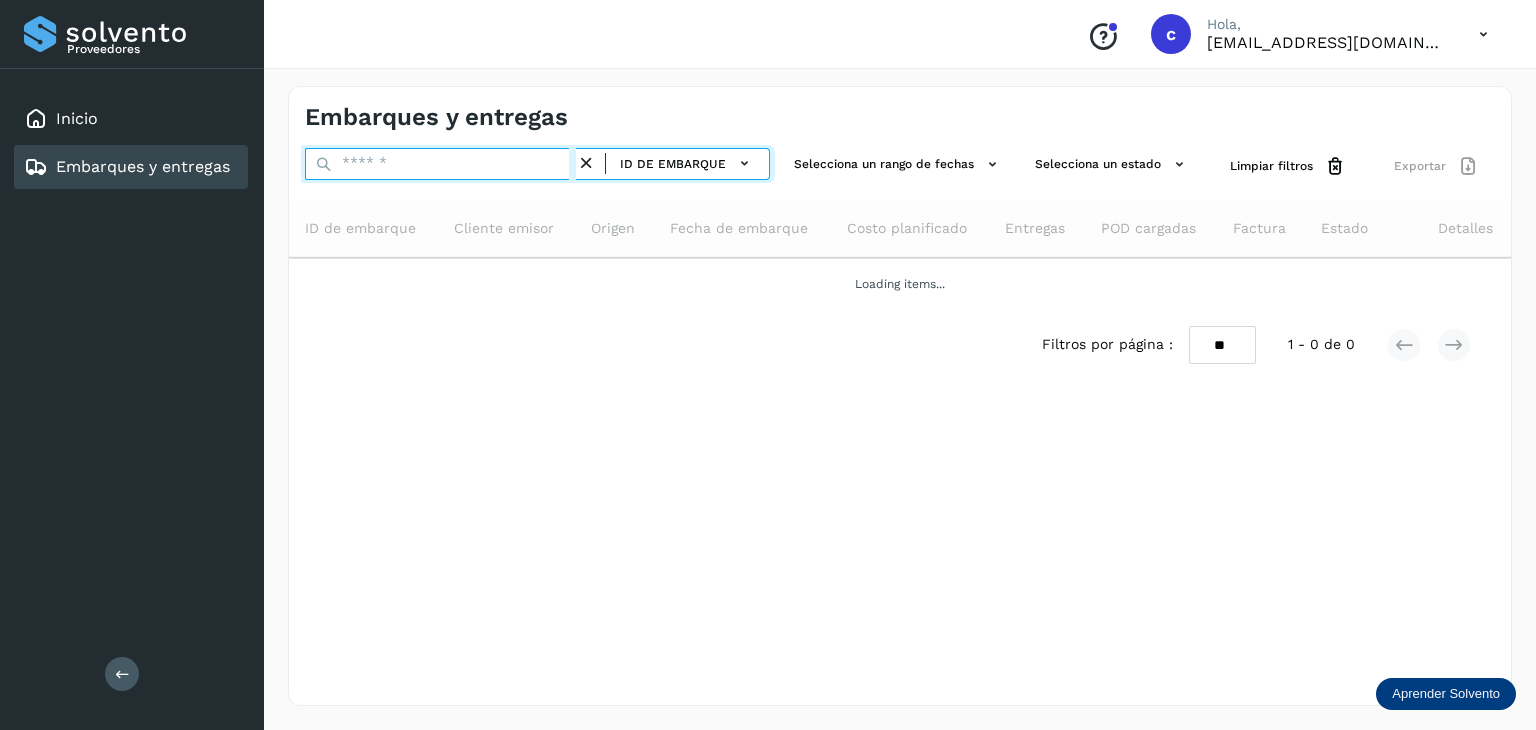 click at bounding box center [440, 164] 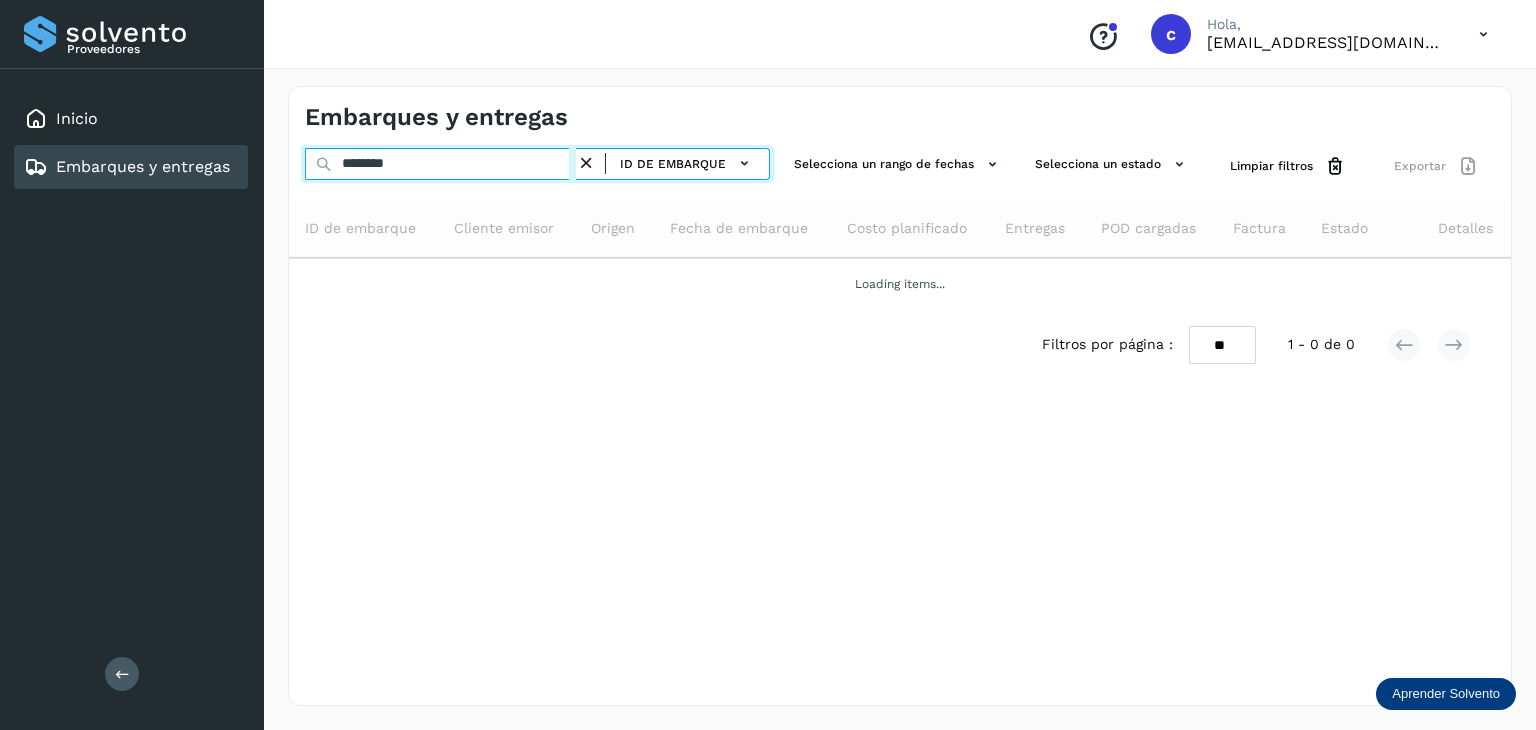 click on "********" at bounding box center [440, 164] 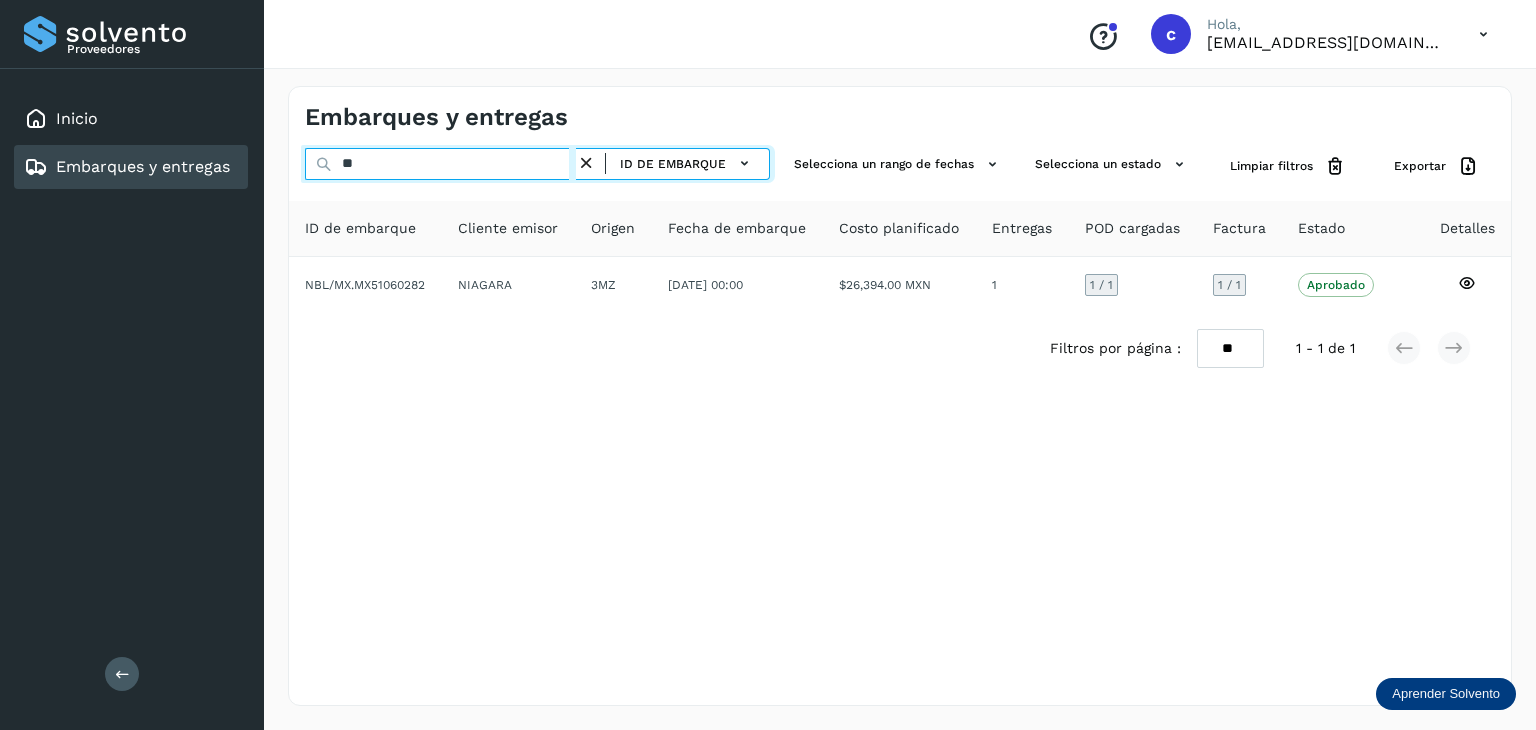 type on "*" 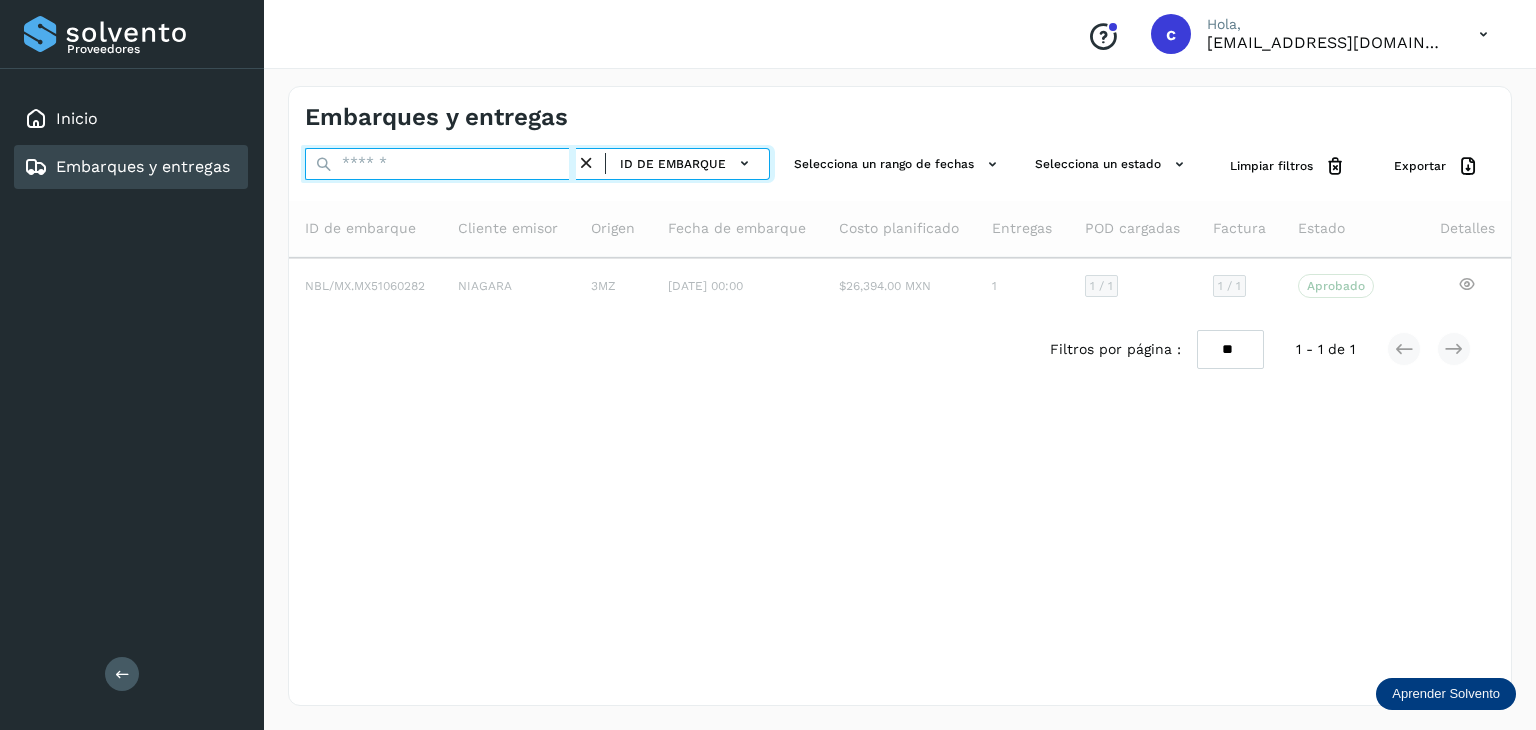 paste on "********" 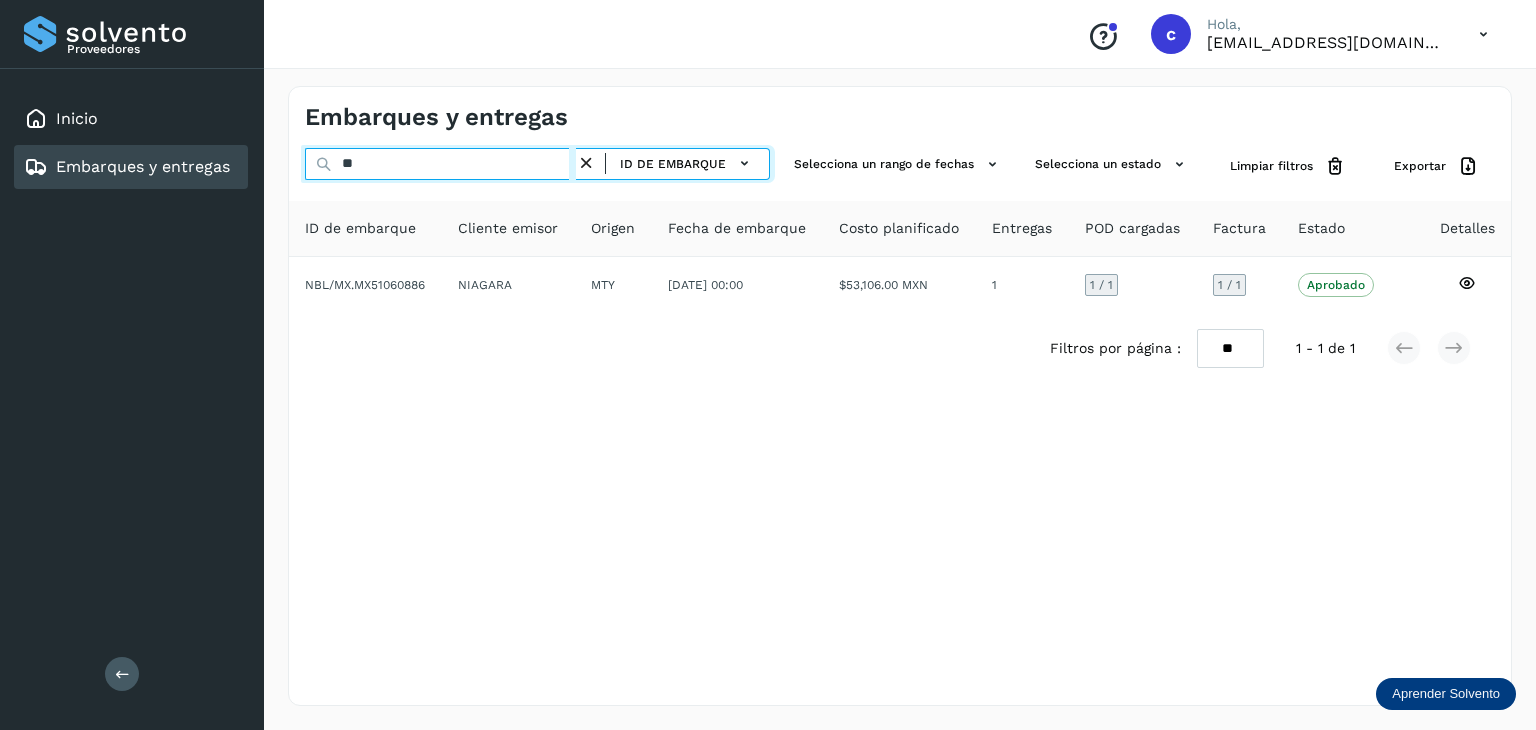type on "*" 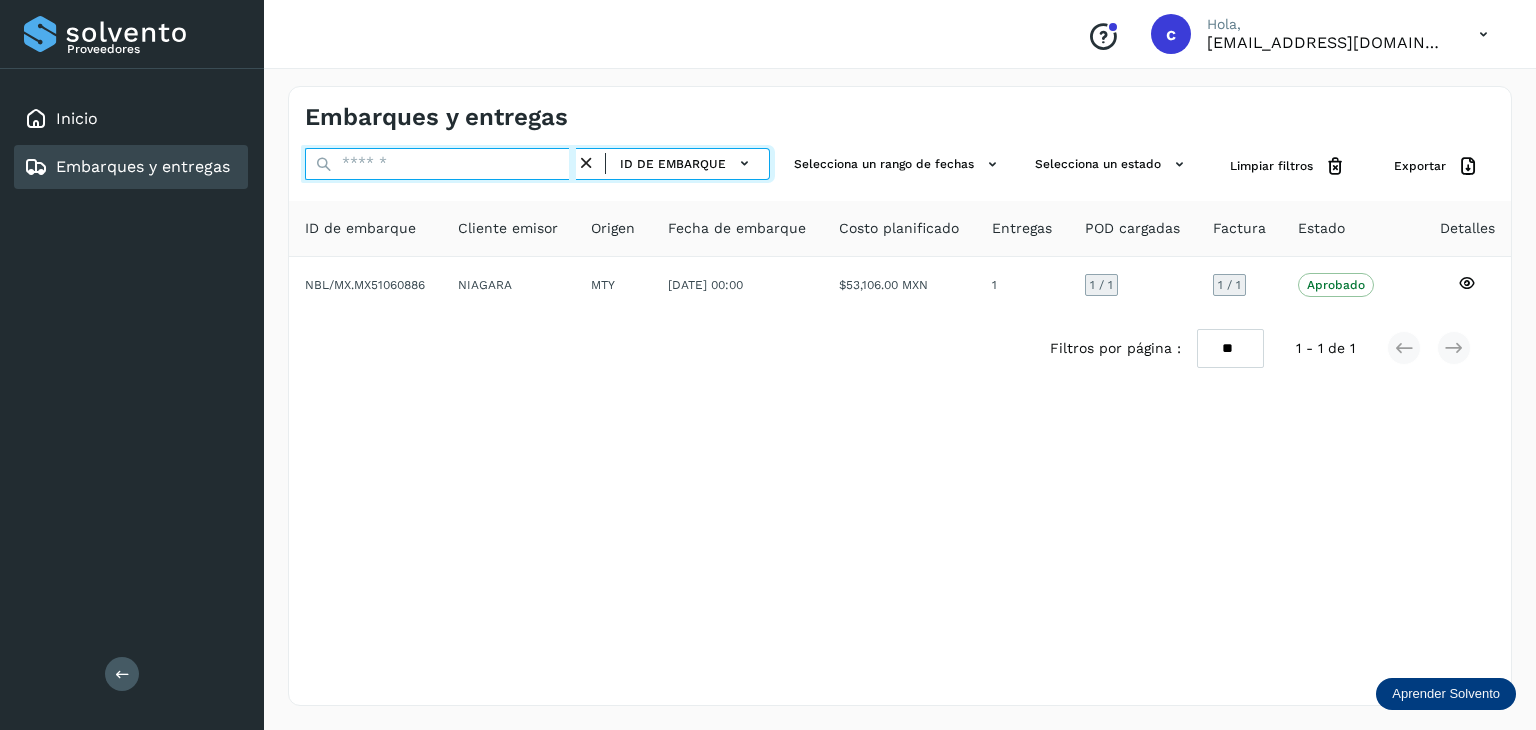 paste on "********" 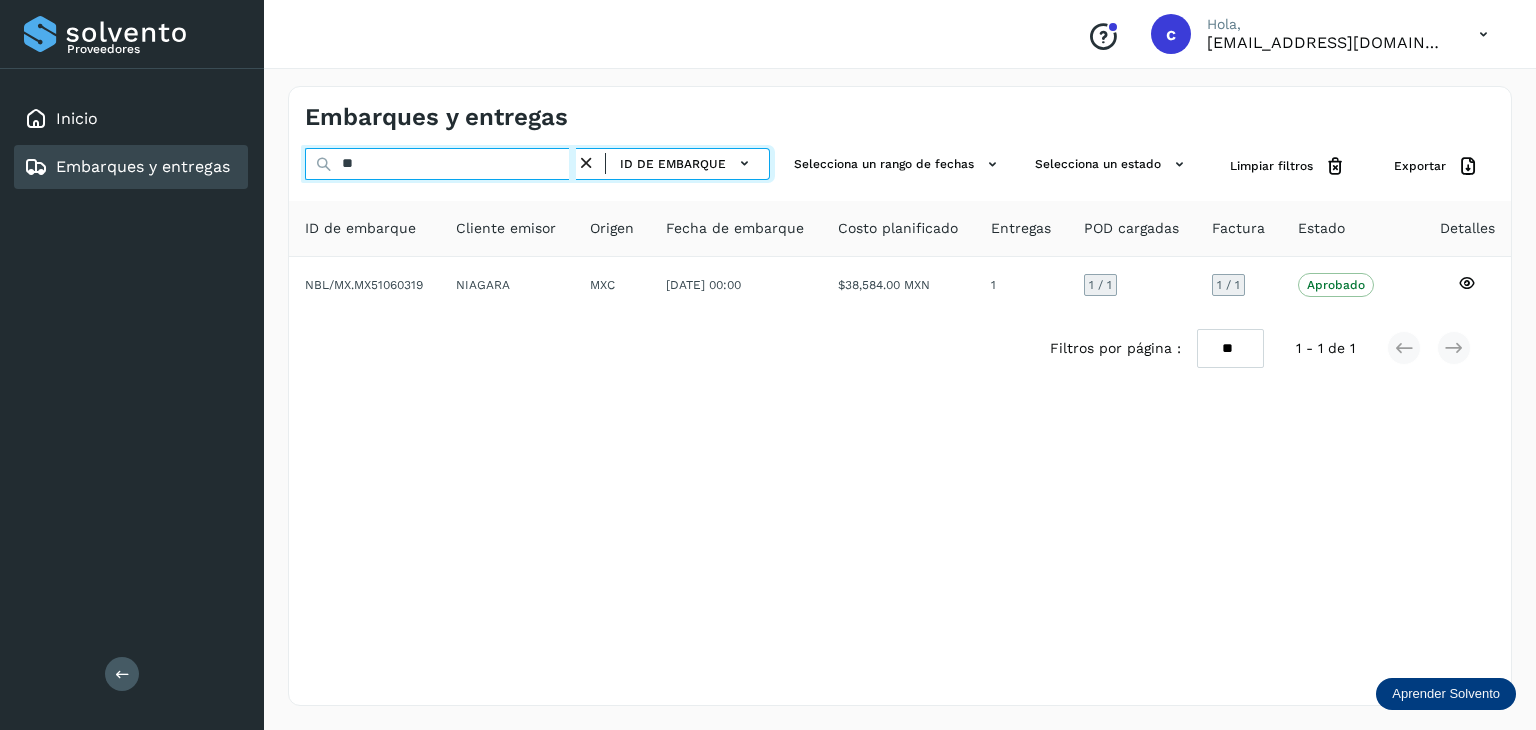 type on "*" 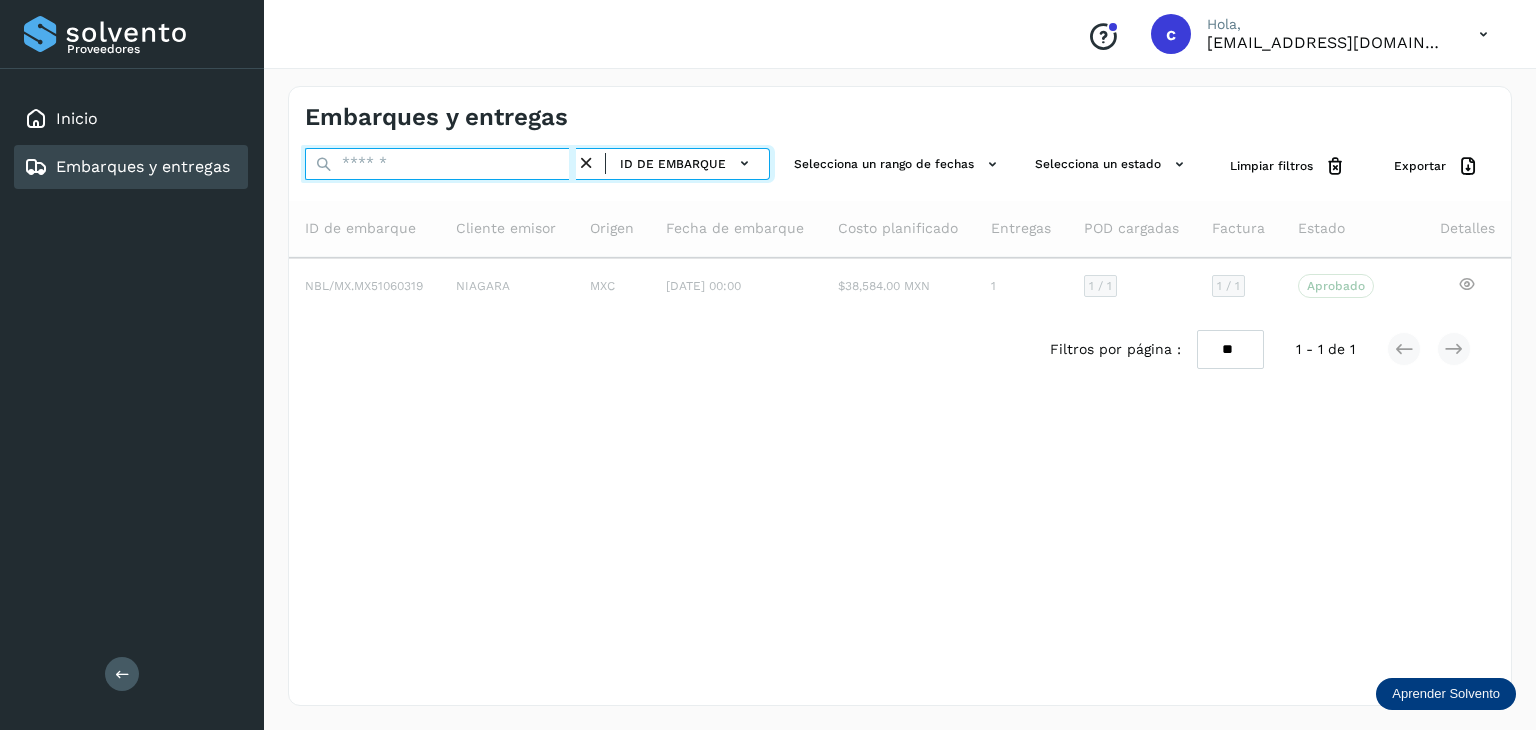paste on "********" 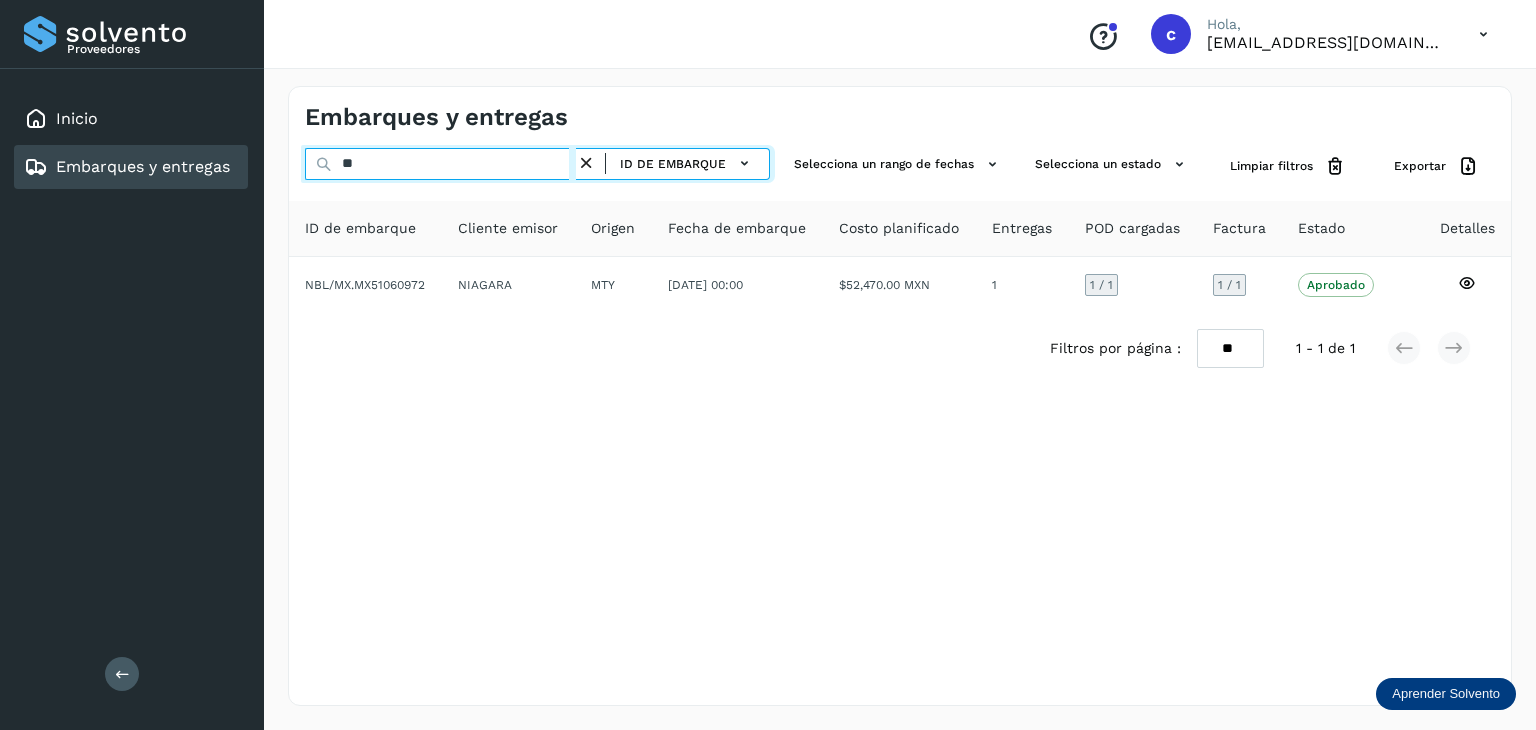 type on "*" 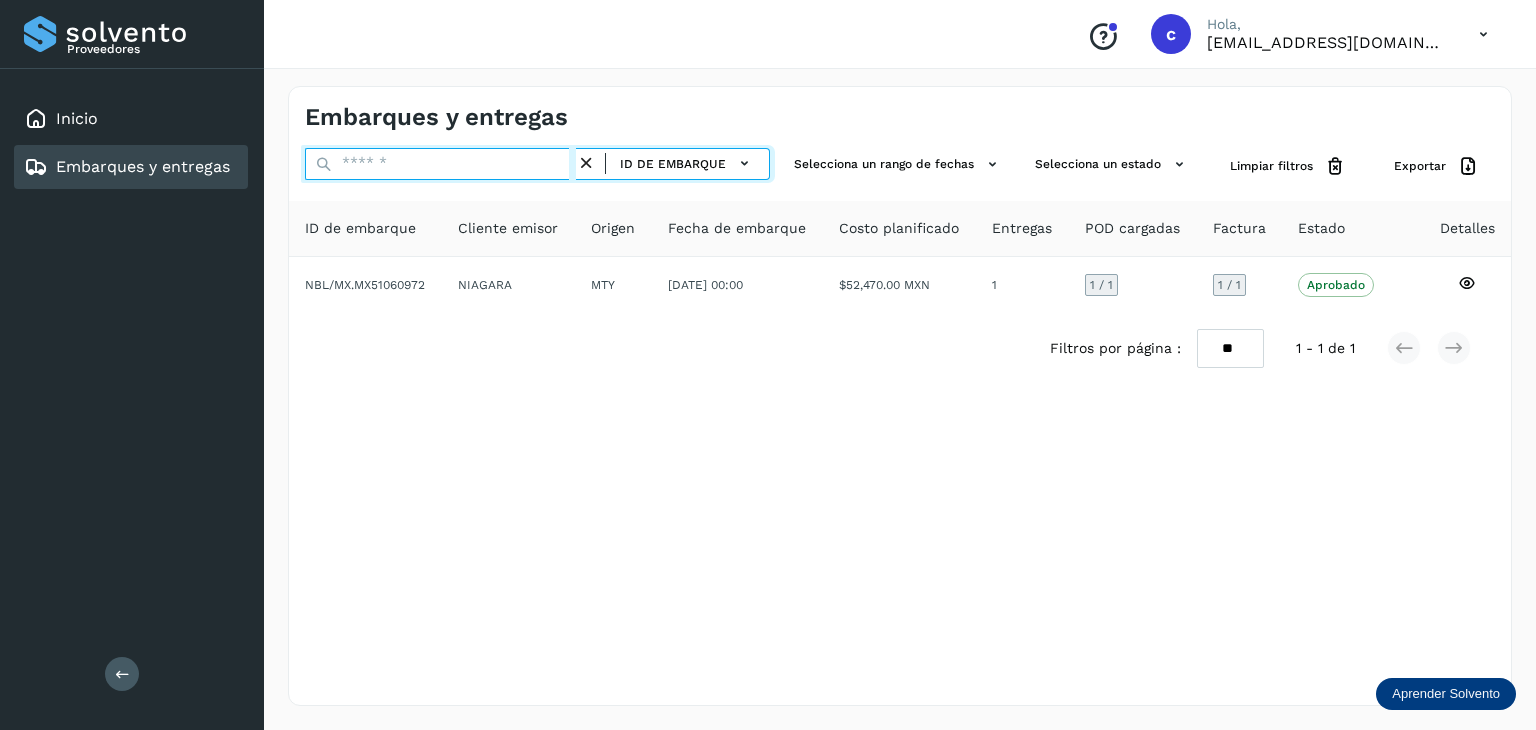 paste on "********" 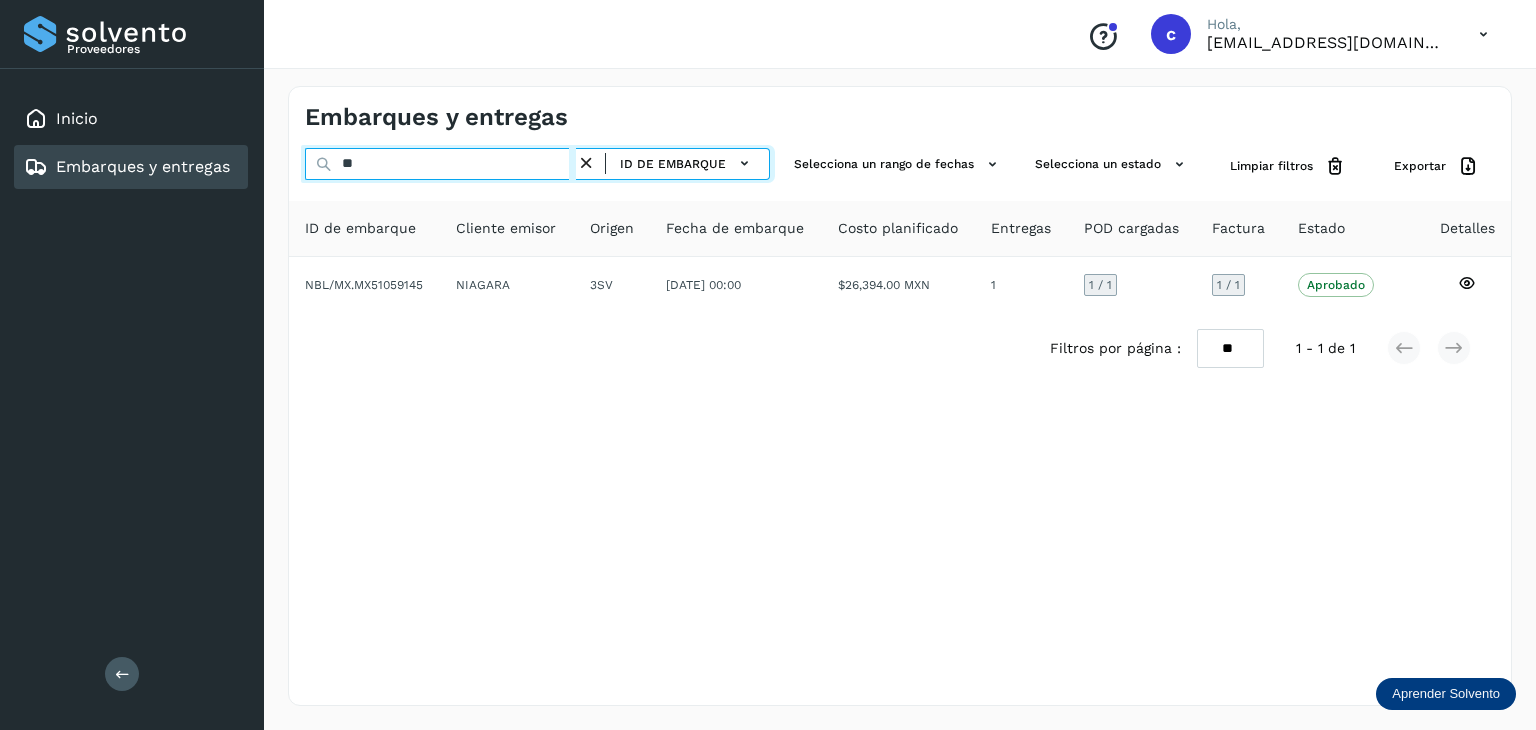 type on "*" 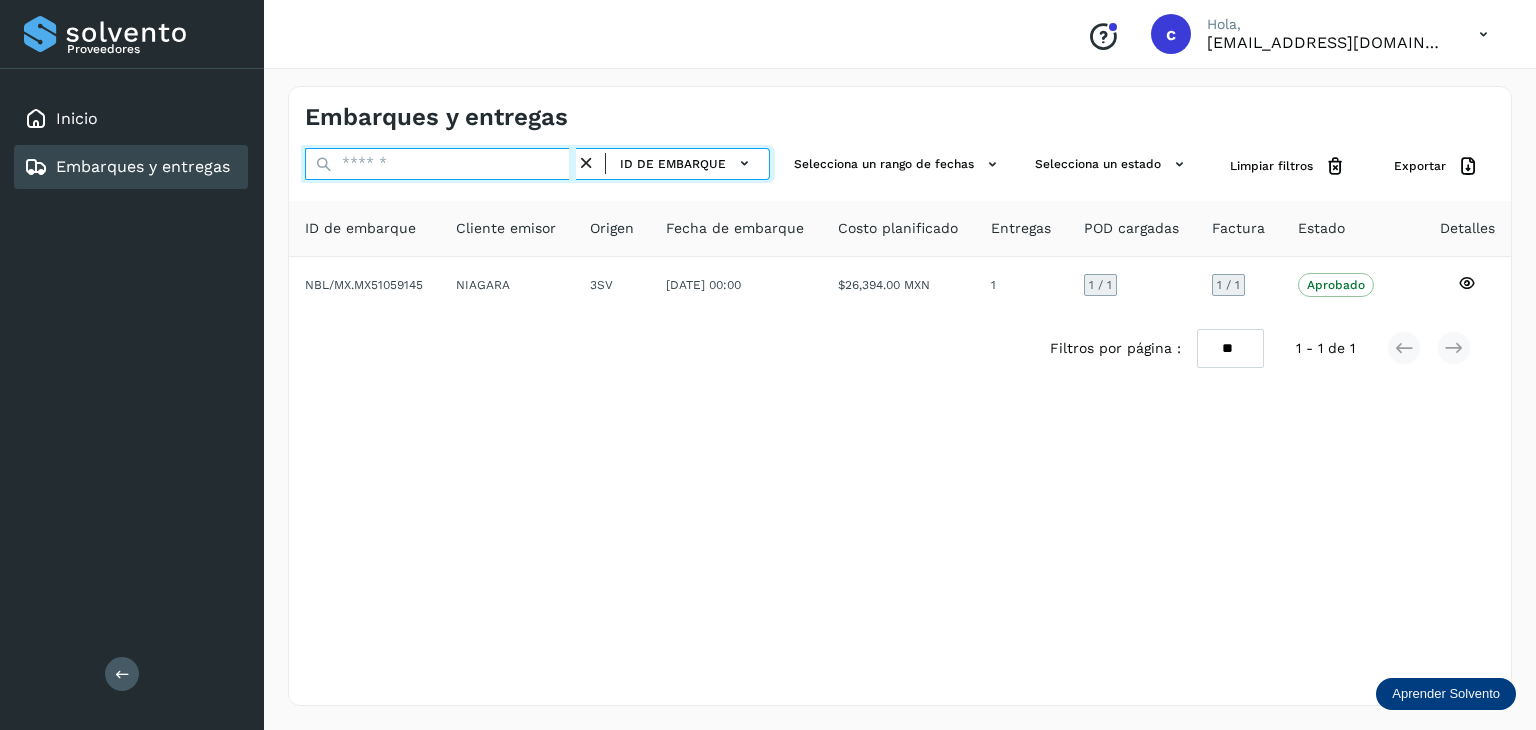 paste on "********" 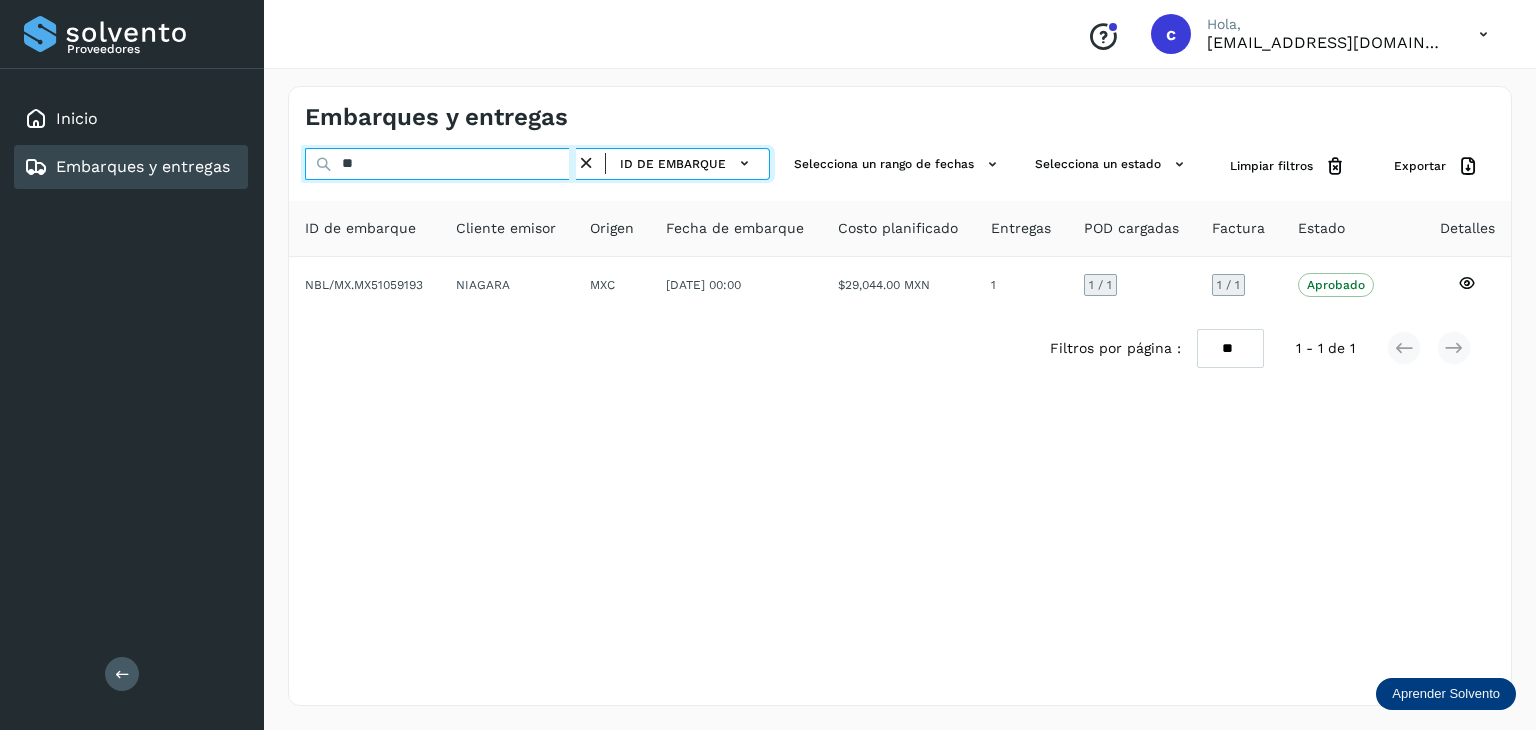 type on "*" 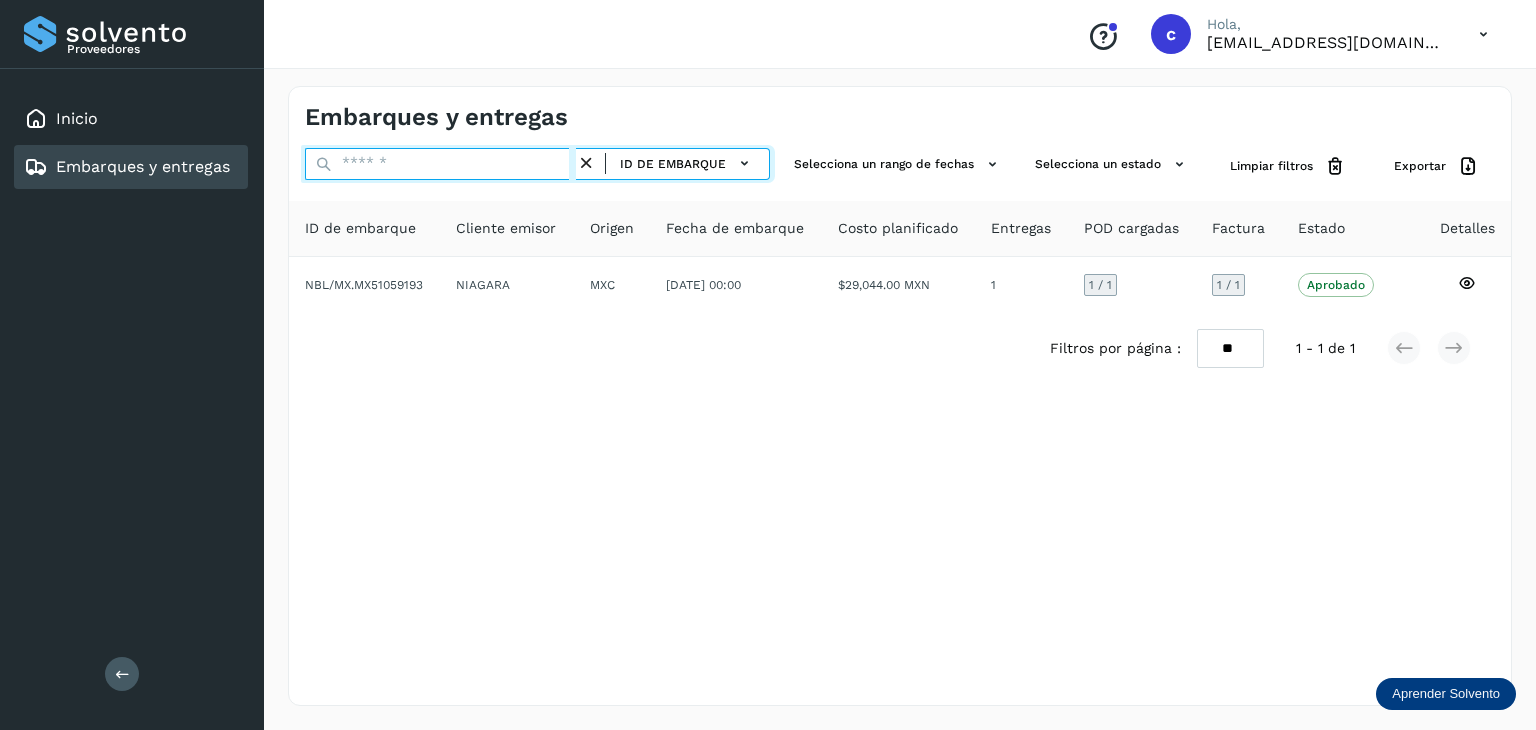 paste on "********" 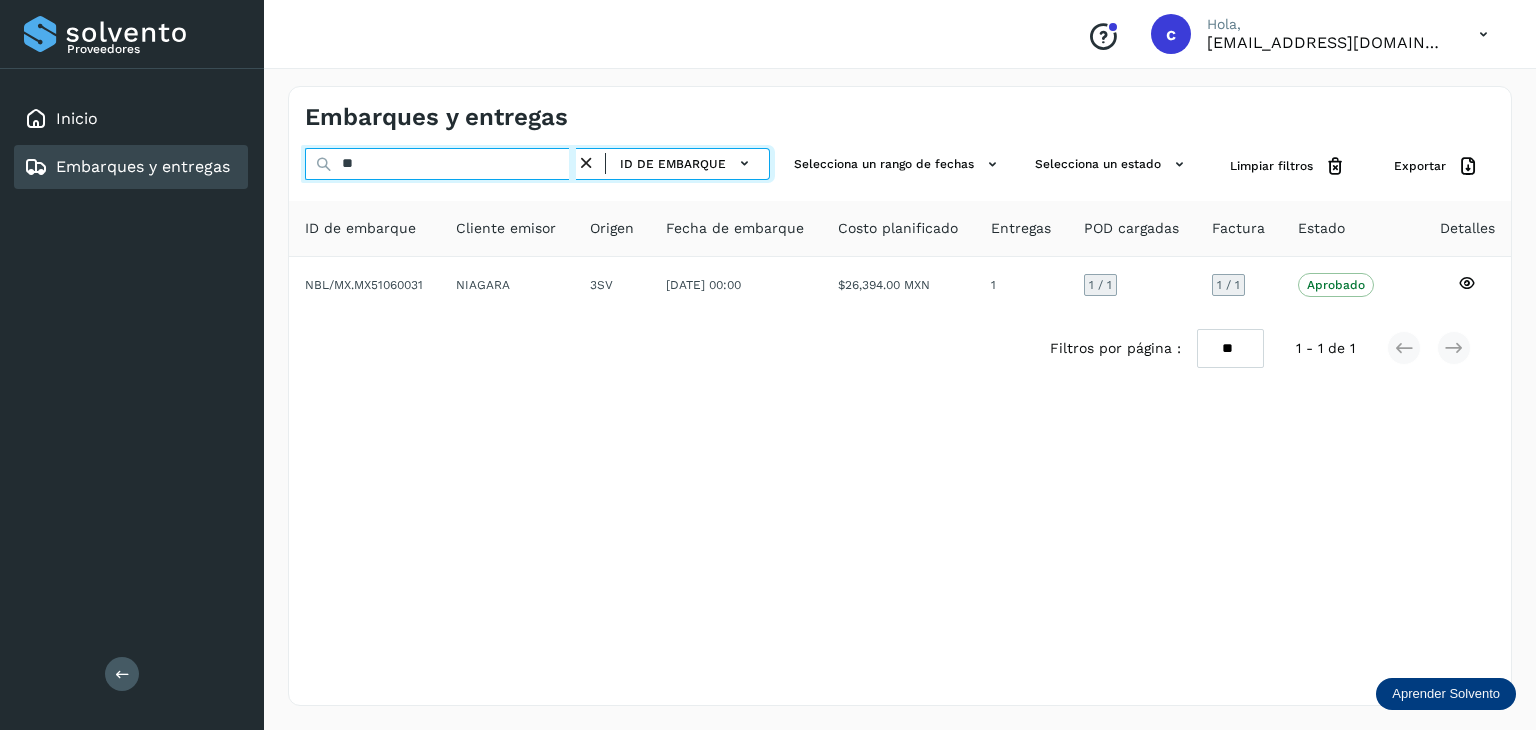 type on "*" 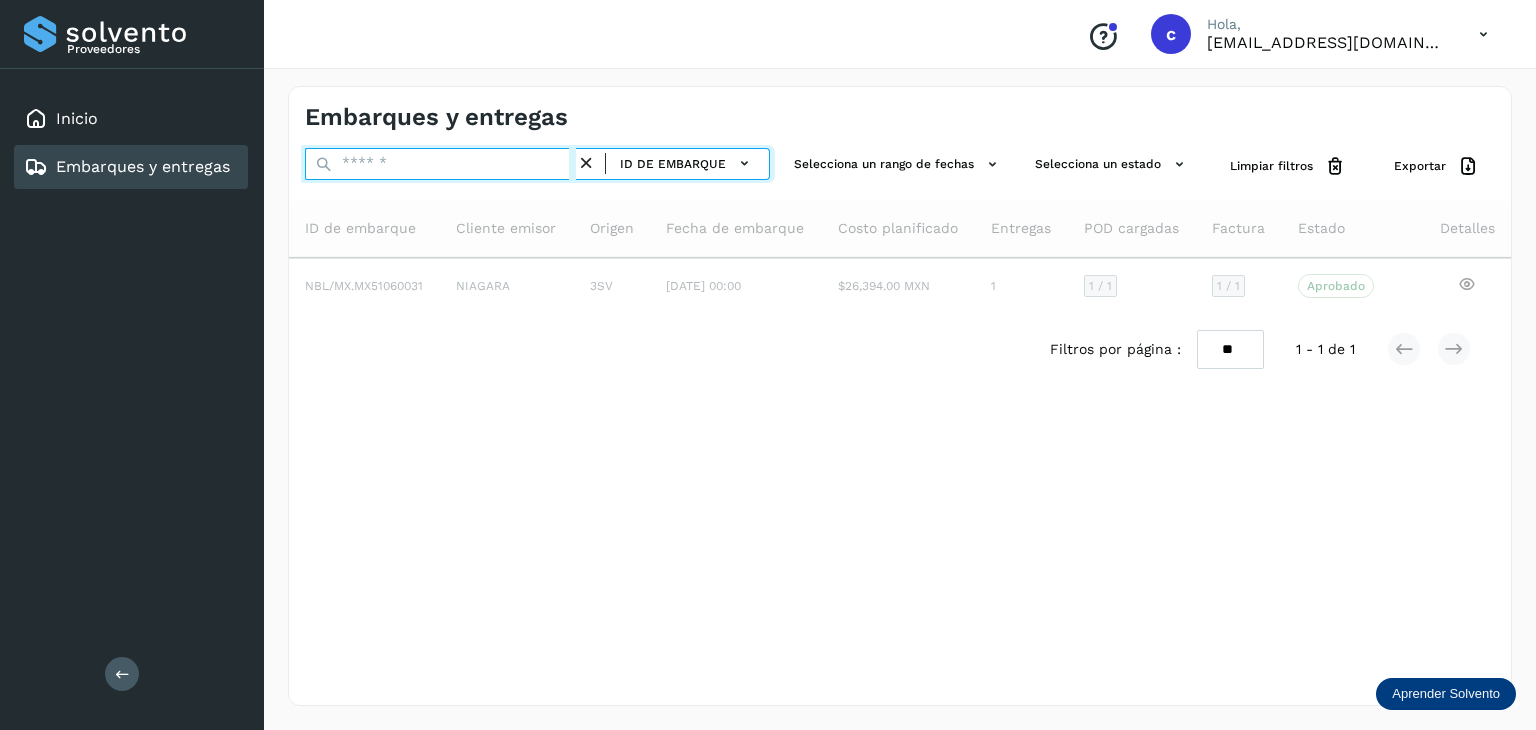 paste on "********" 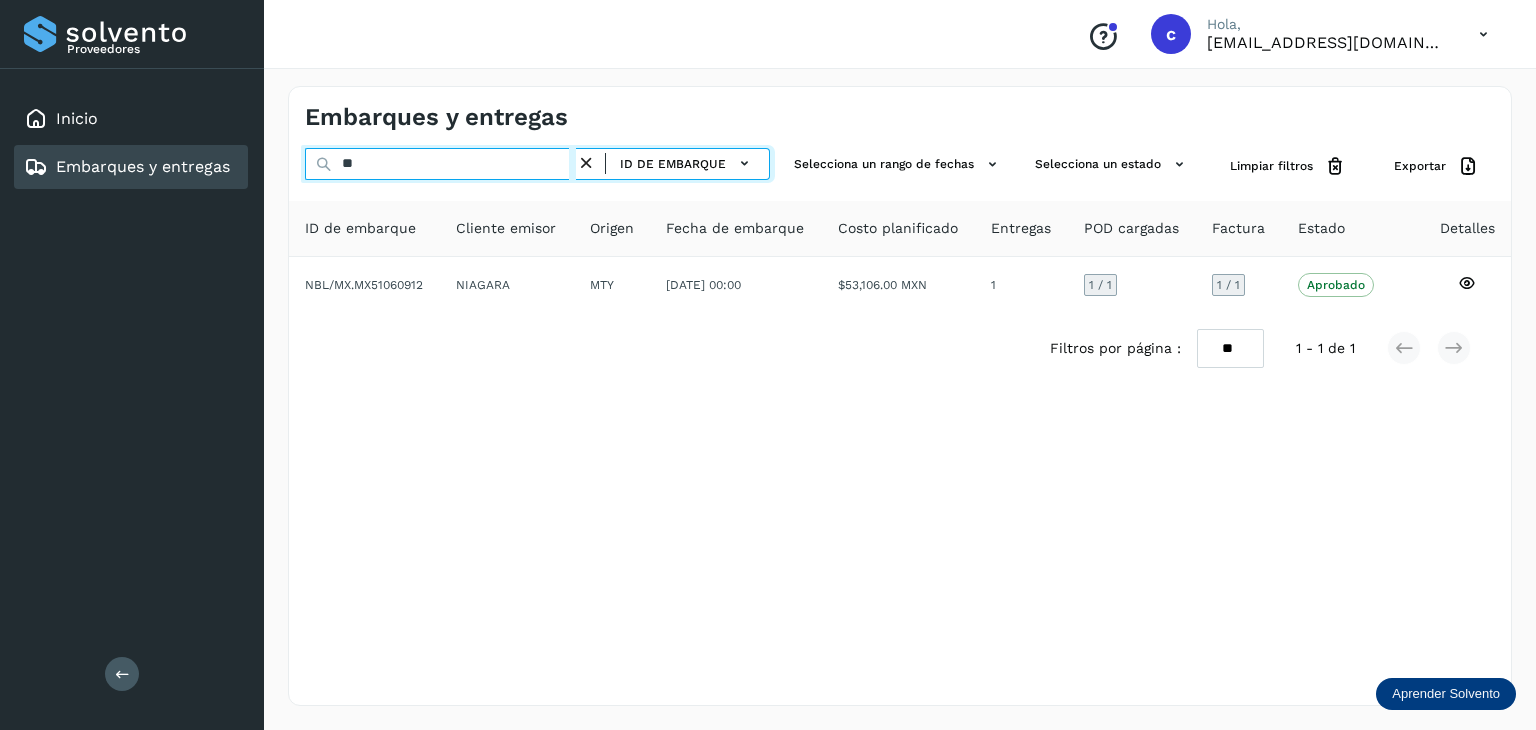 type on "*" 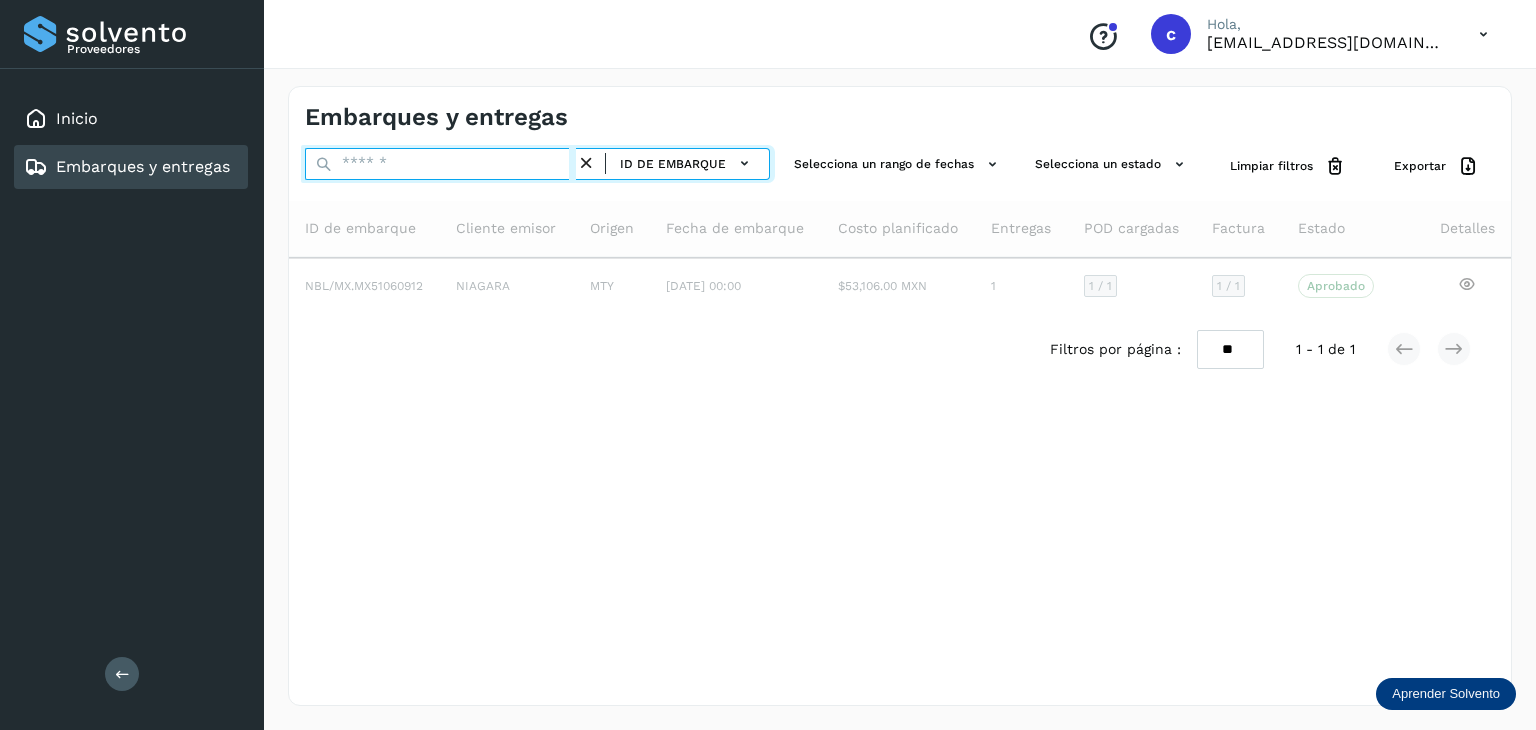 paste on "********" 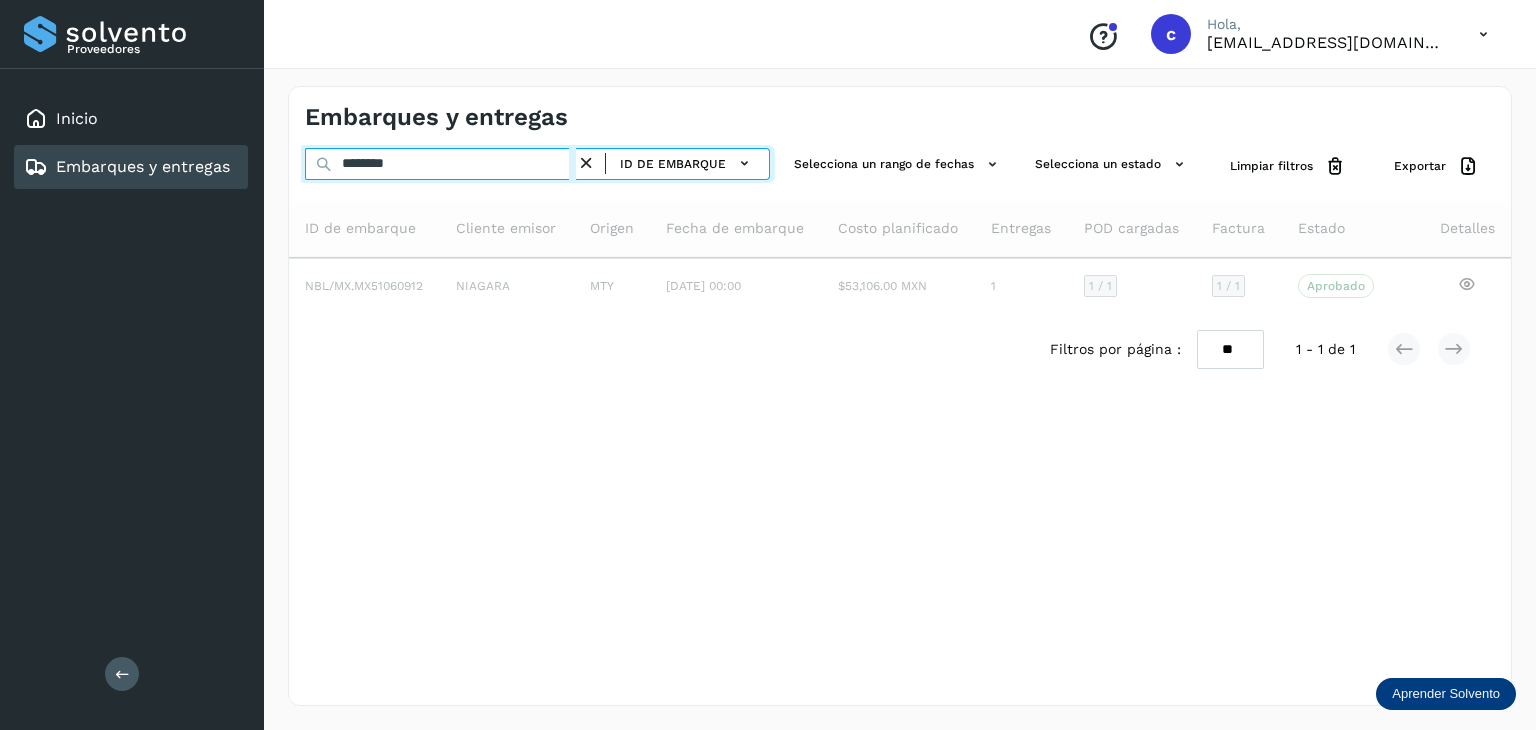 type on "********" 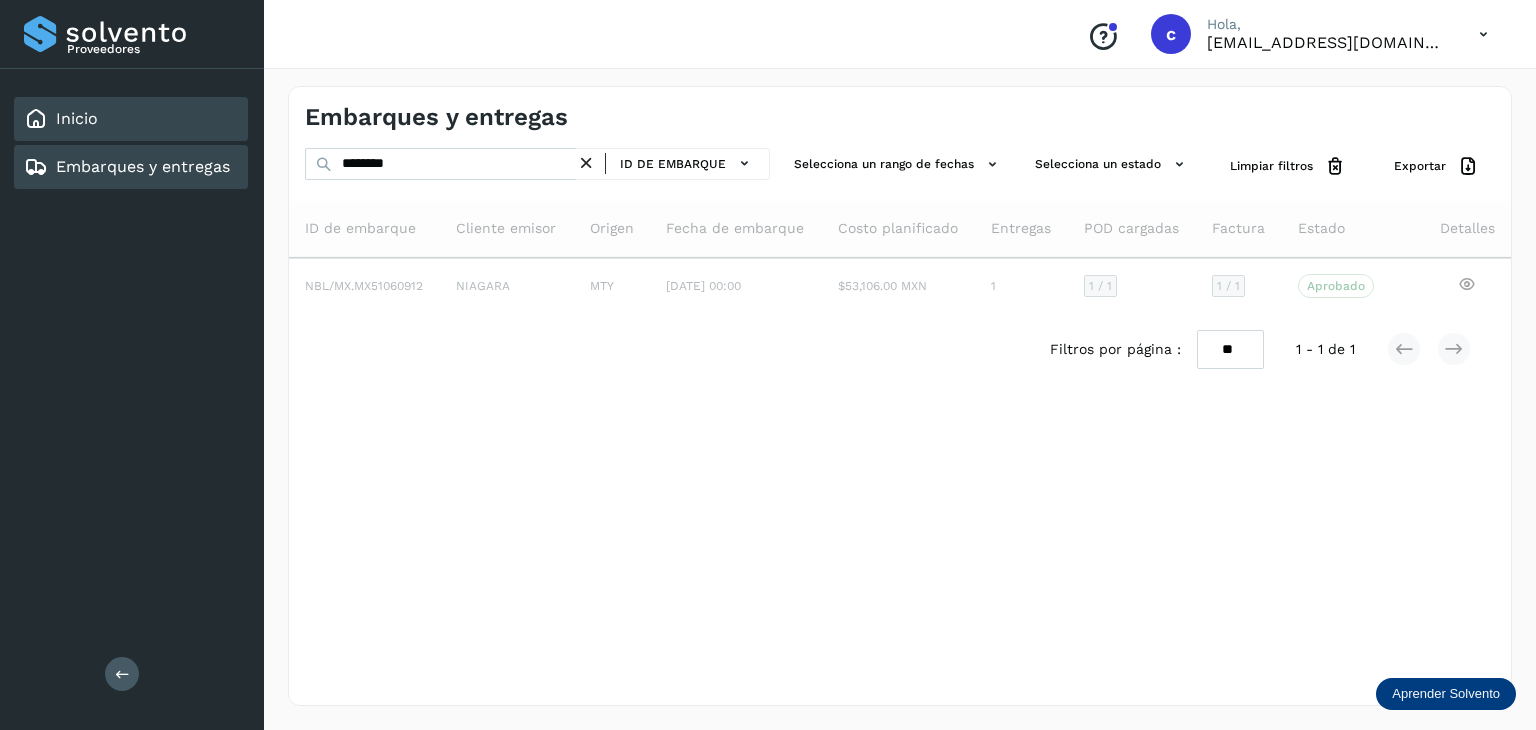 click on "Inicio" 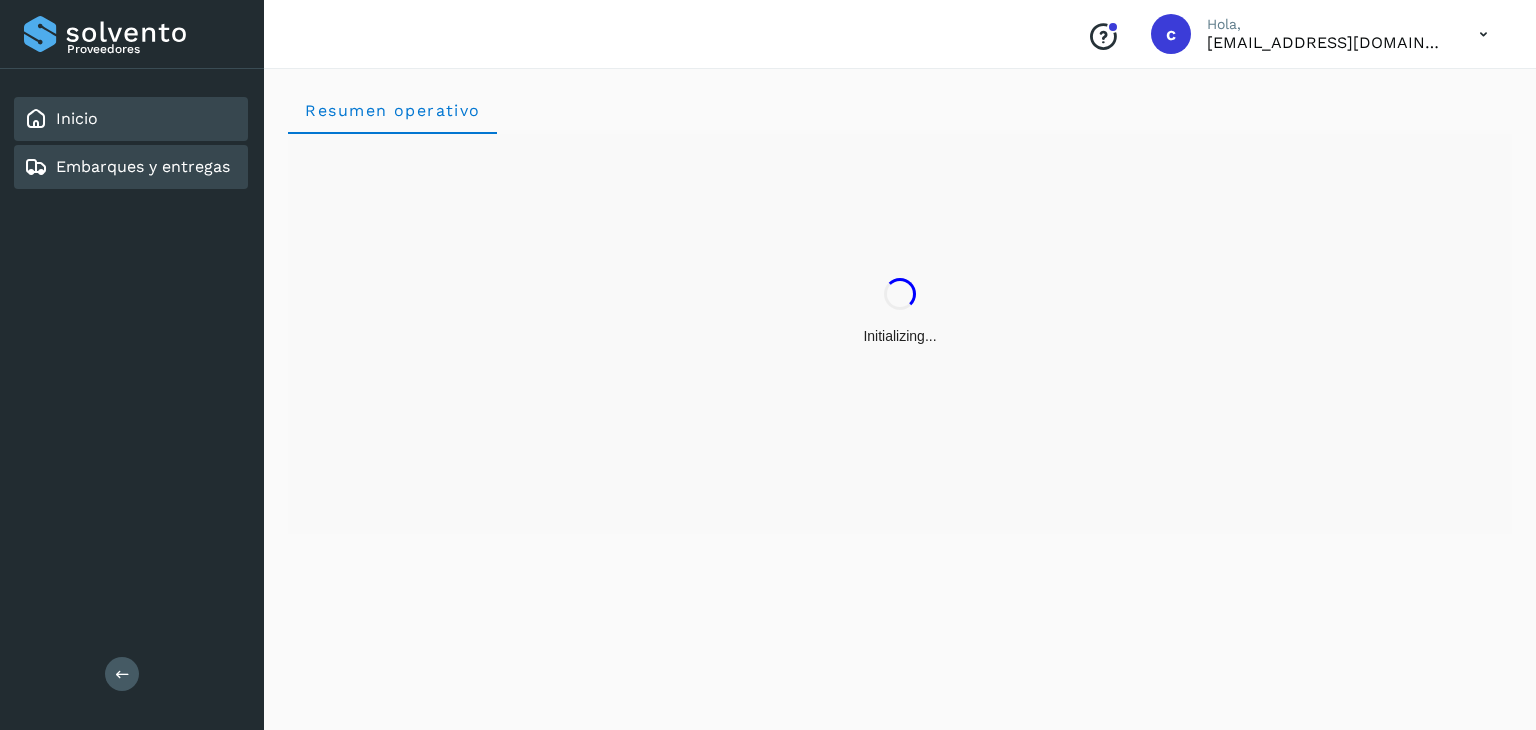 click on "Embarques y entregas" at bounding box center [143, 166] 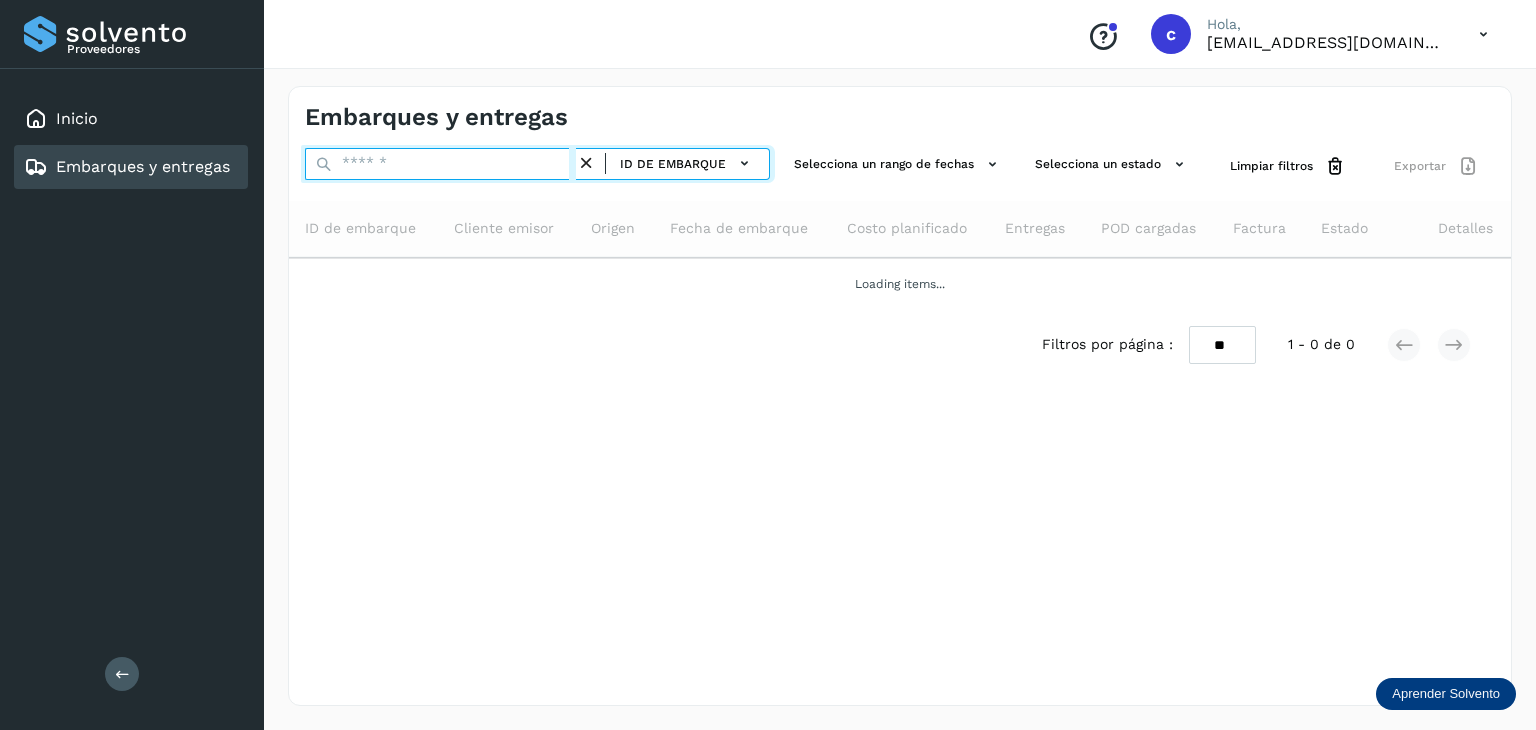click at bounding box center [440, 164] 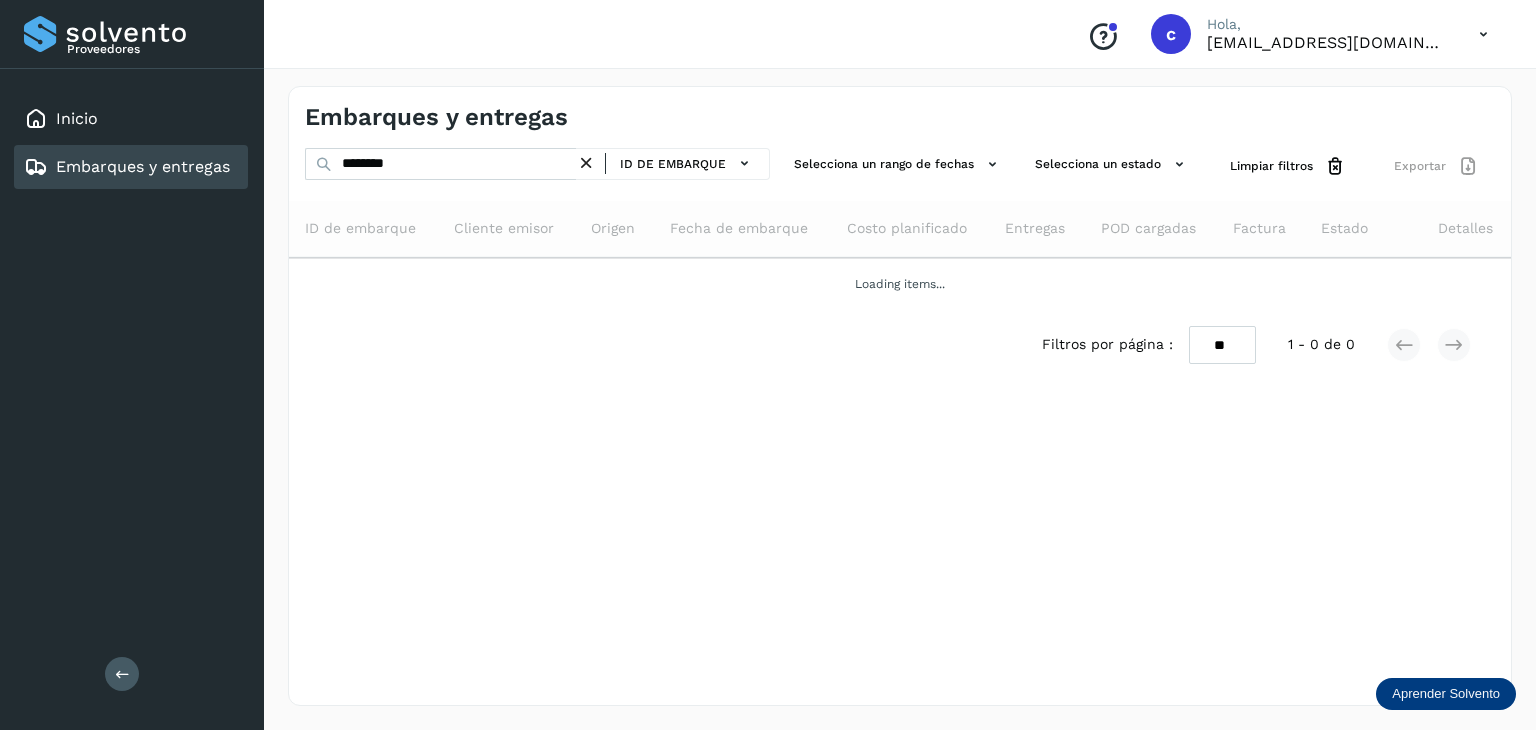 click on "Embarques y entregas ******** ID de embarque Selecciona un rango de fechas  Selecciona un estado Limpiar filtros Exportar ID de embarque Cliente emisor Origen Fecha de embarque Costo planificado Entregas POD cargadas Factura Estado Detalles Loading items... Filtros por página : ** ** ** 1 - 0 de 0" at bounding box center [900, 396] 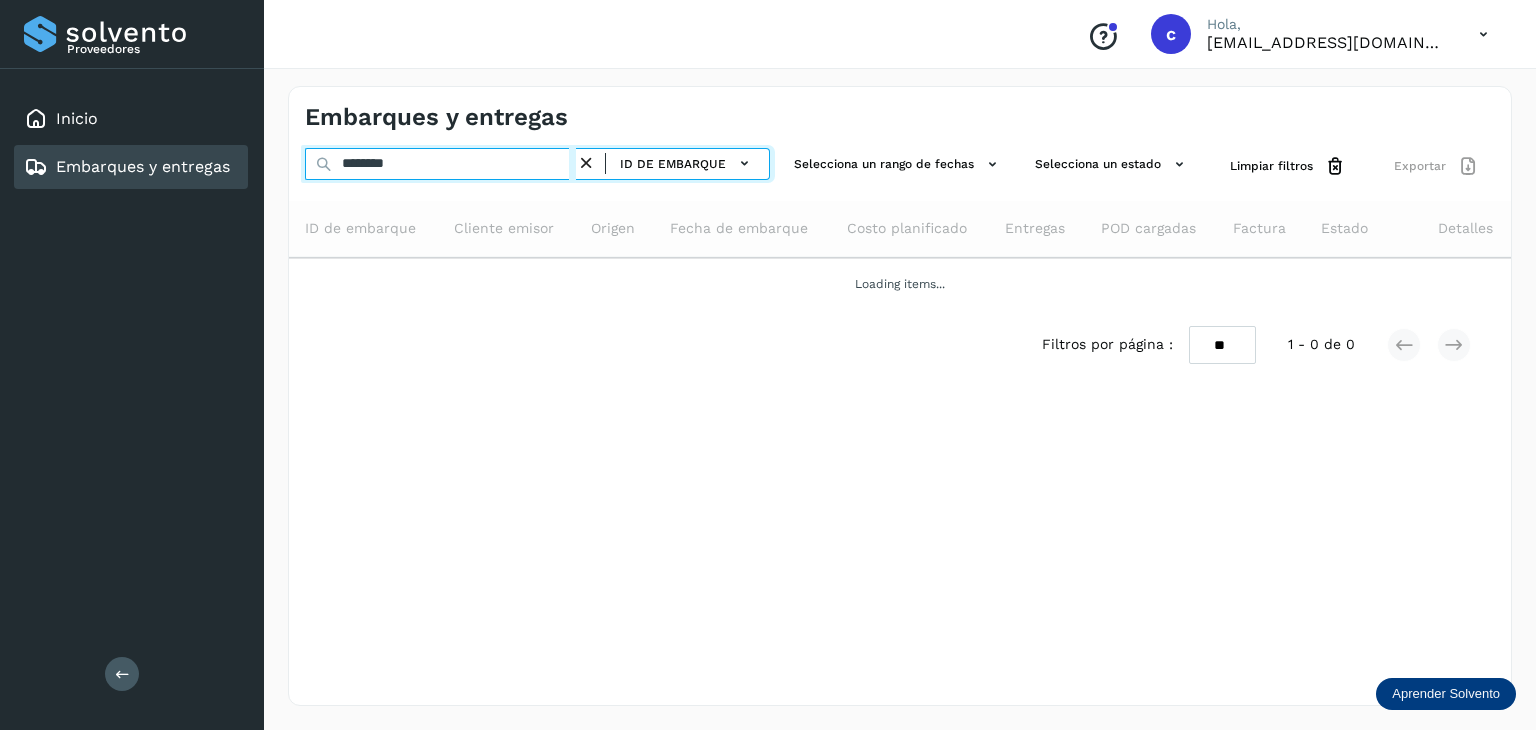 click on "********" at bounding box center [440, 164] 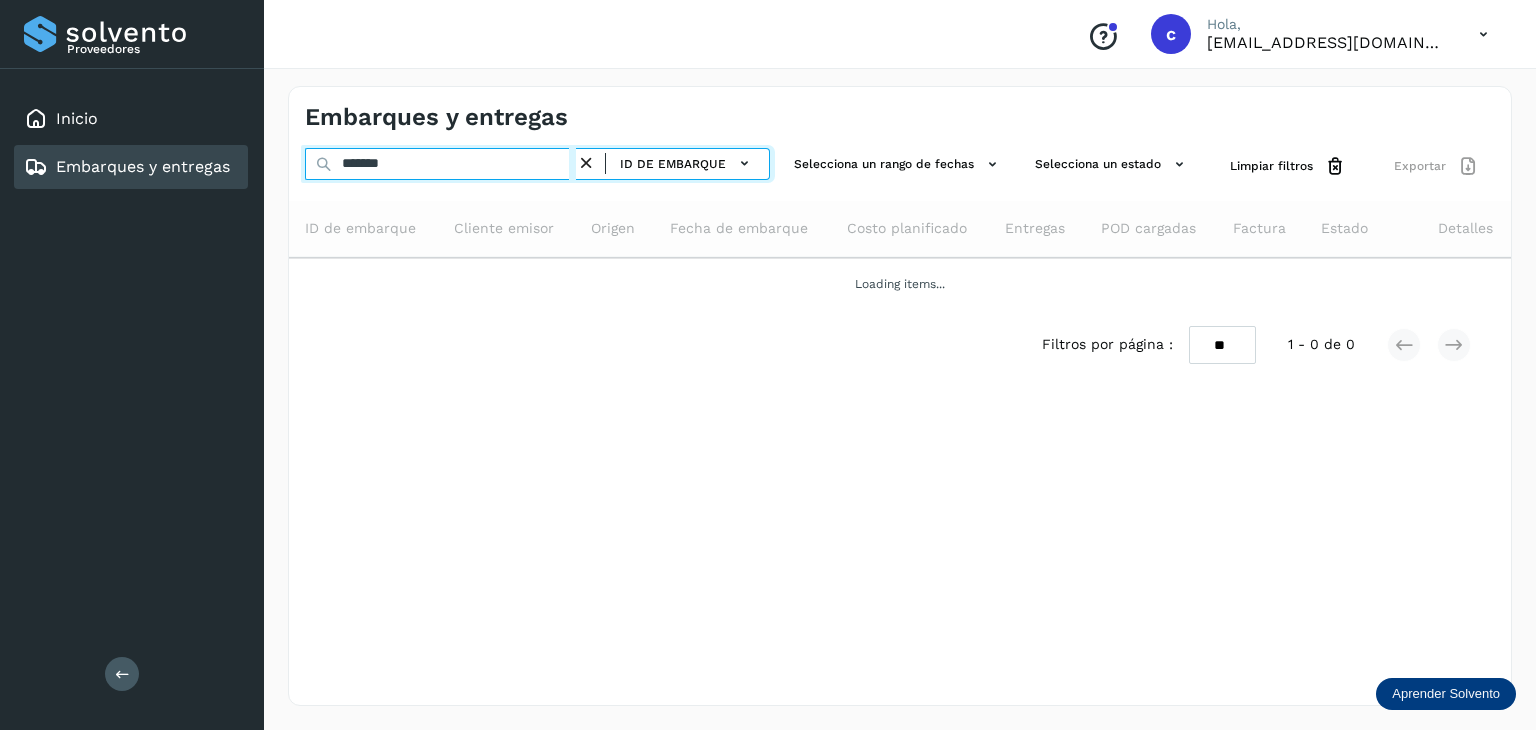 type on "********" 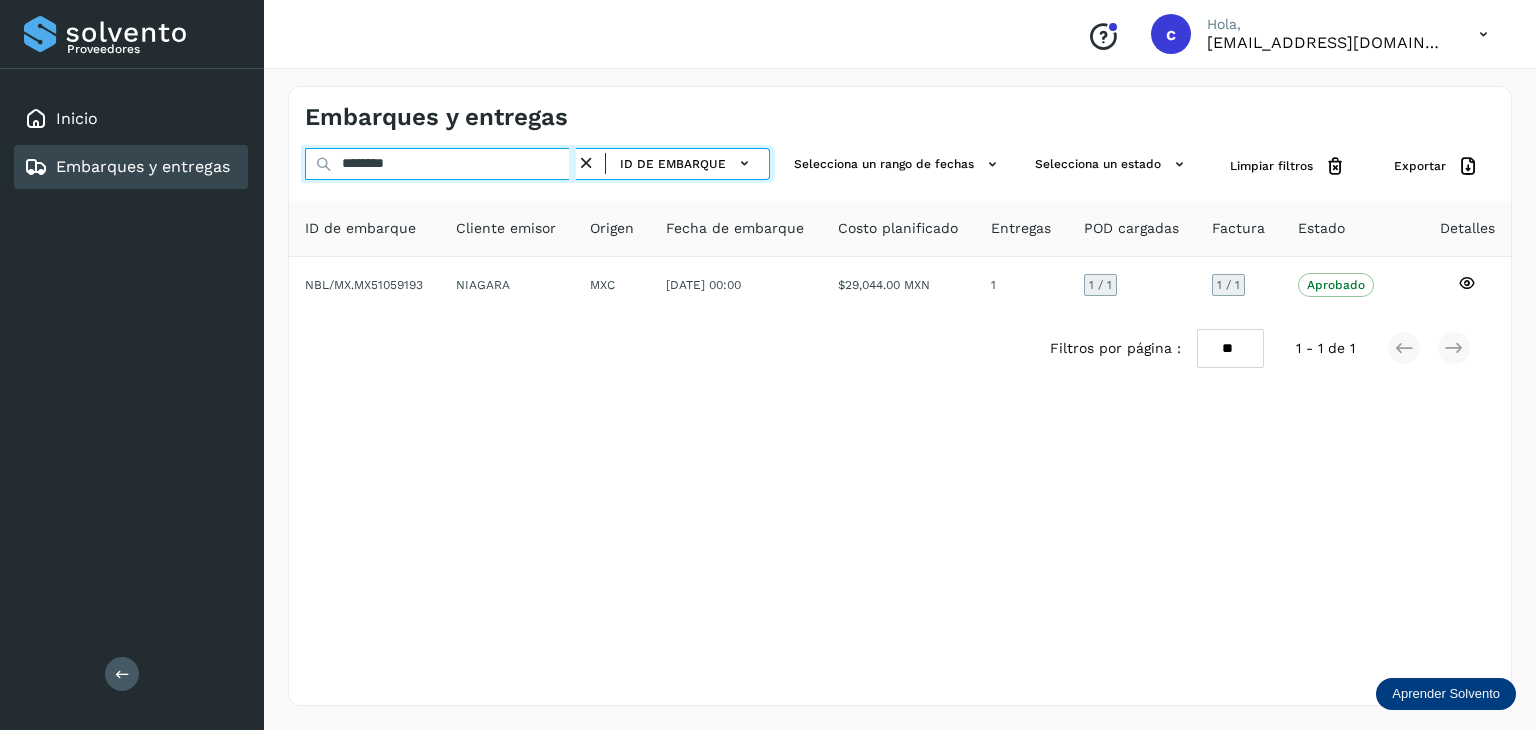 drag, startPoint x: 444, startPoint y: 167, endPoint x: 187, endPoint y: 193, distance: 258.31183 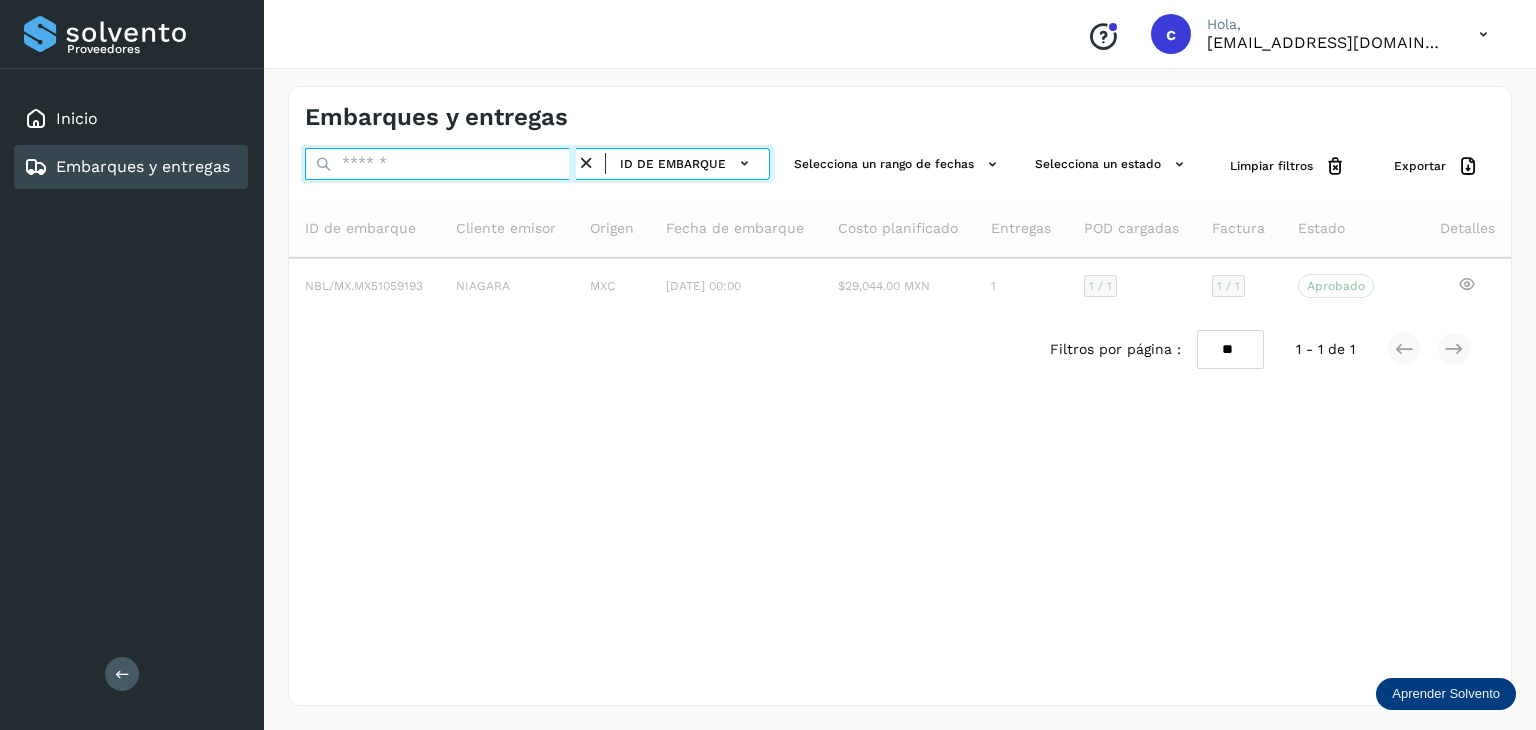 paste on "********" 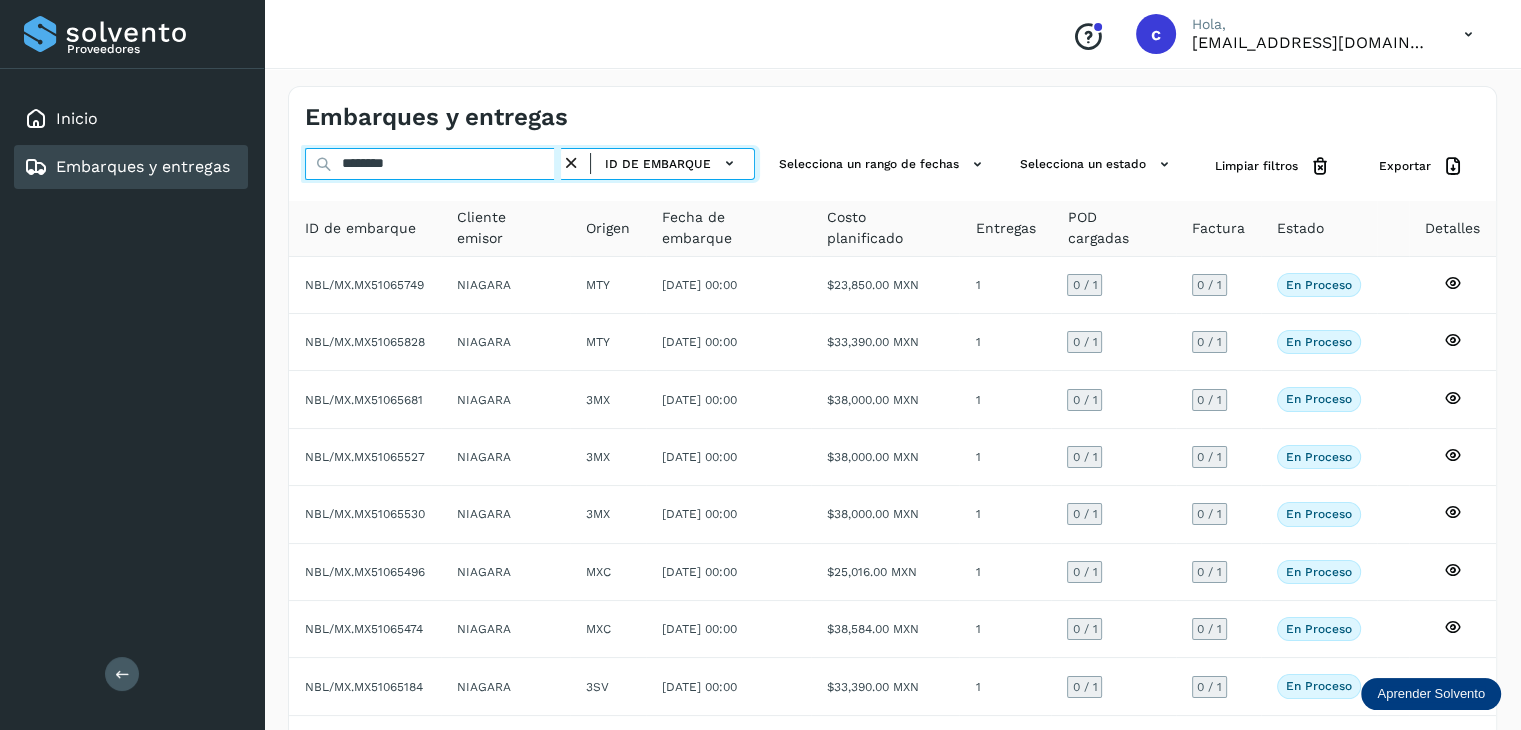click on "********" at bounding box center [433, 164] 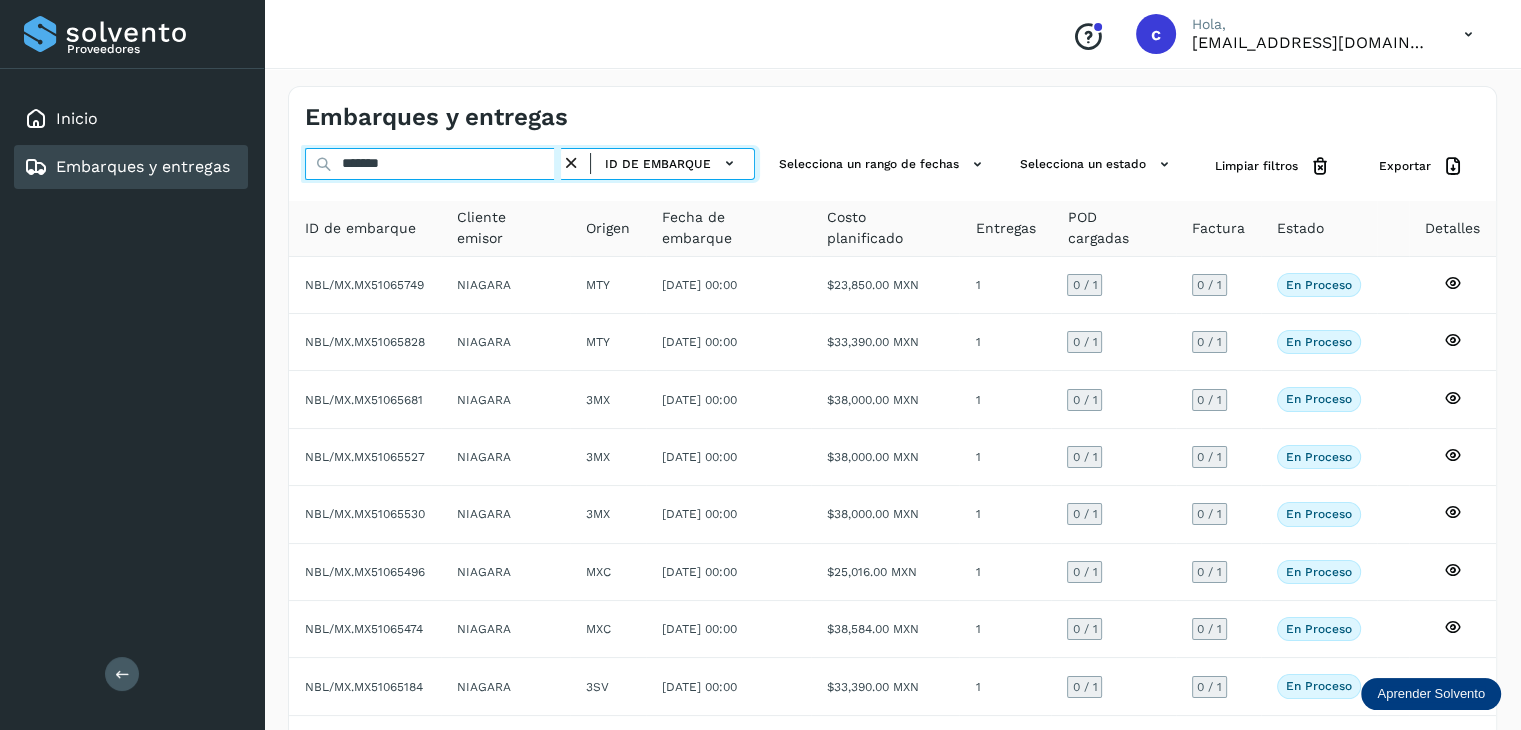 type on "********" 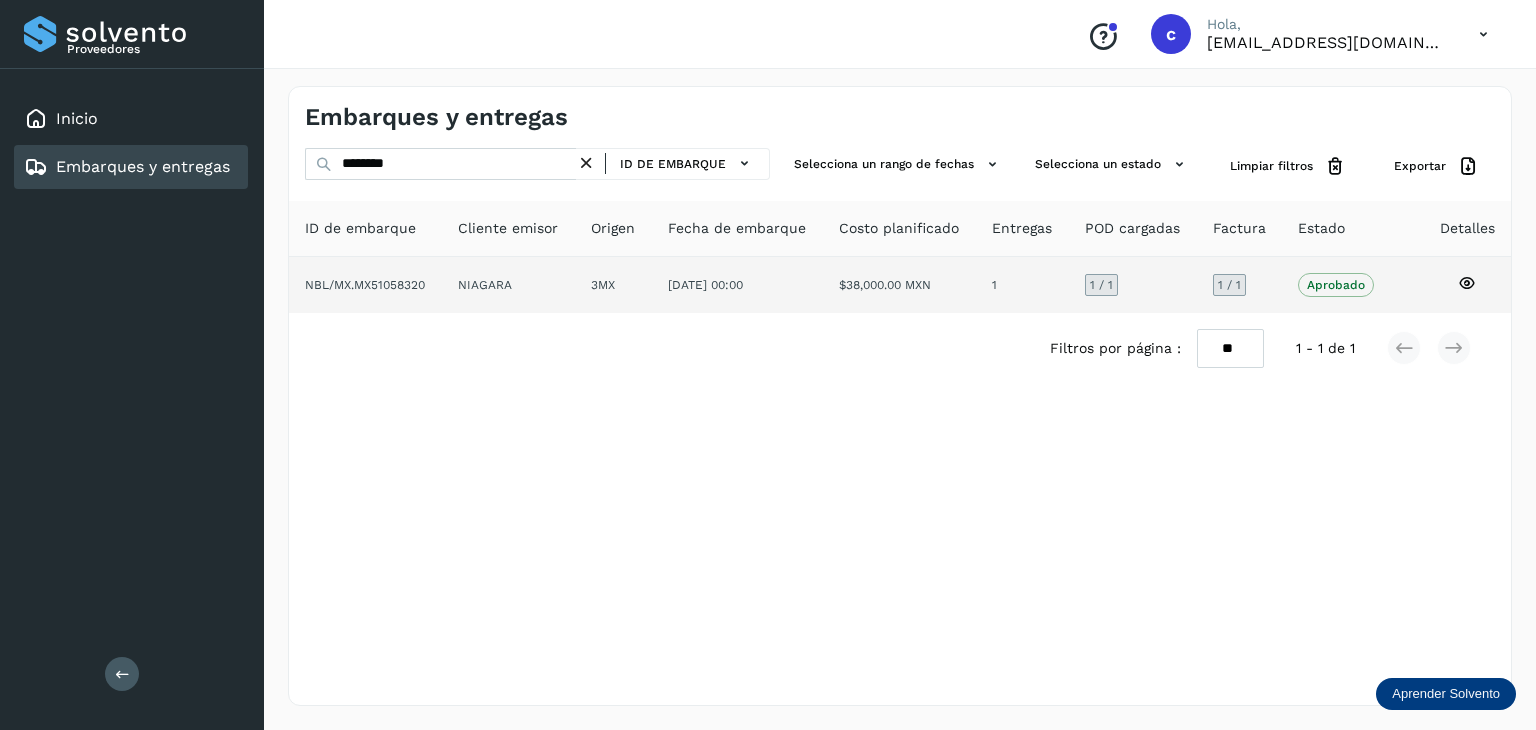 click 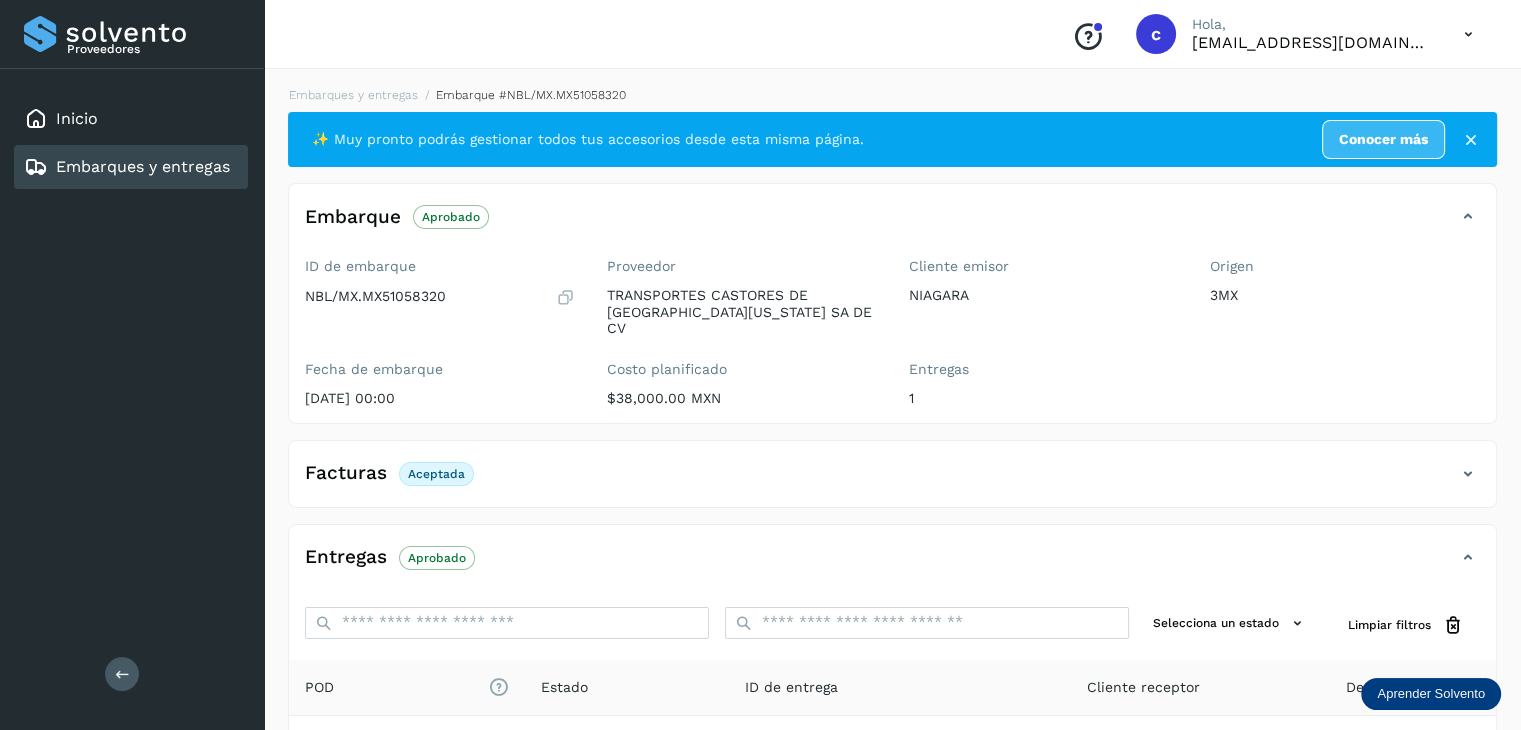 click on "Embarques y entregas" at bounding box center (143, 166) 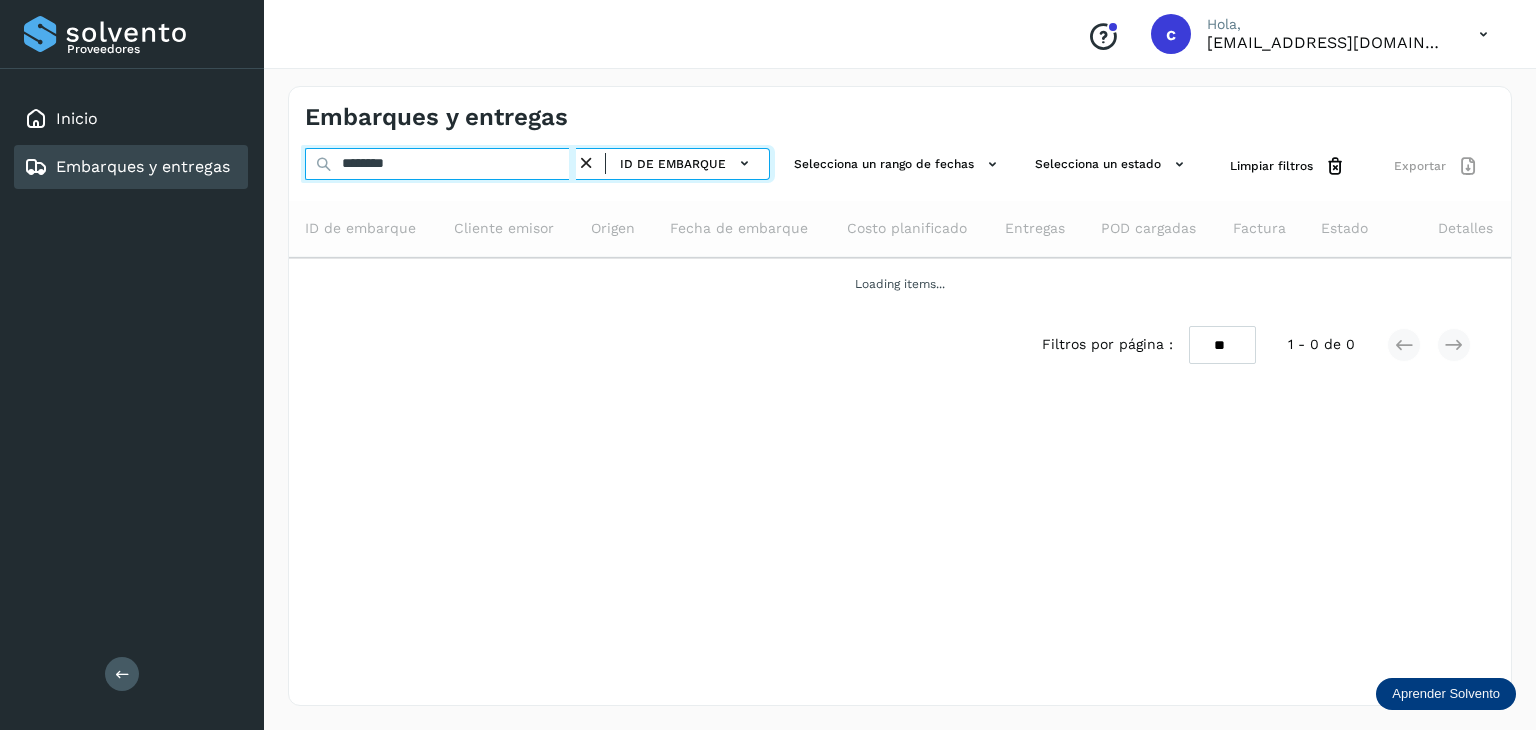 click on "******** ID de embarque Selecciona un rango de fechas  Selecciona un estado Limpiar filtros Exportar" at bounding box center (900, 166) 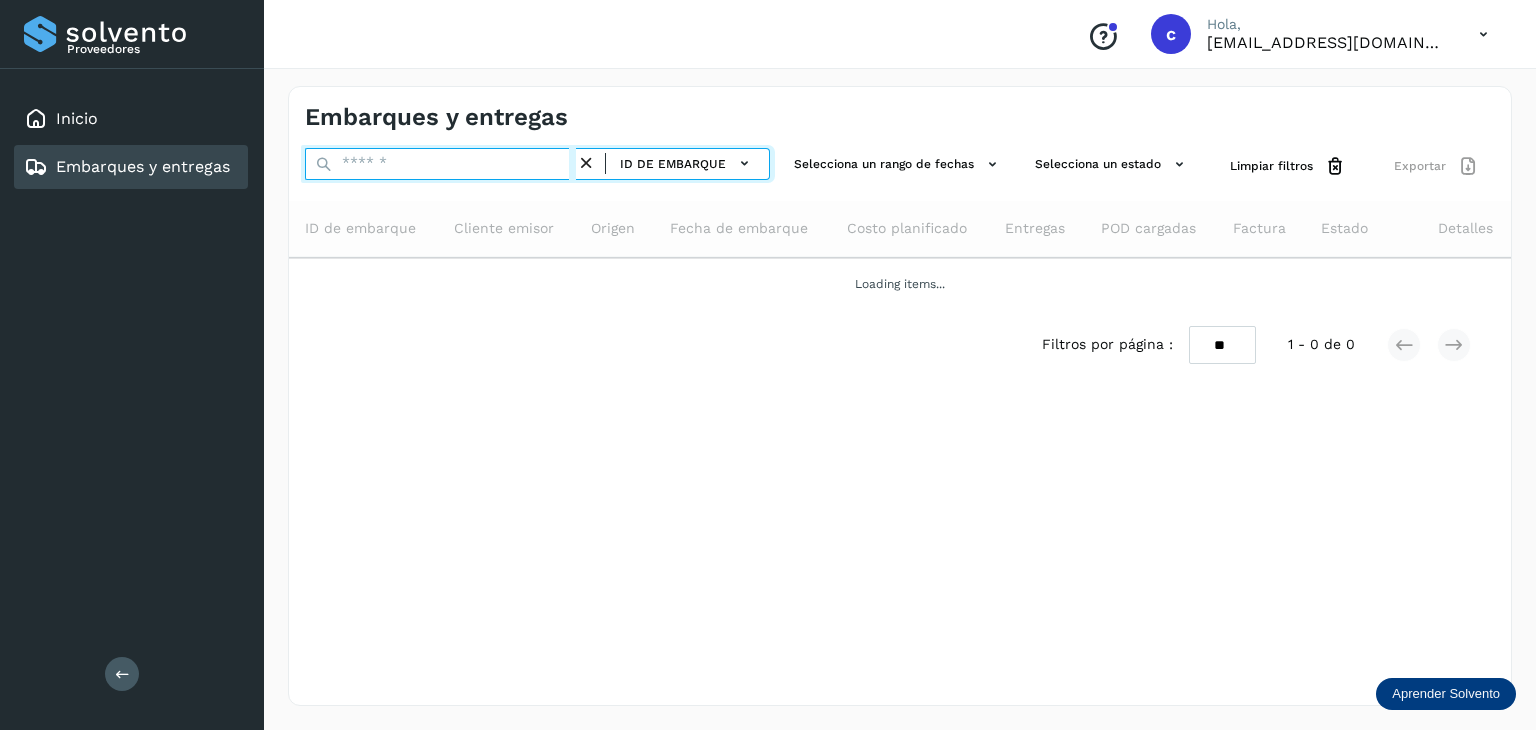 paste on "********" 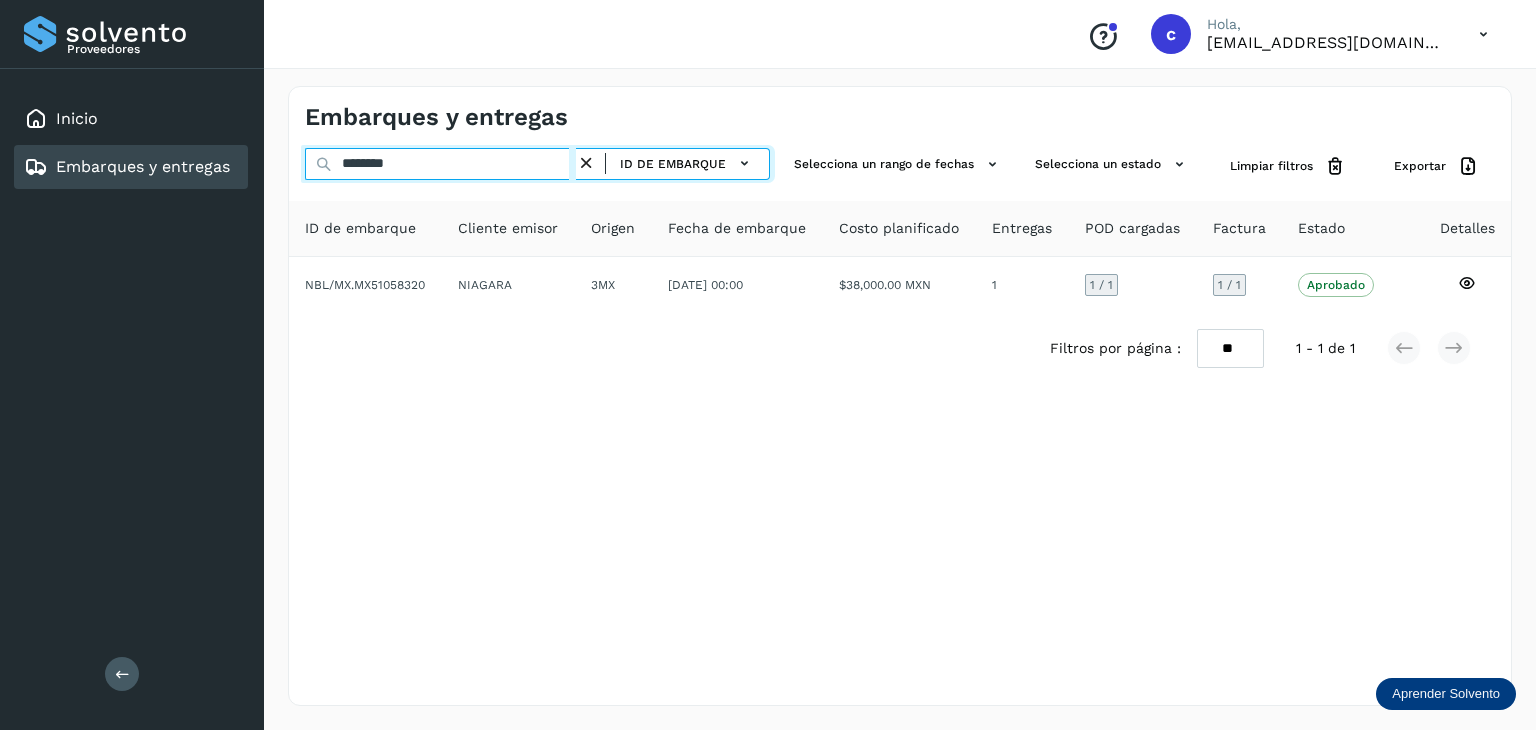 type on "********" 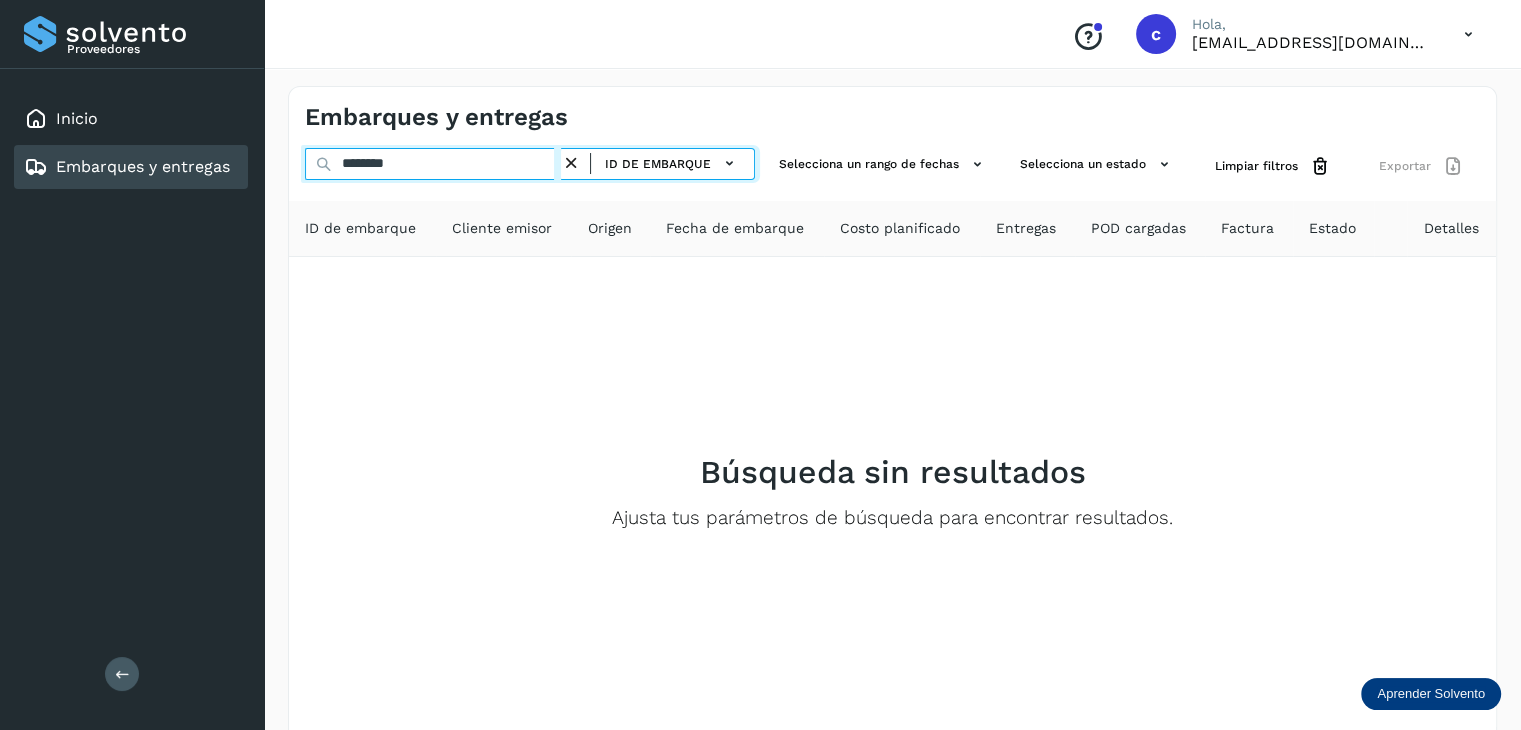 drag, startPoint x: 446, startPoint y: 168, endPoint x: 277, endPoint y: 161, distance: 169.14491 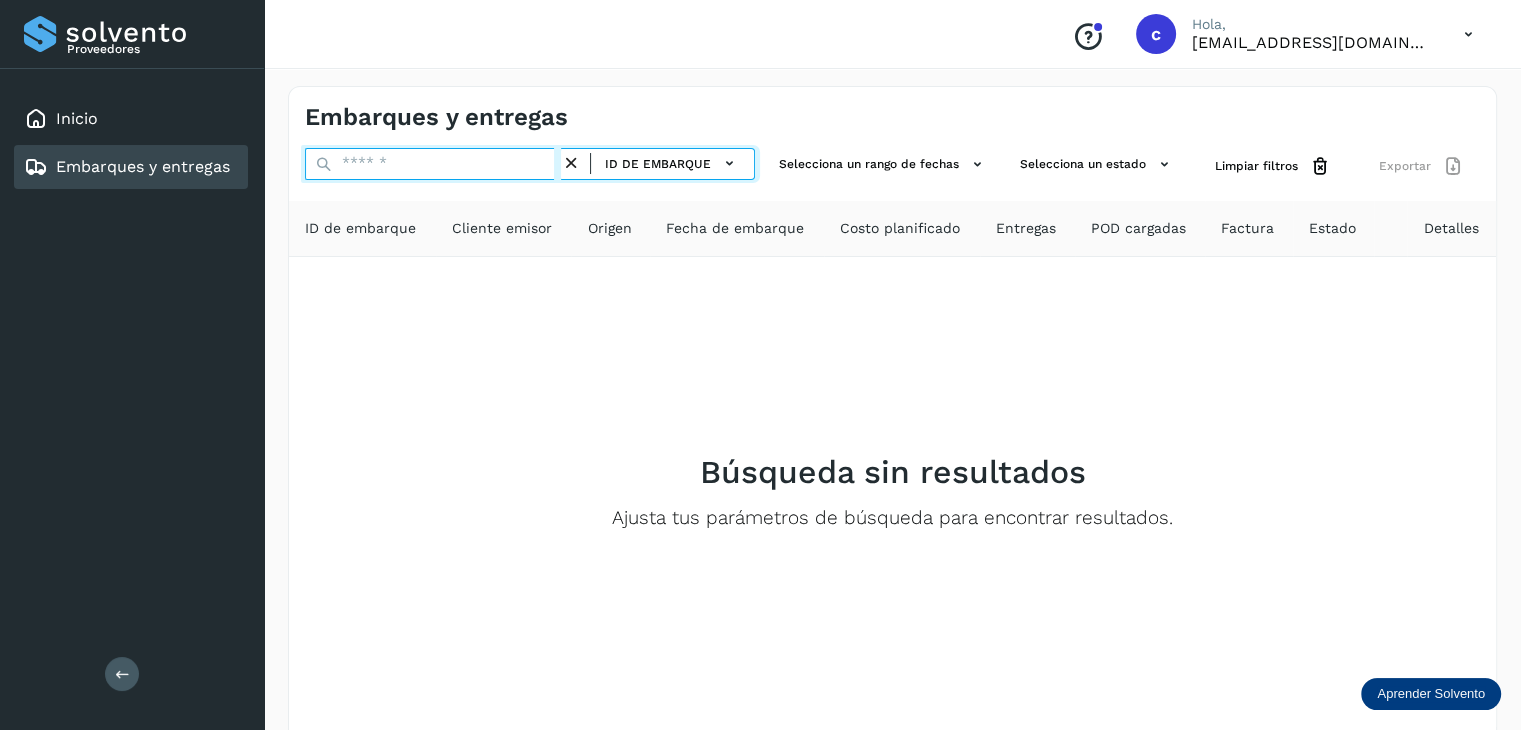 paste on "********" 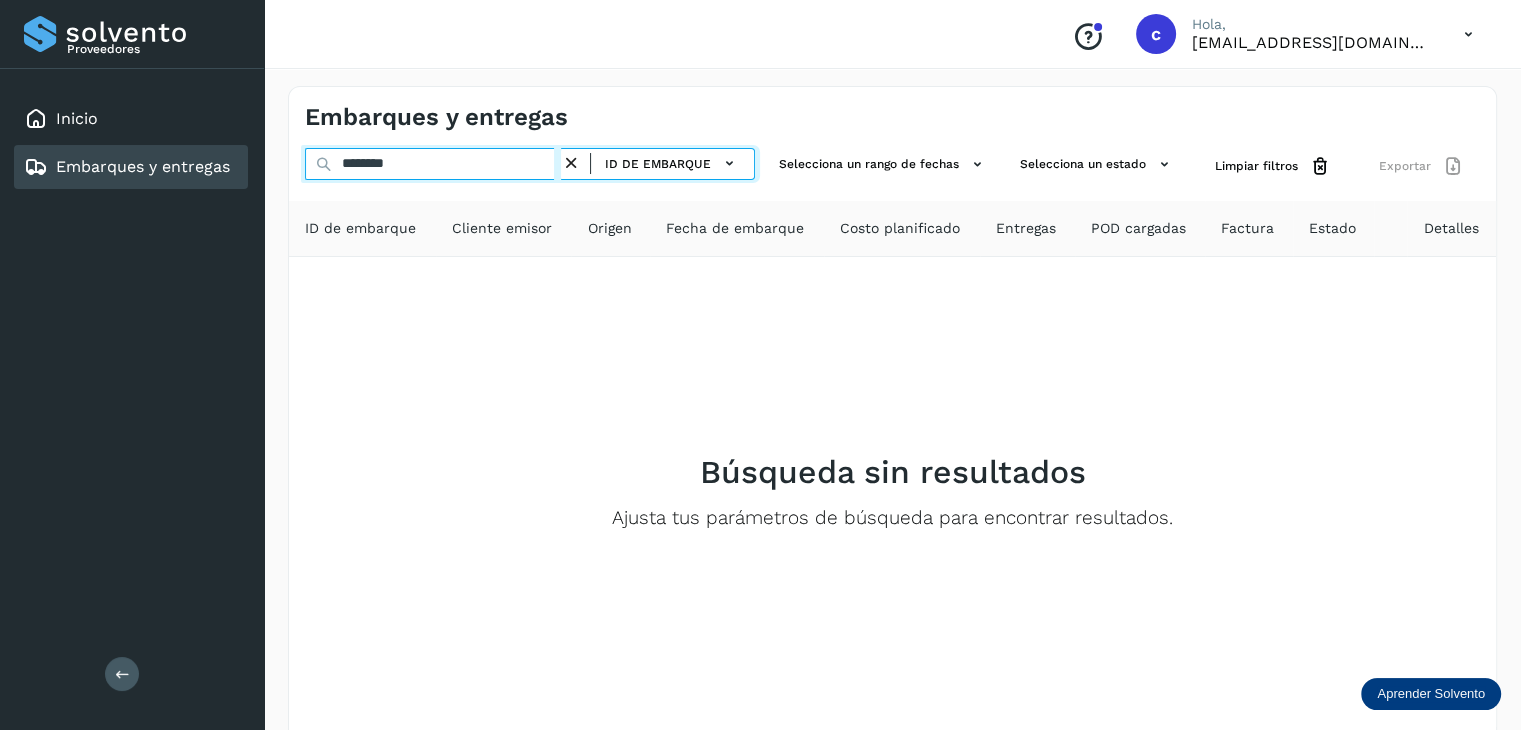 type on "********" 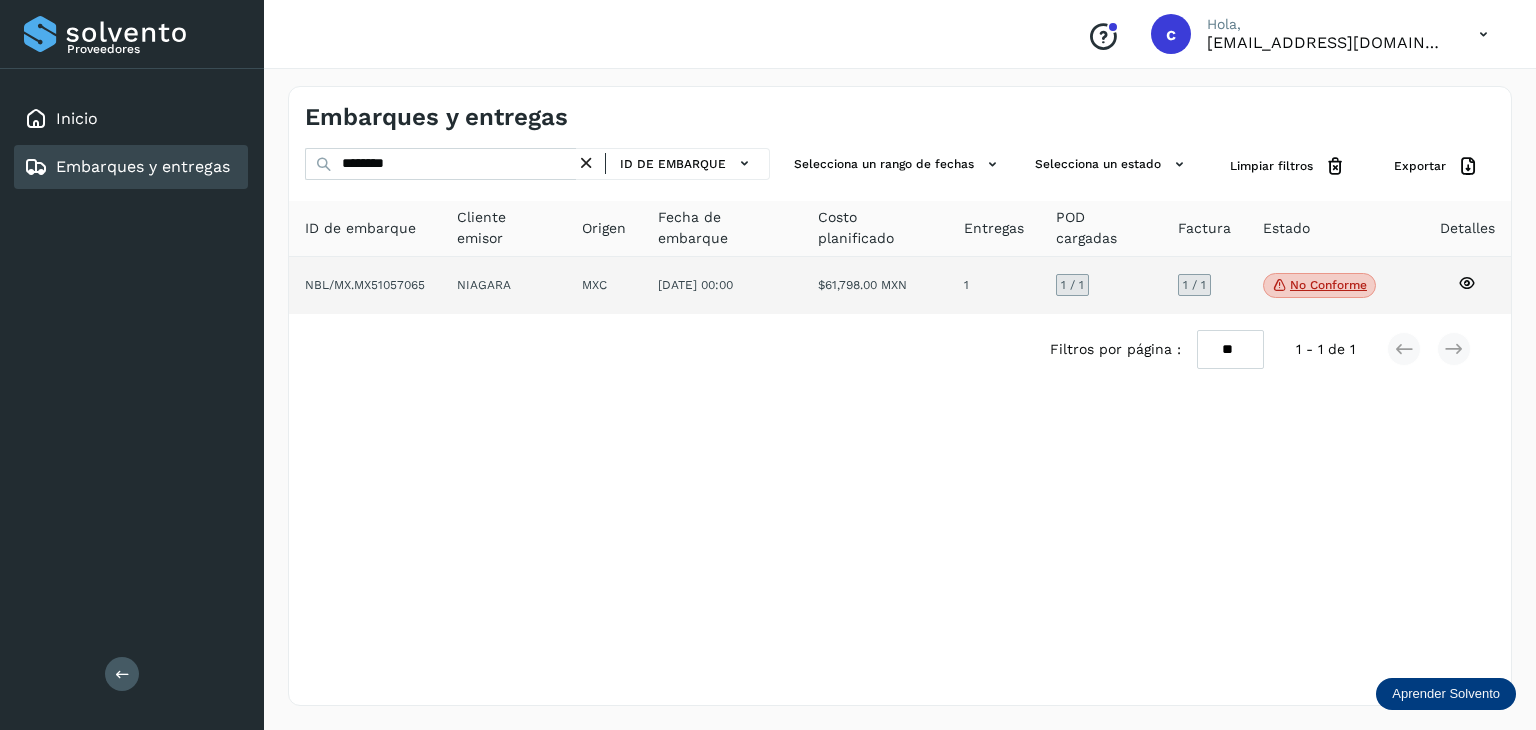 click on "No conforme" at bounding box center (1319, 286) 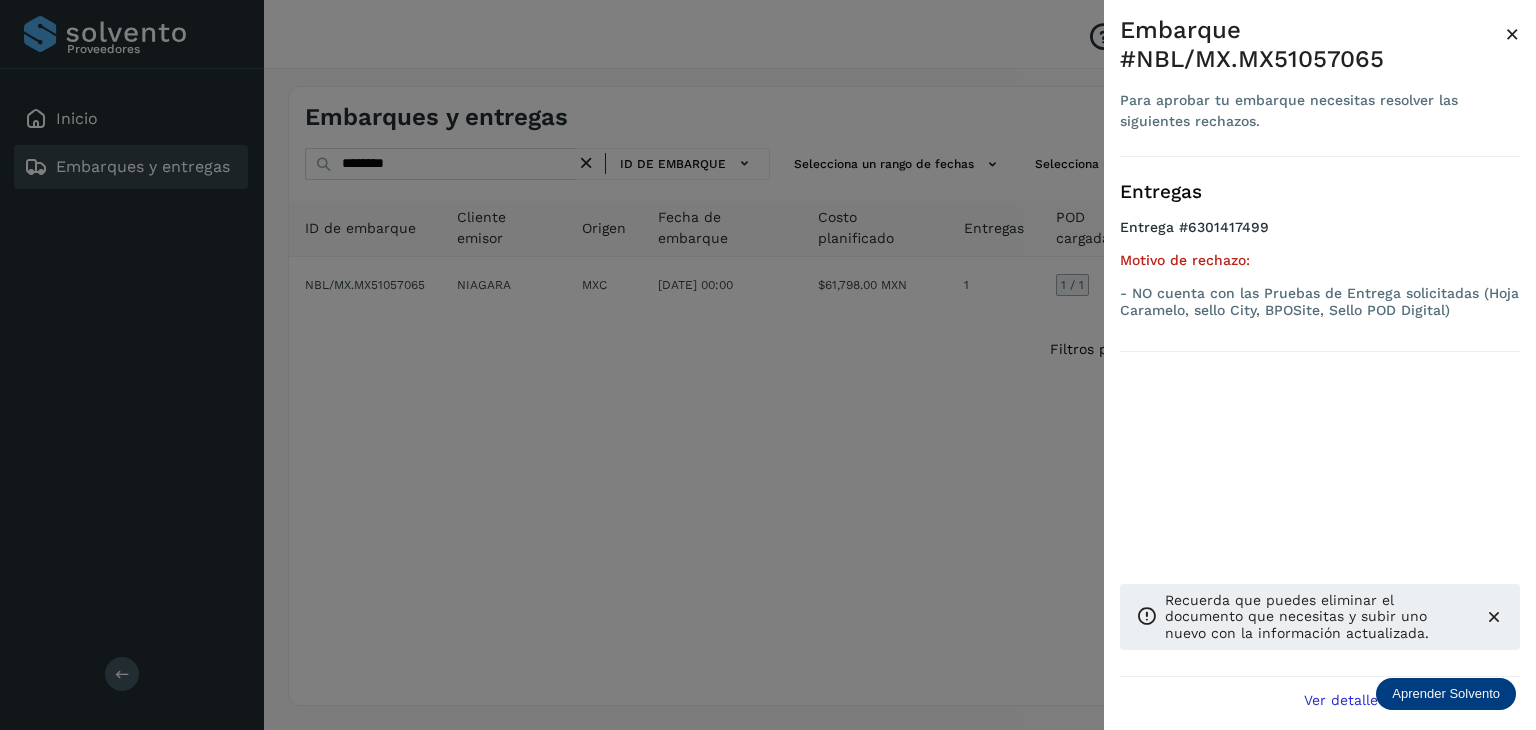 click at bounding box center [768, 365] 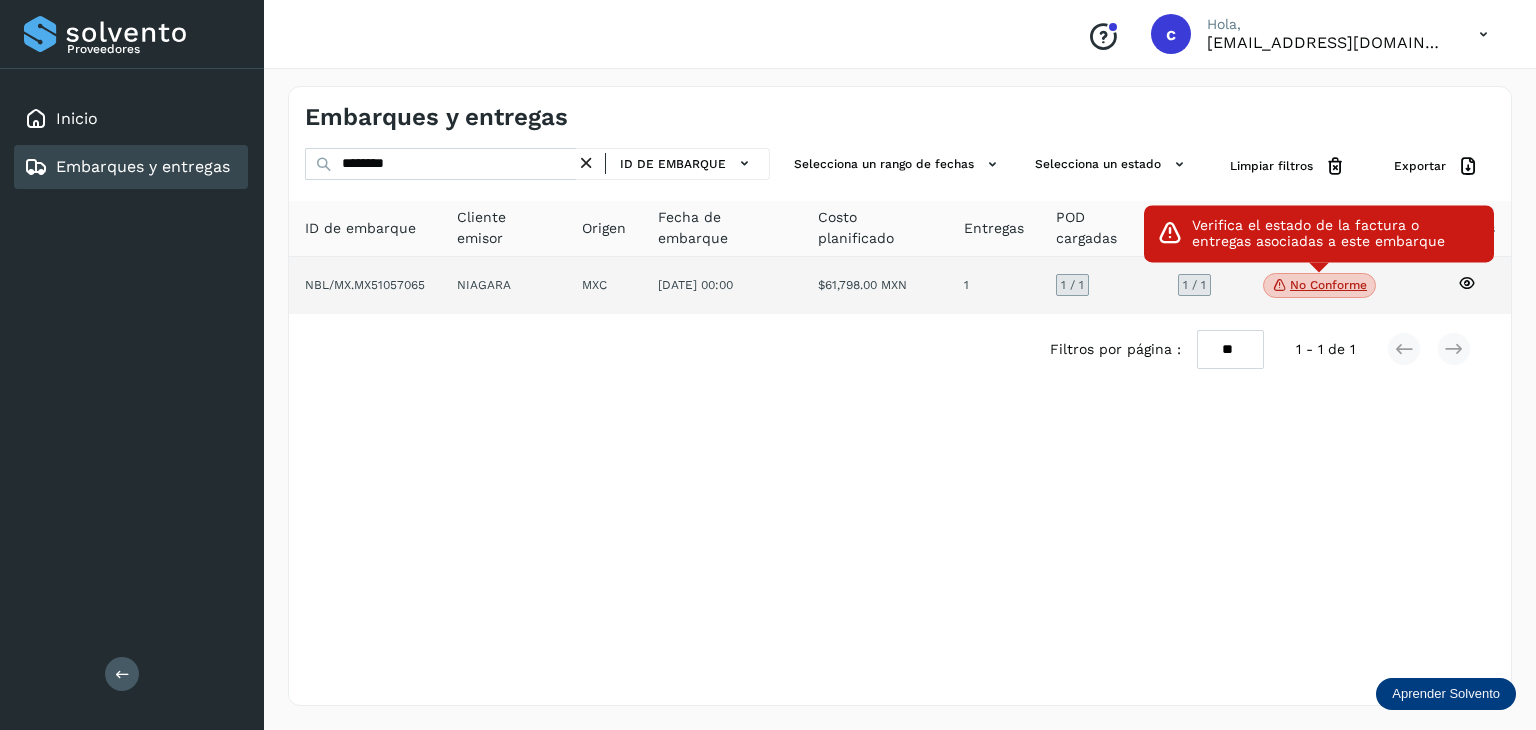 click on "No conforme" at bounding box center [1319, 286] 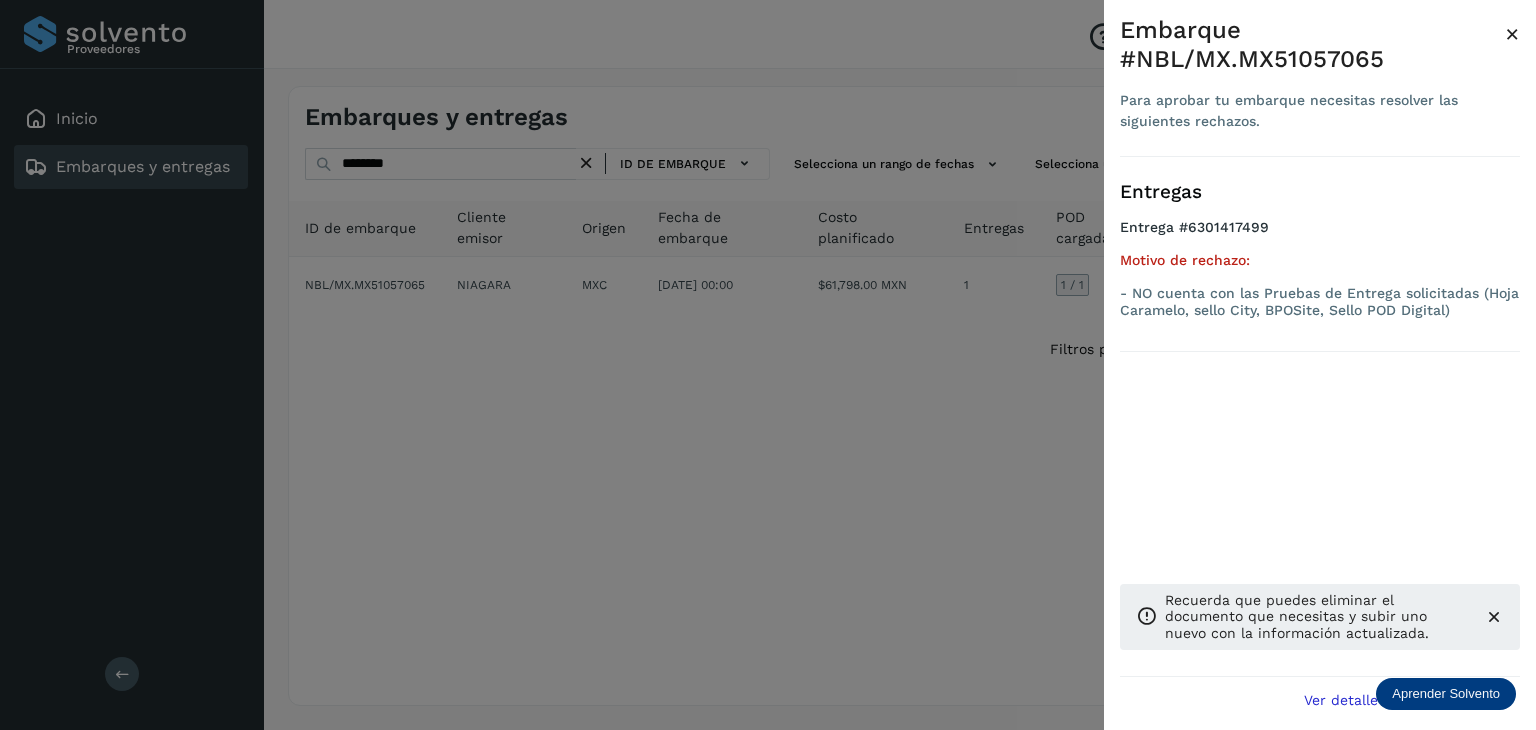click at bounding box center (768, 365) 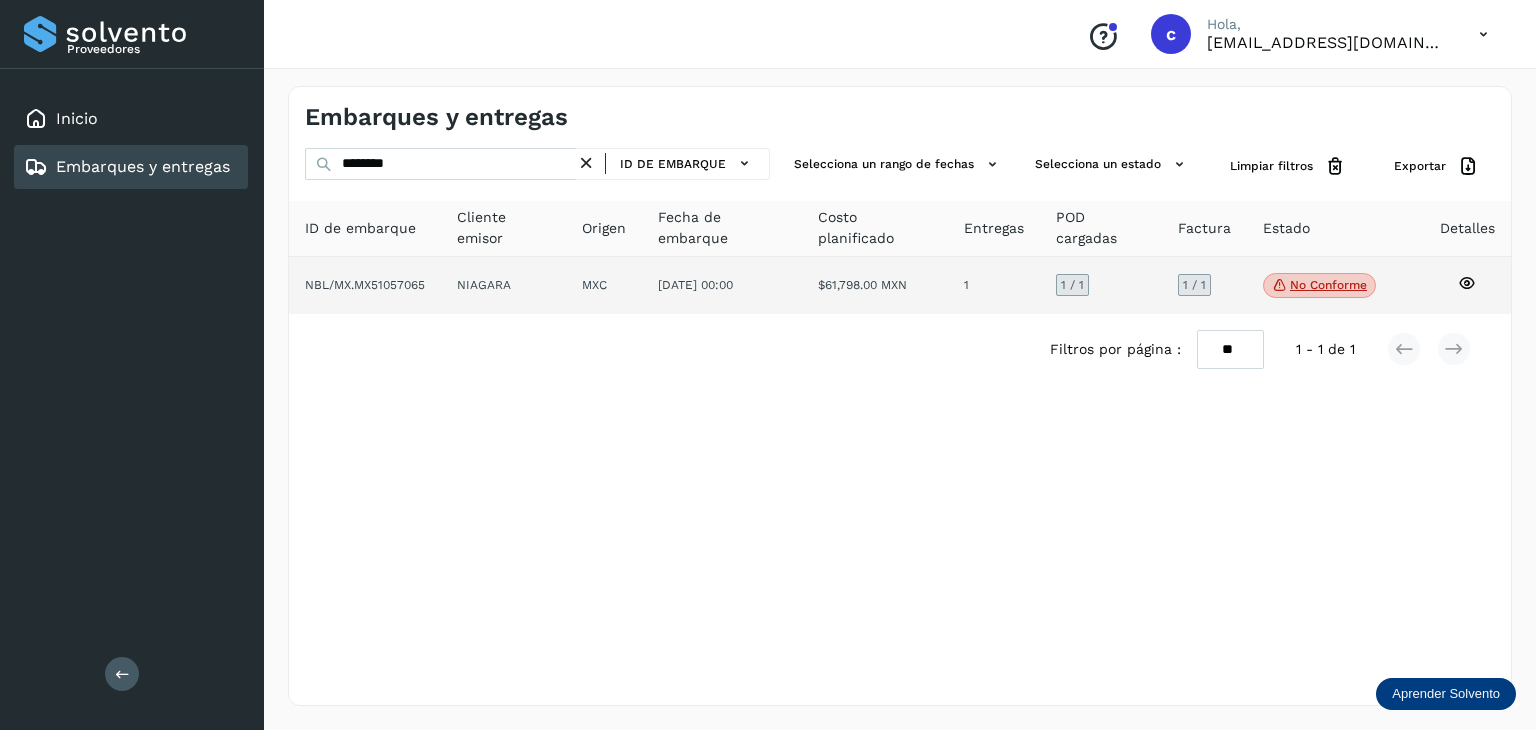 click 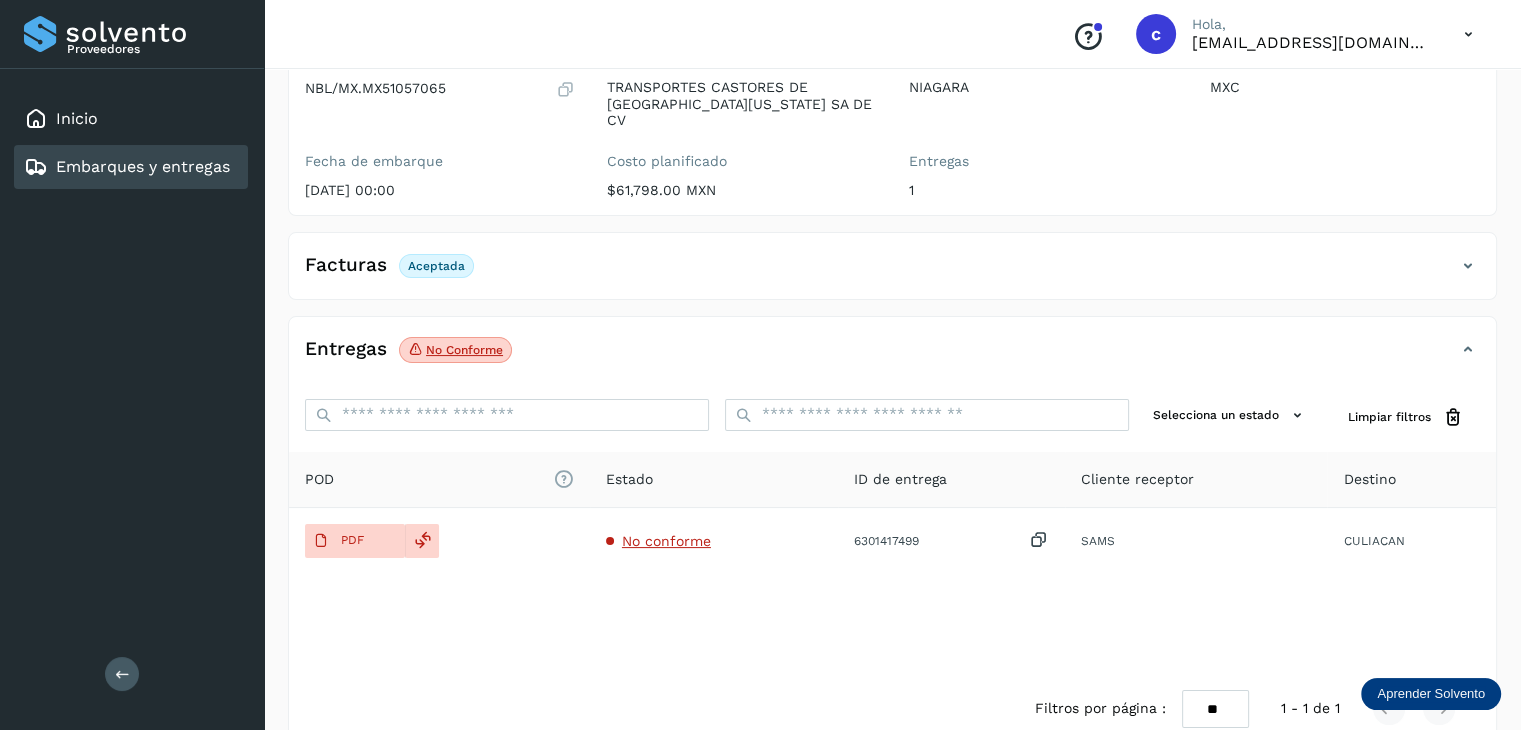scroll, scrollTop: 229, scrollLeft: 0, axis: vertical 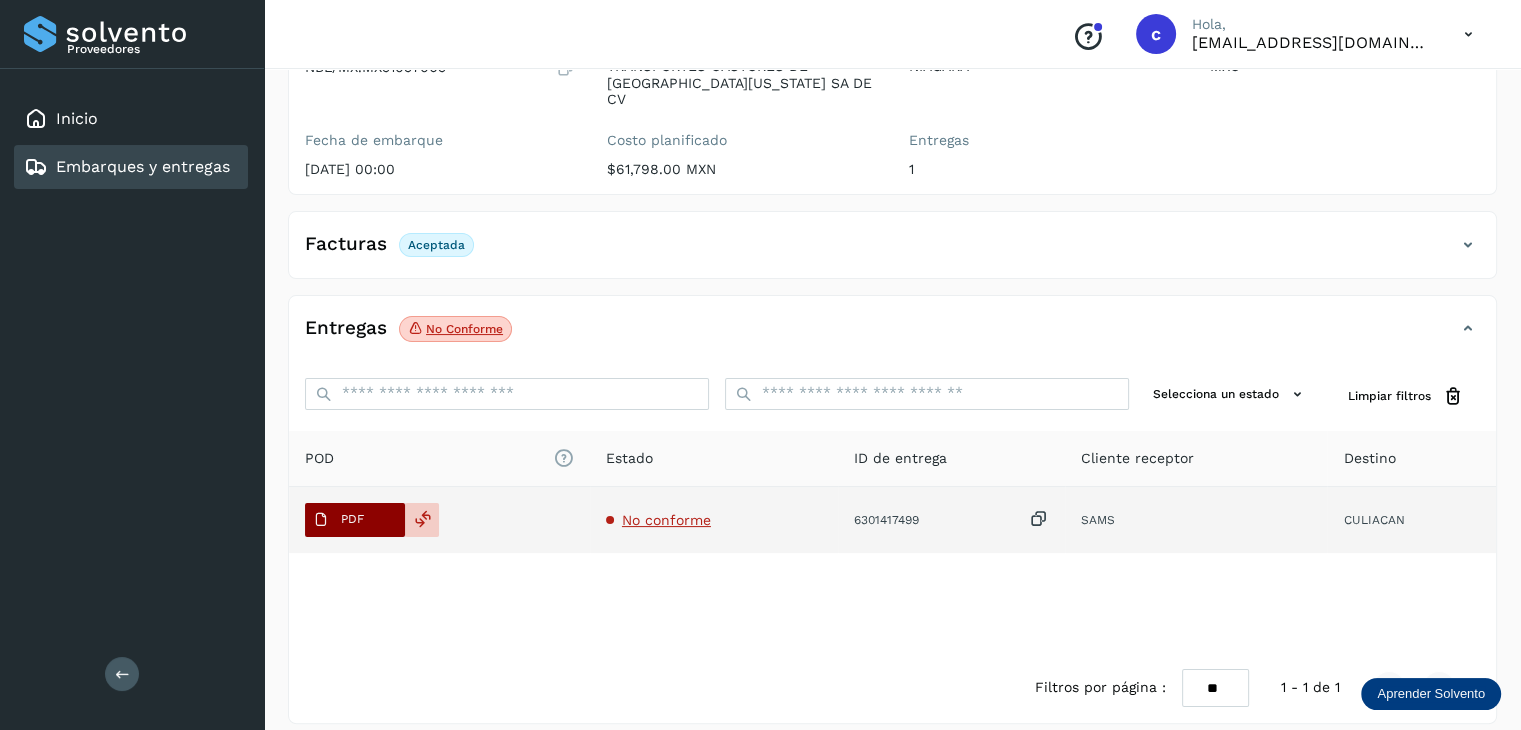 click on "PDF" at bounding box center [355, 520] 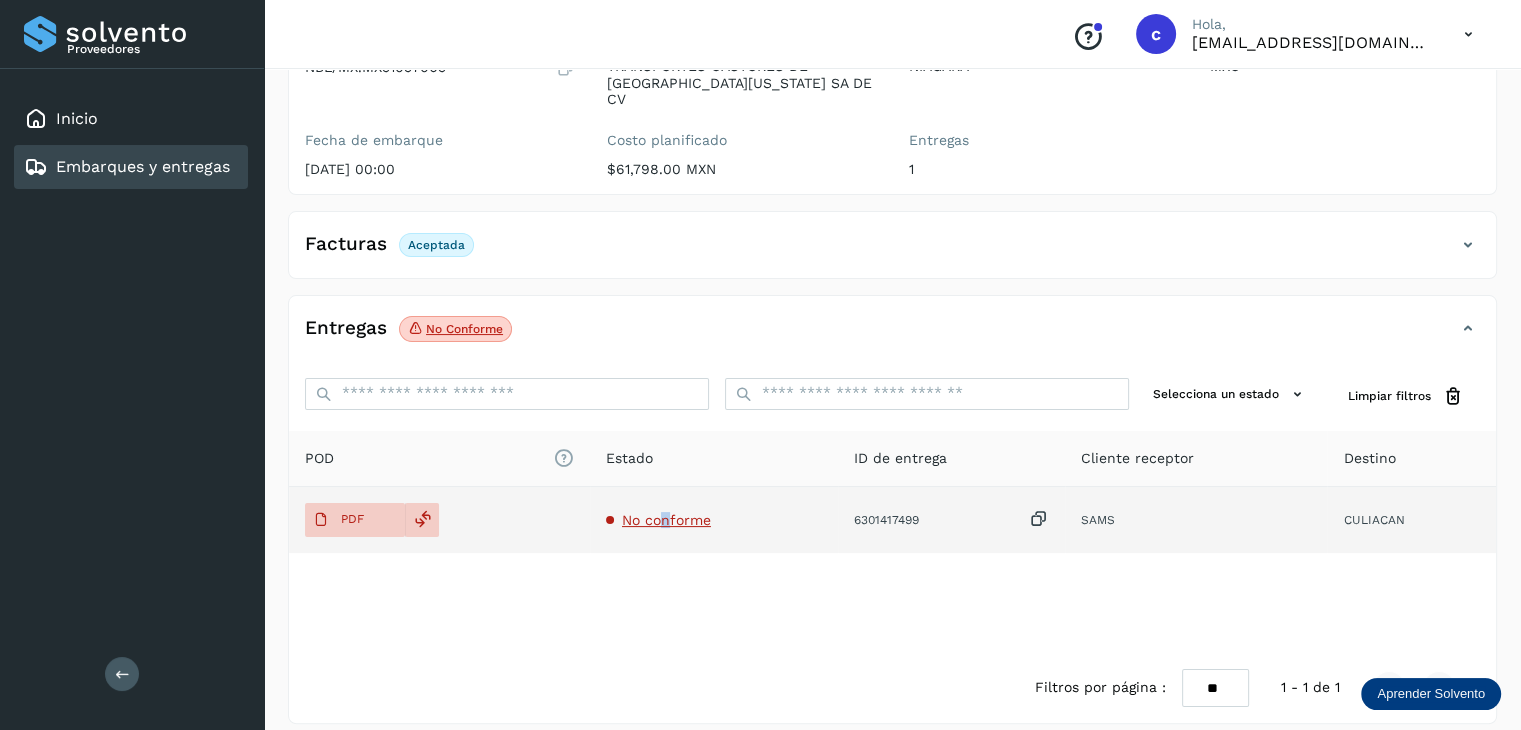 click on "No conforme" at bounding box center [666, 520] 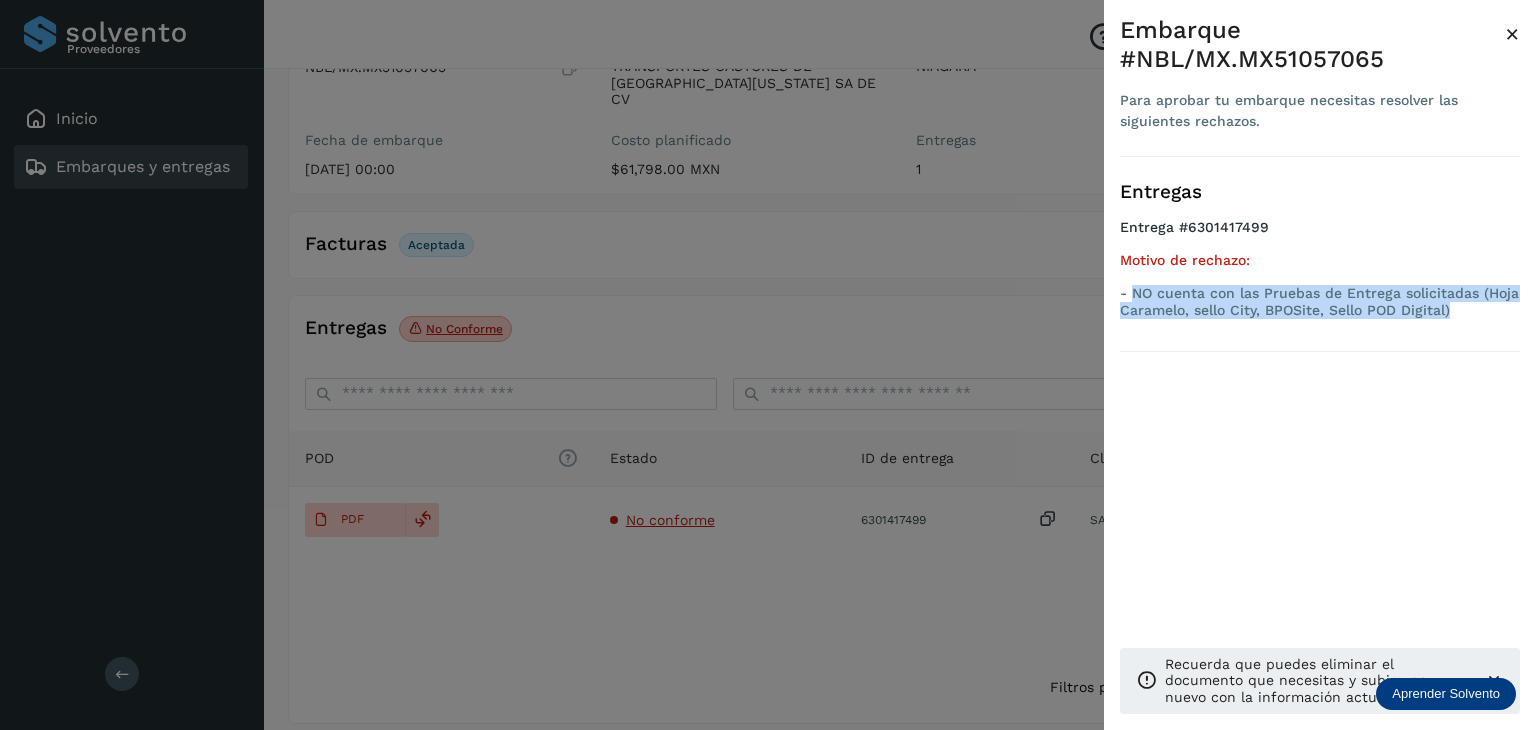 drag, startPoint x: 1354, startPoint y: 310, endPoint x: 1132, endPoint y: 294, distance: 222.57584 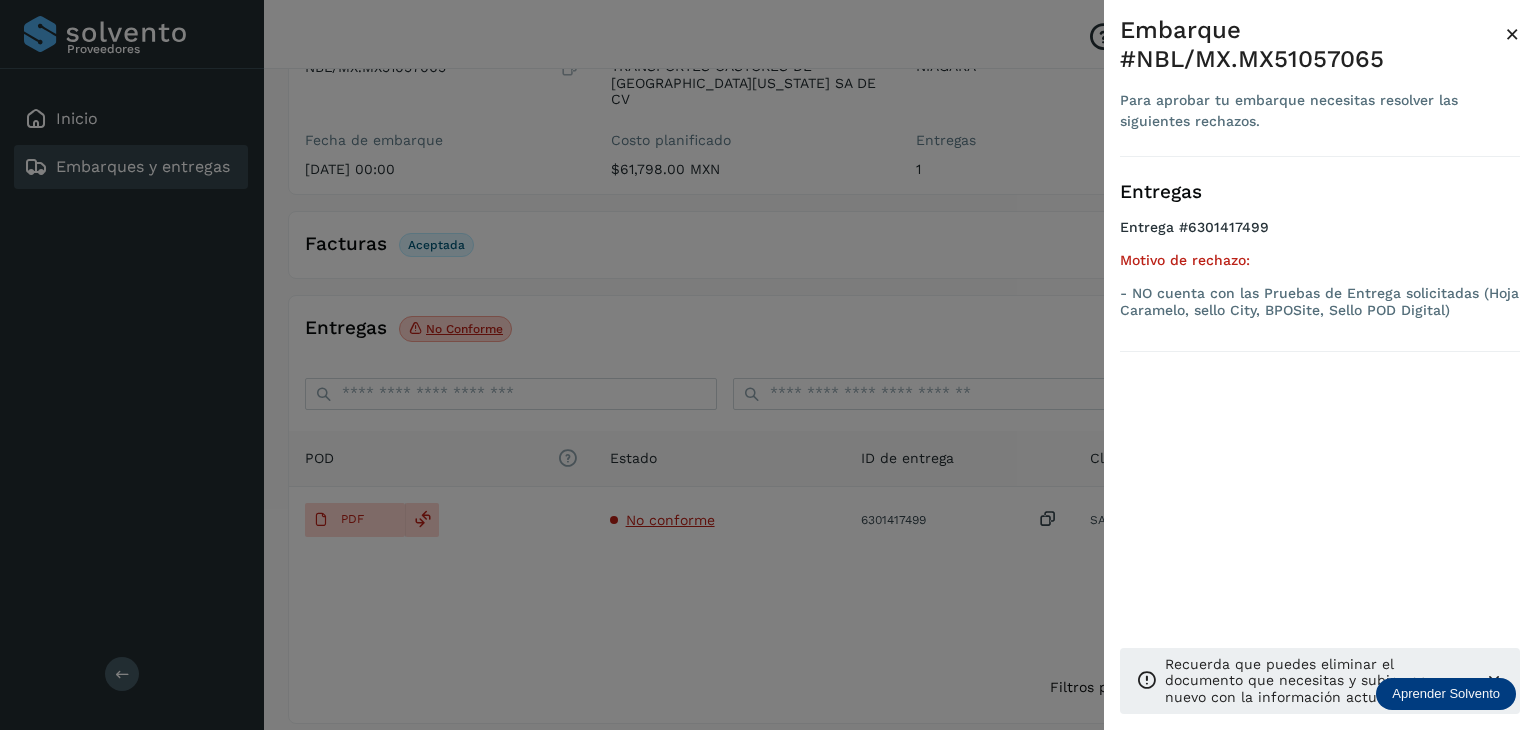 click at bounding box center [768, 365] 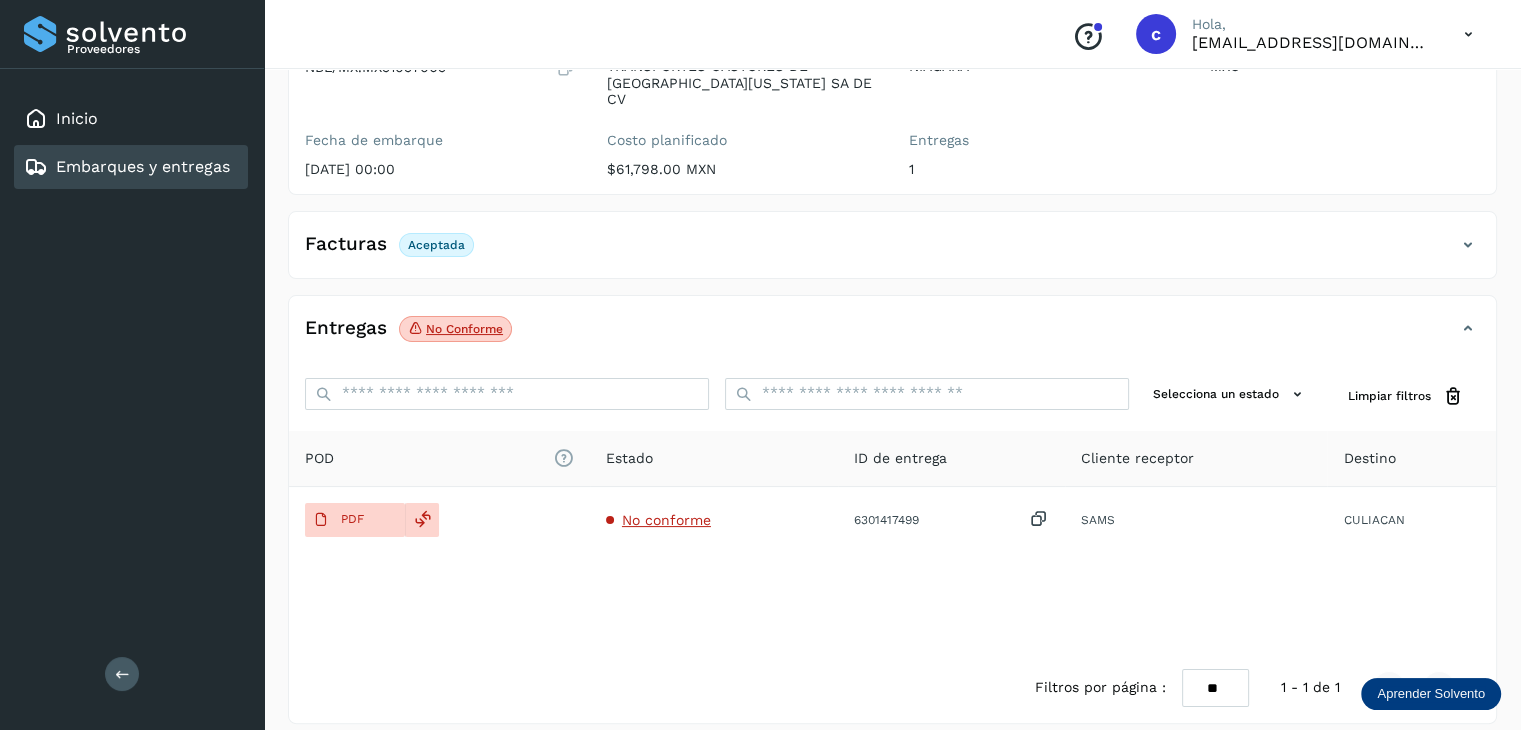 click on "Embarques y entregas" at bounding box center [143, 166] 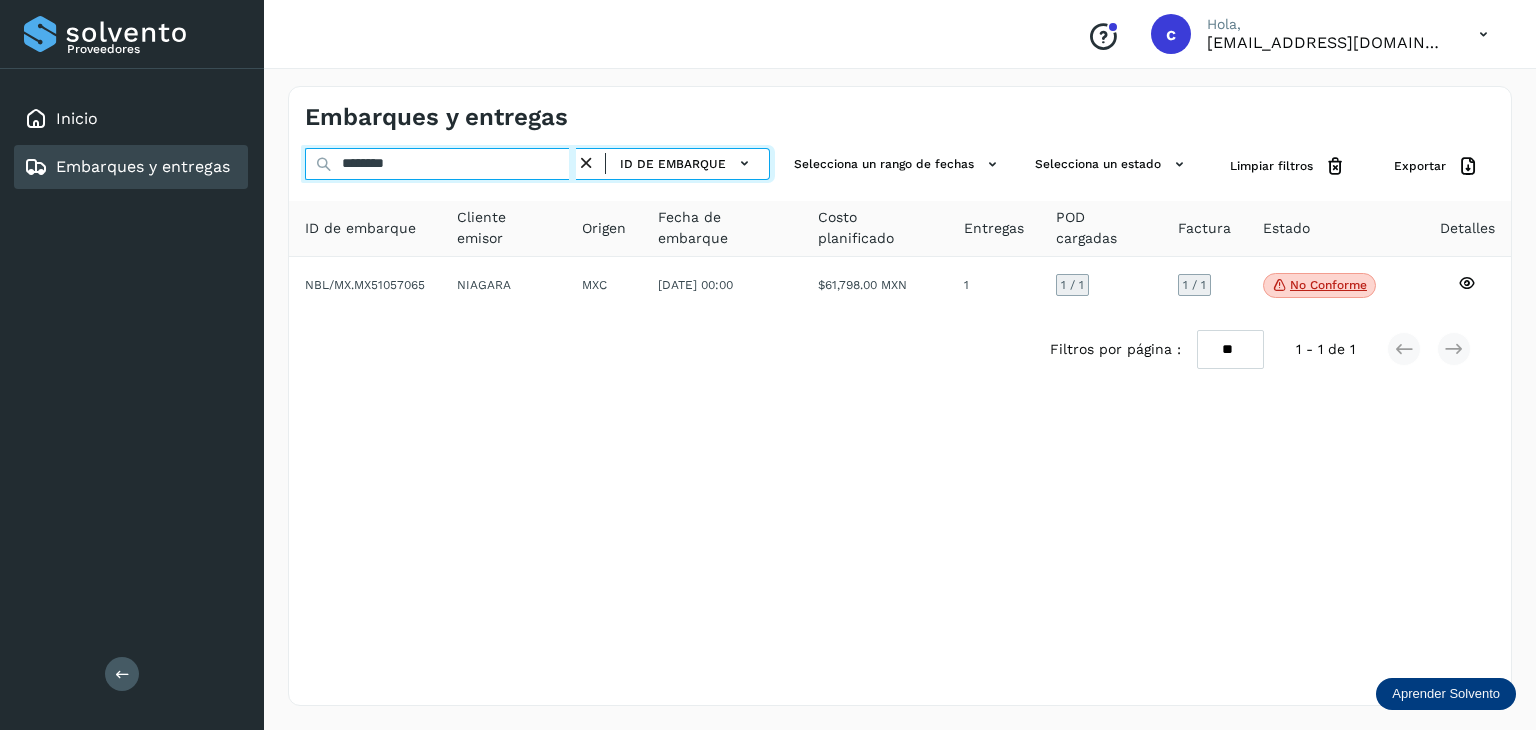 drag, startPoint x: 240, startPoint y: 142, endPoint x: 146, endPoint y: 157, distance: 95.189285 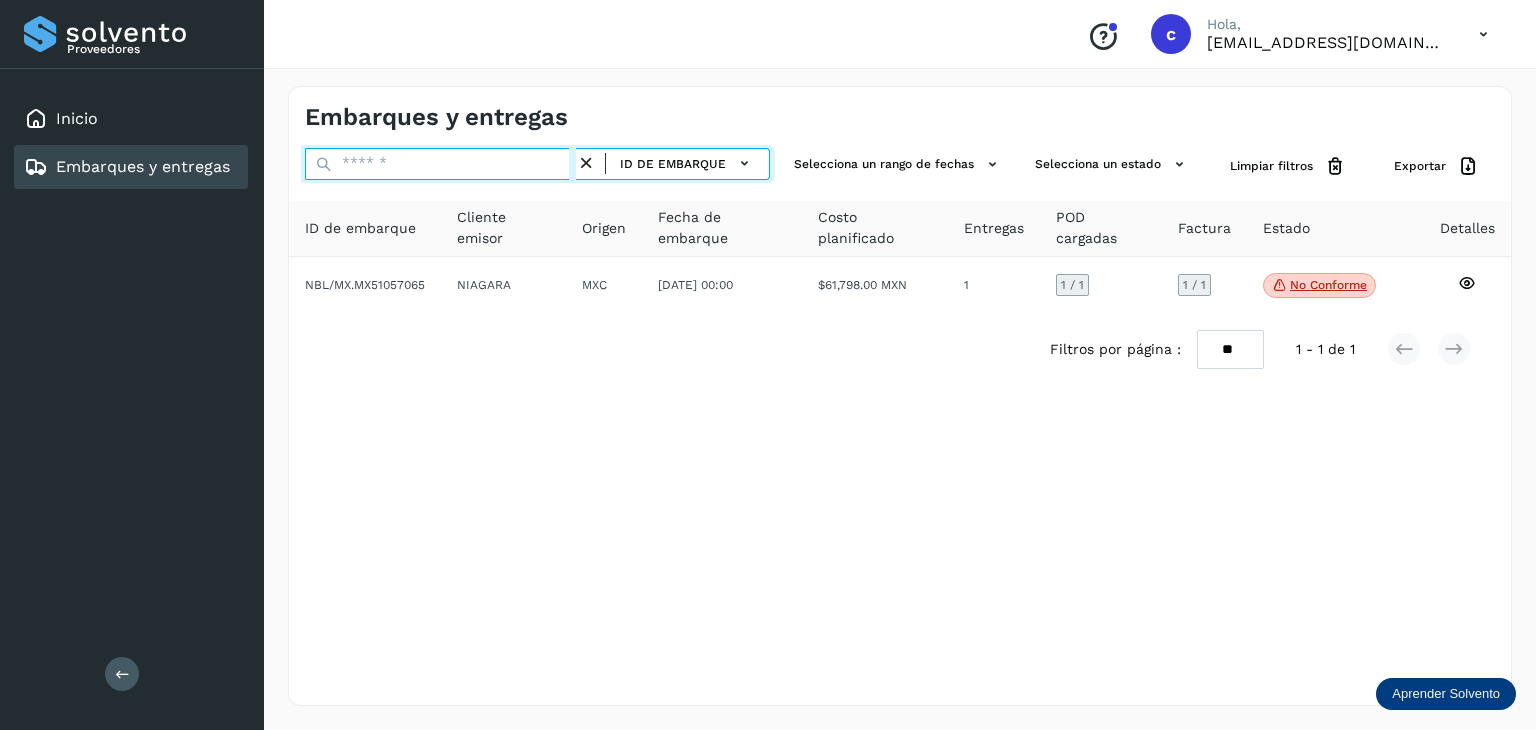 paste on "********" 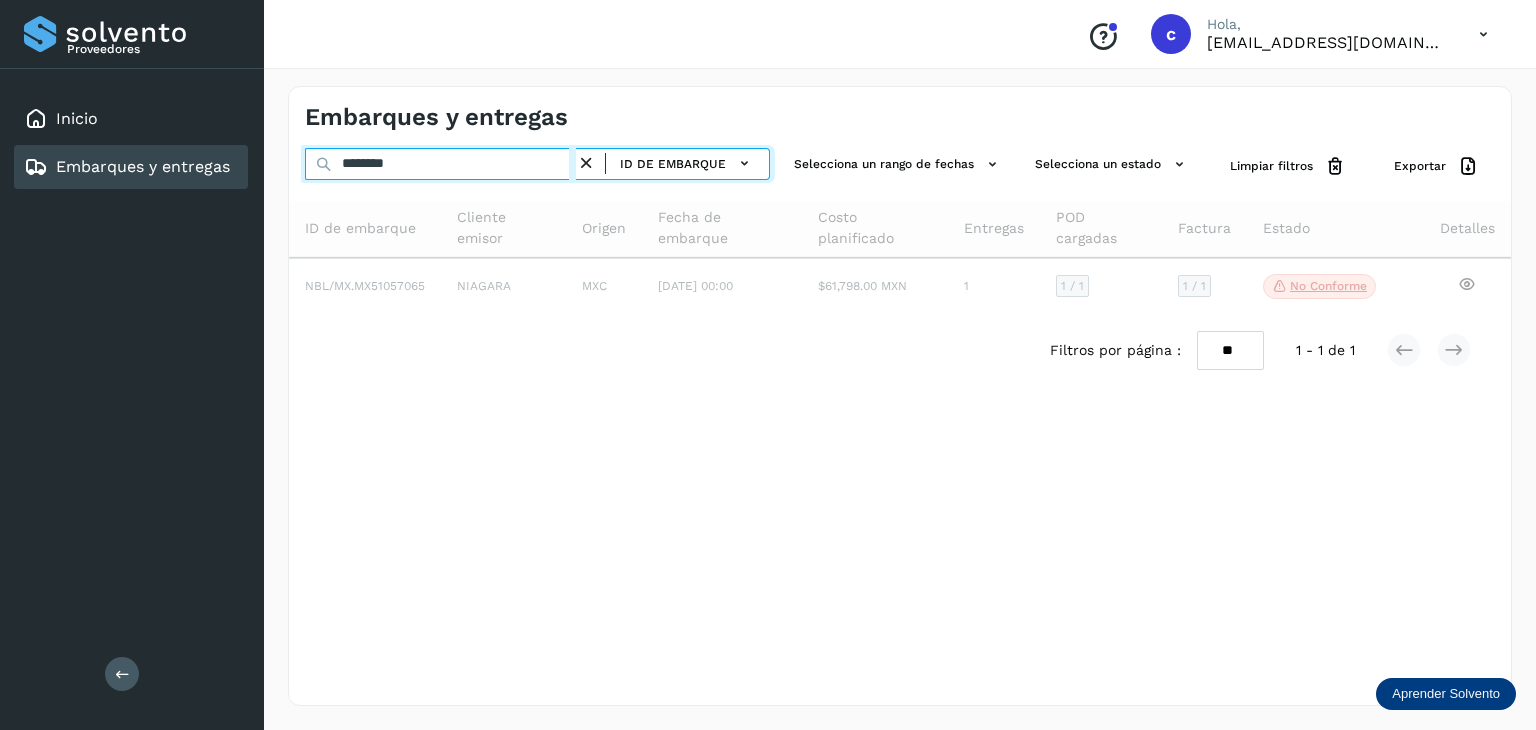 type on "********" 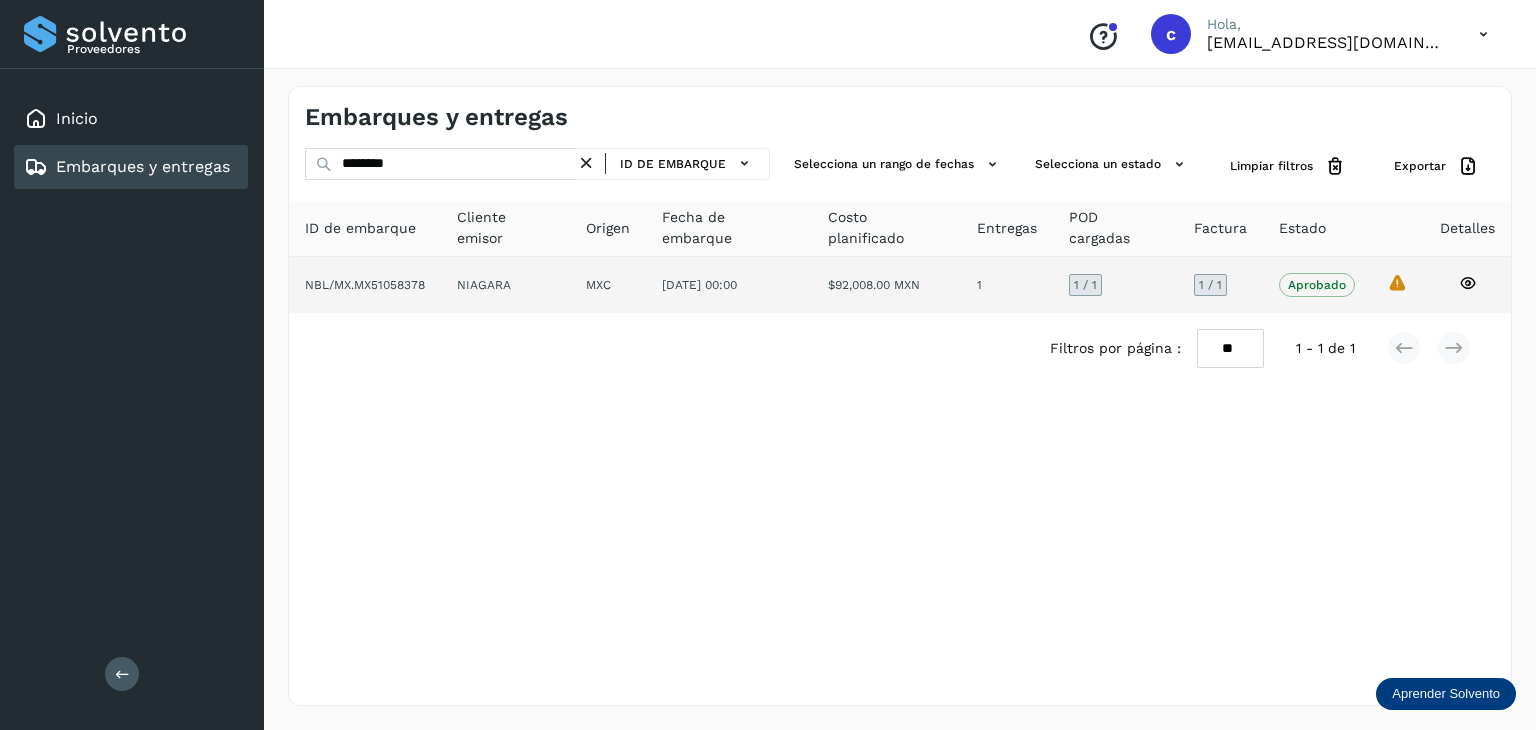 click 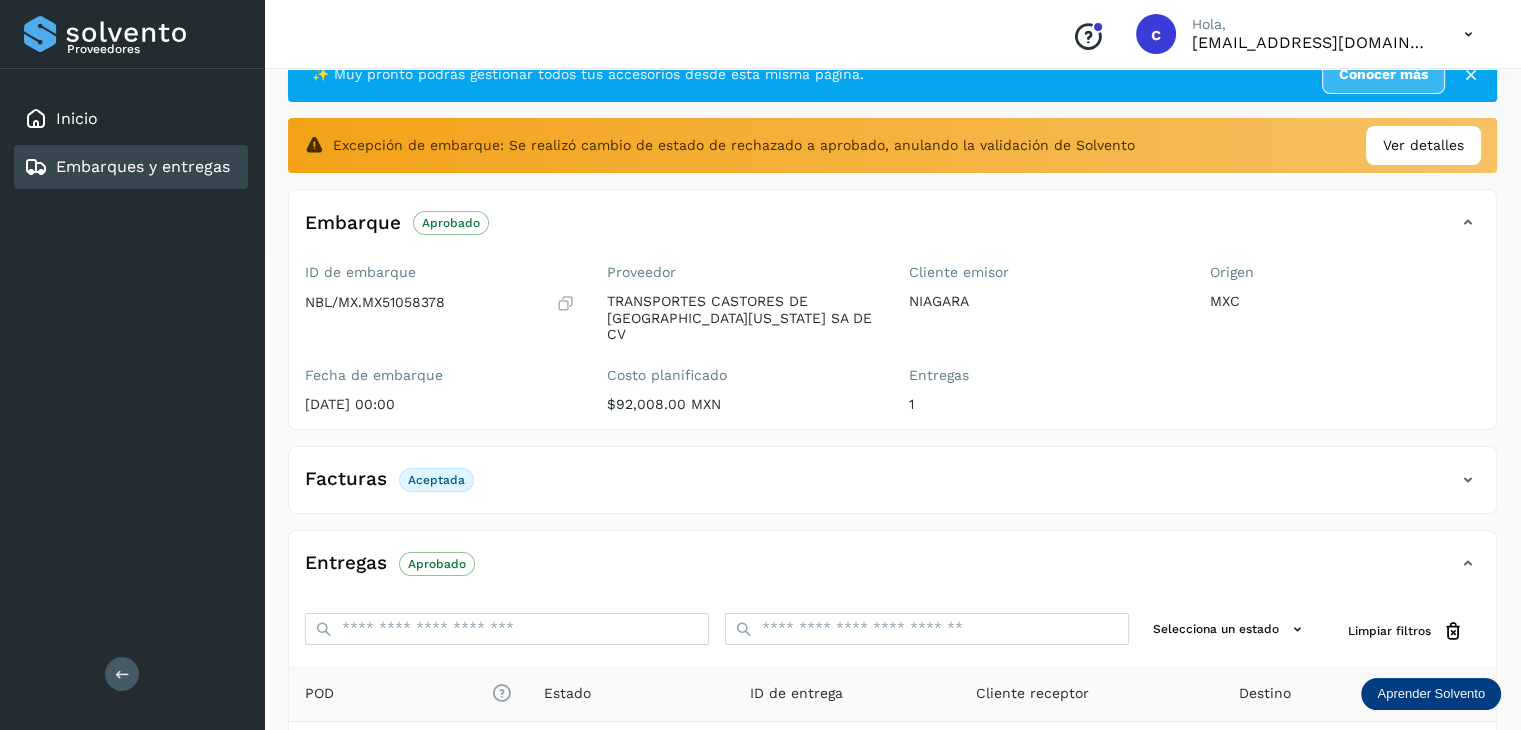 scroll, scrollTop: 100, scrollLeft: 0, axis: vertical 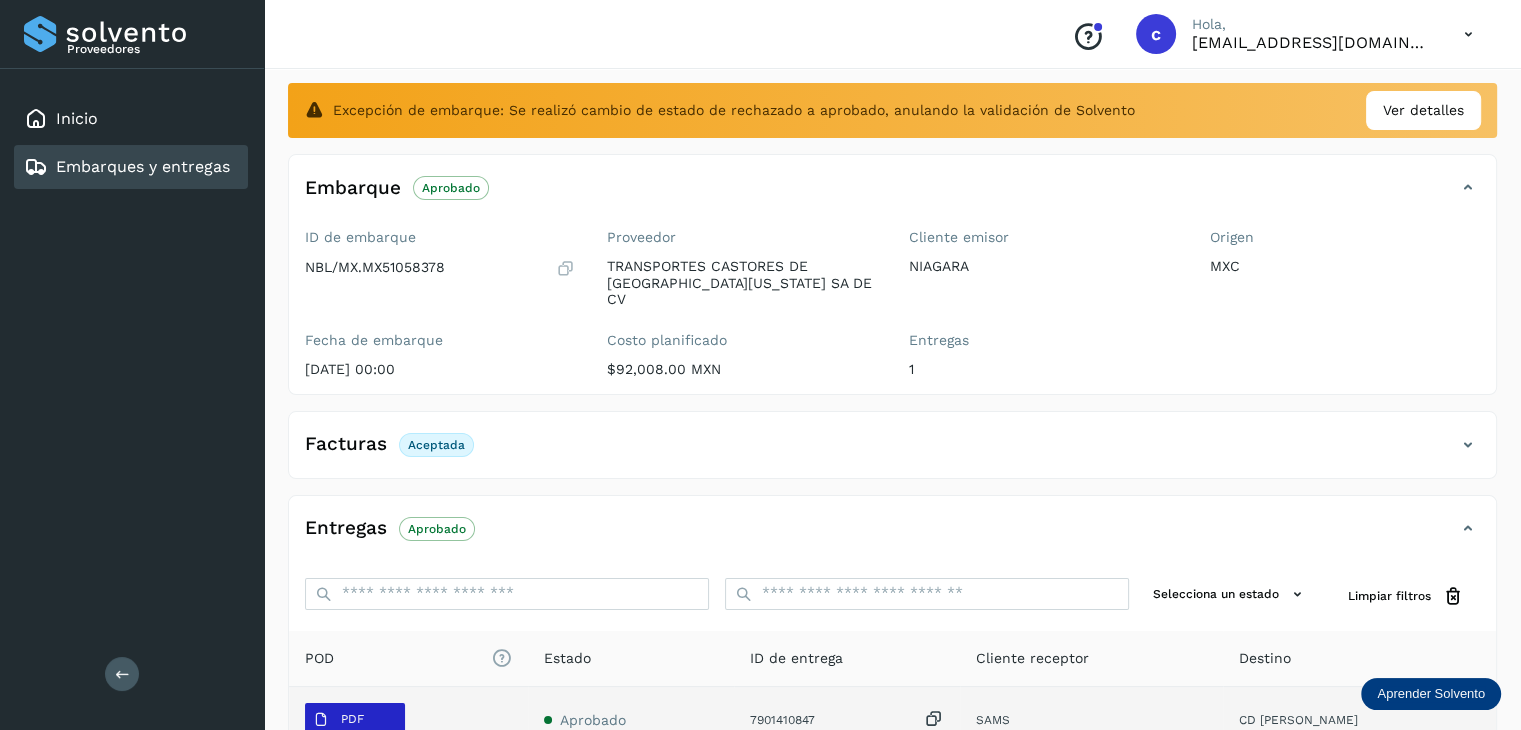 click on "PDF" at bounding box center [355, 720] 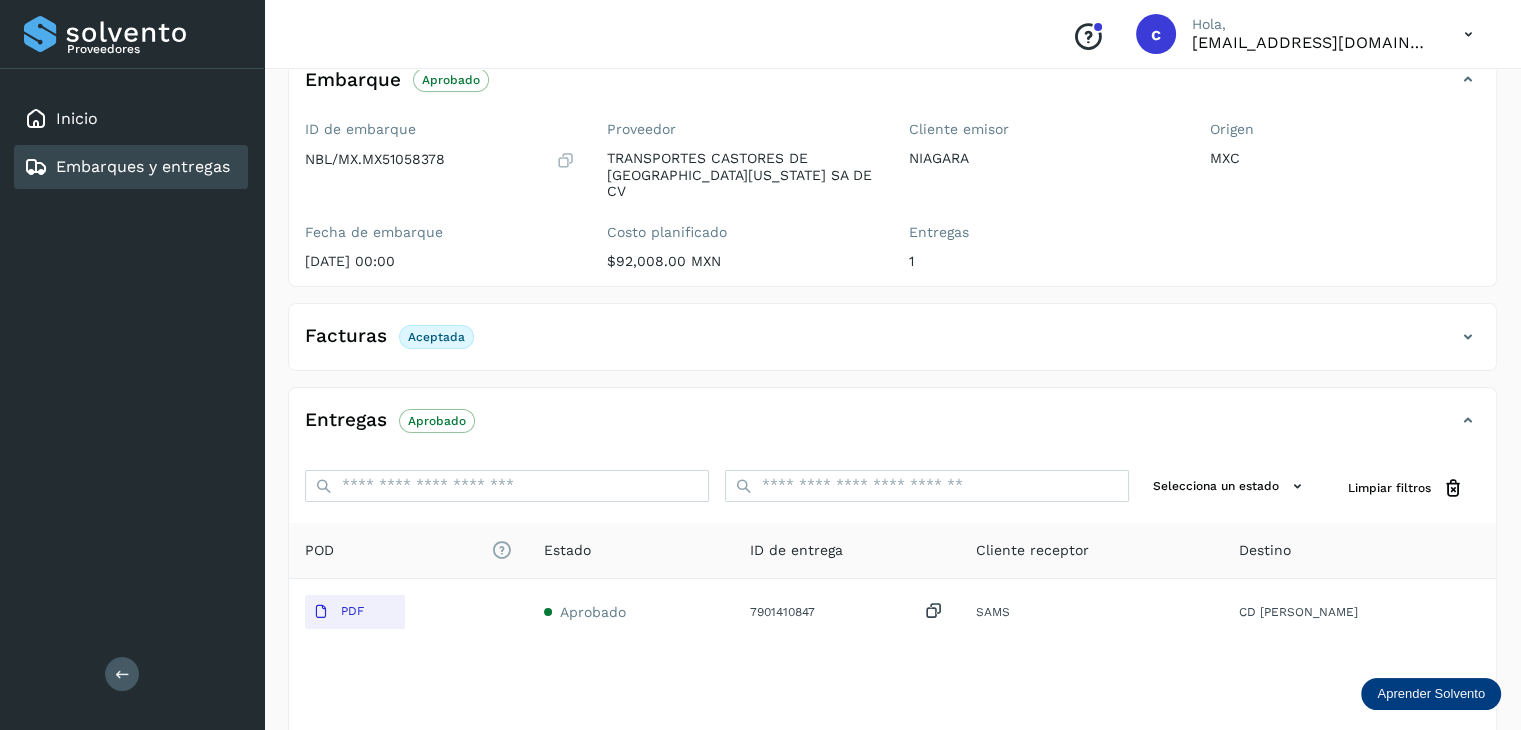 scroll, scrollTop: 100, scrollLeft: 0, axis: vertical 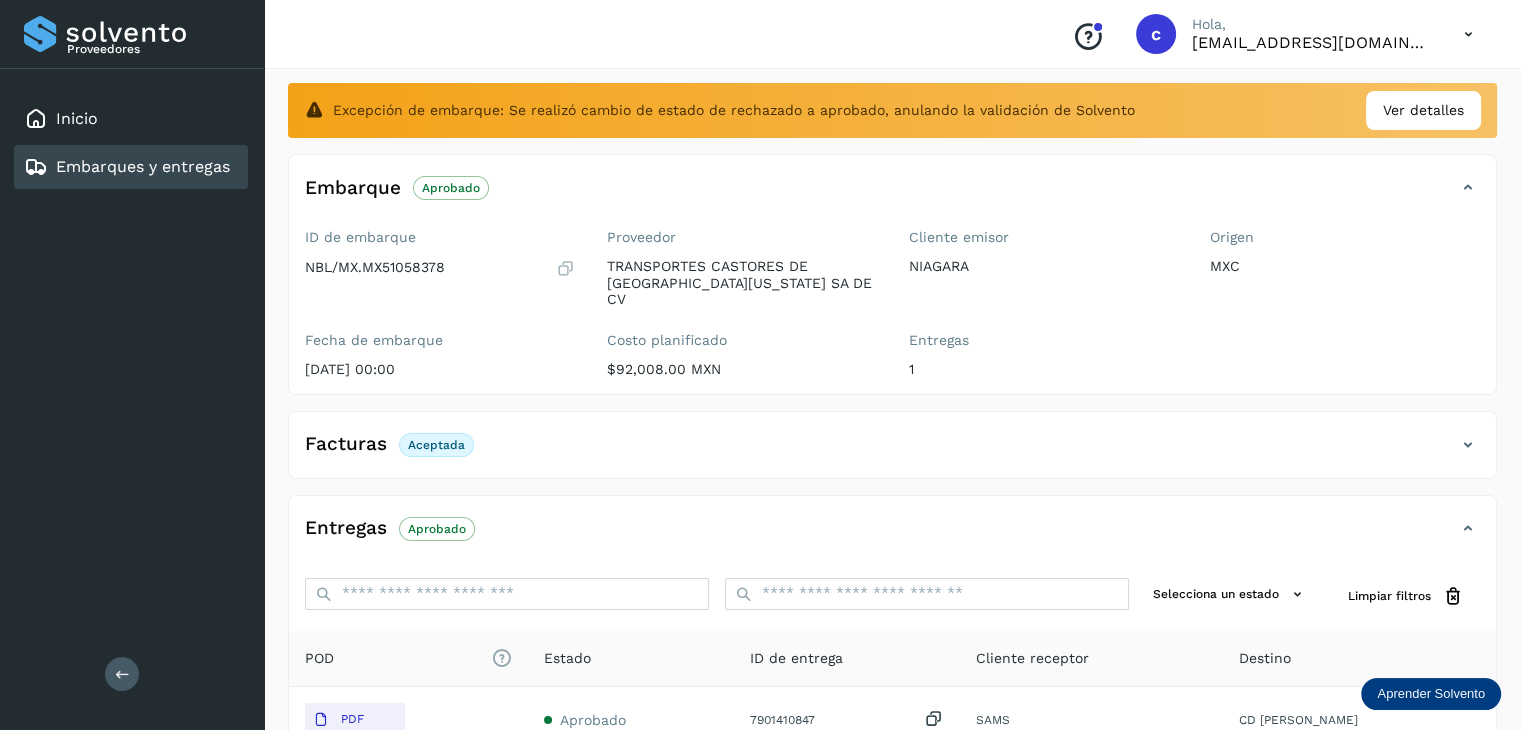 type 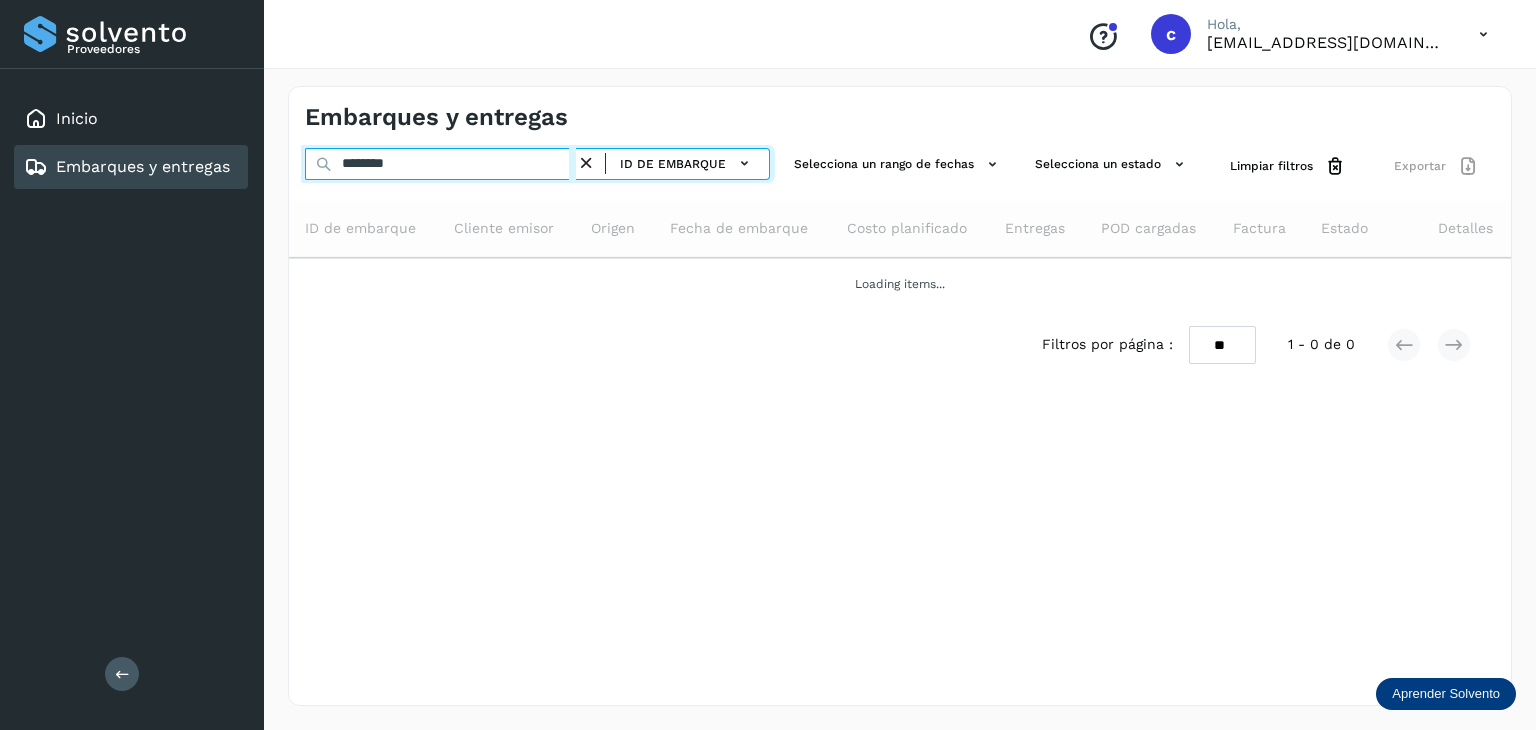 drag, startPoint x: 354, startPoint y: 161, endPoint x: 296, endPoint y: 170, distance: 58.694122 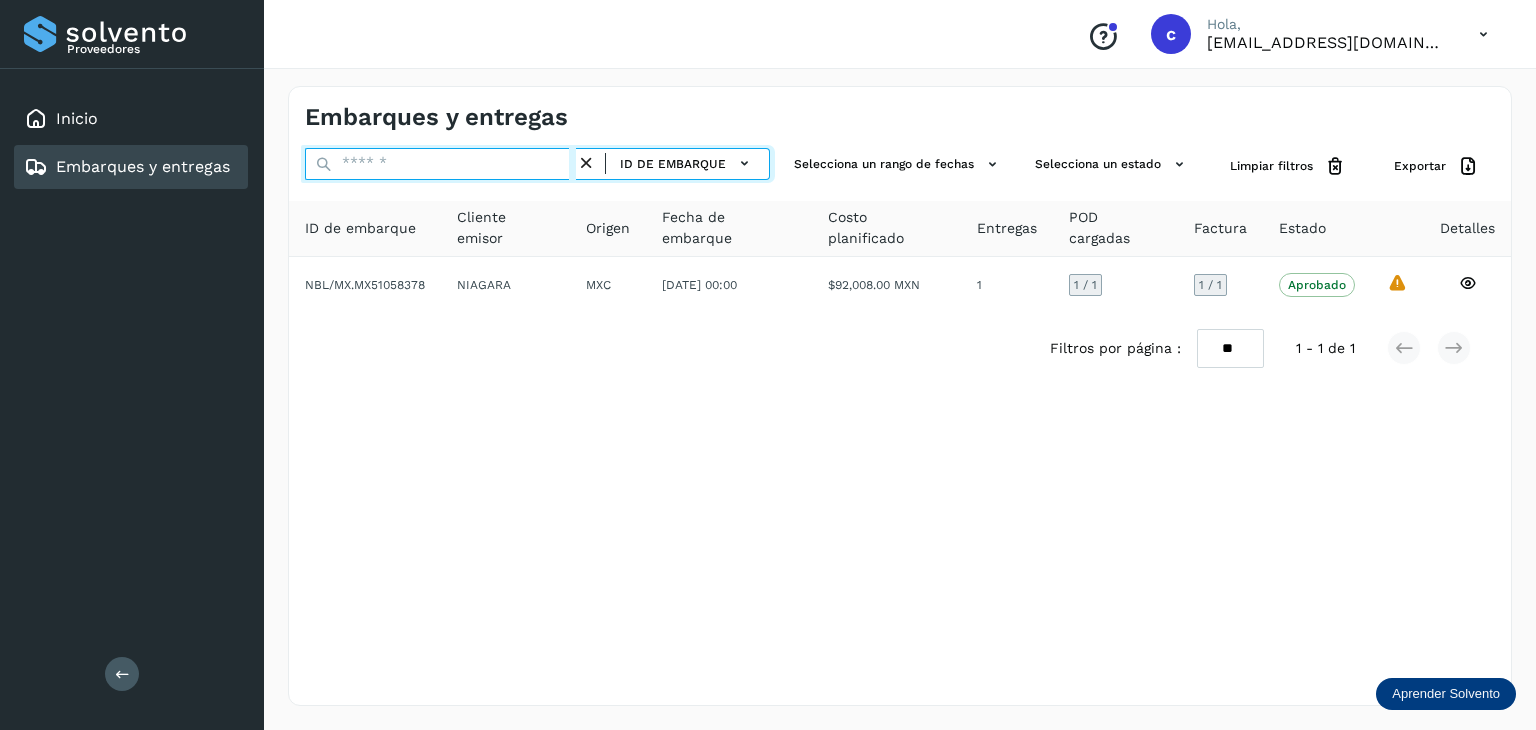 paste on "********" 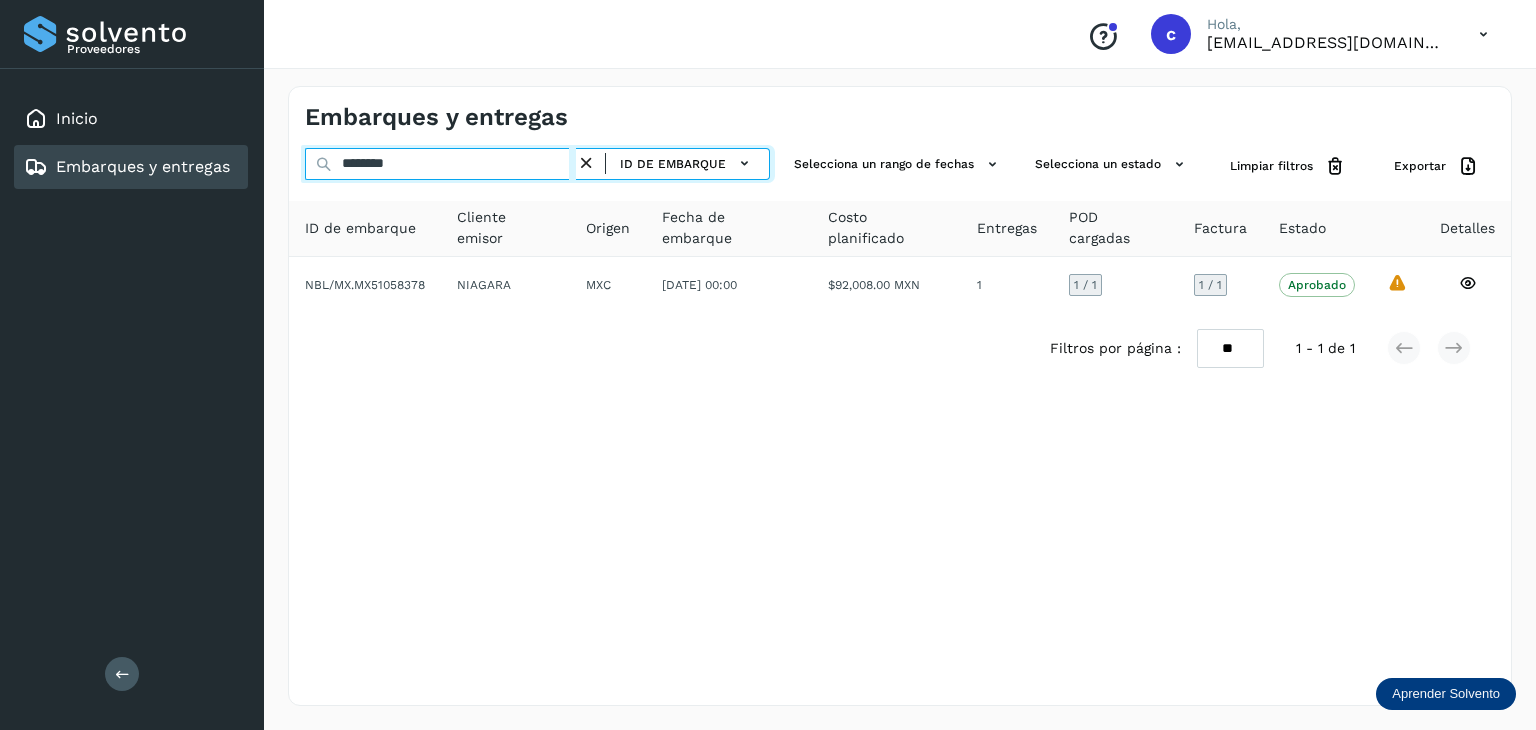 type on "********" 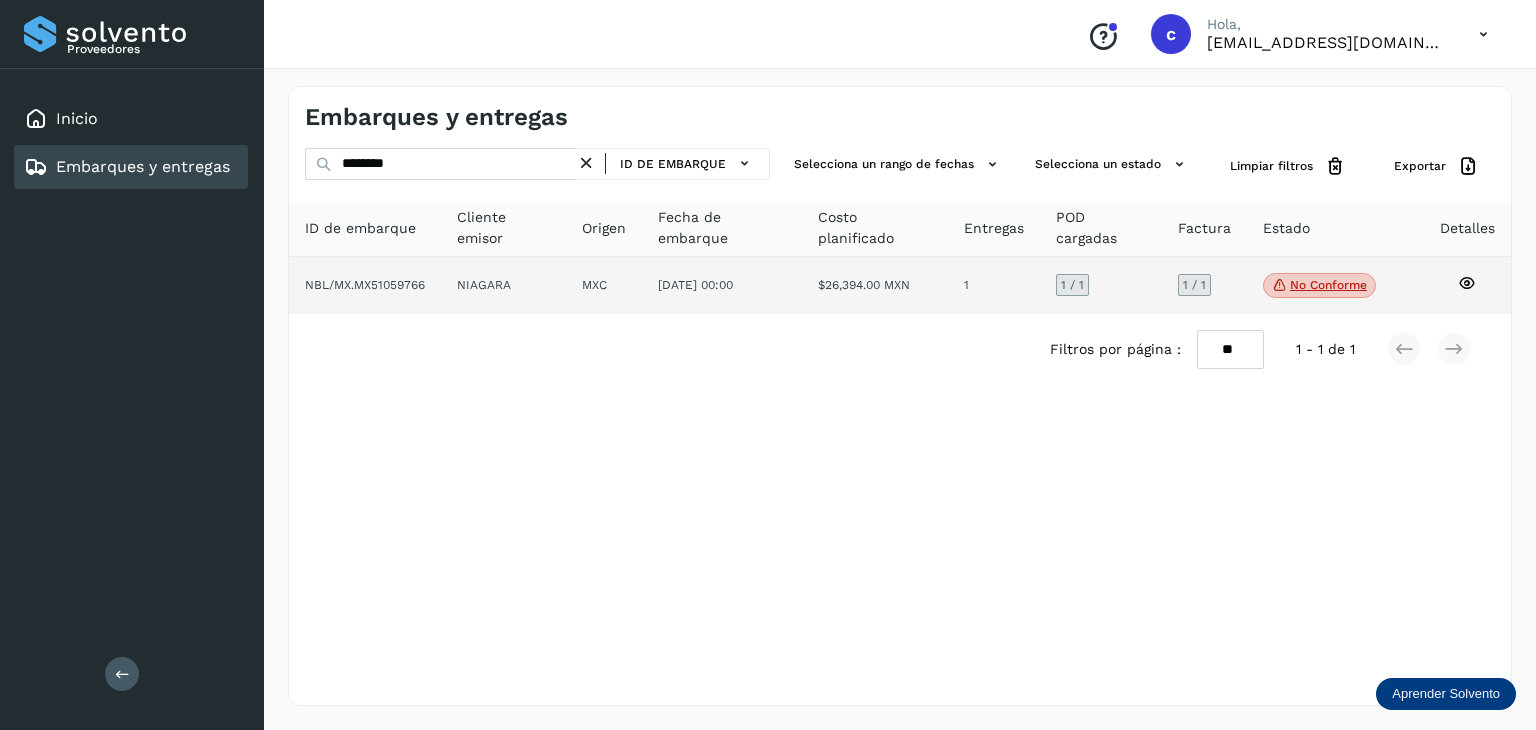 click on "No conforme" 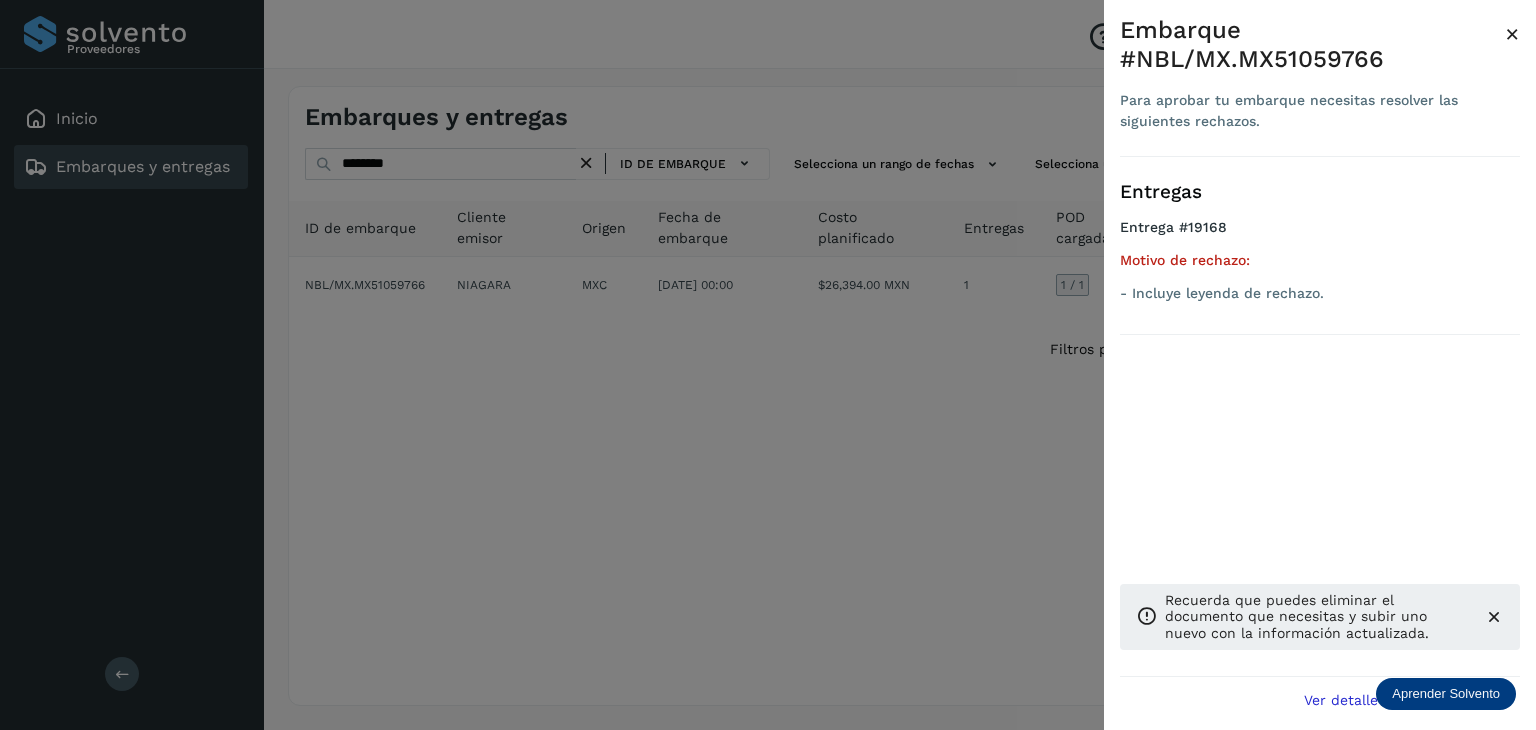 click at bounding box center [768, 365] 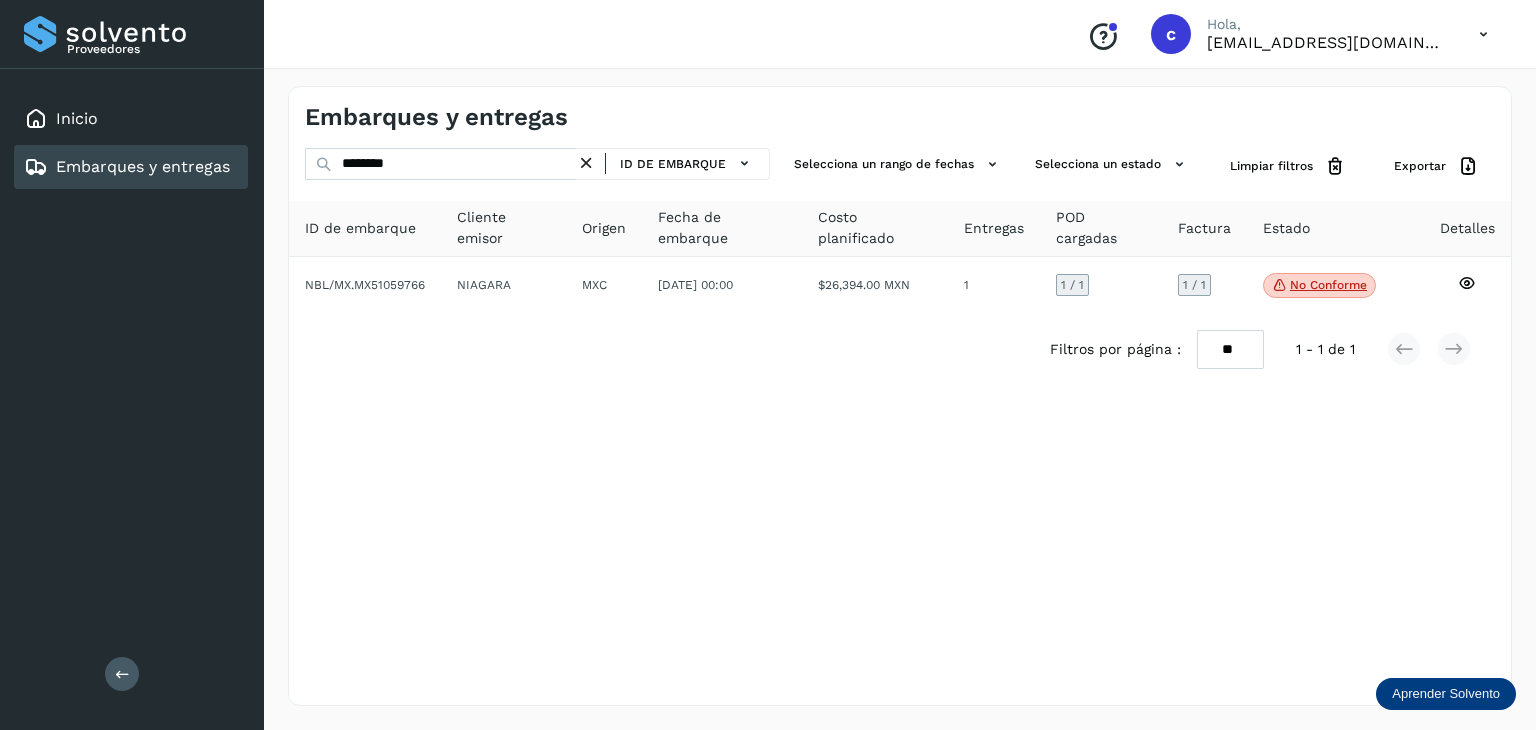 drag, startPoint x: 172, startPoint y: 169, endPoint x: 190, endPoint y: 171, distance: 18.110771 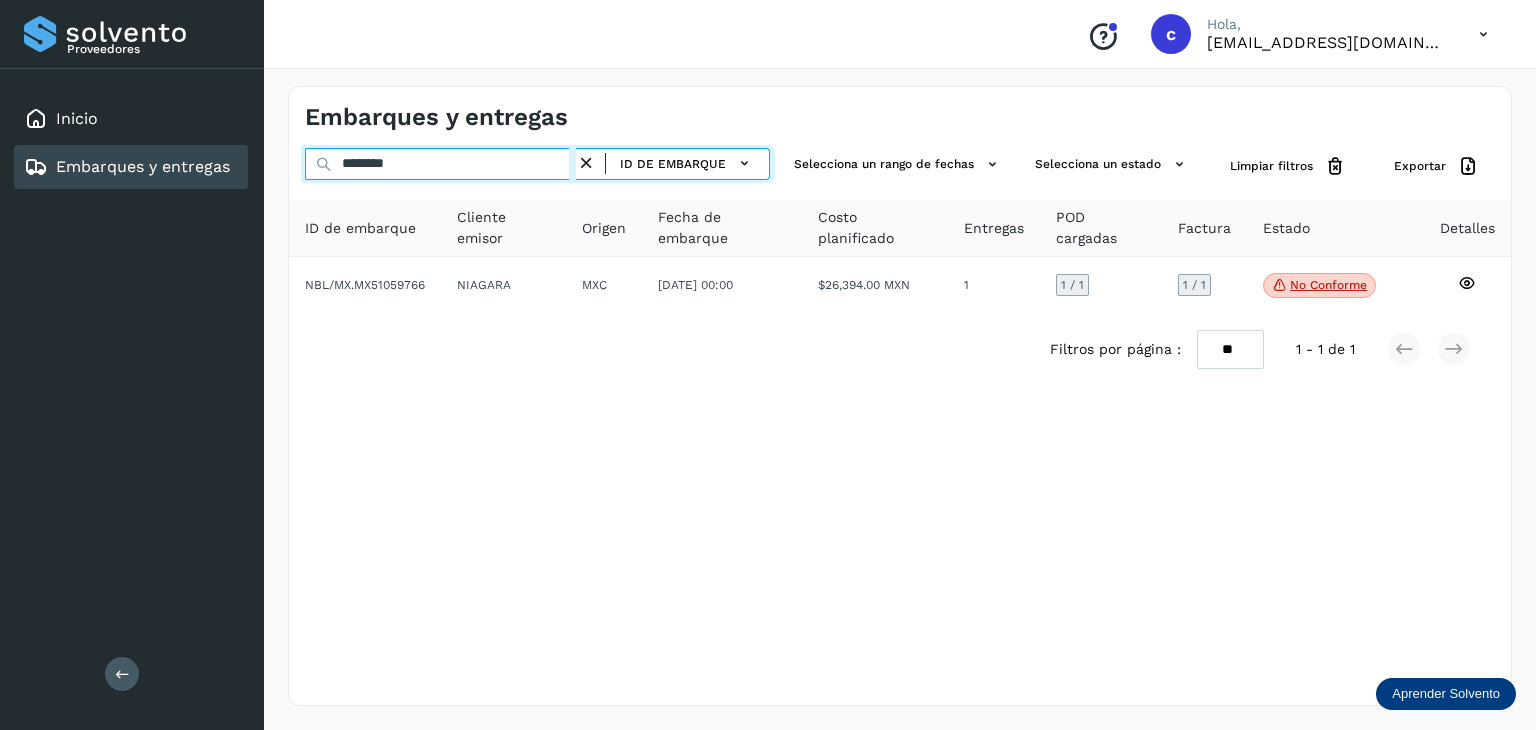 drag, startPoint x: 420, startPoint y: 168, endPoint x: 328, endPoint y: 170, distance: 92.021736 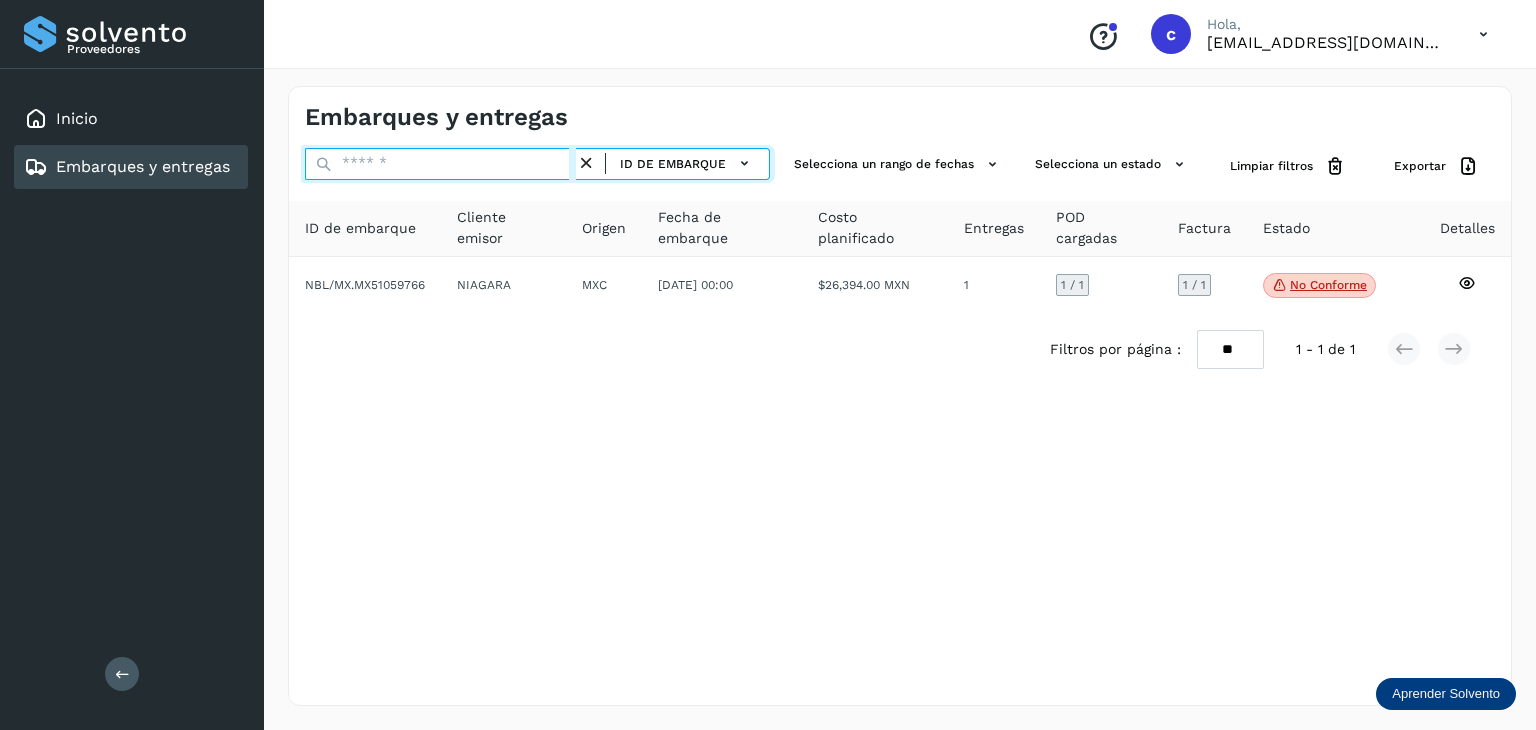 paste on "********" 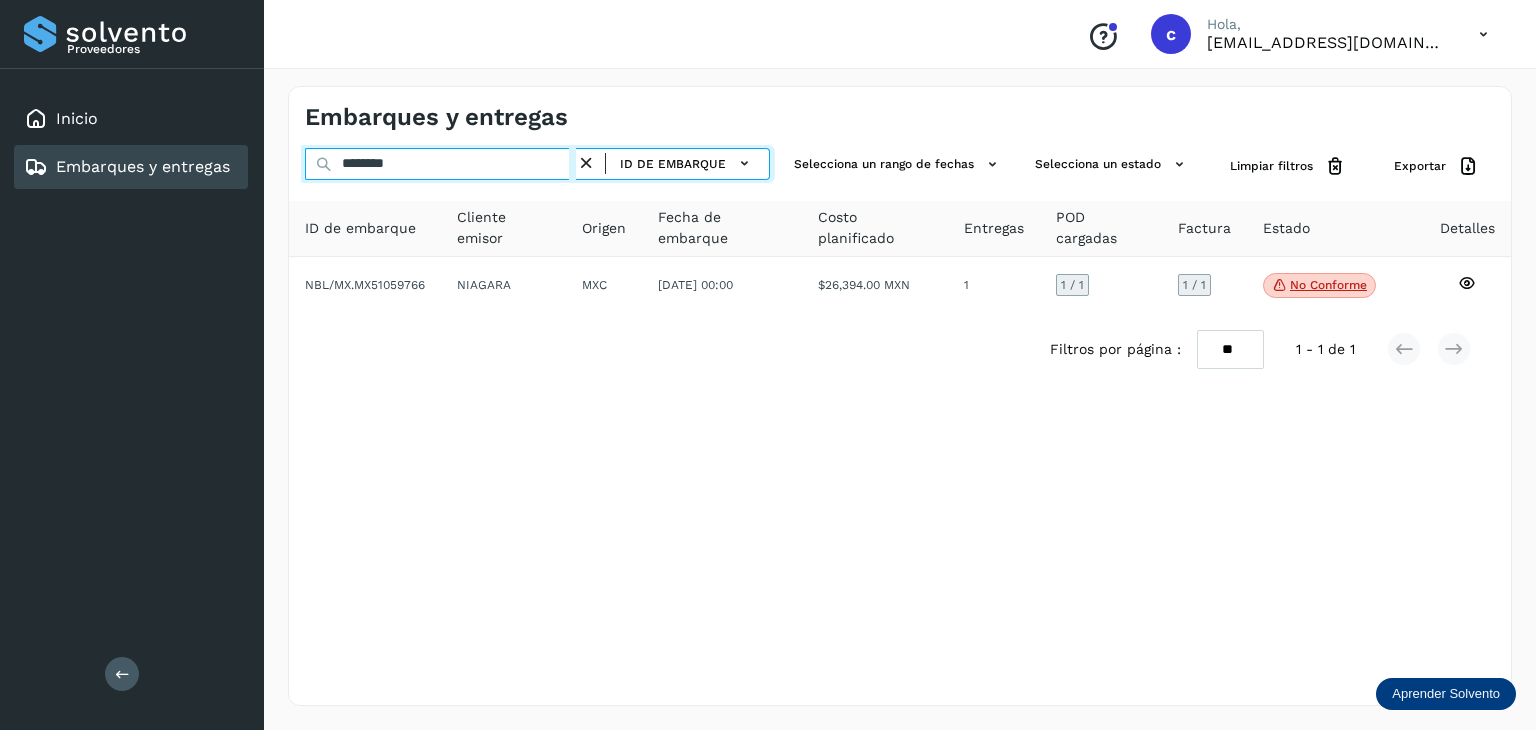 type on "********" 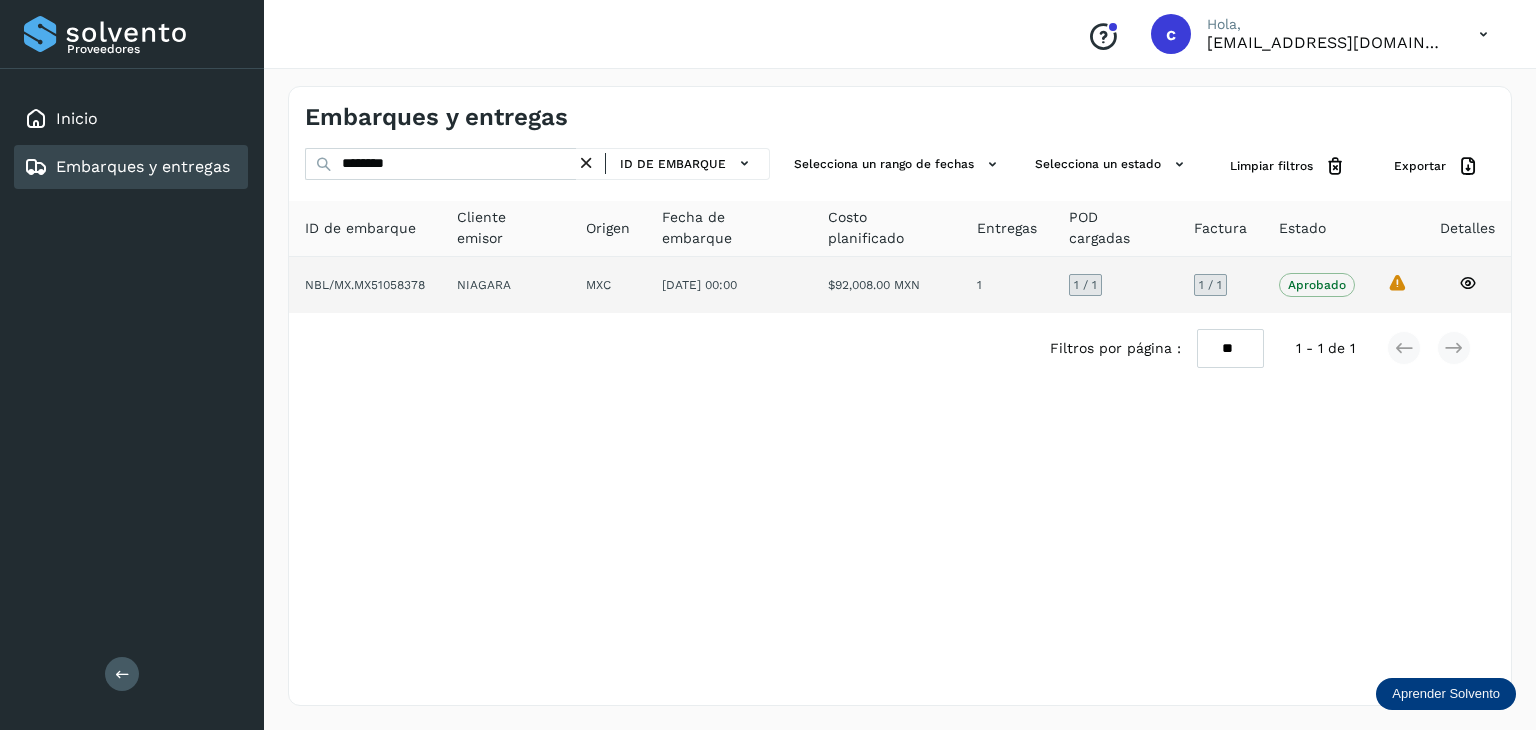 click 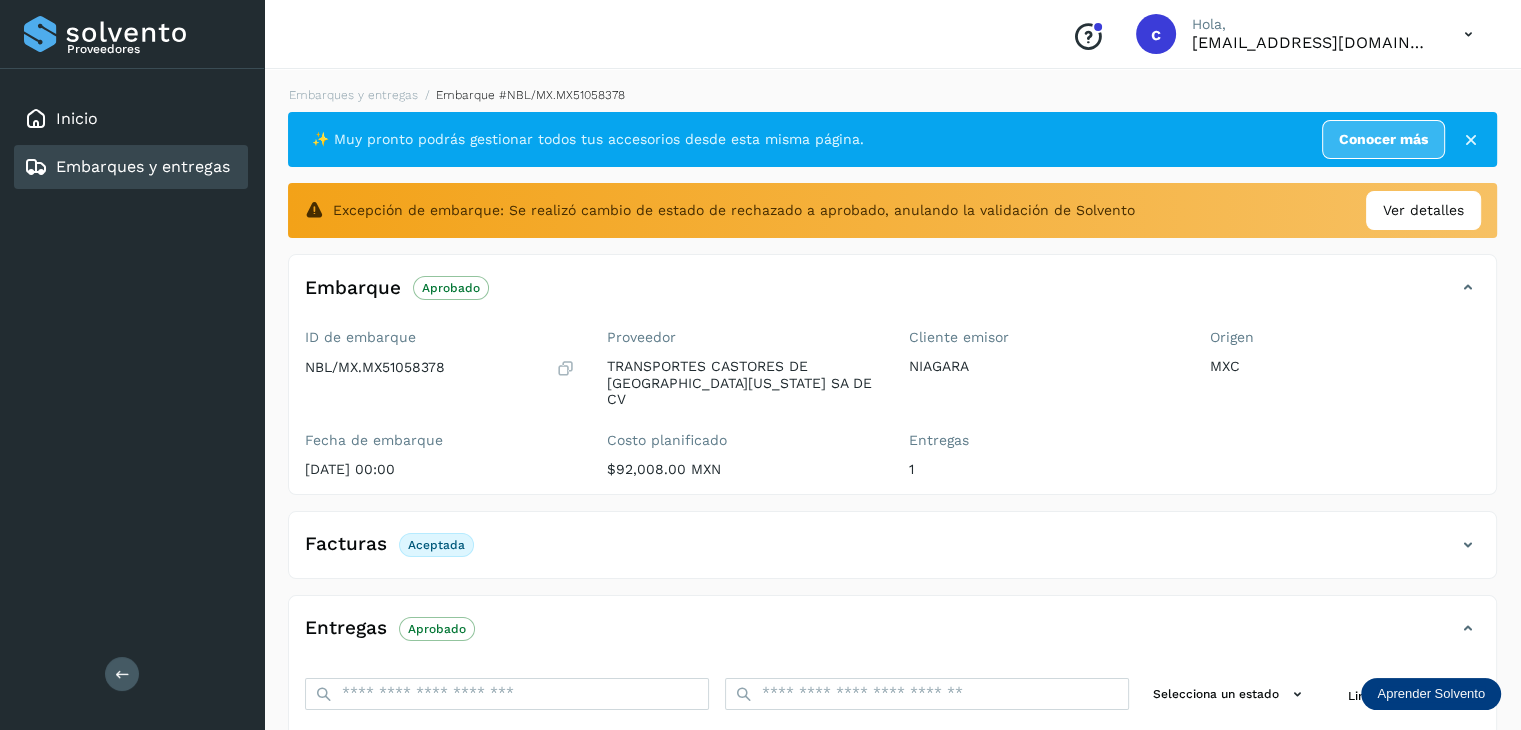 drag, startPoint x: 192, startPoint y: 168, endPoint x: 276, endPoint y: 189, distance: 86.58522 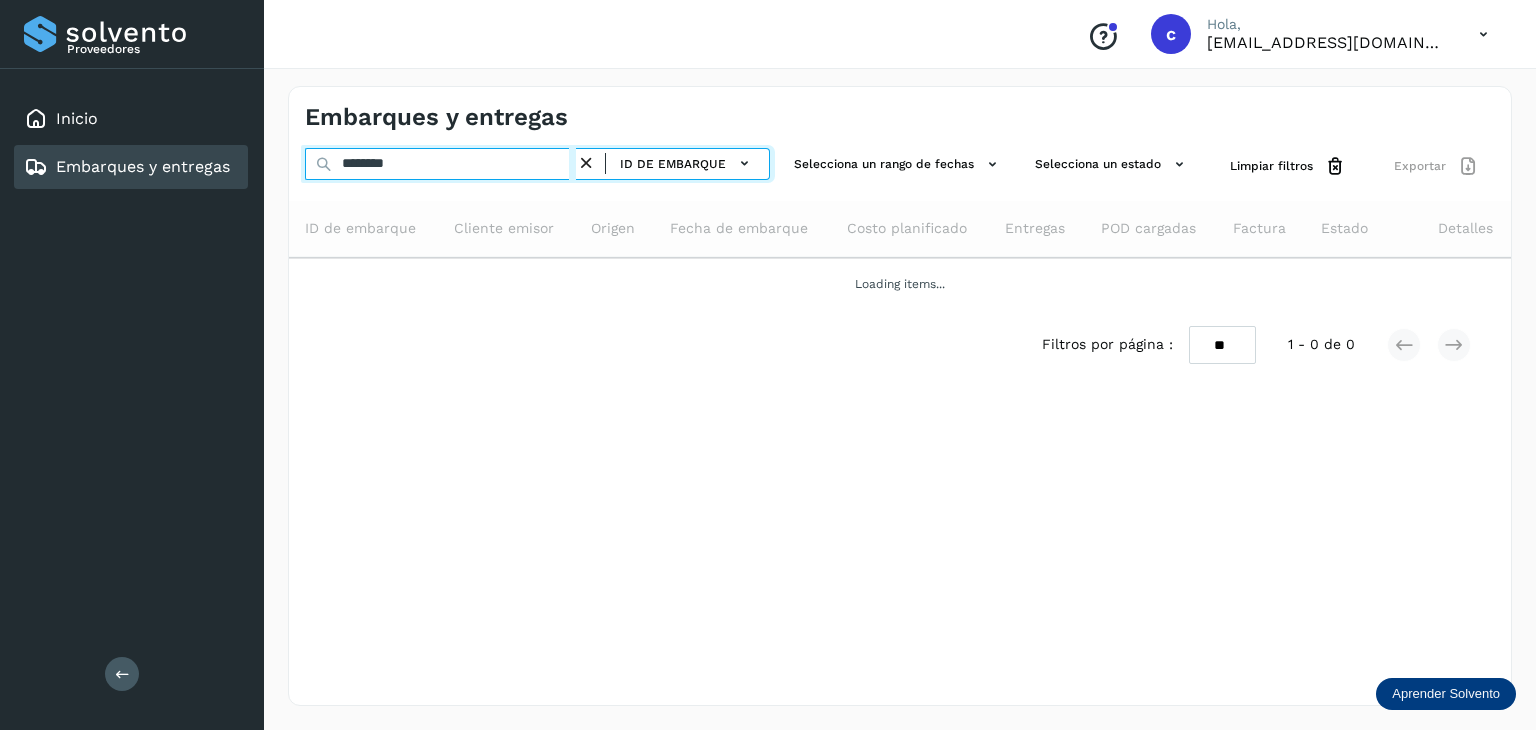 click on "******** ID de embarque Selecciona un rango de fechas  Selecciona un estado Limpiar filtros Exportar" at bounding box center [900, 166] 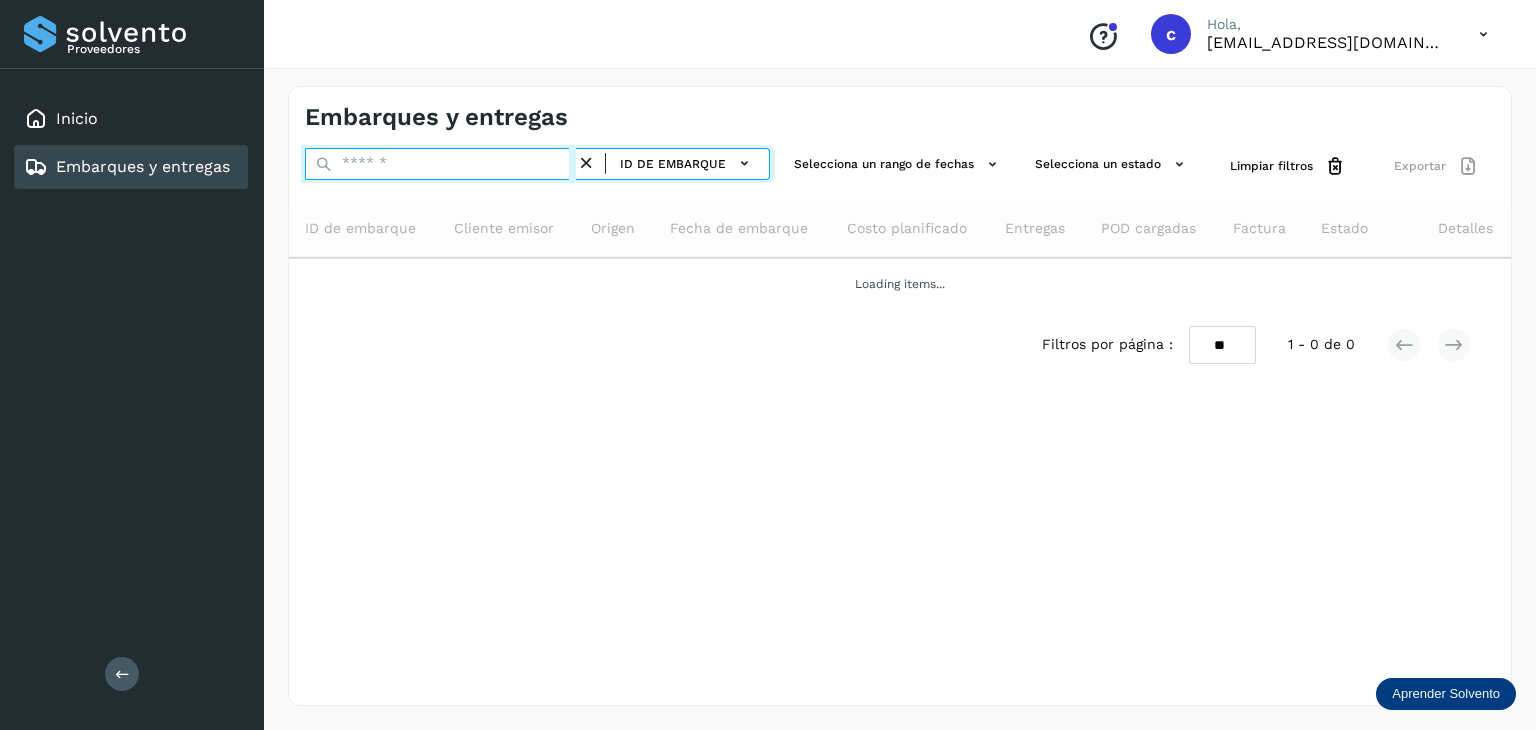 paste on "********" 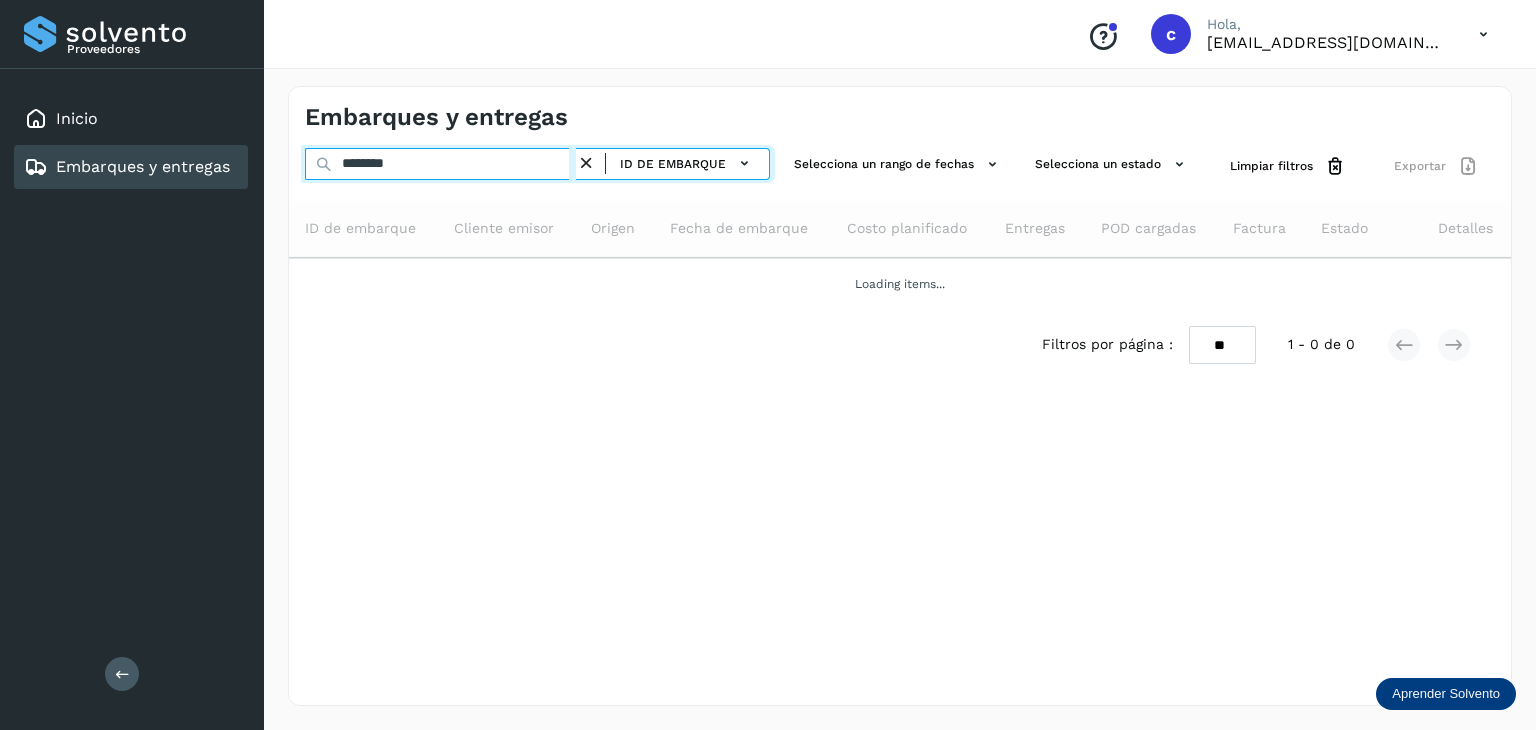 type on "********" 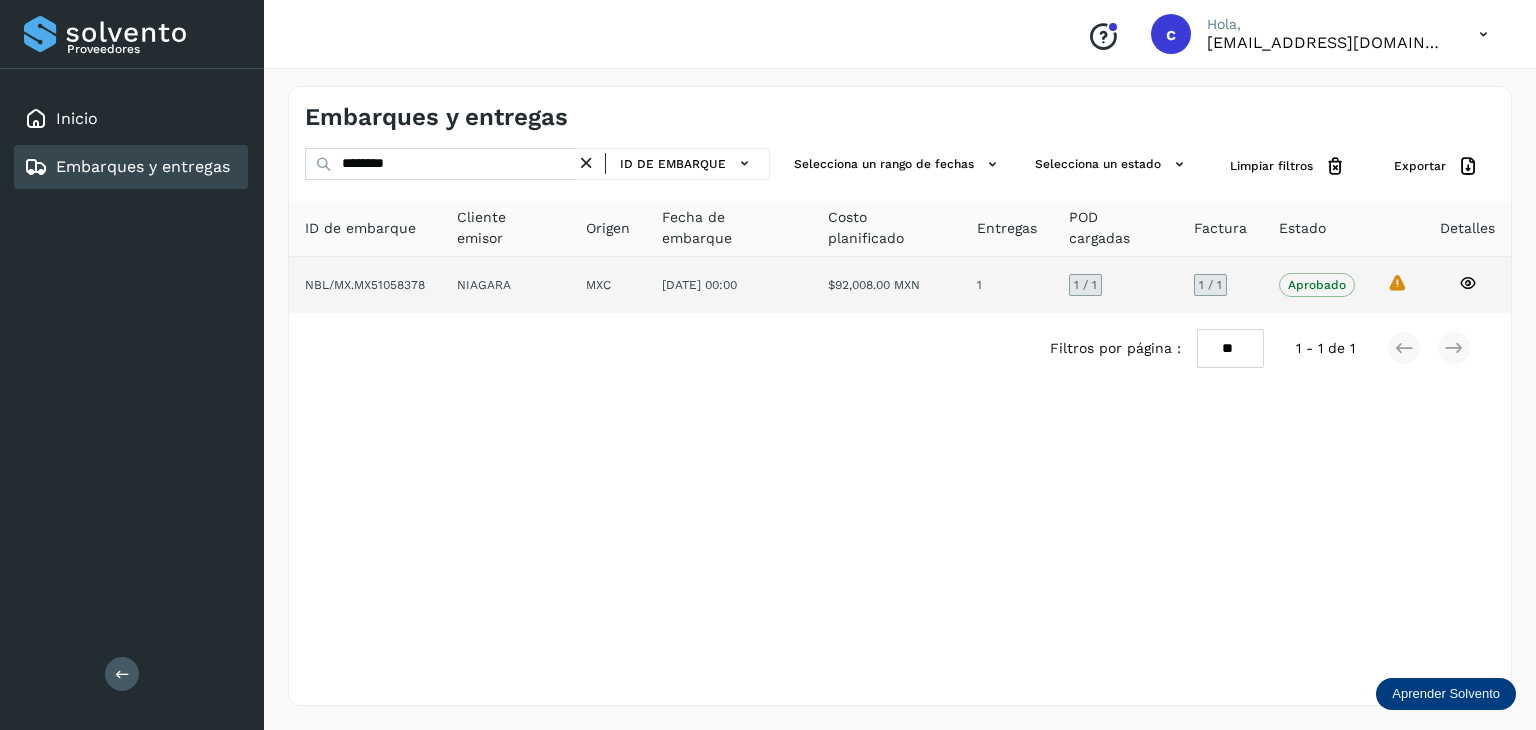 click 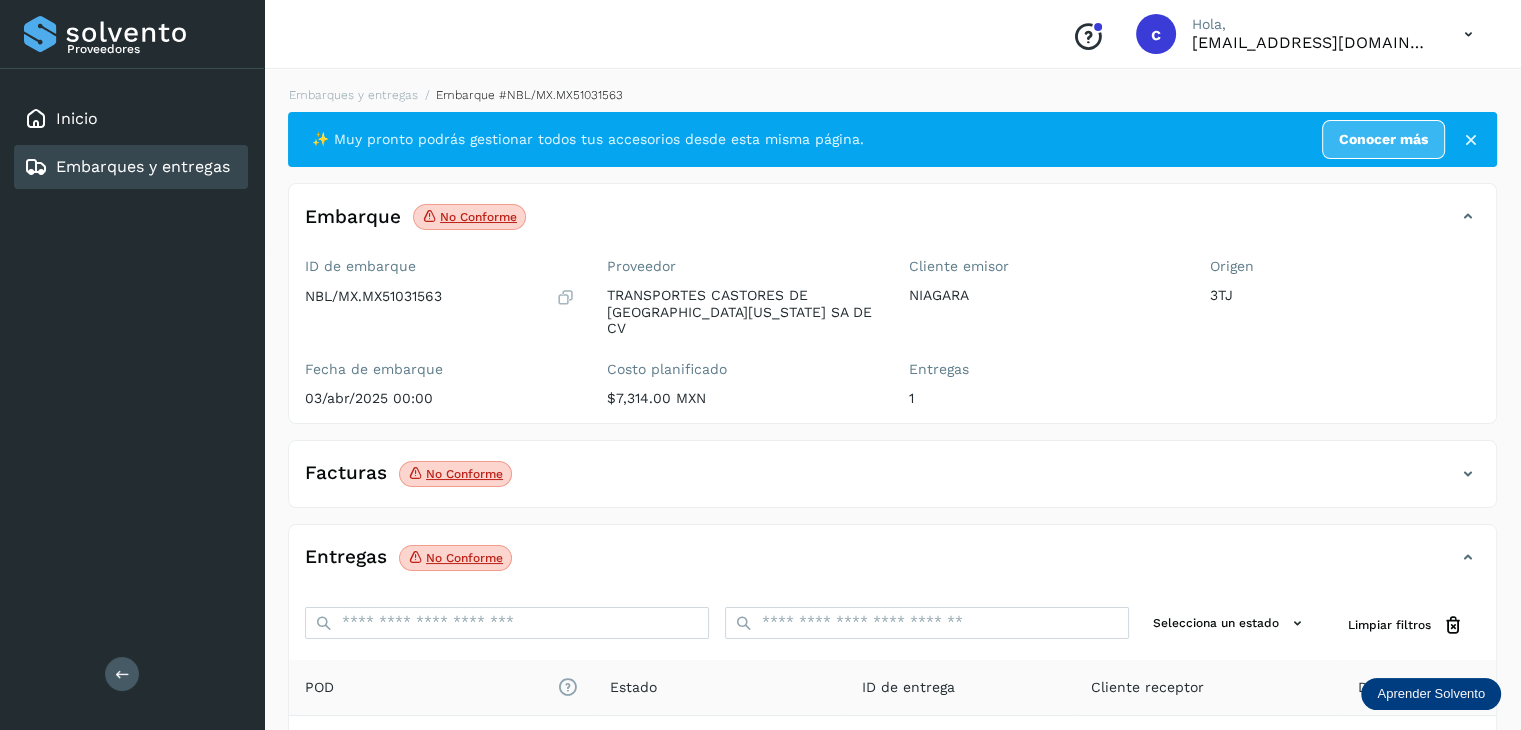 click on "Embarques y entregas" at bounding box center (143, 166) 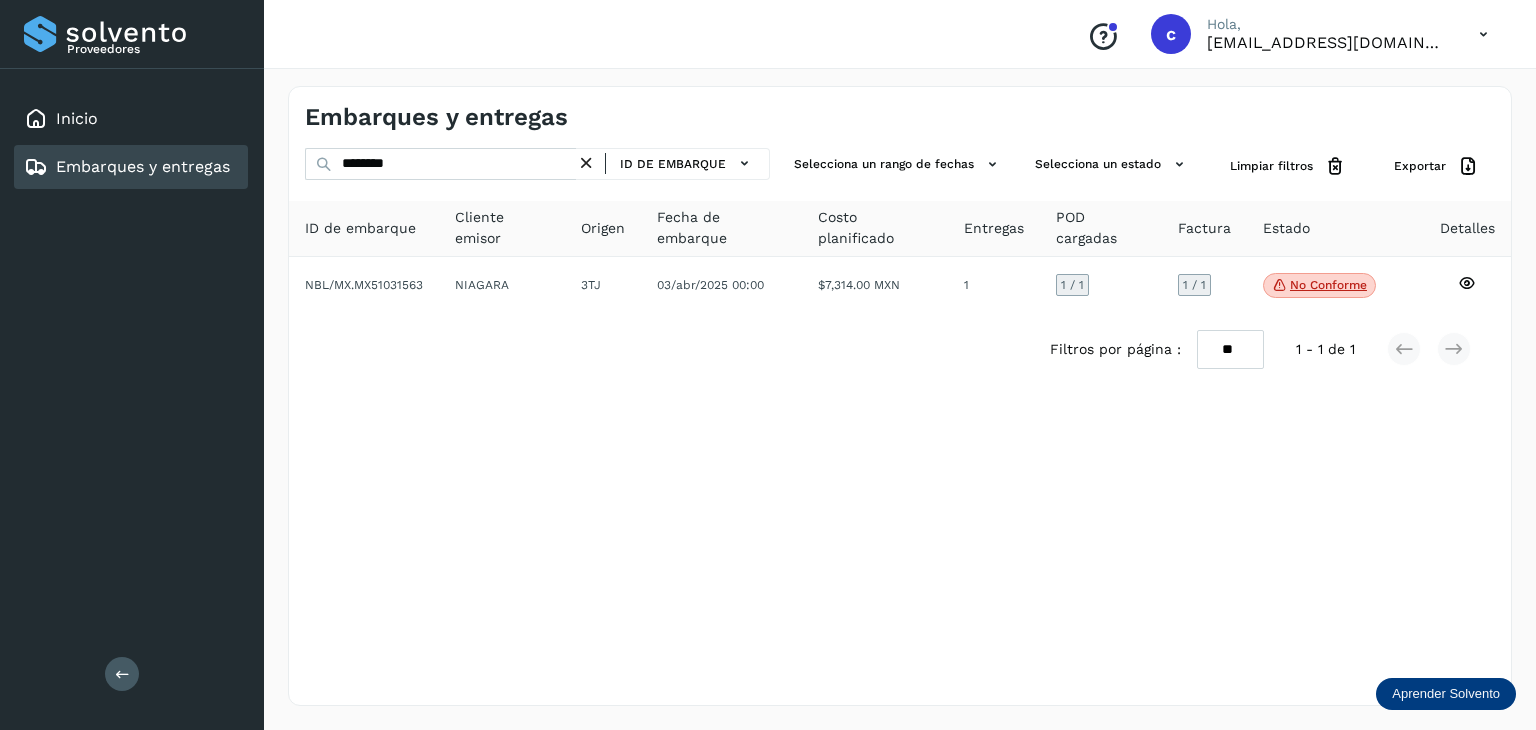 click on "Filtros por página : ** ** ** 1 - 1 de 1" at bounding box center (900, 349) 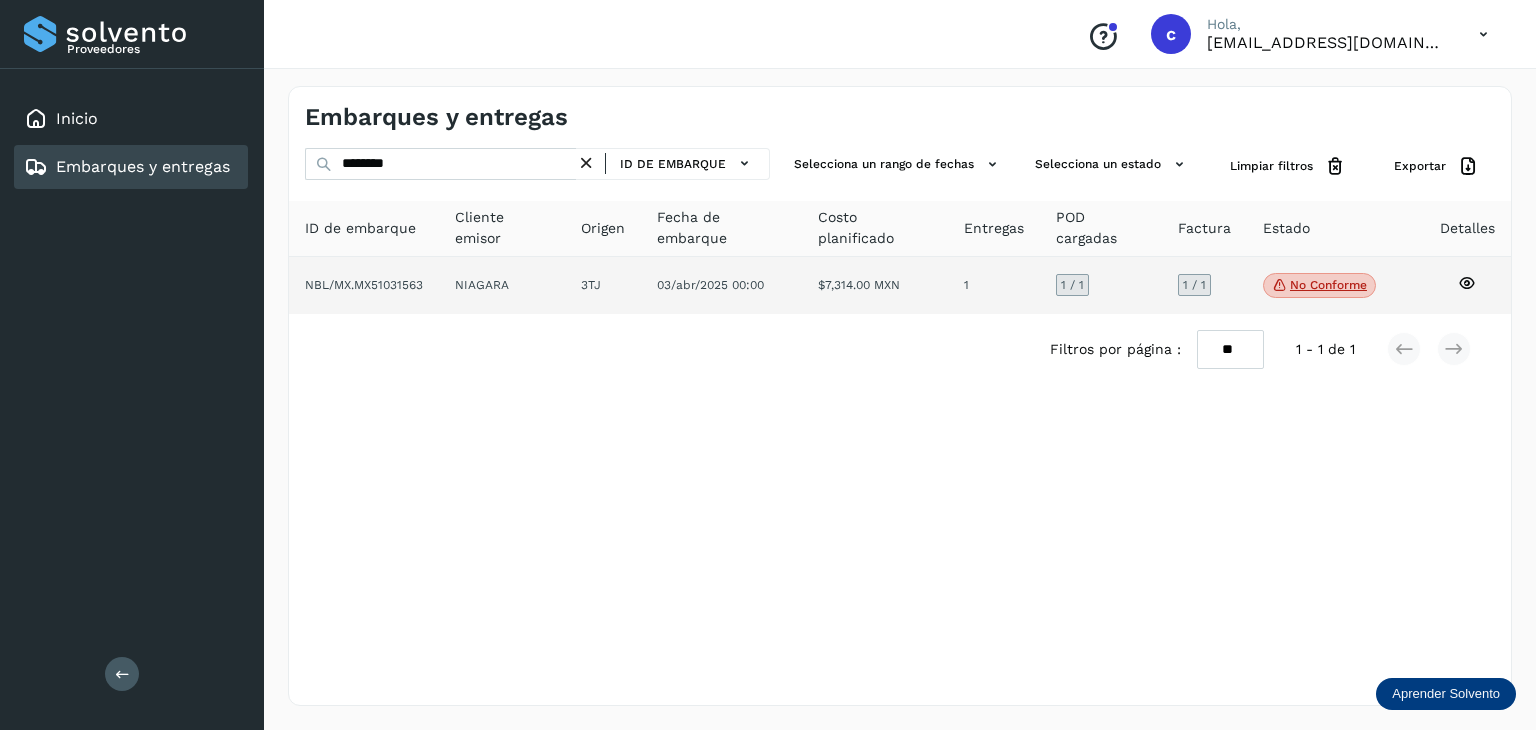 click on "No conforme" 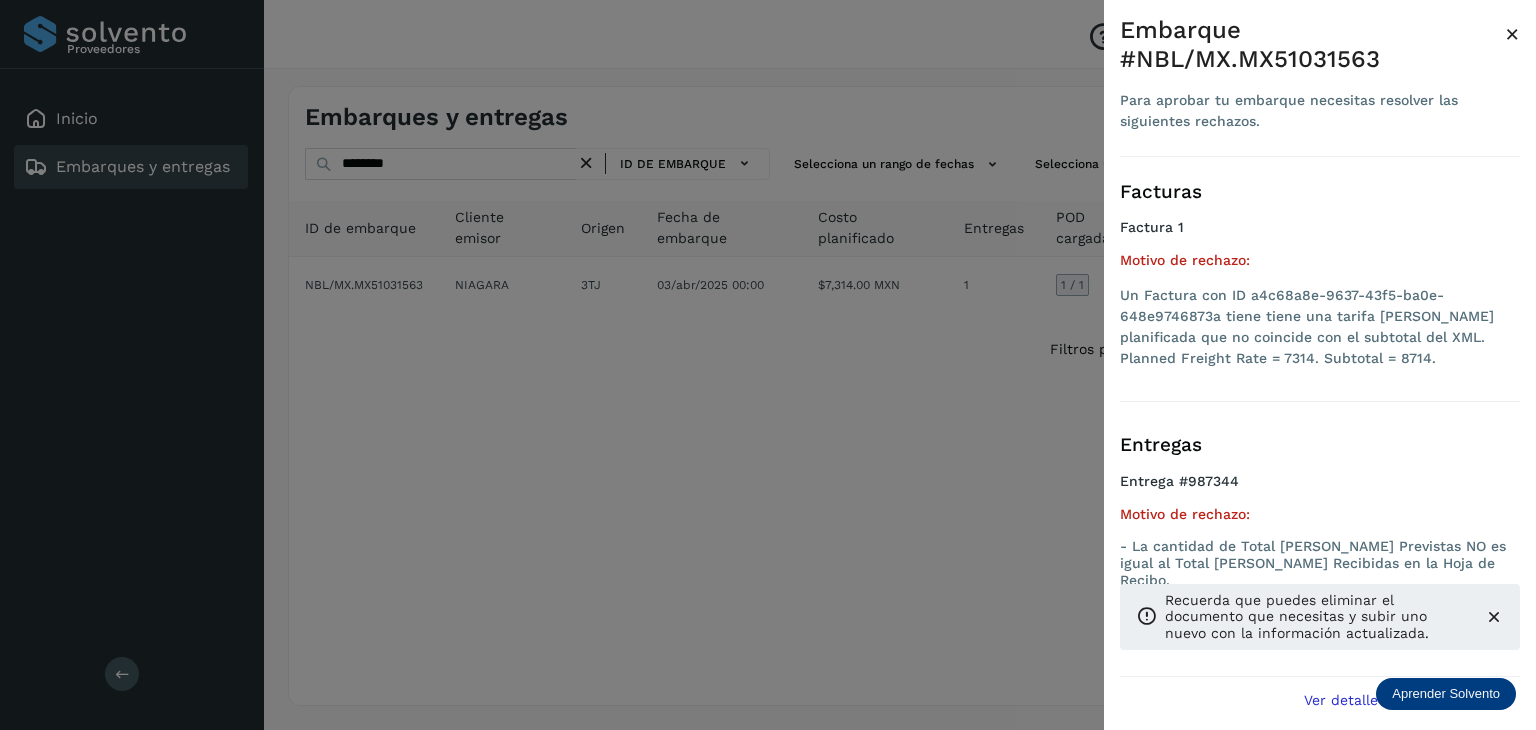 click at bounding box center (768, 365) 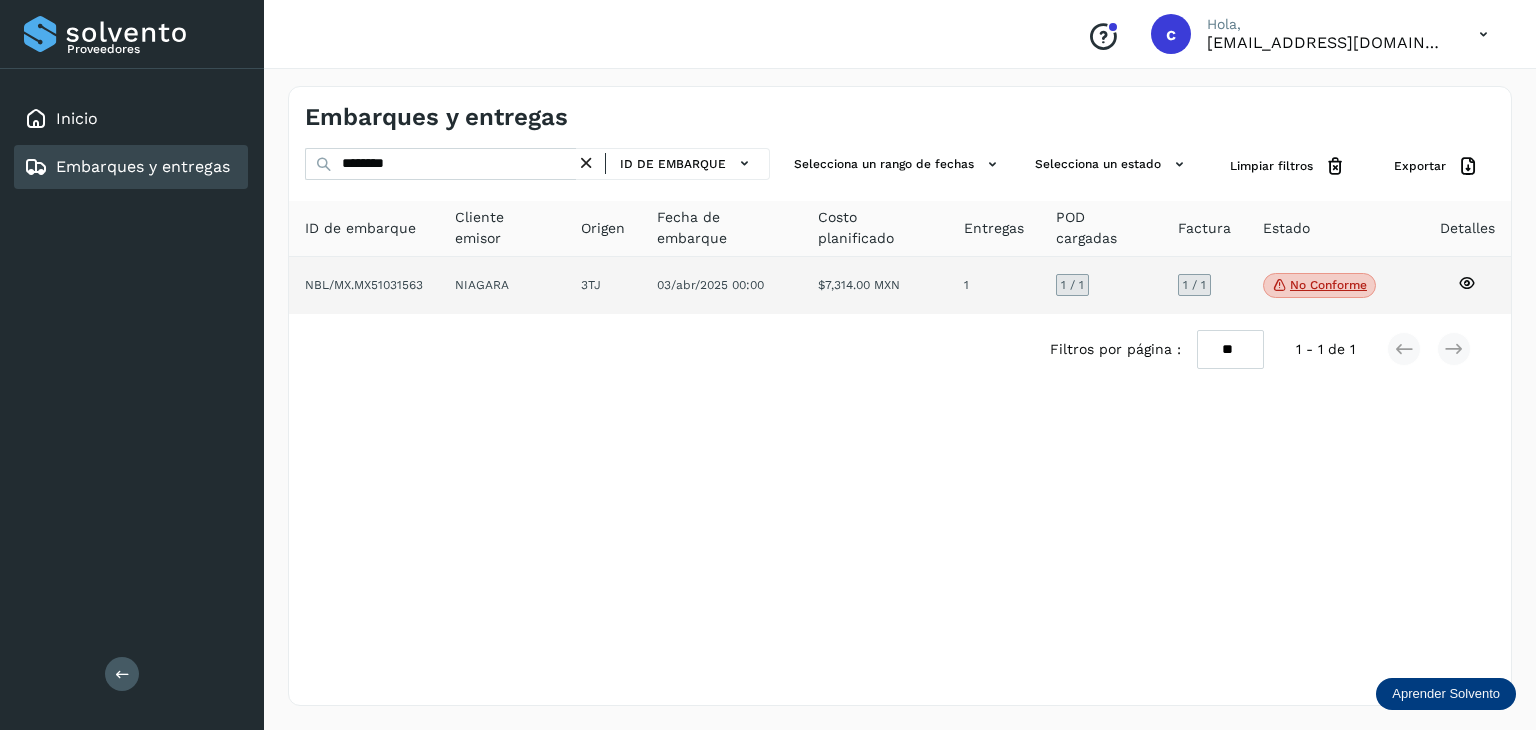click 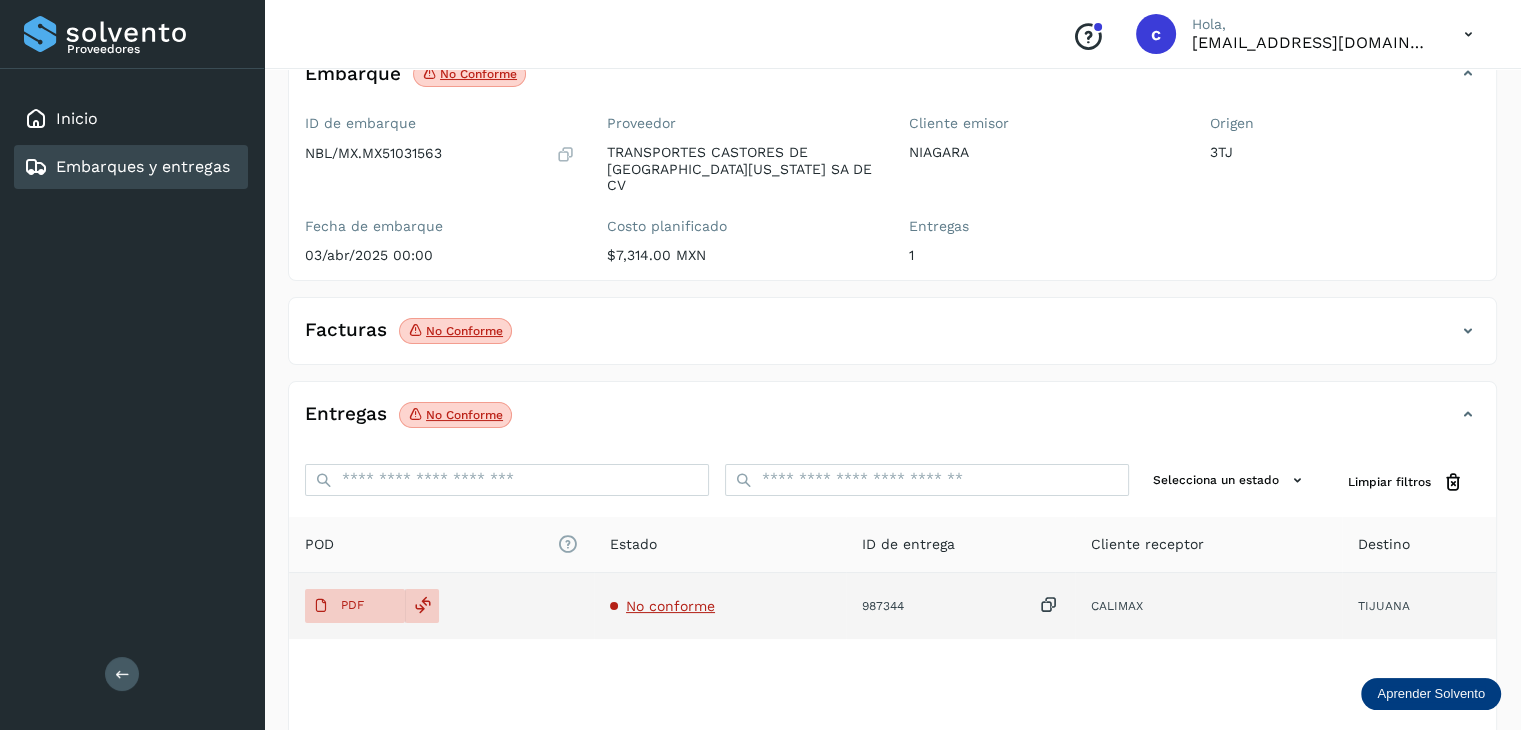 scroll, scrollTop: 0, scrollLeft: 0, axis: both 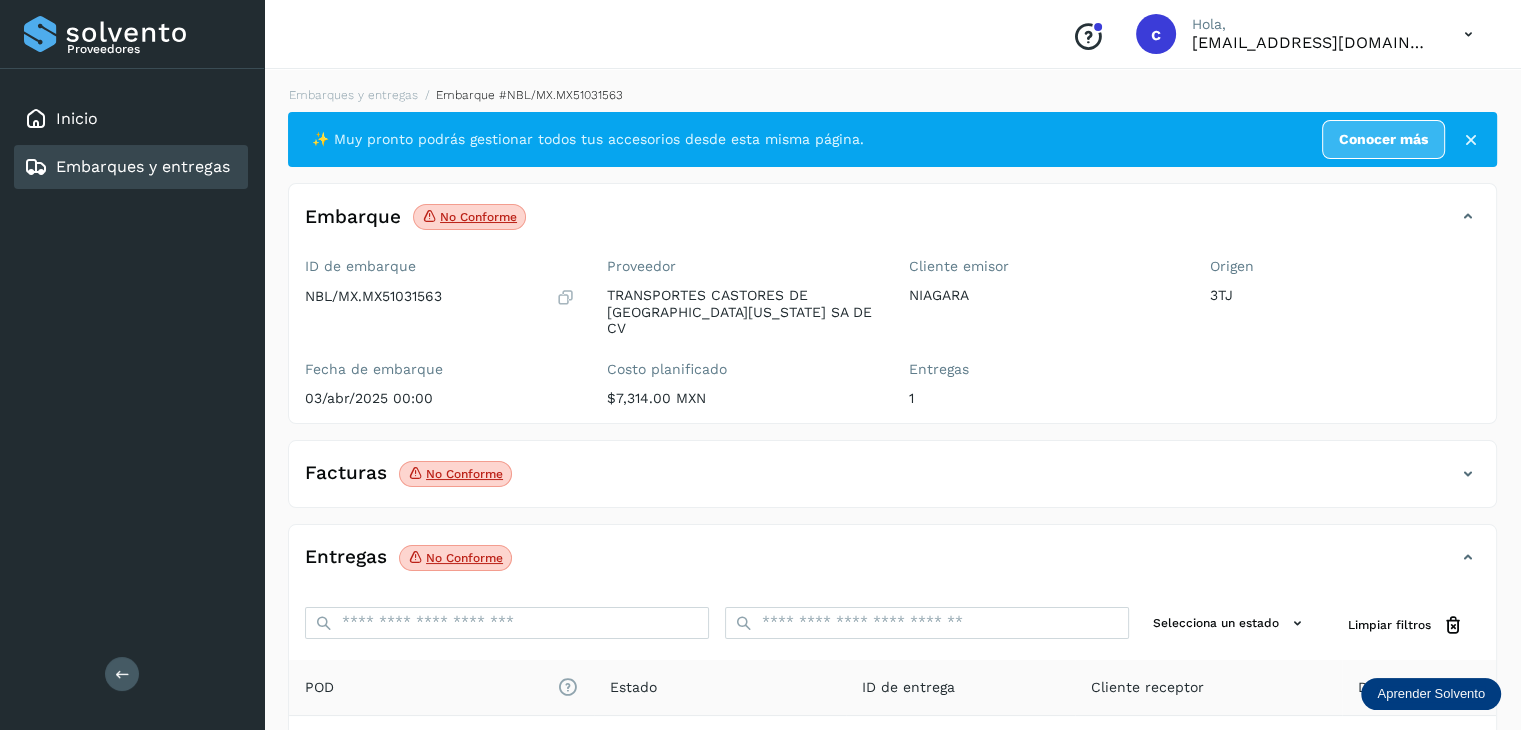 click on "No conforme" 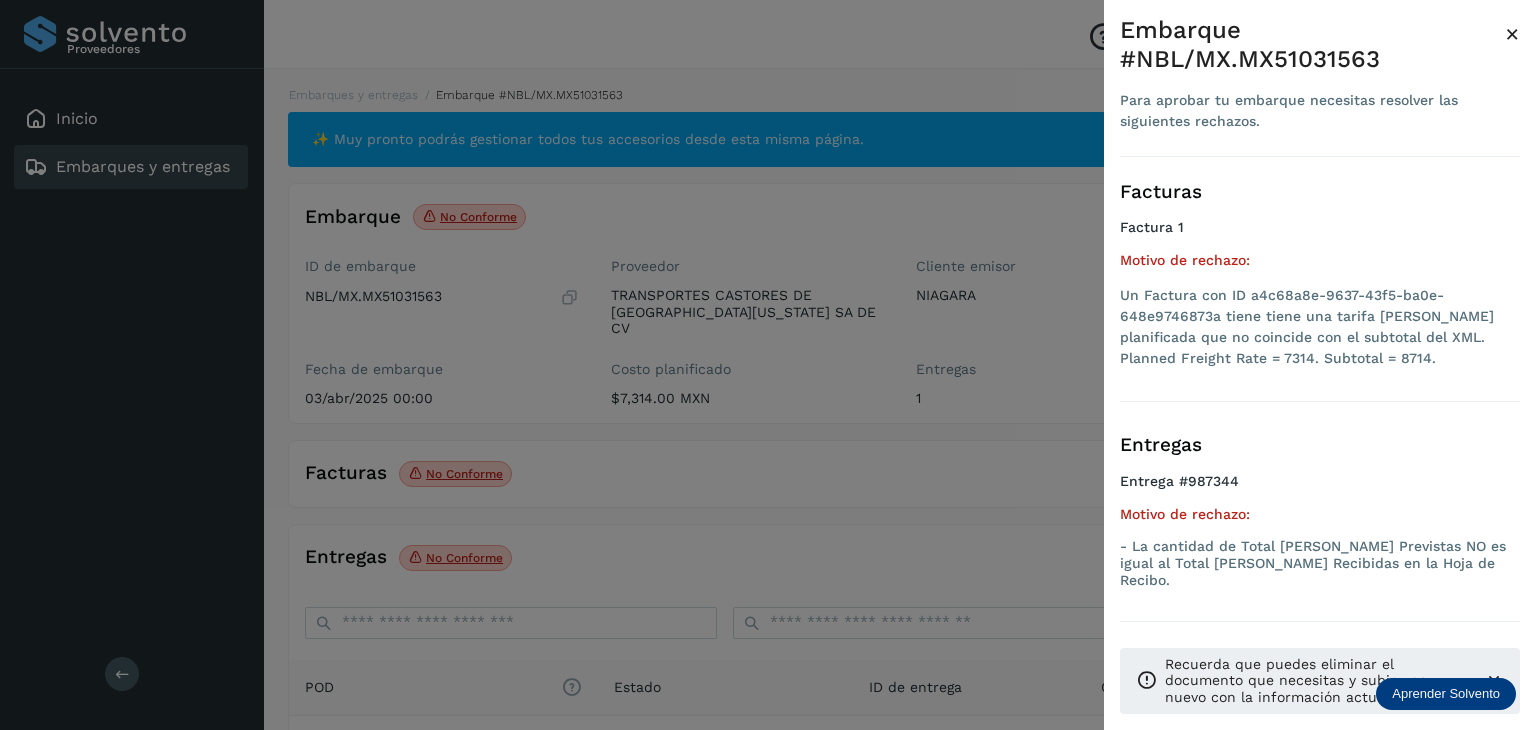 click at bounding box center [768, 365] 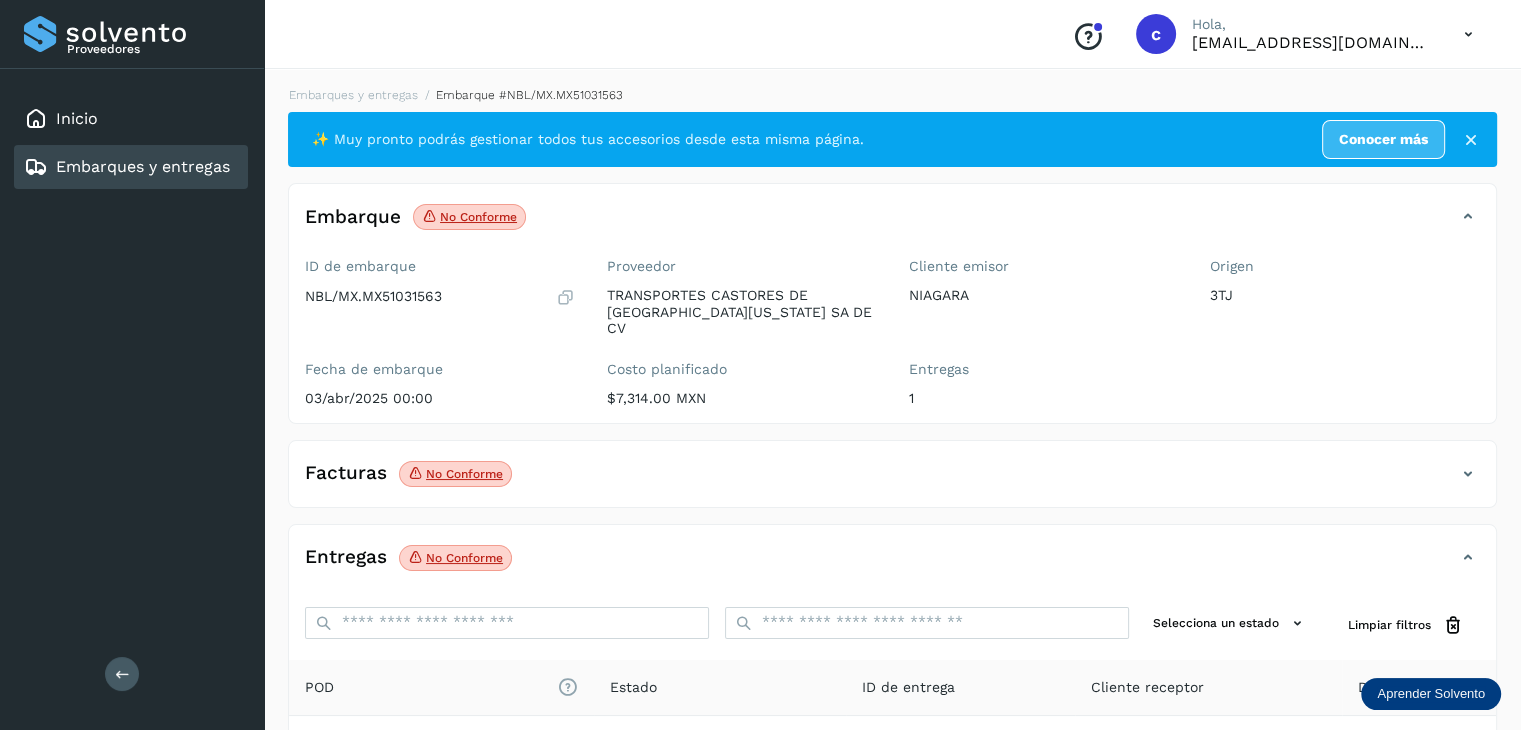 click on "No conforme" 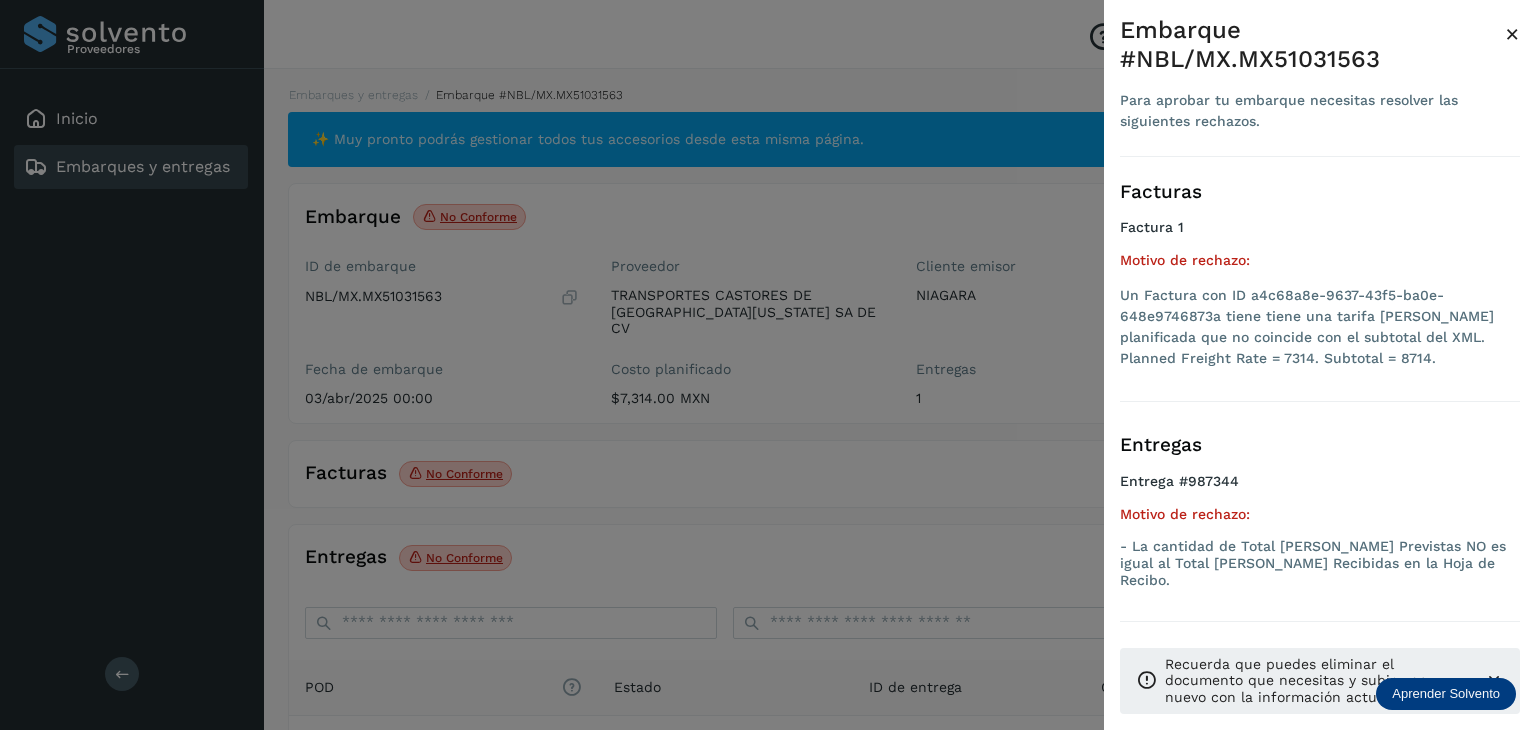 click at bounding box center (768, 365) 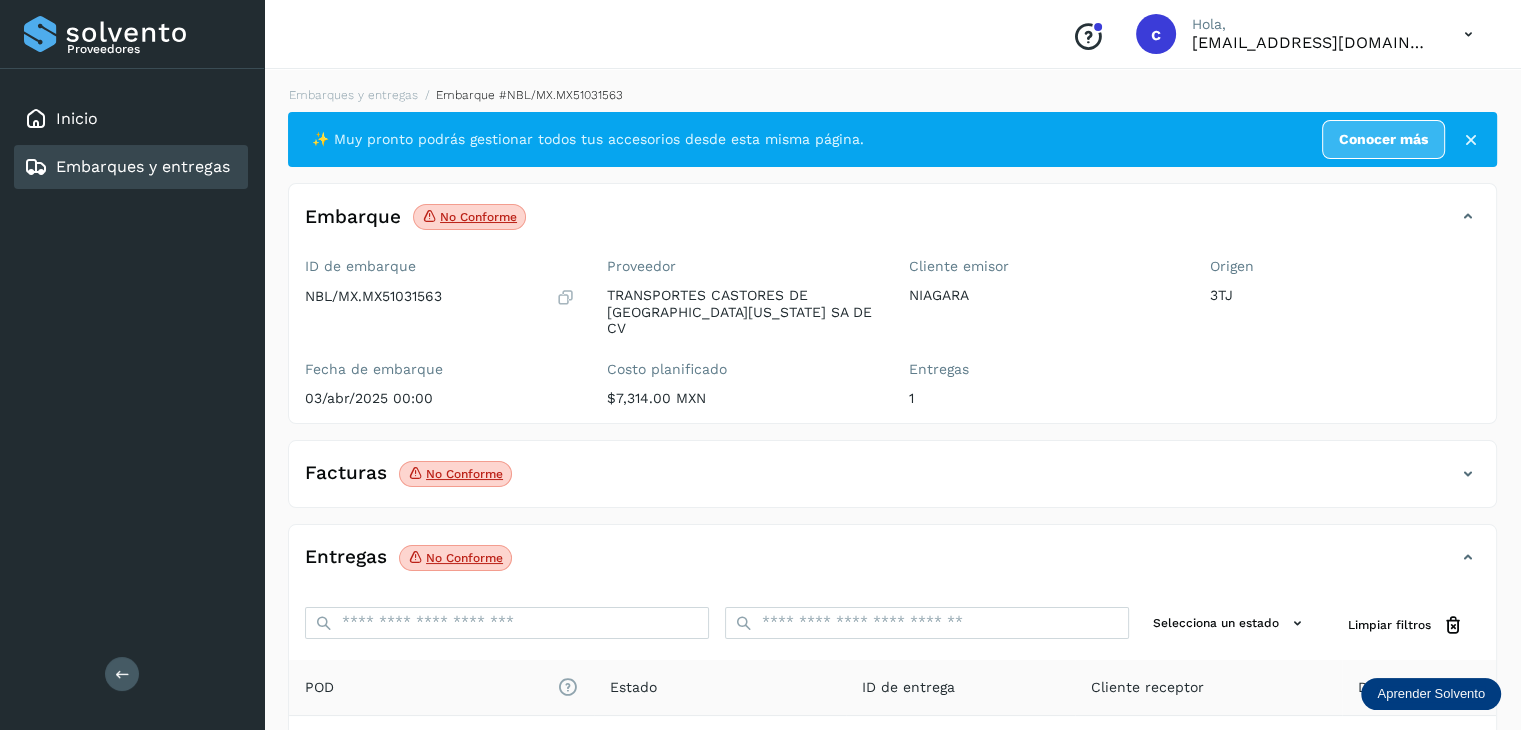 click on "Embarques y entregas" at bounding box center [143, 166] 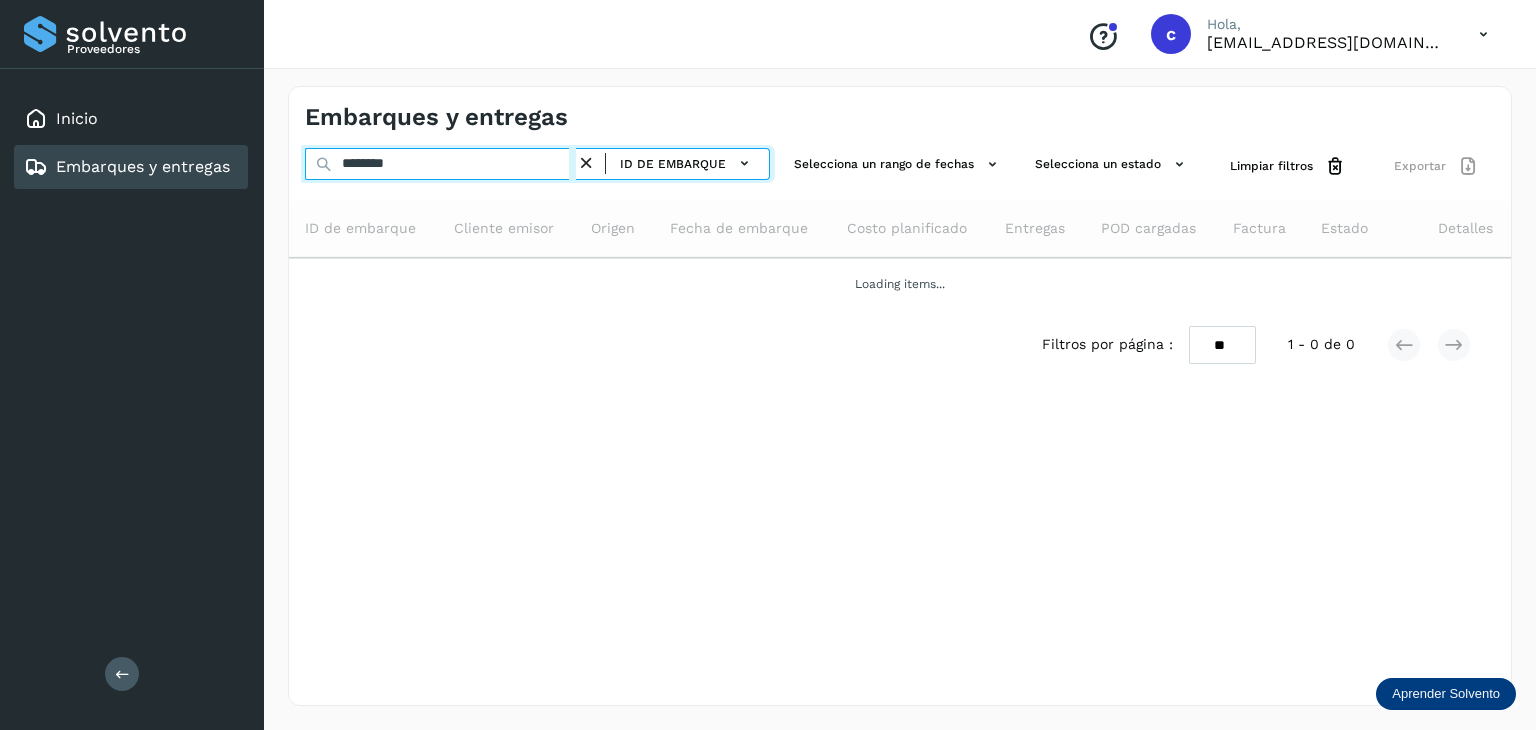 drag, startPoint x: 444, startPoint y: 172, endPoint x: 131, endPoint y: 166, distance: 313.0575 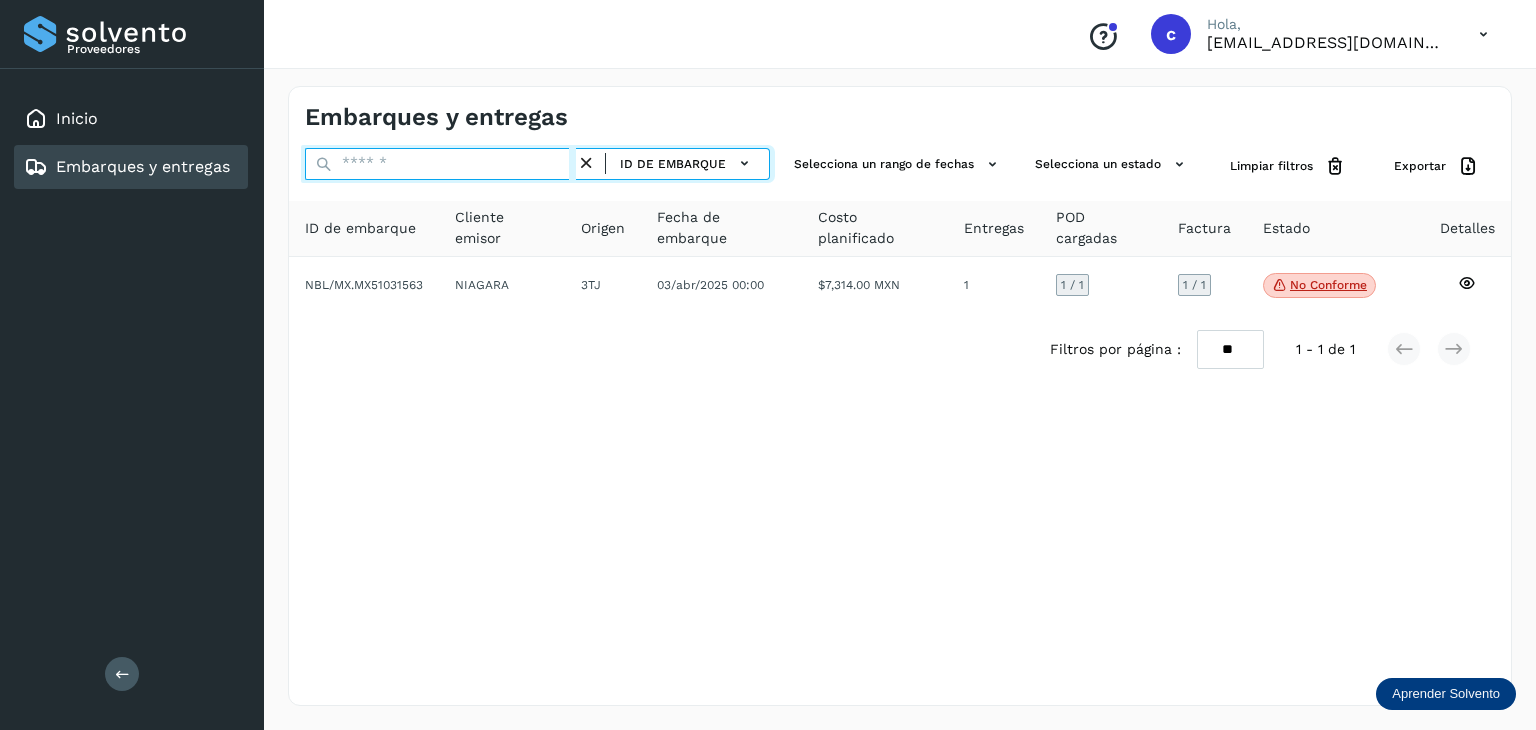 paste on "********" 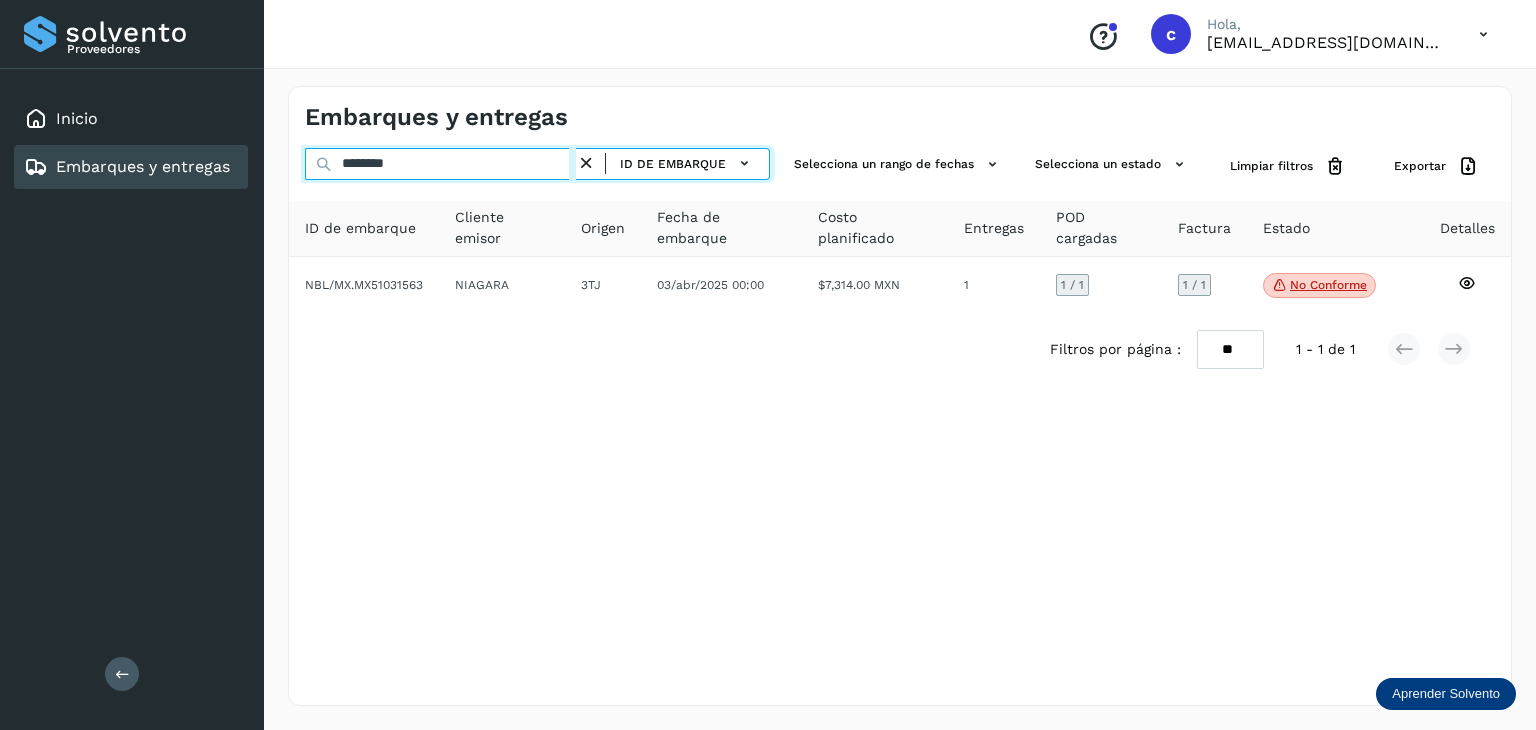type on "********" 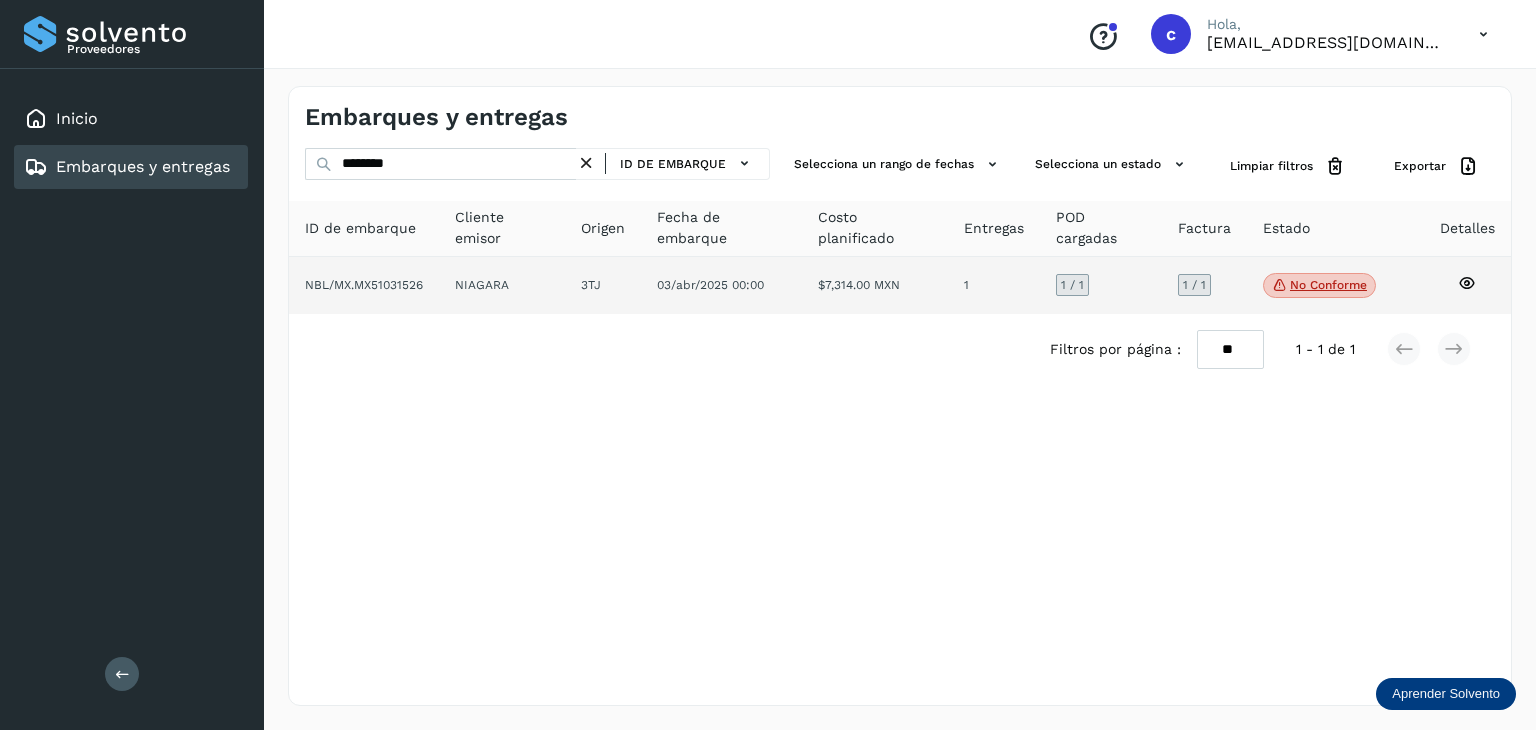 click on "No conforme" 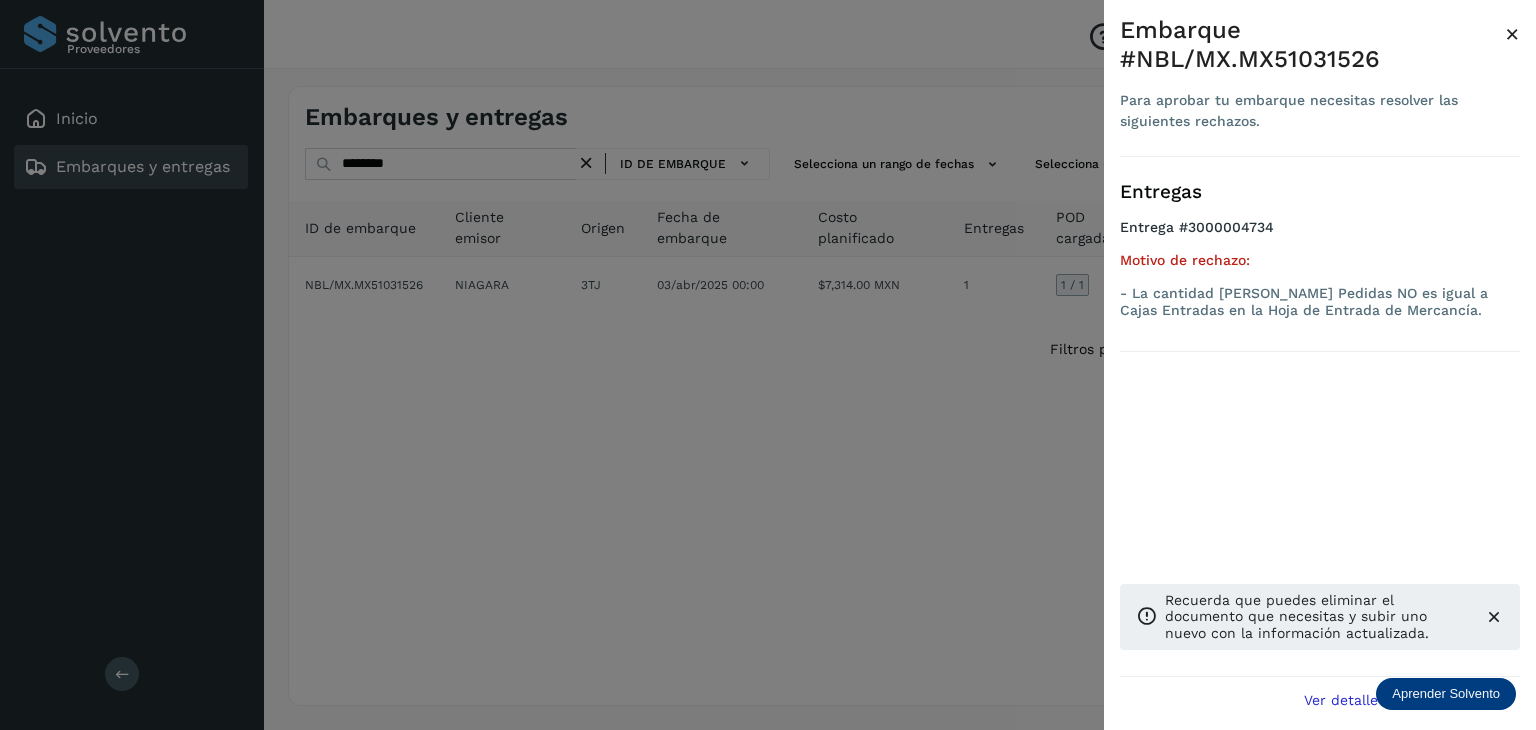 drag, startPoint x: 735, startPoint y: 437, endPoint x: 751, endPoint y: 401, distance: 39.39543 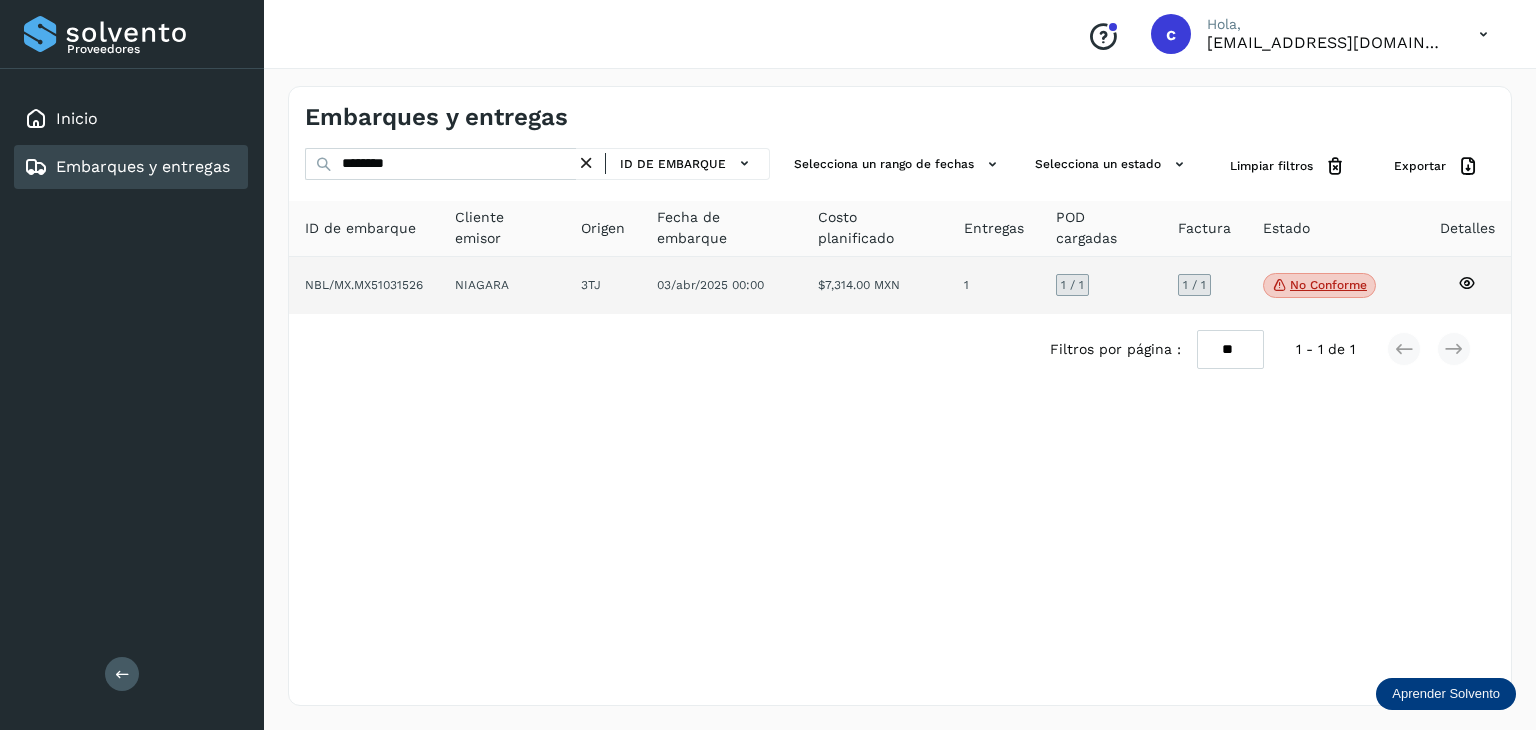 click 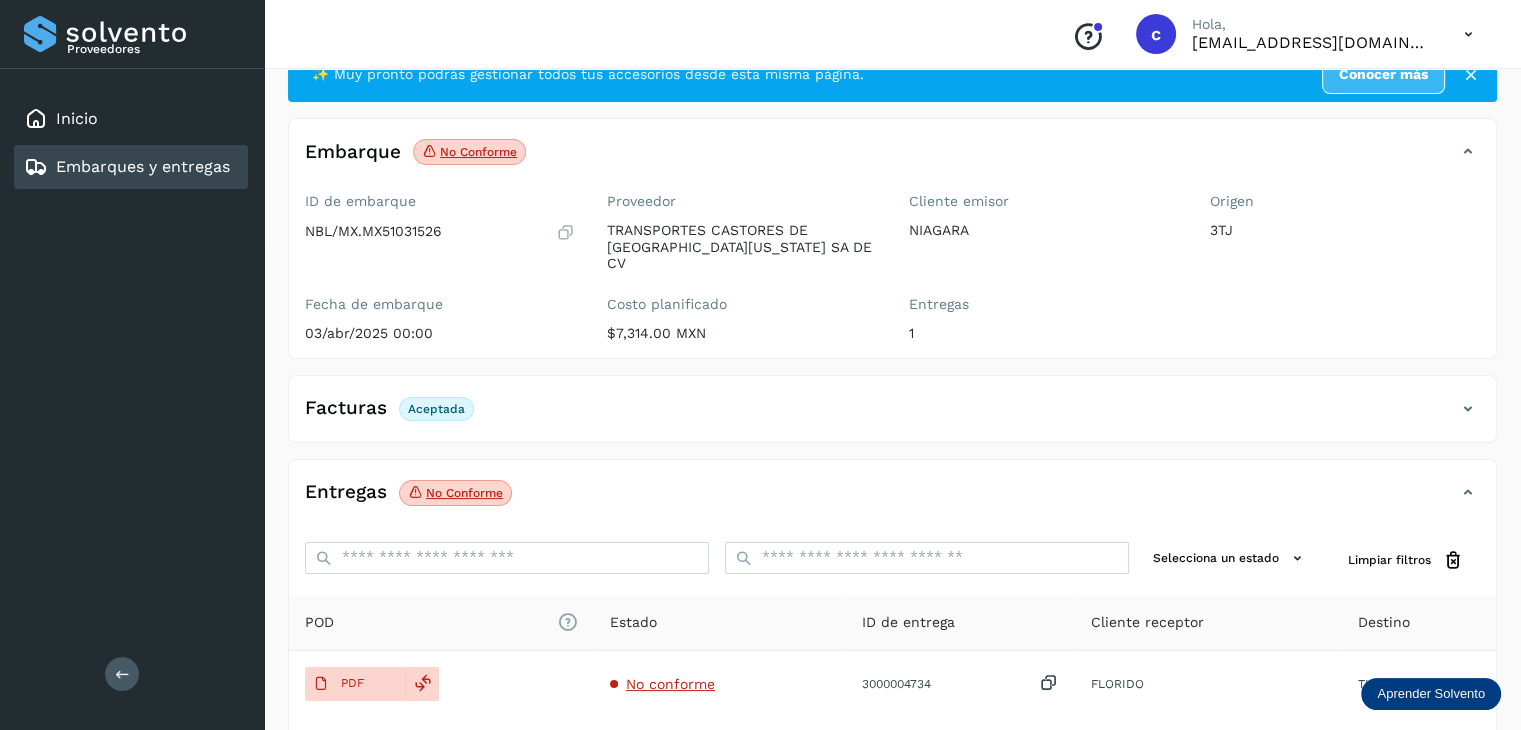 scroll, scrollTop: 100, scrollLeft: 0, axis: vertical 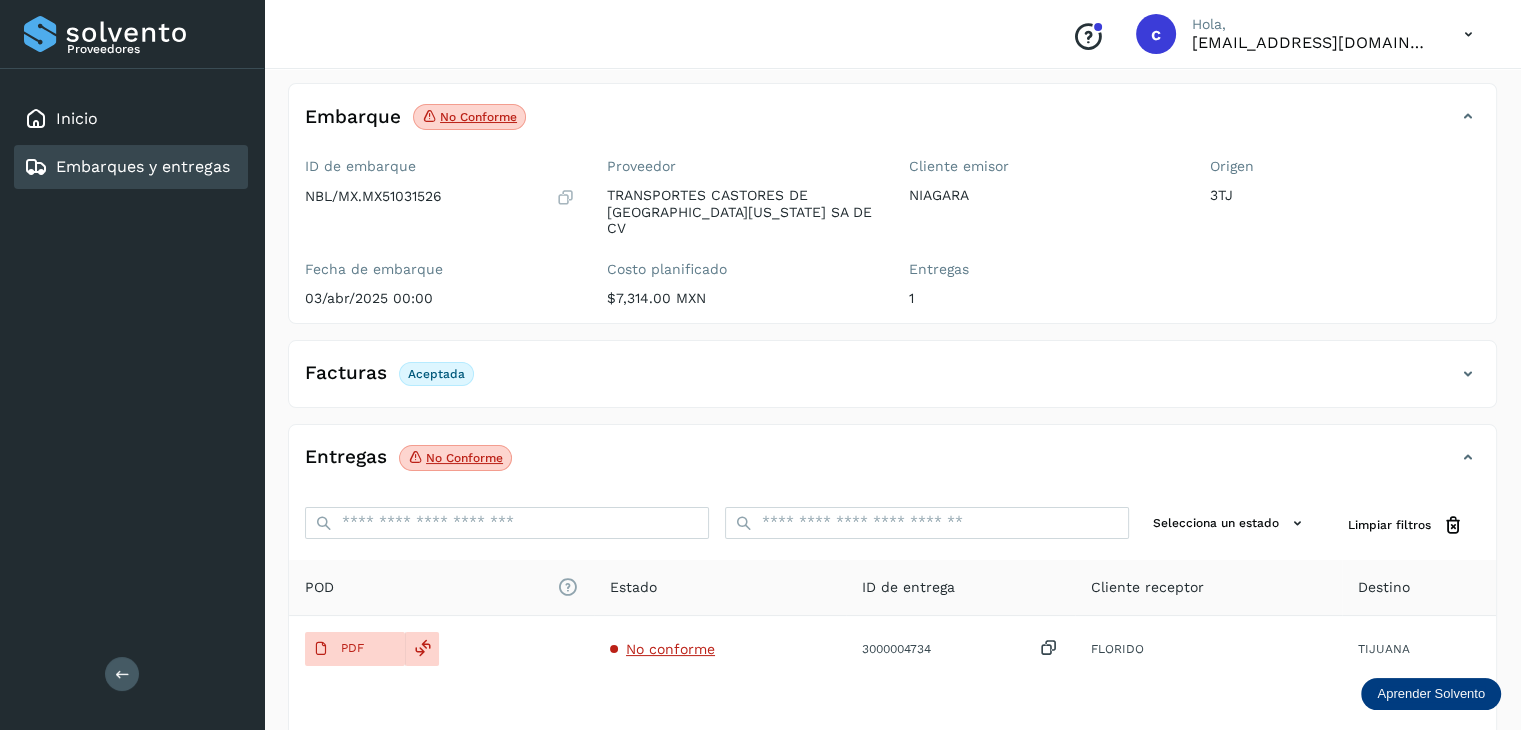 click on "Embarques y entregas" at bounding box center (143, 166) 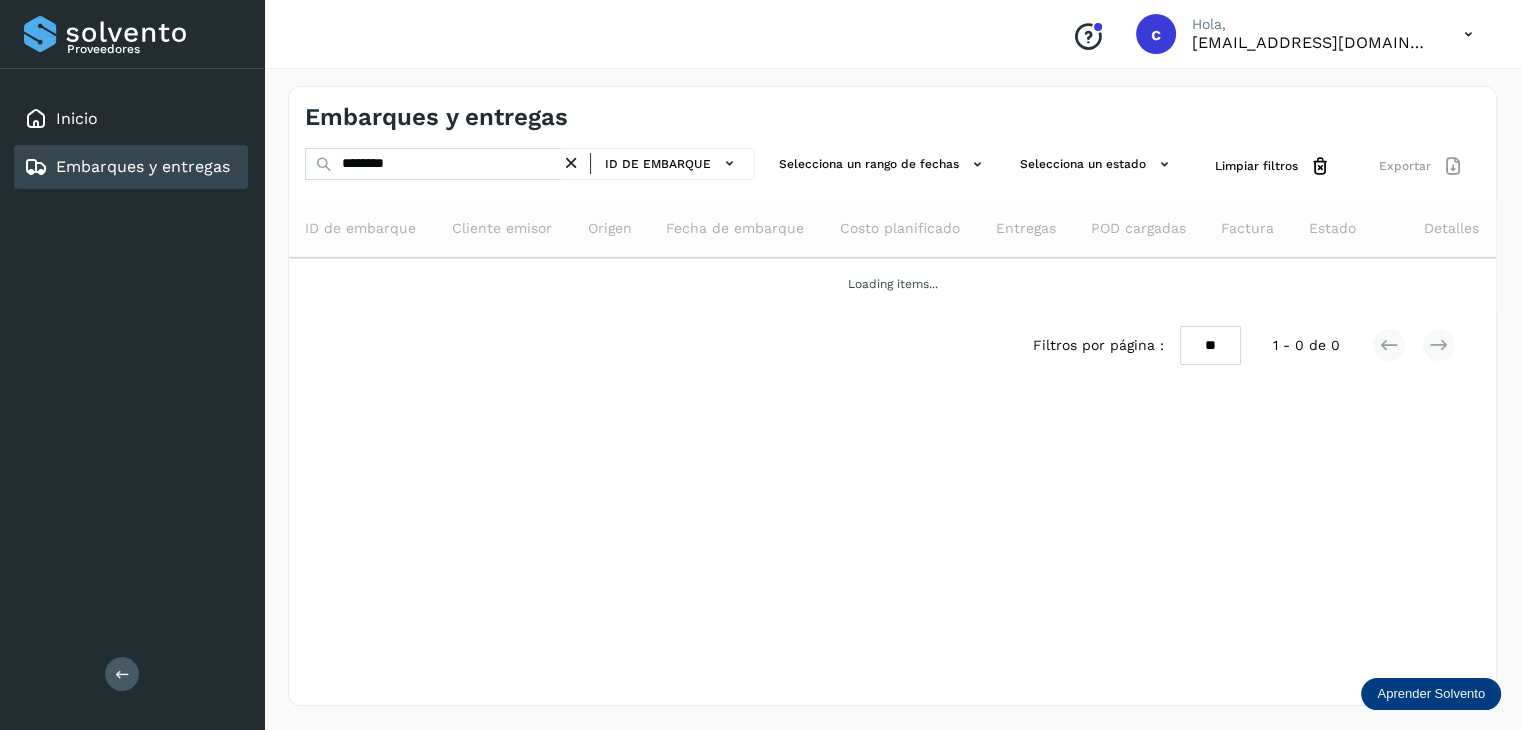 scroll, scrollTop: 0, scrollLeft: 0, axis: both 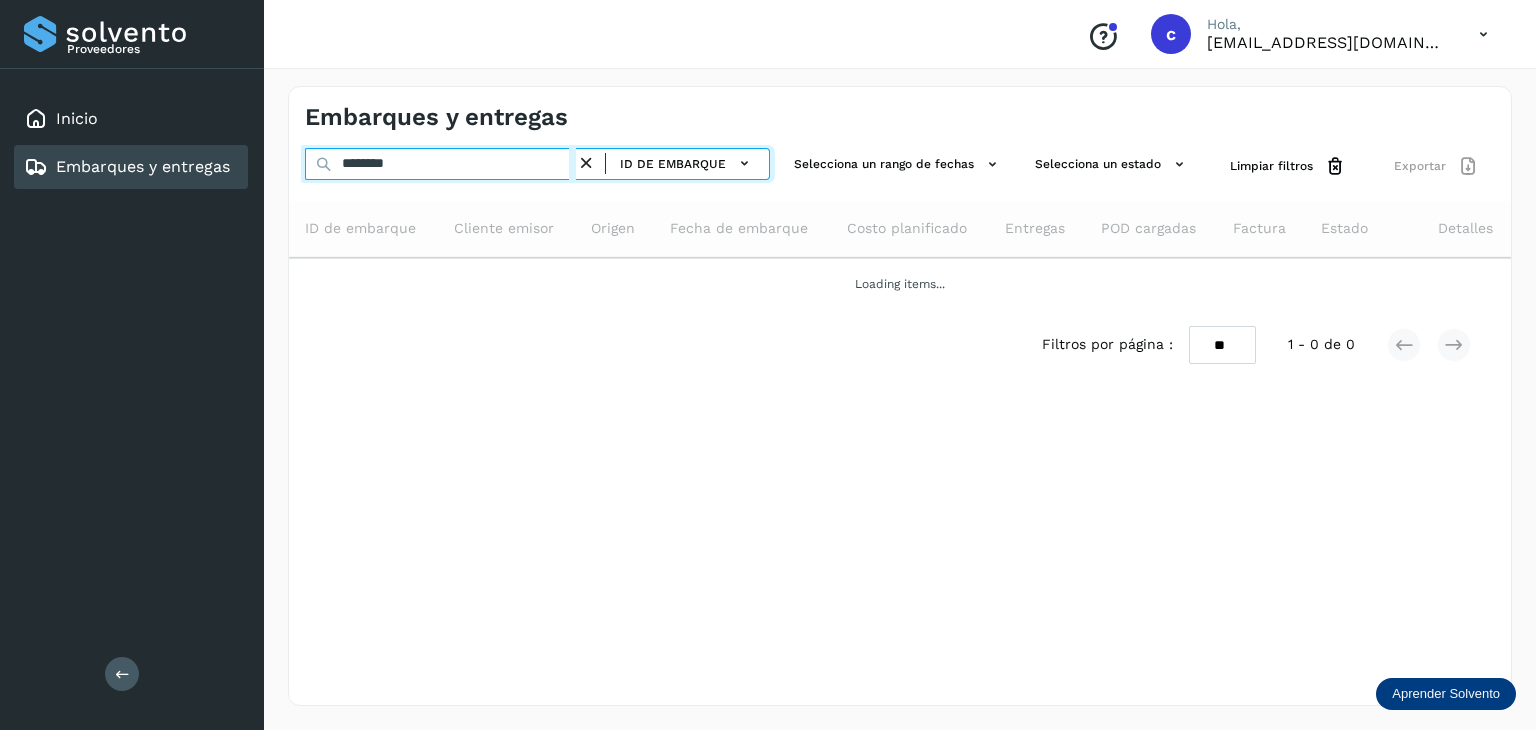 drag, startPoint x: 396, startPoint y: 173, endPoint x: 222, endPoint y: 161, distance: 174.4133 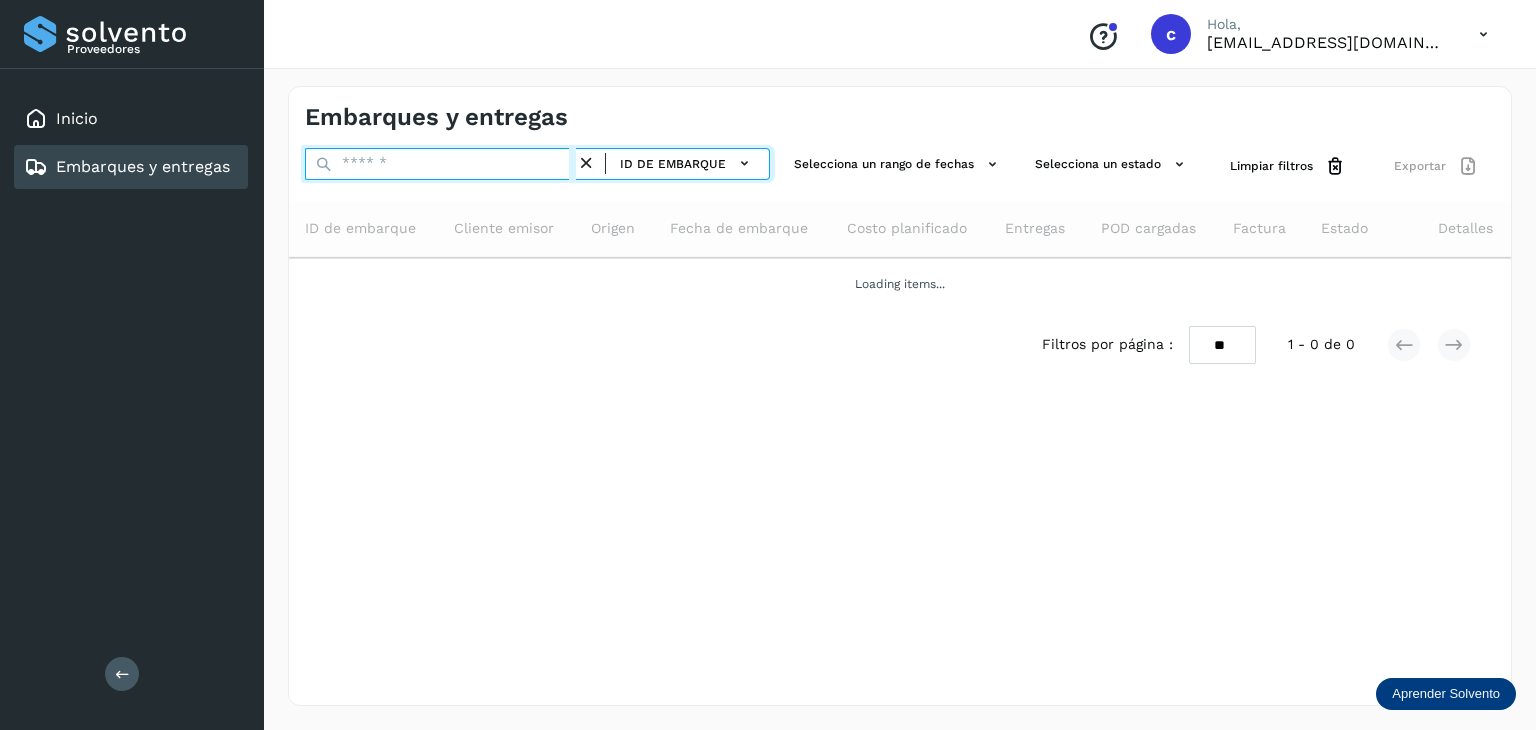 paste on "********" 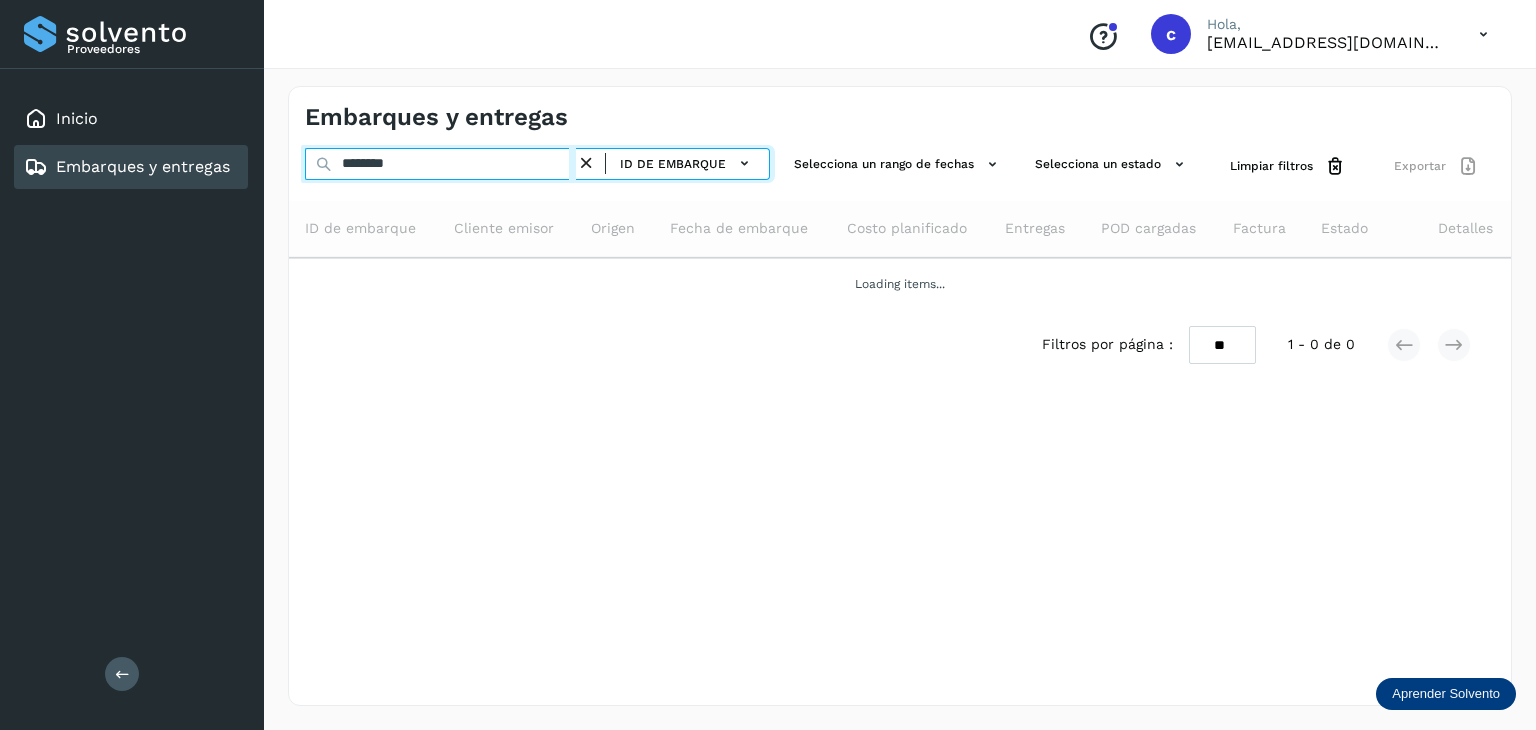 type on "********" 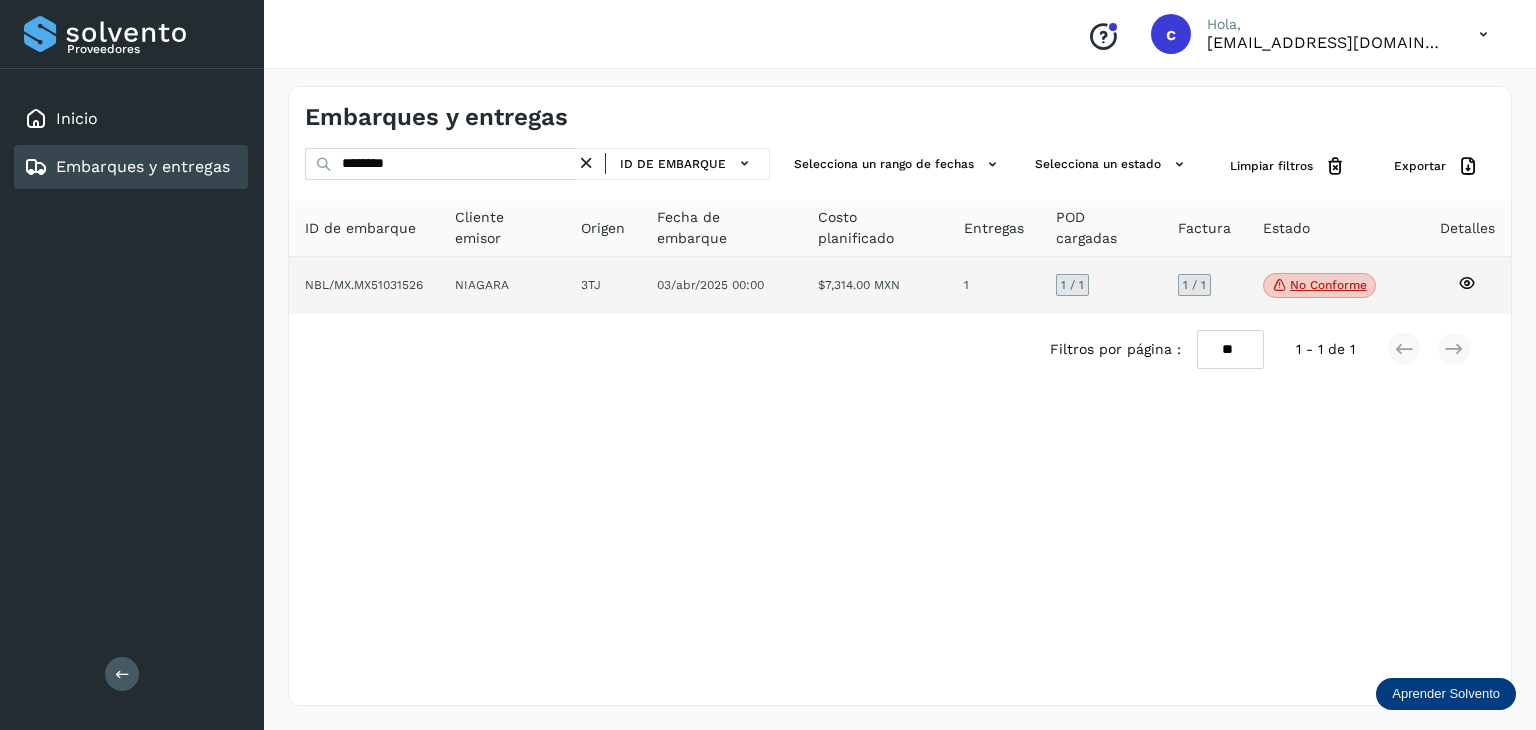 click on "No conforme" 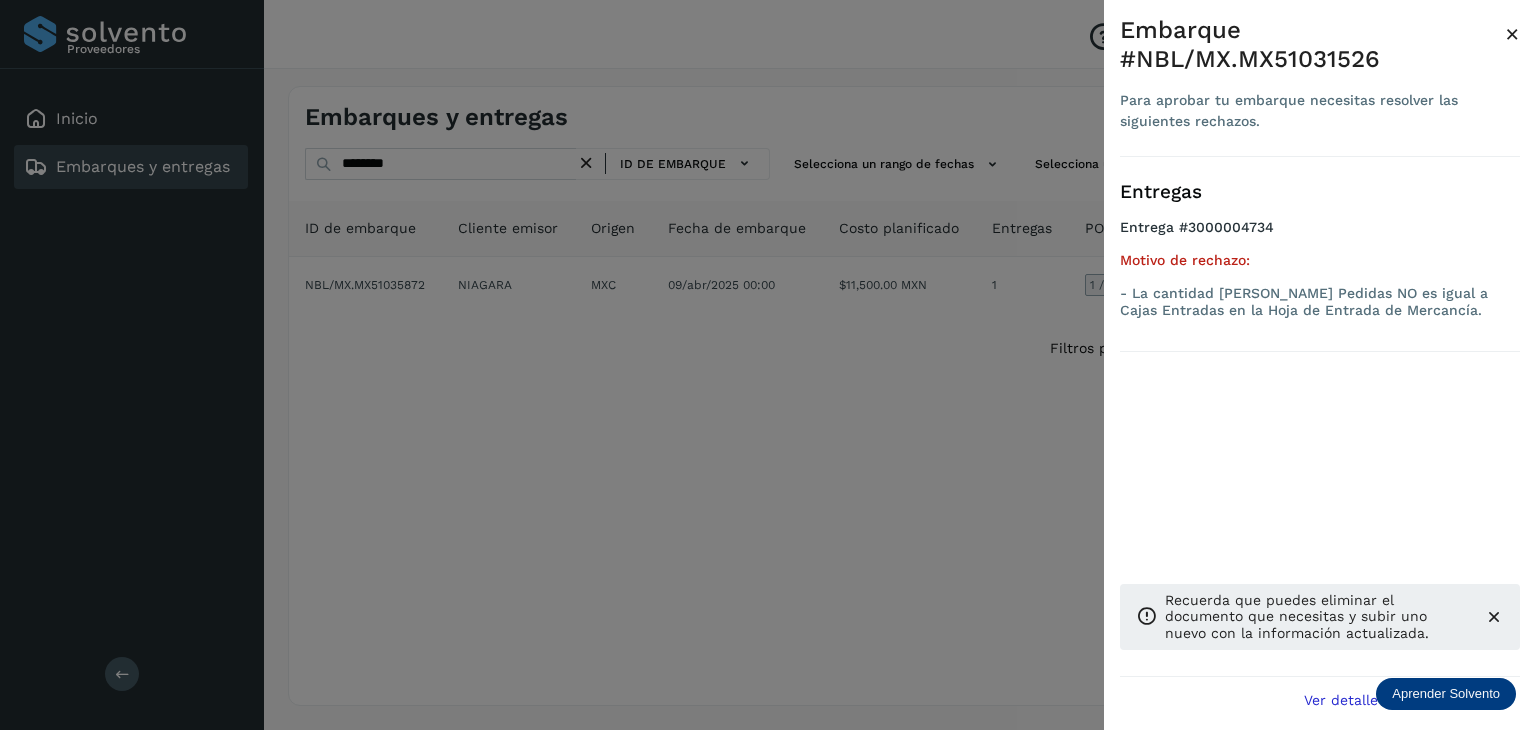 click at bounding box center [768, 365] 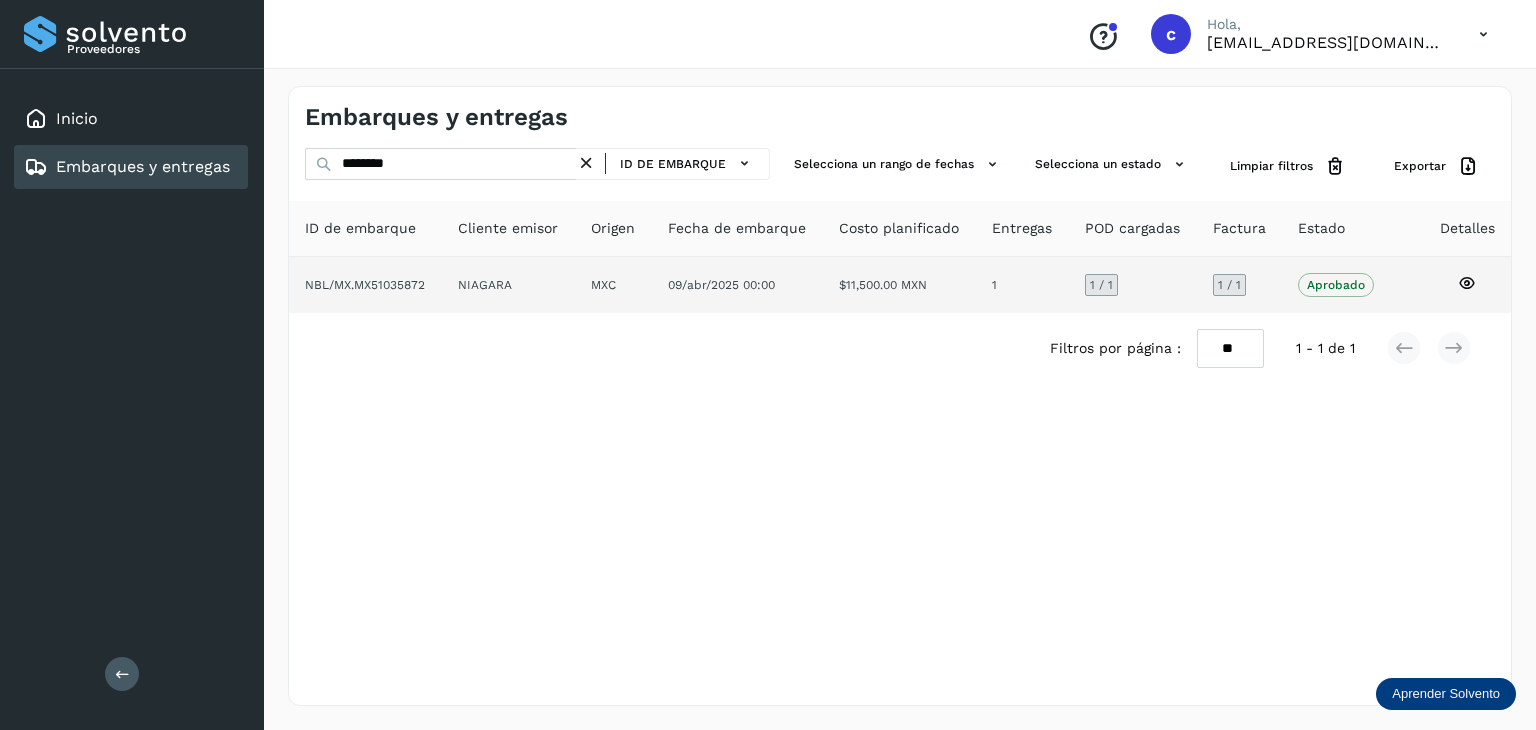 click on "Aprobado" 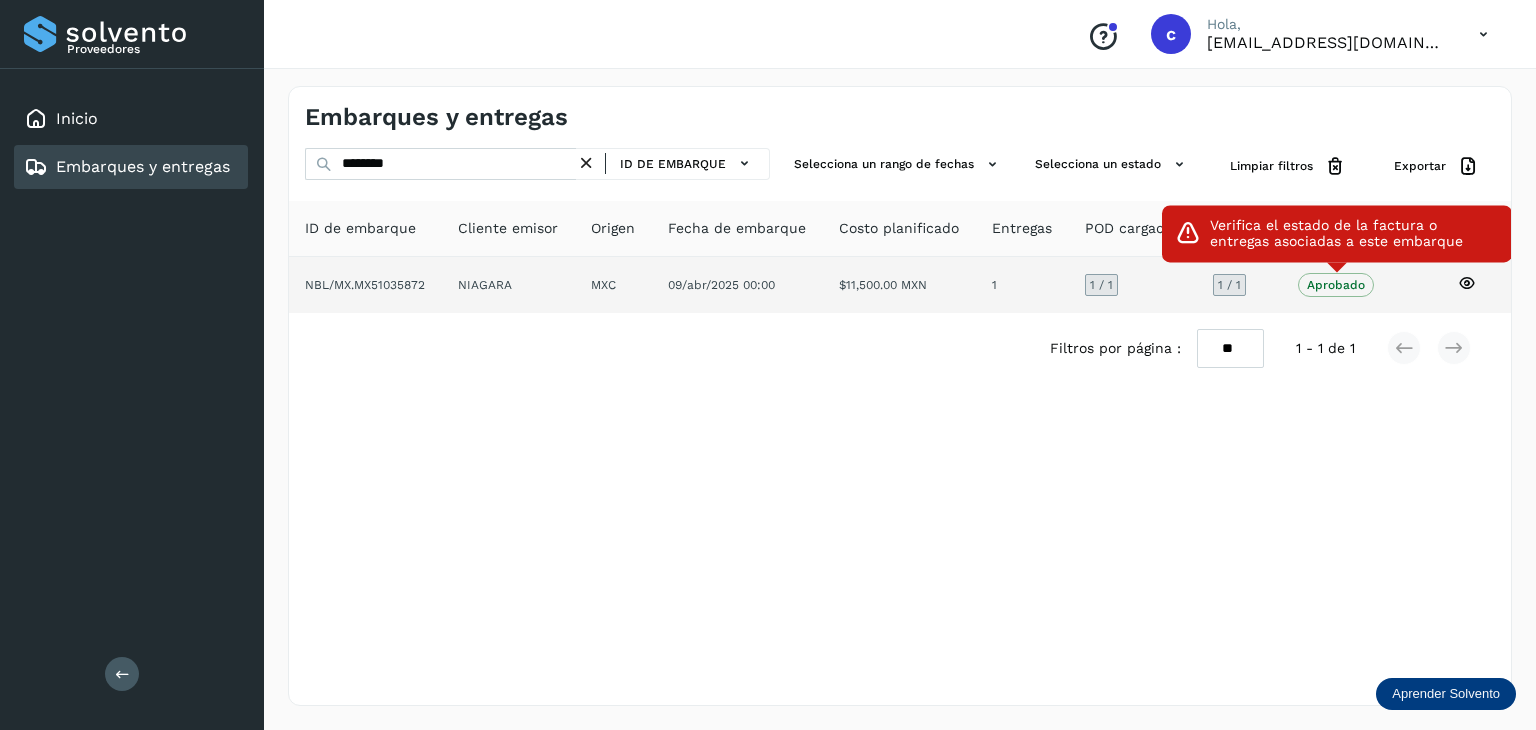 click on "Aprobado" 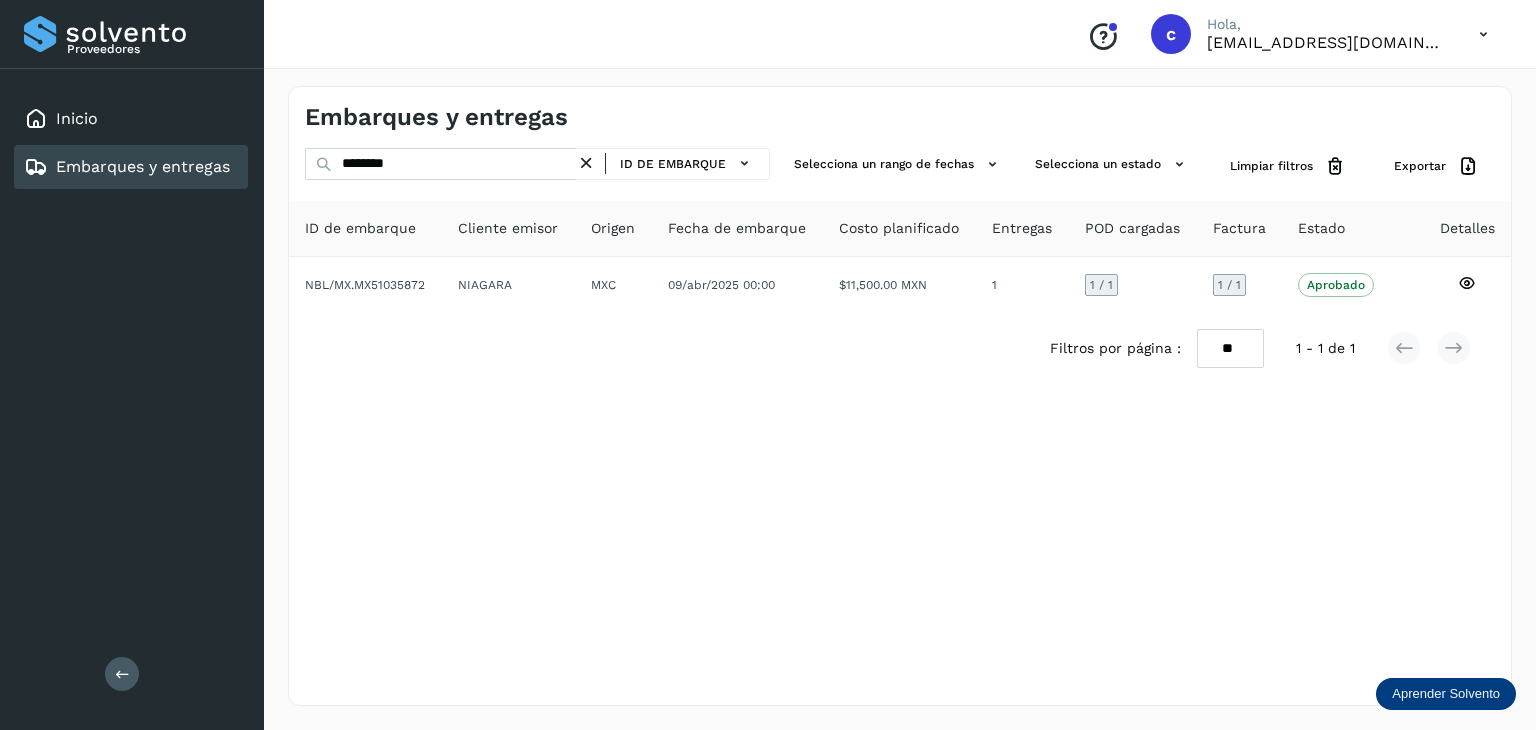 click on "Embarques y entregas ******** ID de embarque Selecciona un rango de fechas  Selecciona un estado Limpiar filtros Exportar ID de embarque Cliente emisor Origen Fecha de embarque Costo planificado Entregas POD cargadas Factura Estado Detalles NBL/MX.MX51035872 NIAGARA MXC 09/abr/2025 00:00  $11,500.00 MXN  1 1  / 1 1 / 1 Aprobado
Verifica el estado de la factura o entregas asociadas a este embarque
Filtros por página : ** ** ** 1 - 1 de 1" at bounding box center [900, 396] 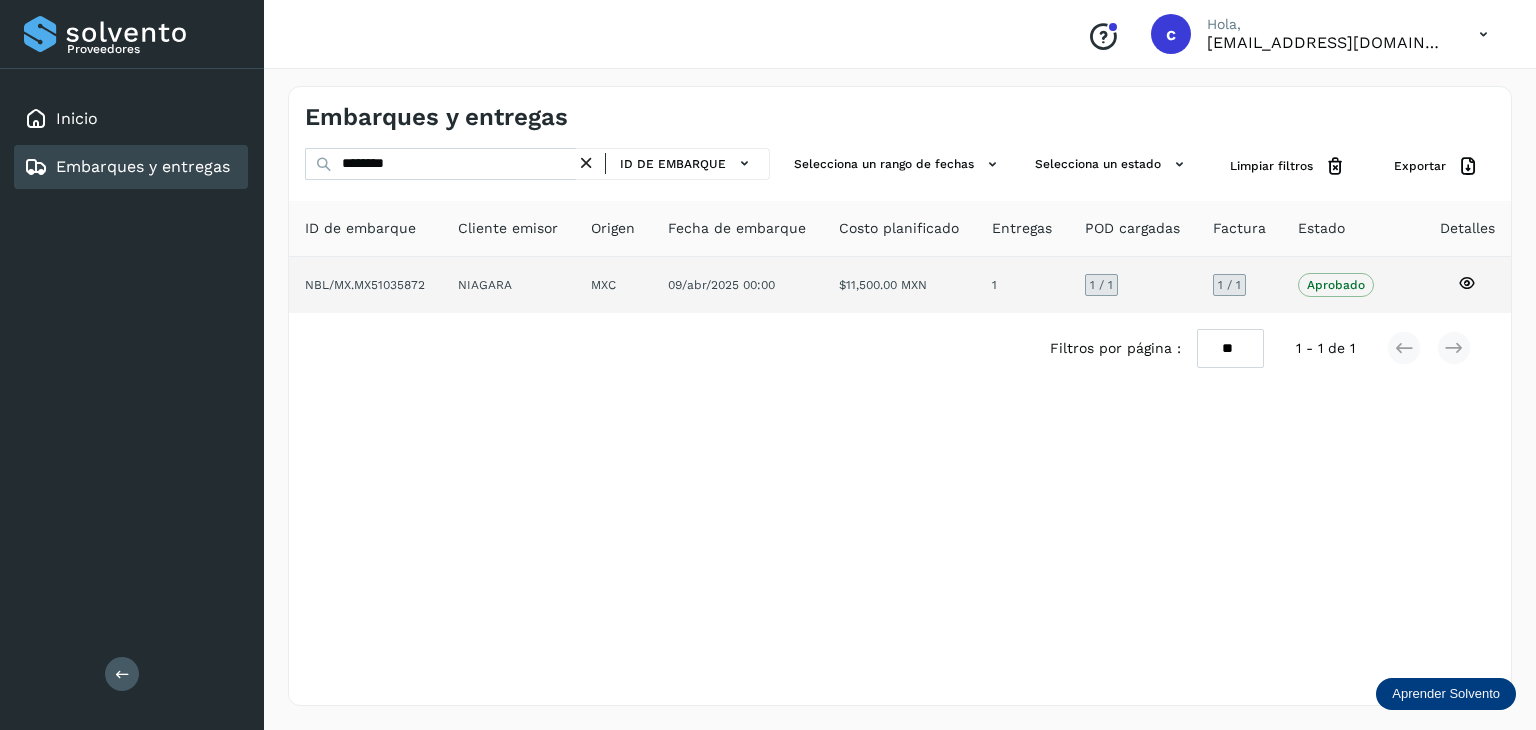 click 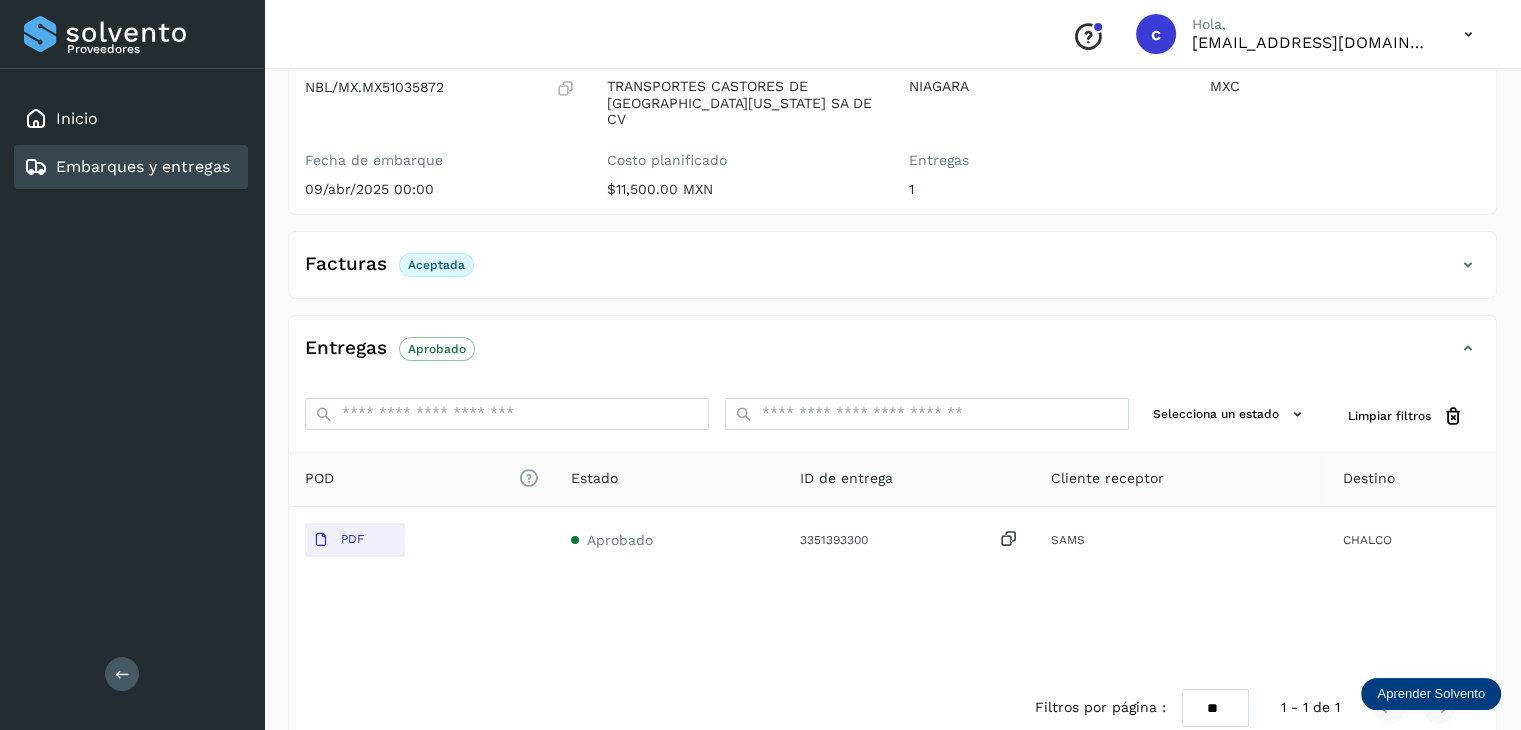 scroll, scrollTop: 229, scrollLeft: 0, axis: vertical 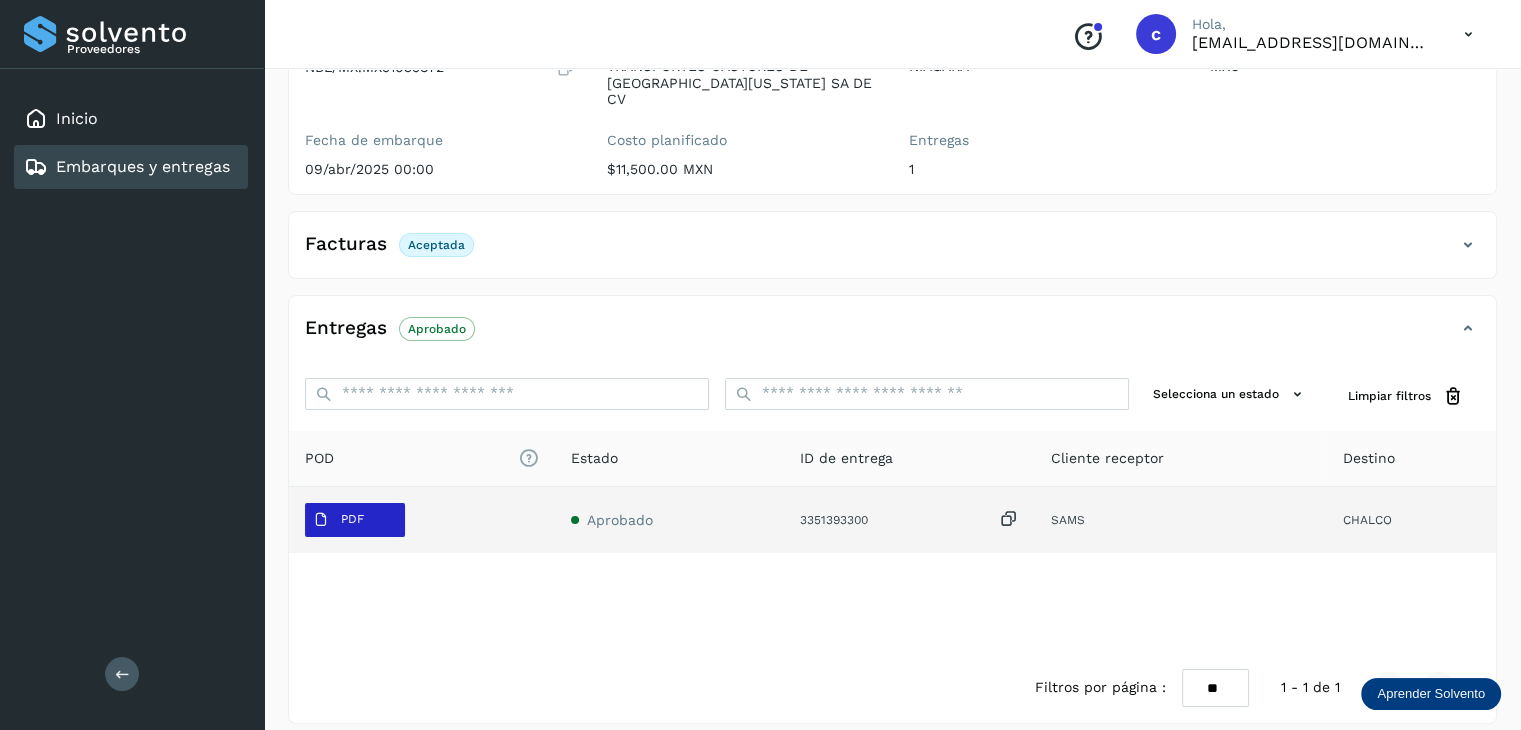 click on "PDF" at bounding box center [352, 519] 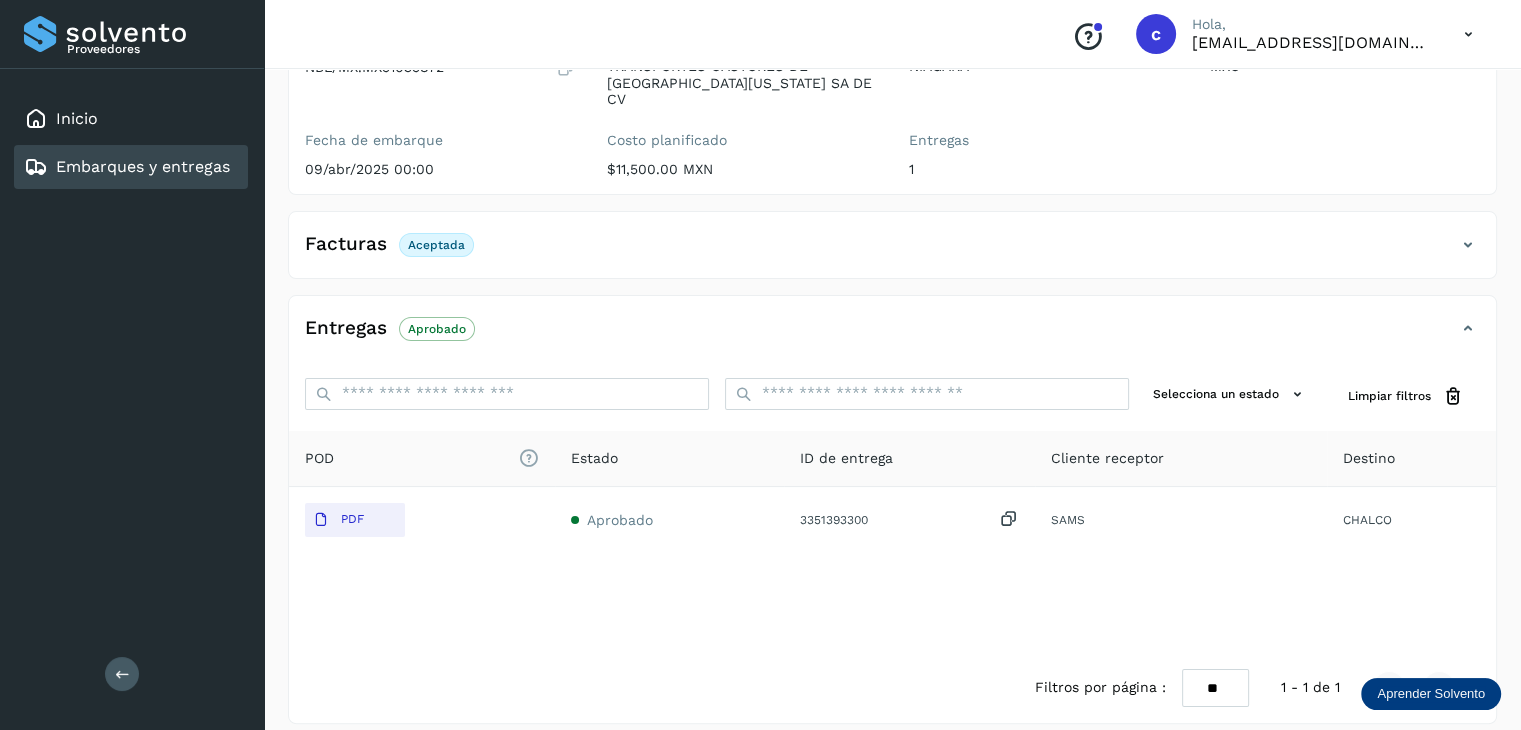 click on "Embarques y entregas" at bounding box center (143, 166) 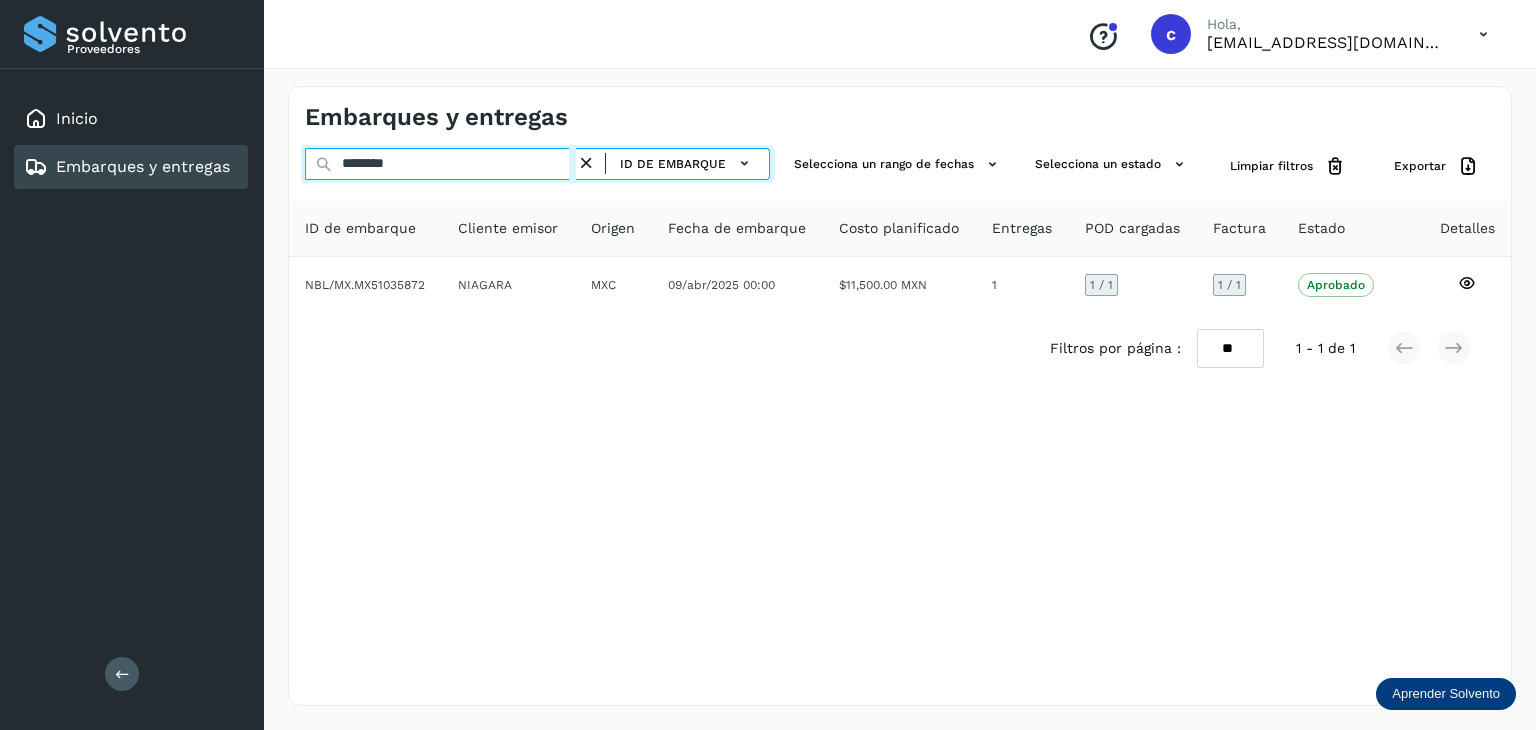 click on "******** ID de embarque Selecciona un rango de fechas  Selecciona un estado Limpiar filtros Exportar" at bounding box center [900, 166] 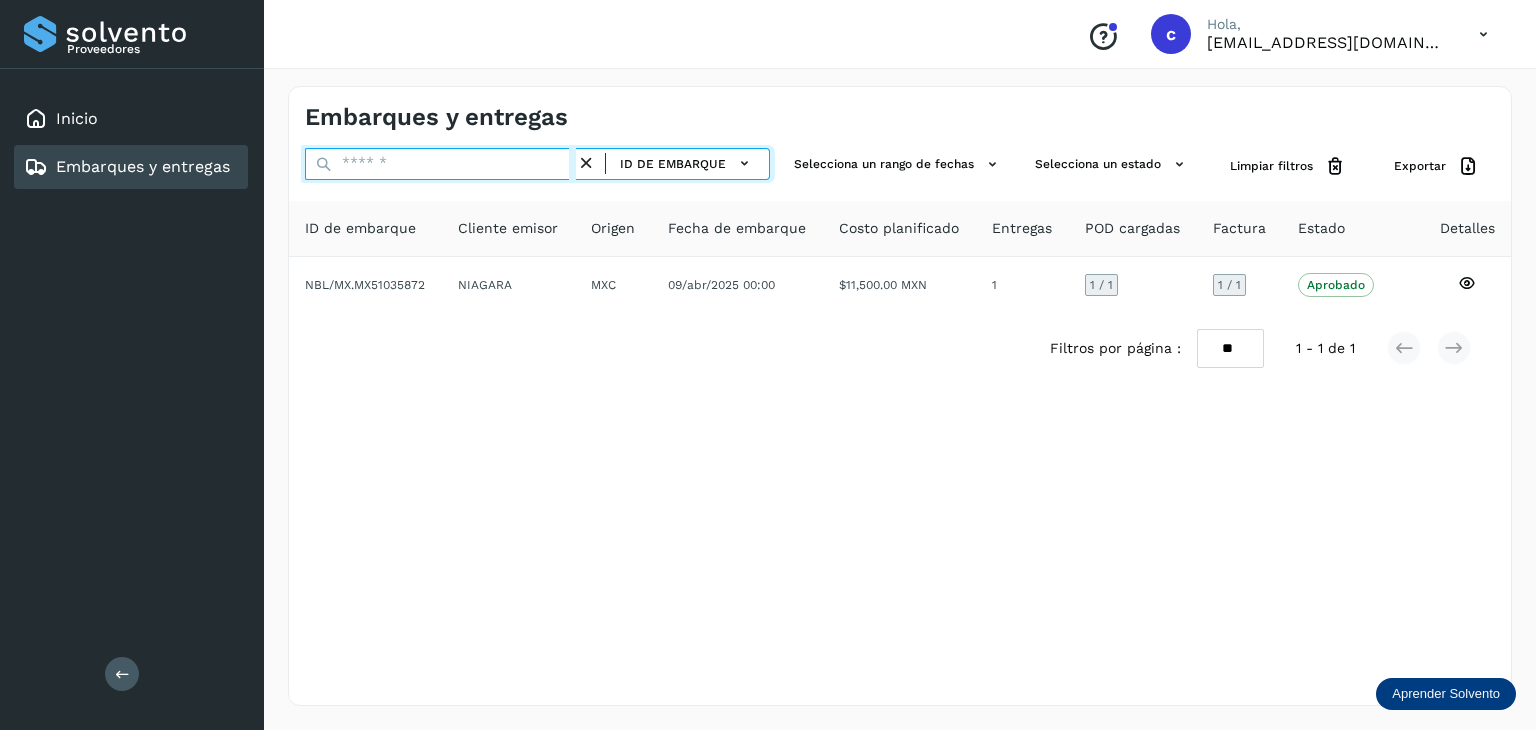 paste on "********" 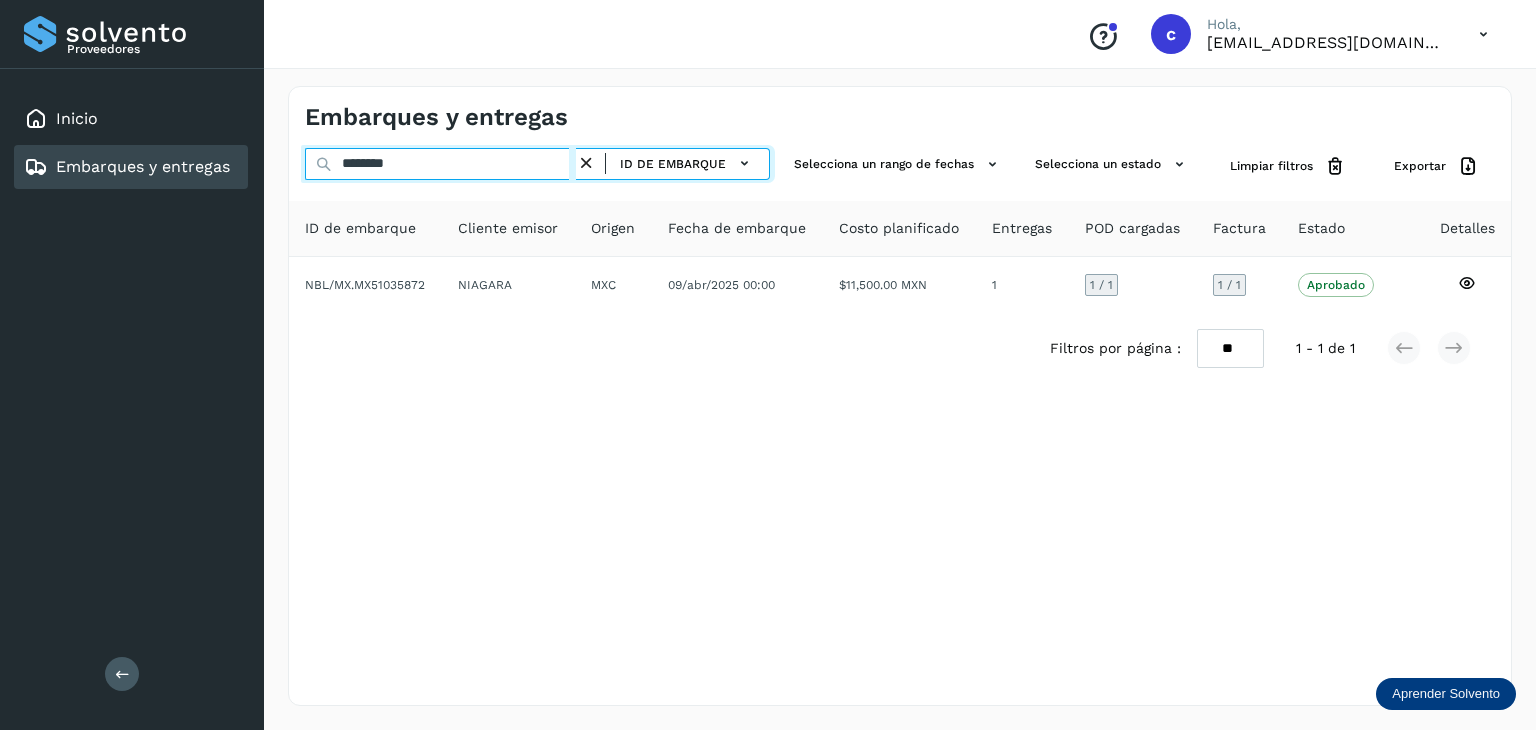 type on "********" 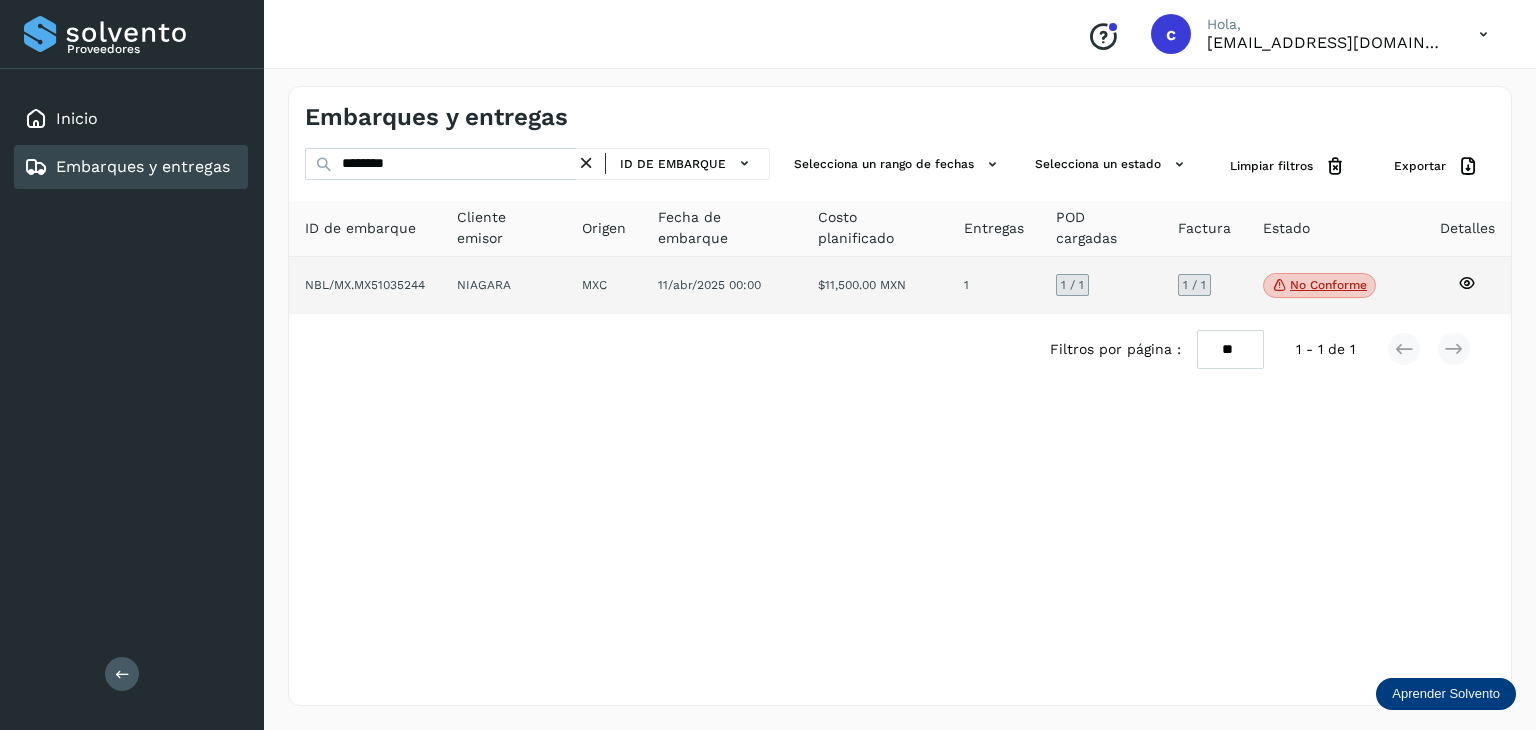click on "No conforme" 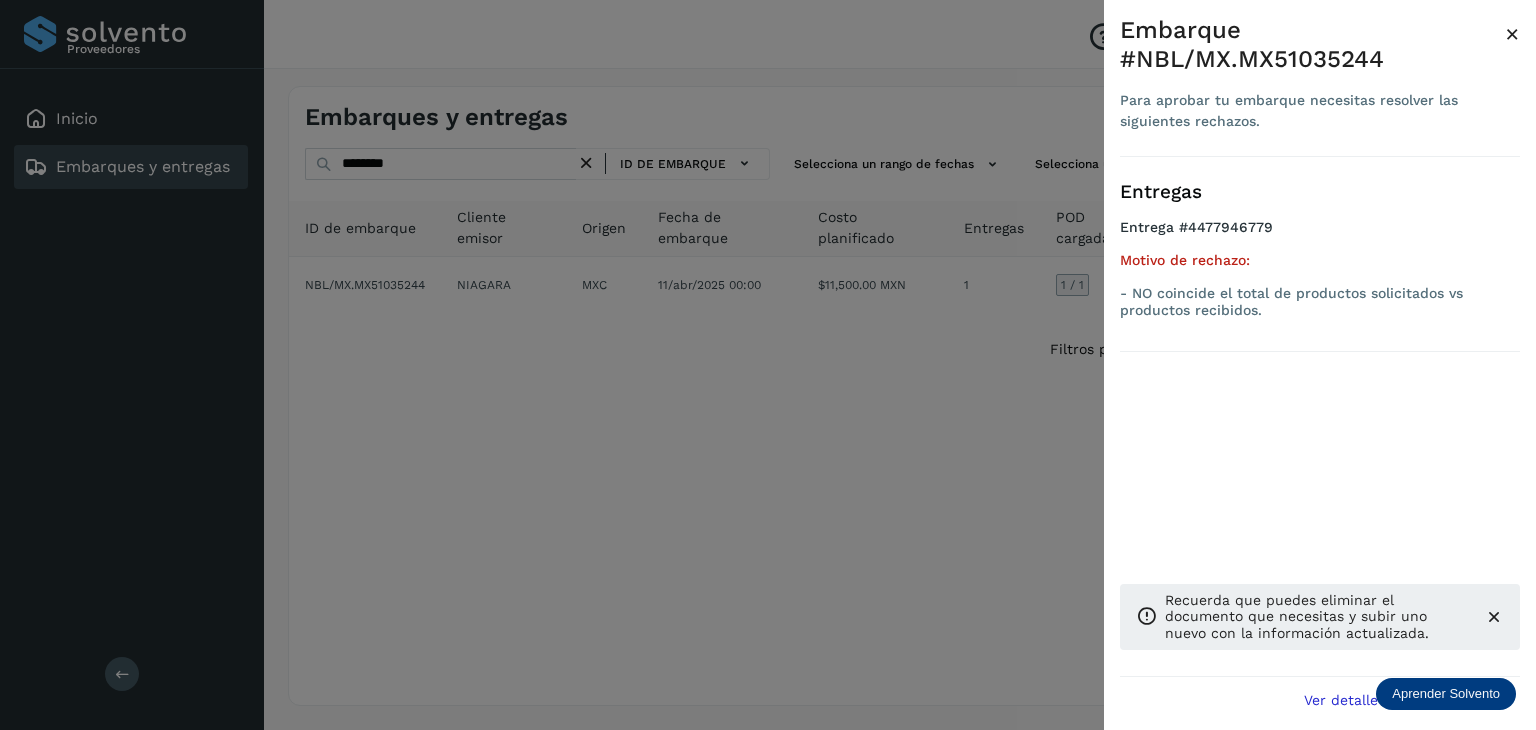 click at bounding box center [768, 365] 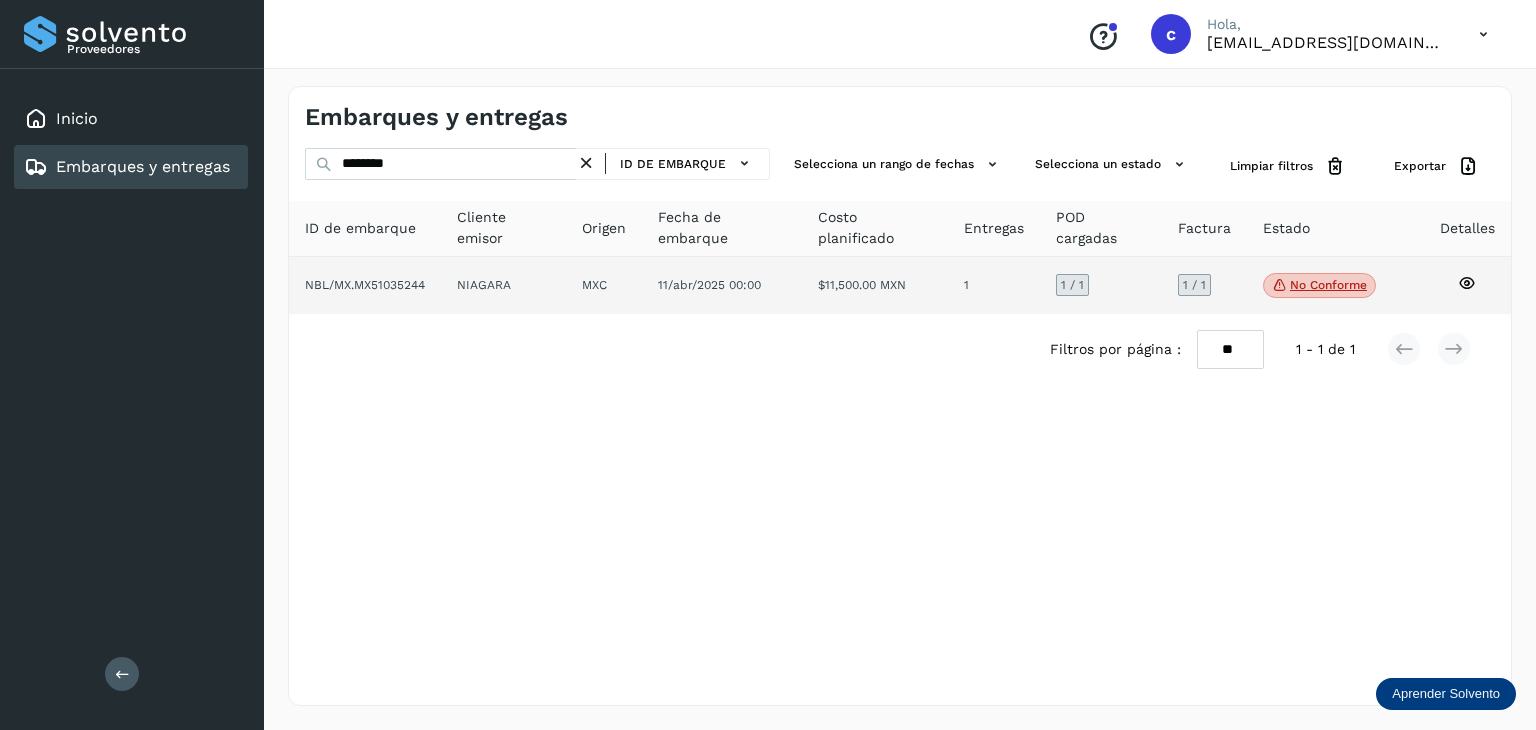 click 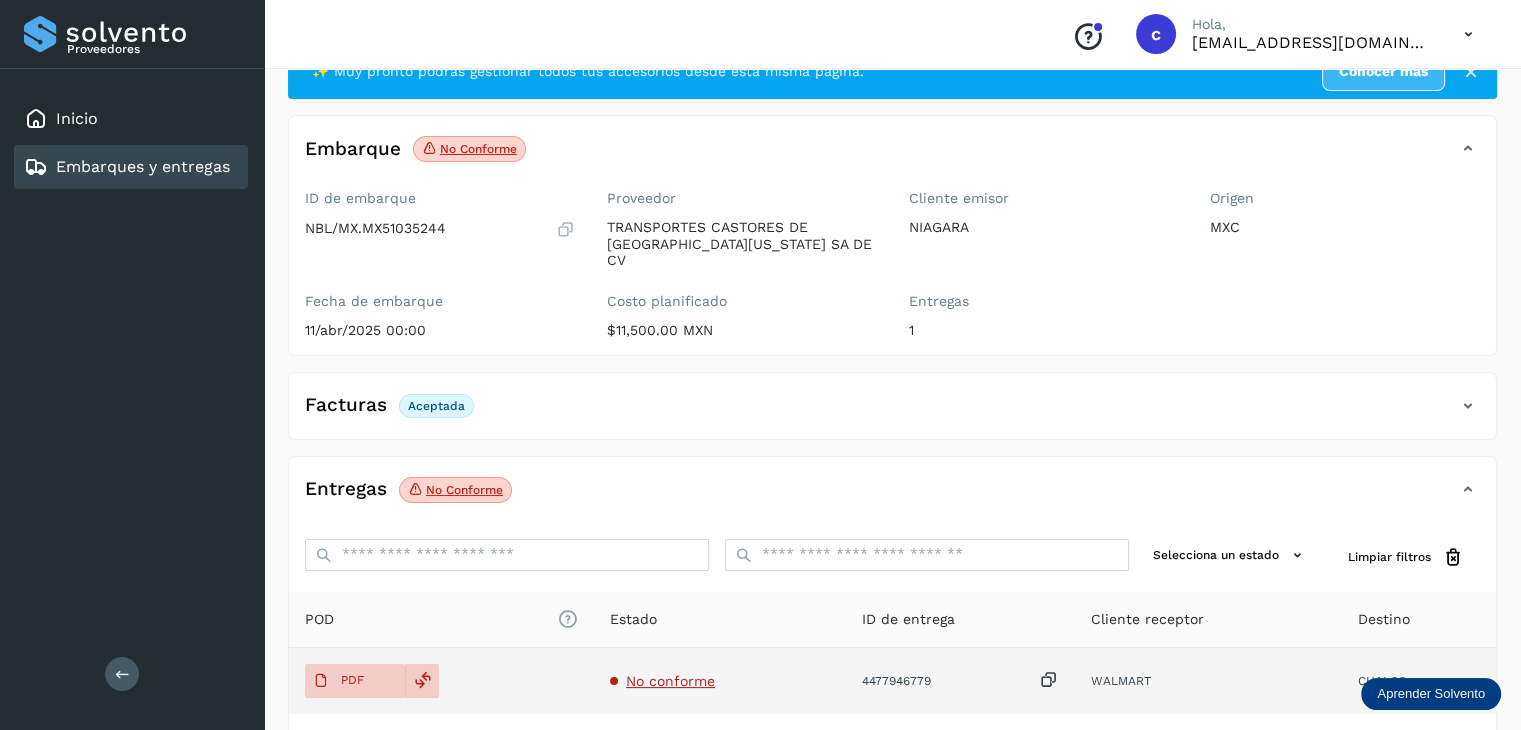 scroll, scrollTop: 200, scrollLeft: 0, axis: vertical 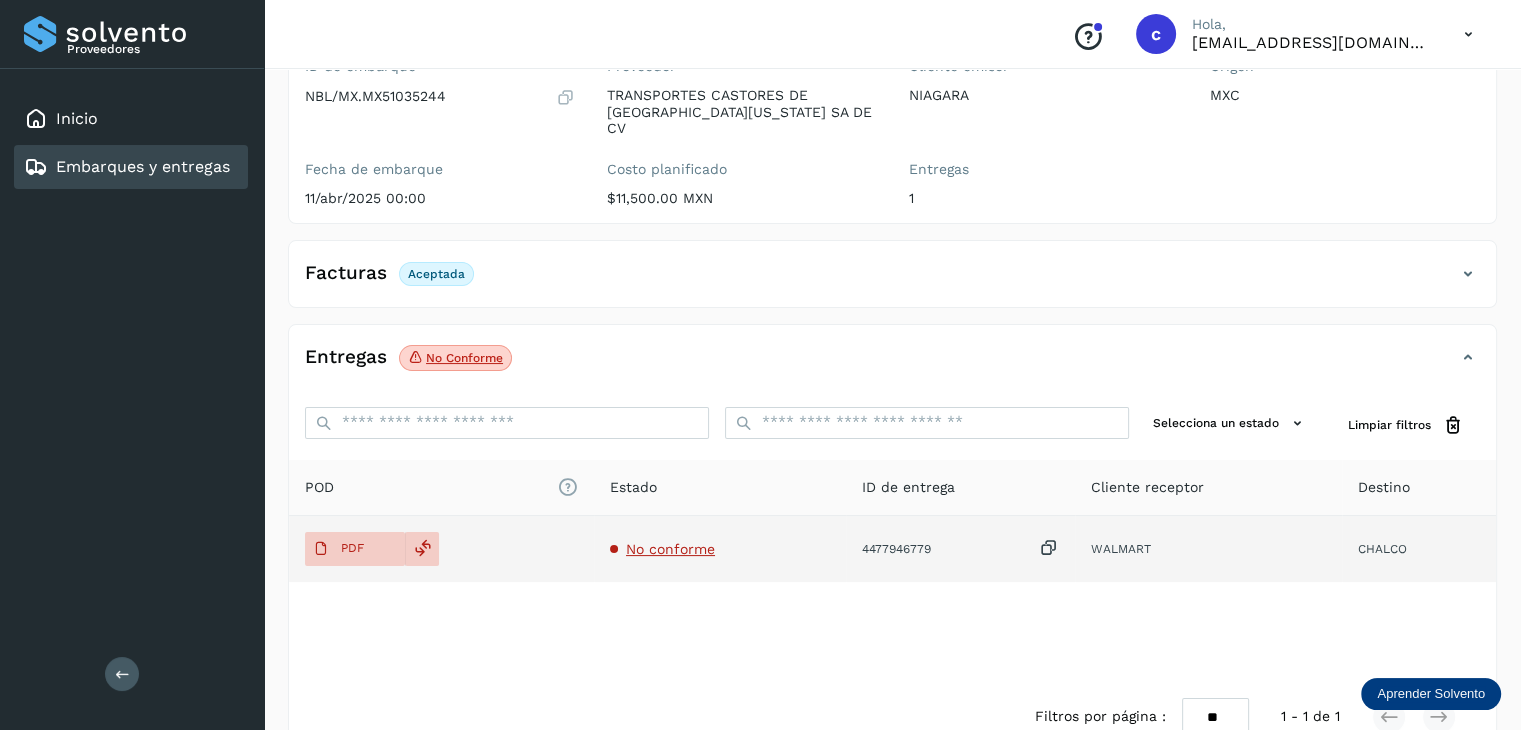 click on "No conforme" at bounding box center [670, 549] 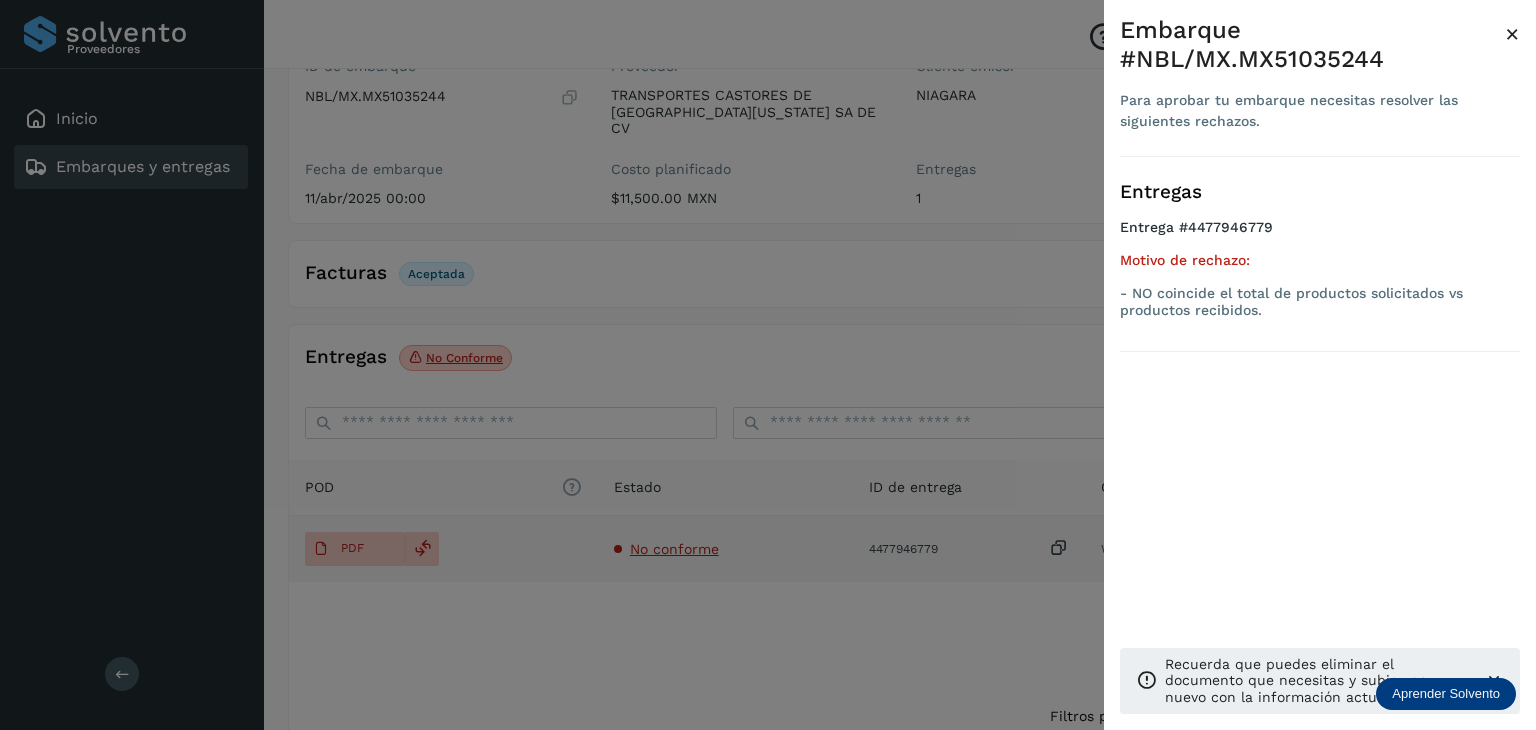 click at bounding box center (768, 365) 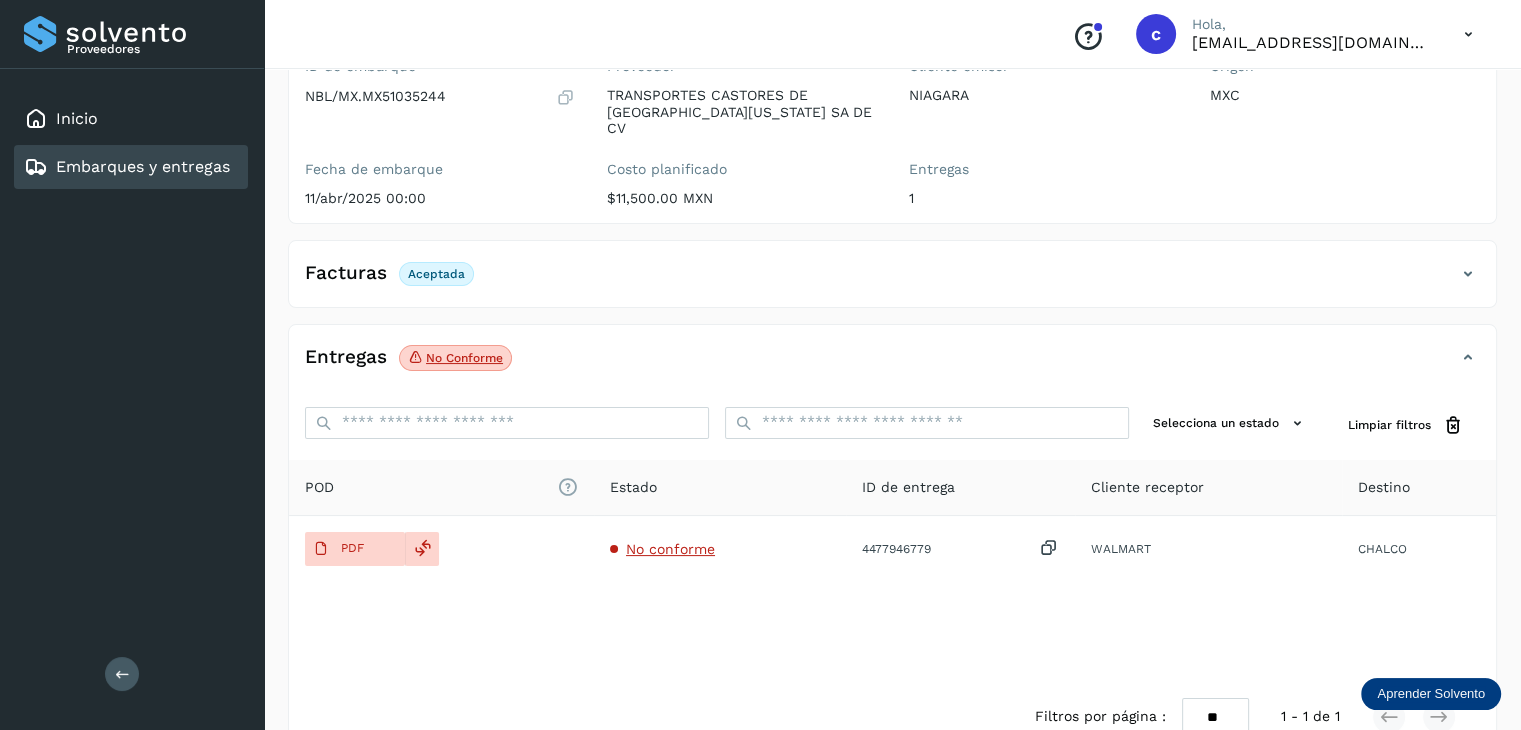 click on "Entregas No conforme Selecciona un estado Limpiar filtros POD
El tamaño máximo de archivo es de 20 Mb.
Estado ID de entrega Cliente receptor Destino PDF No conforme 4477946779  WALMART CHALCO WALMART 4477946779 PDF Destino: CHALCO No conforme Filtros por página : ** ** ** 1 - 1 de 1" 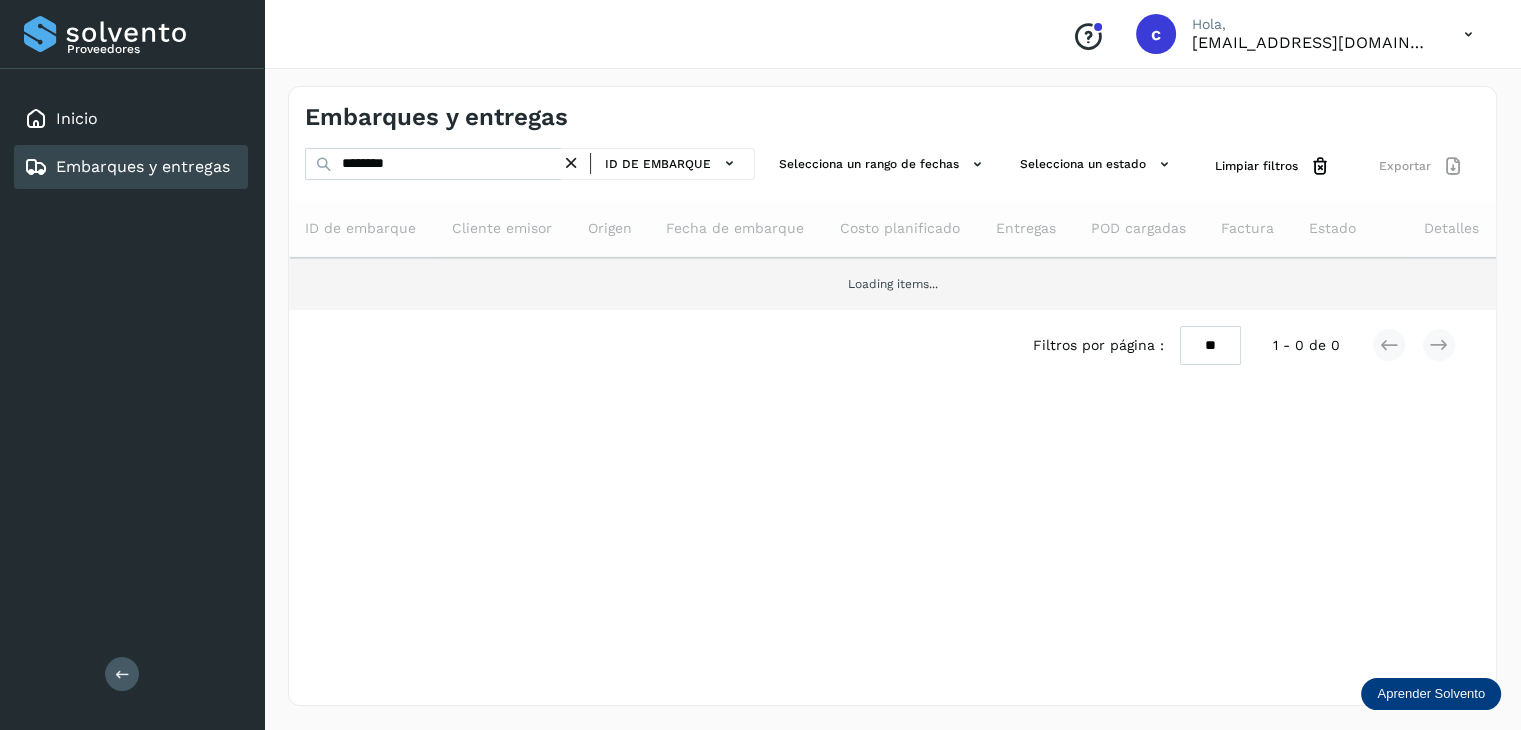 scroll, scrollTop: 0, scrollLeft: 0, axis: both 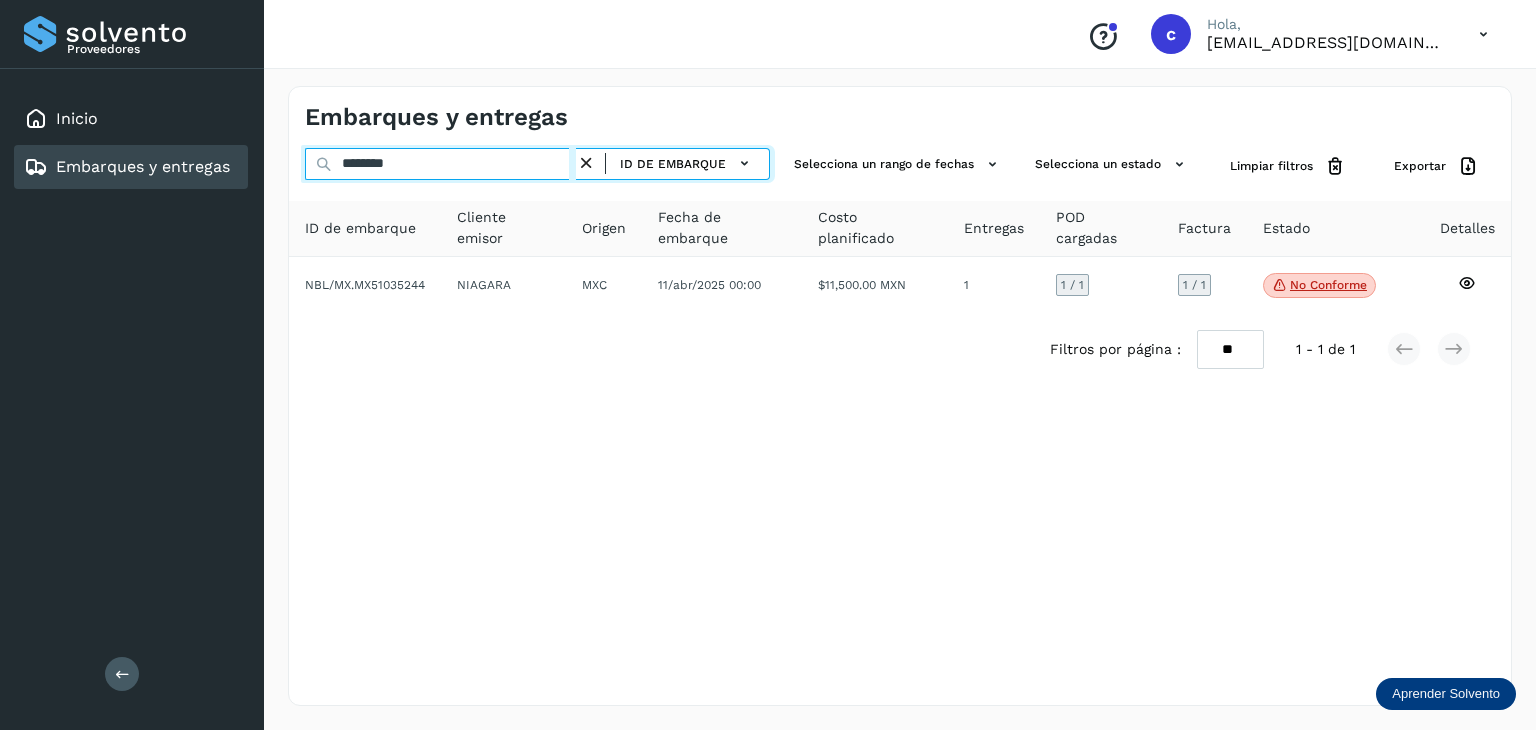 drag, startPoint x: 390, startPoint y: 165, endPoint x: 305, endPoint y: 162, distance: 85.052925 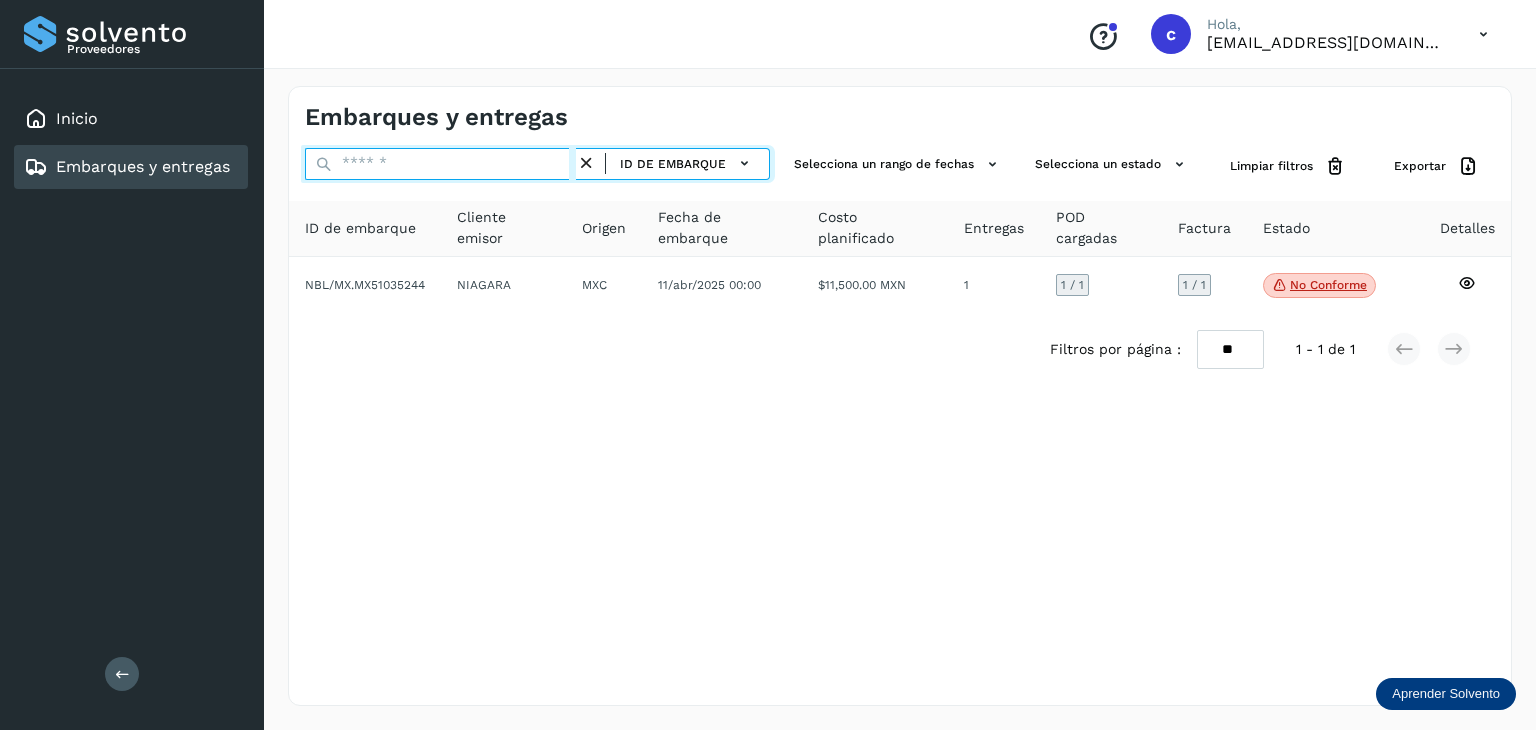 paste on "**********" 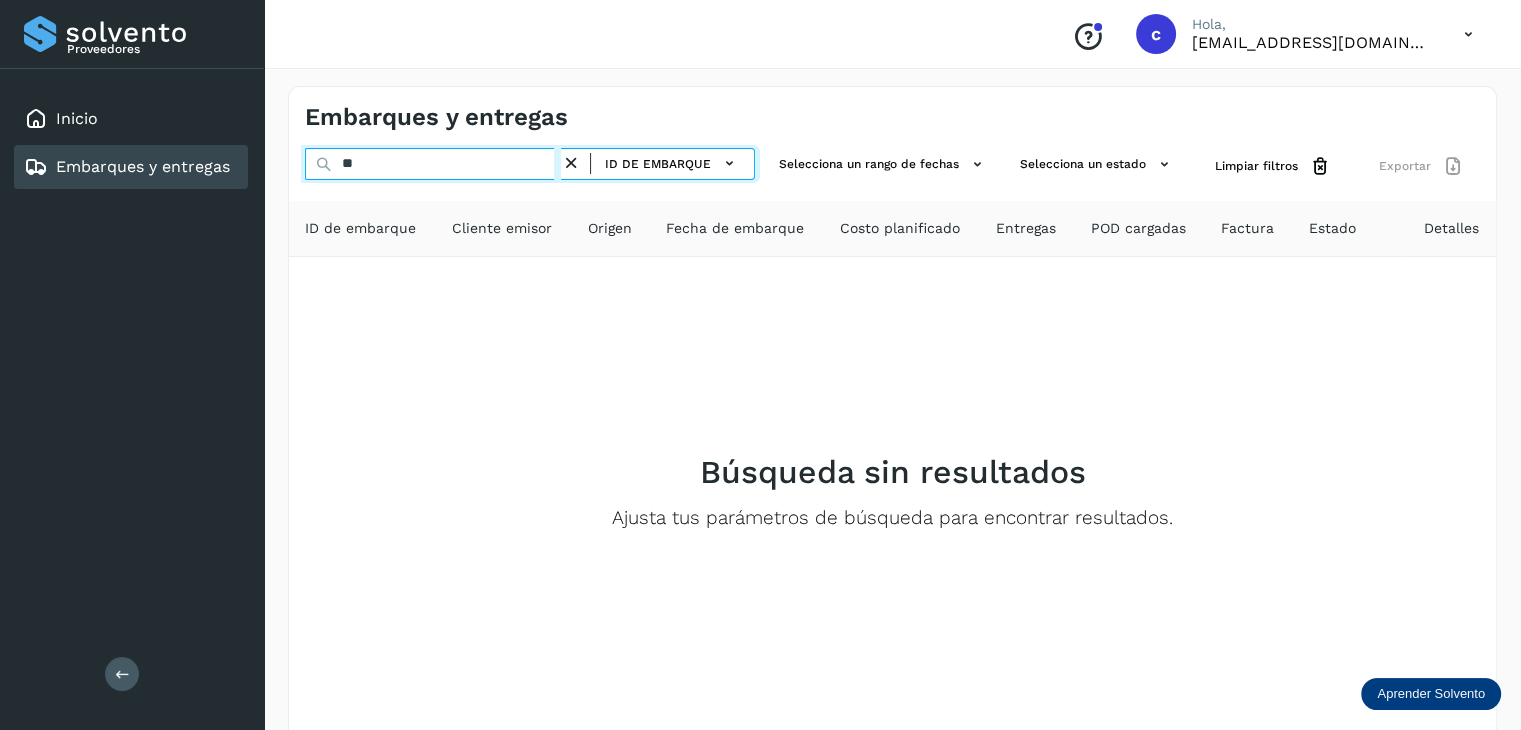 type on "*" 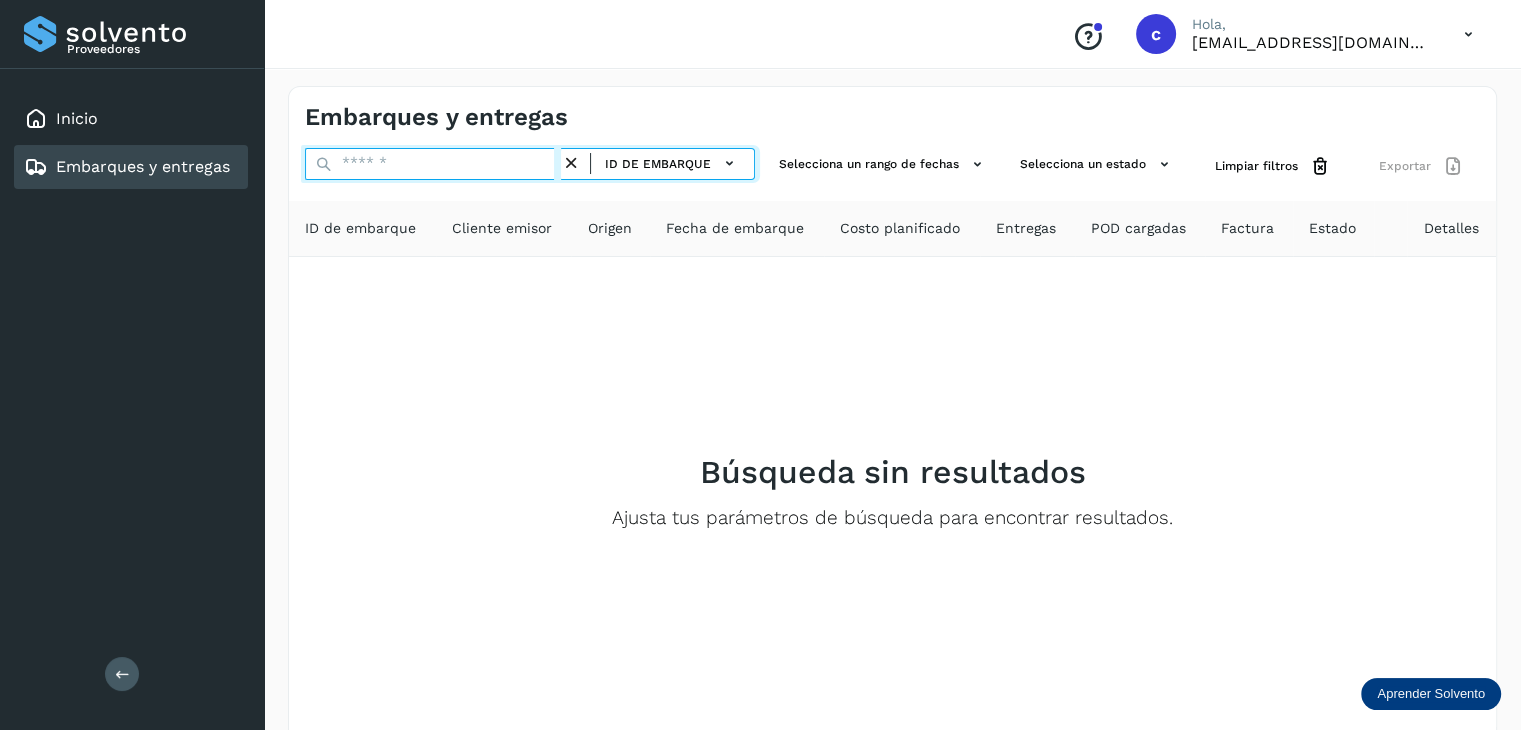 paste on "********" 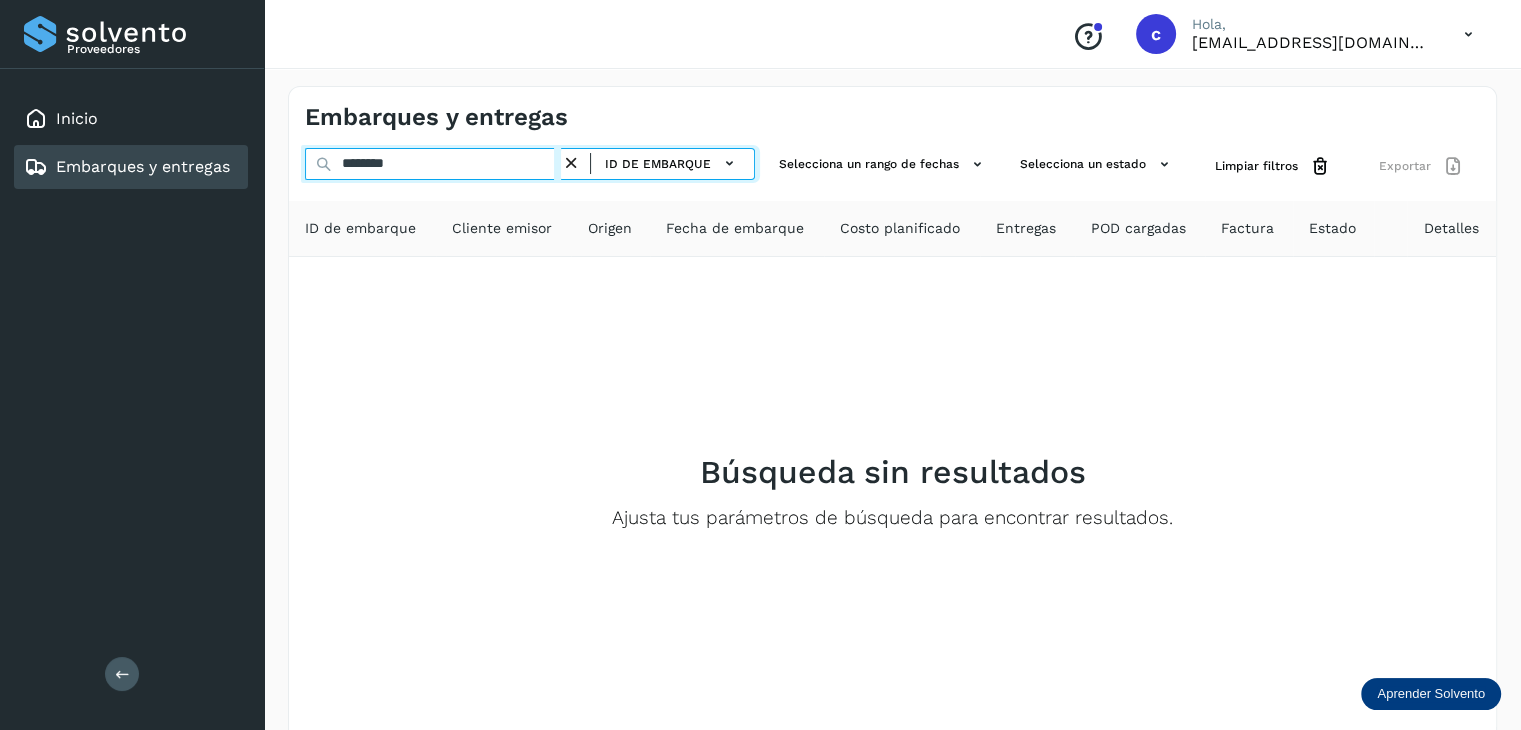 type on "********" 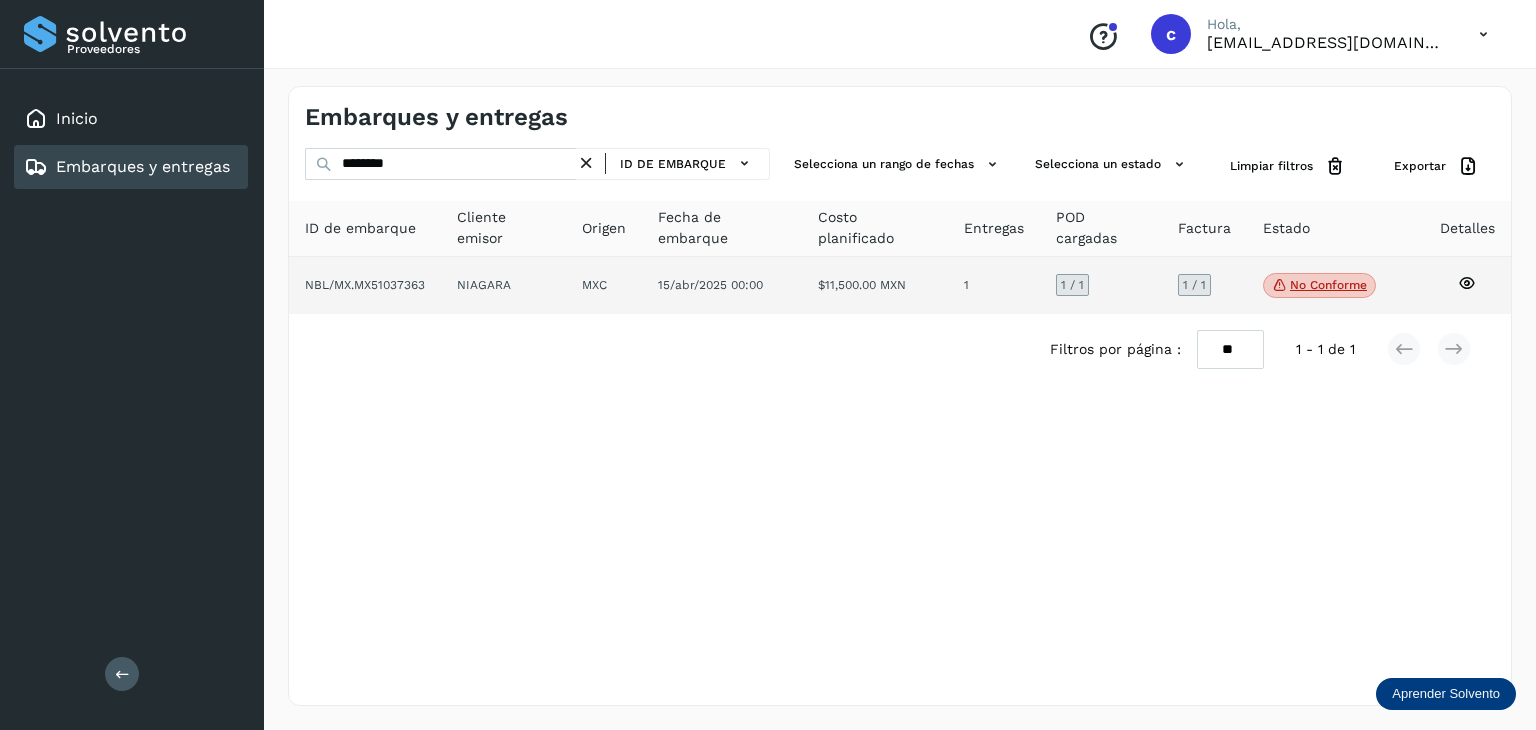 click on "No conforme" at bounding box center (1319, 286) 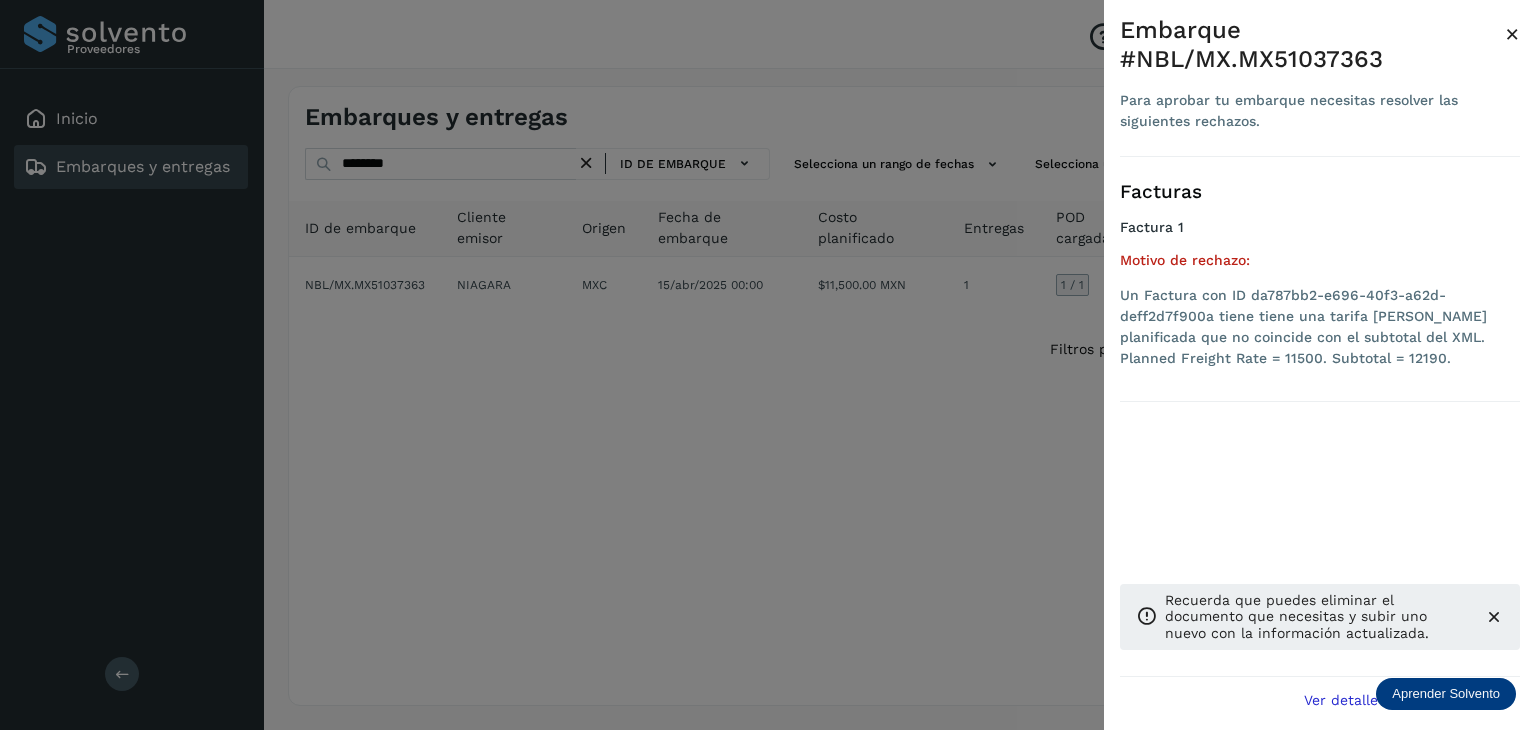 click at bounding box center [768, 365] 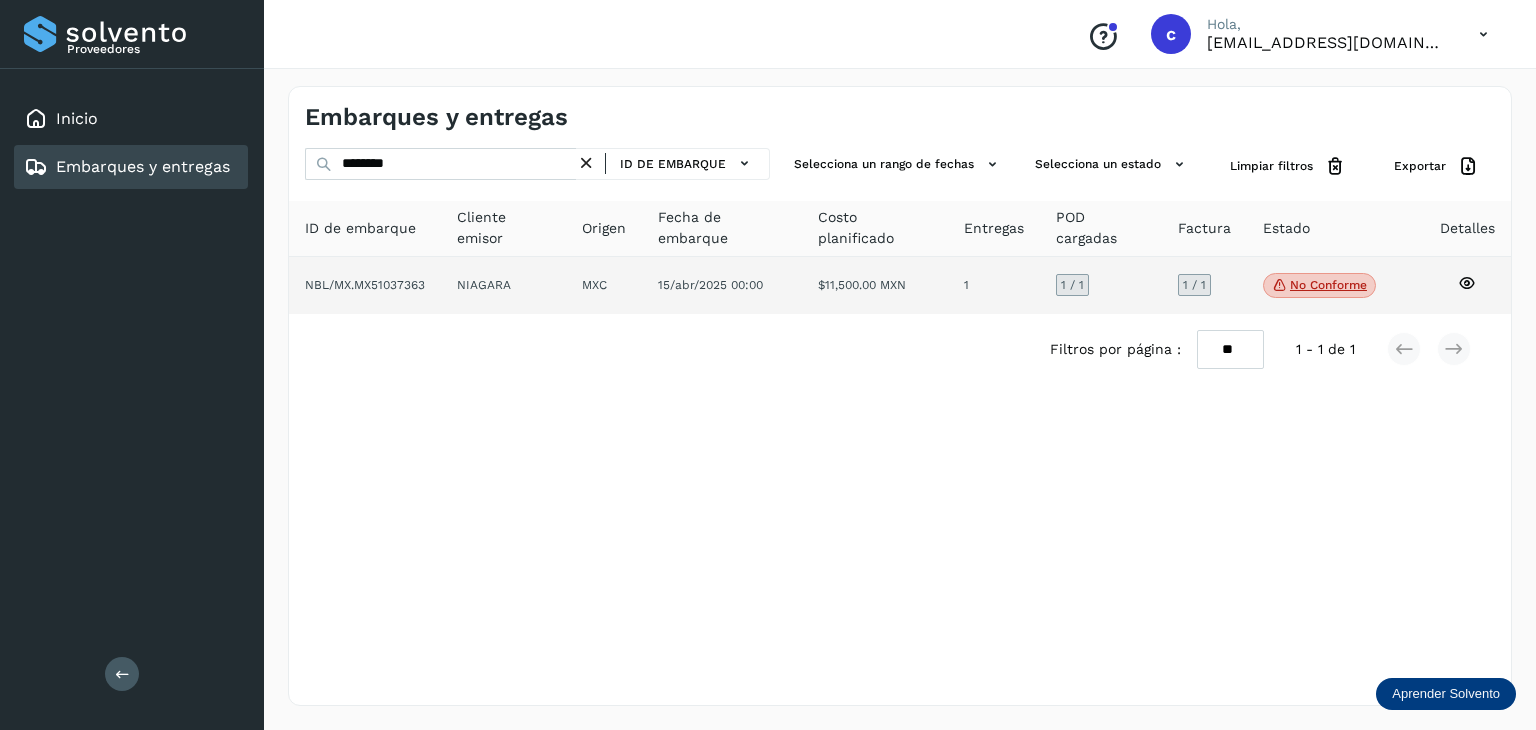 click 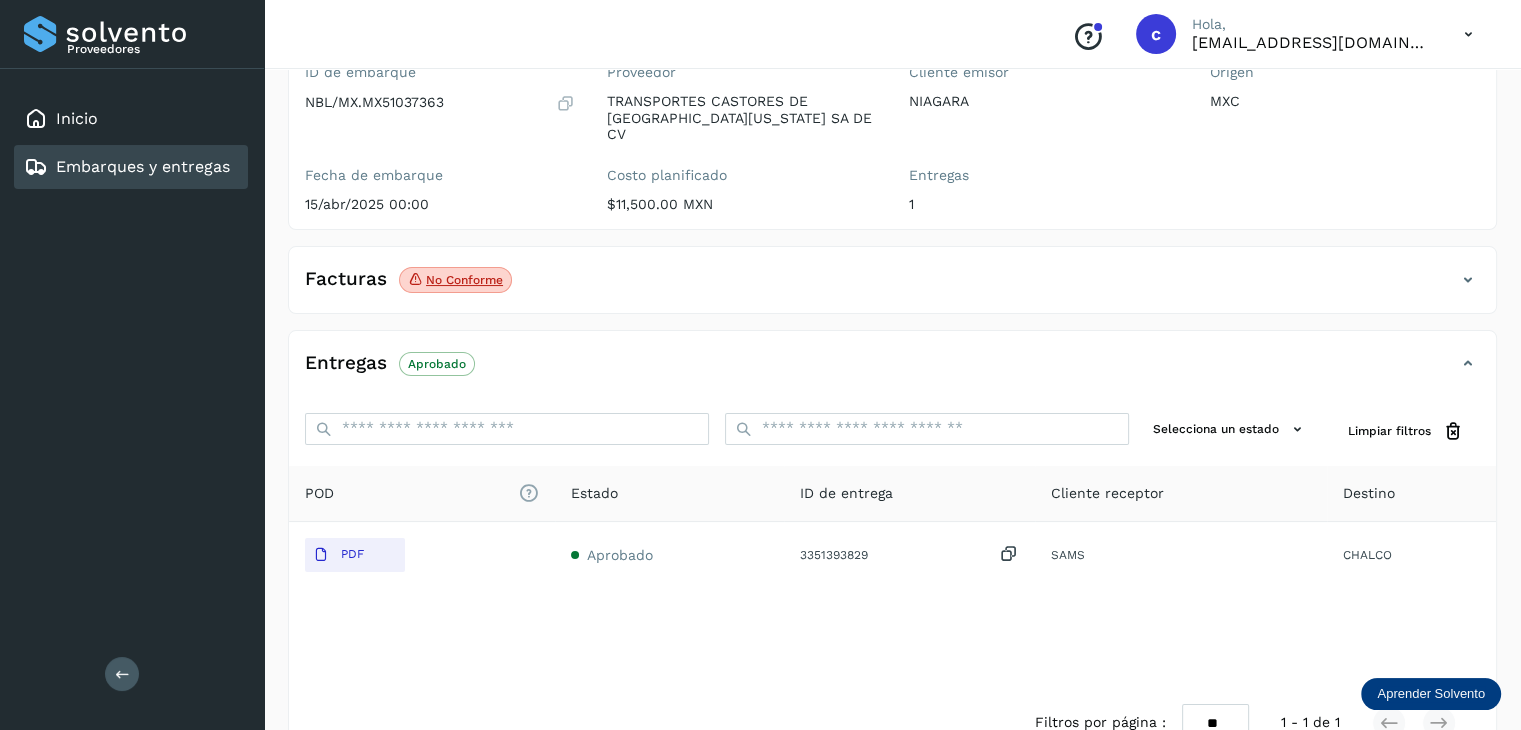 scroll, scrollTop: 229, scrollLeft: 0, axis: vertical 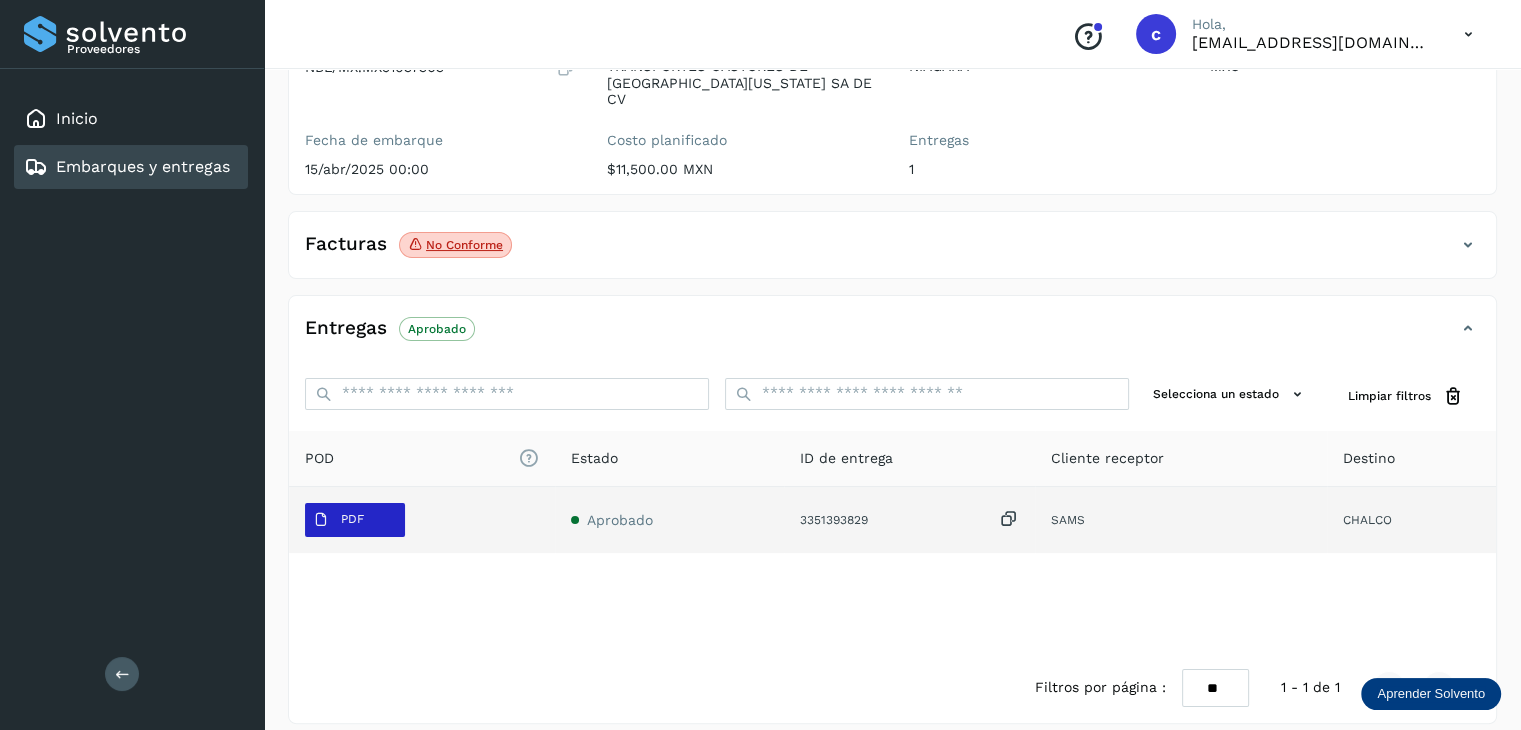 click on "PDF" at bounding box center [355, 520] 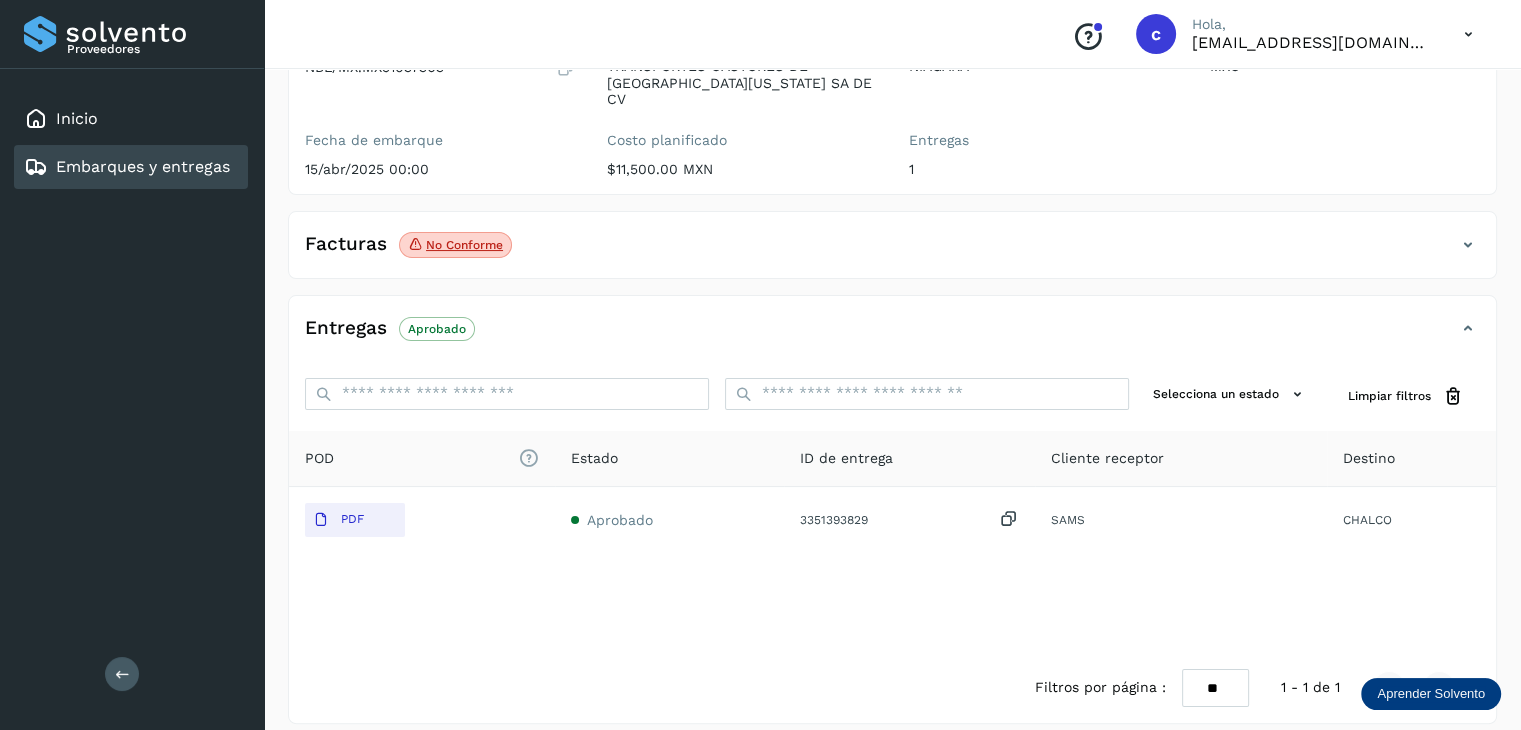 click on "Embarques y entregas" at bounding box center [143, 166] 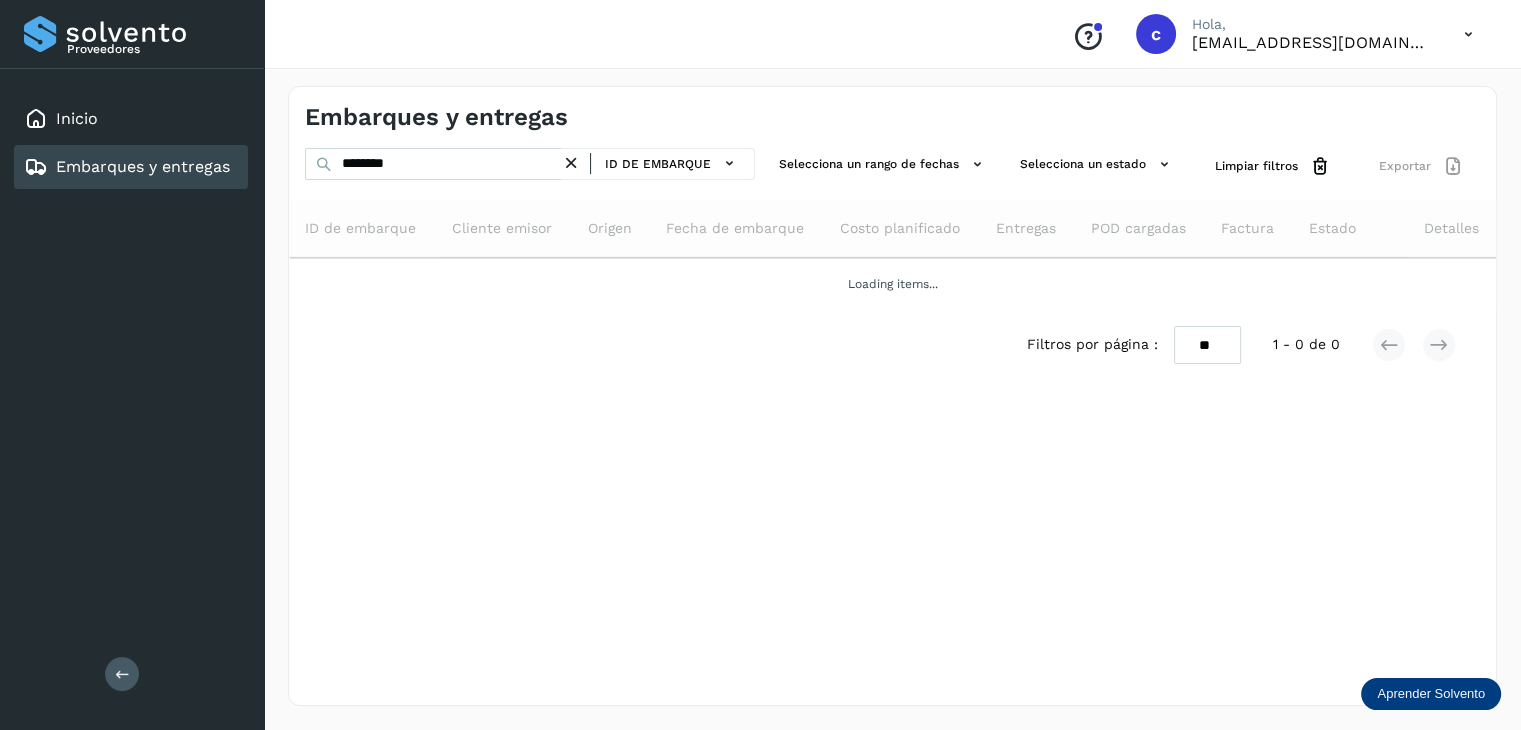 scroll, scrollTop: 0, scrollLeft: 0, axis: both 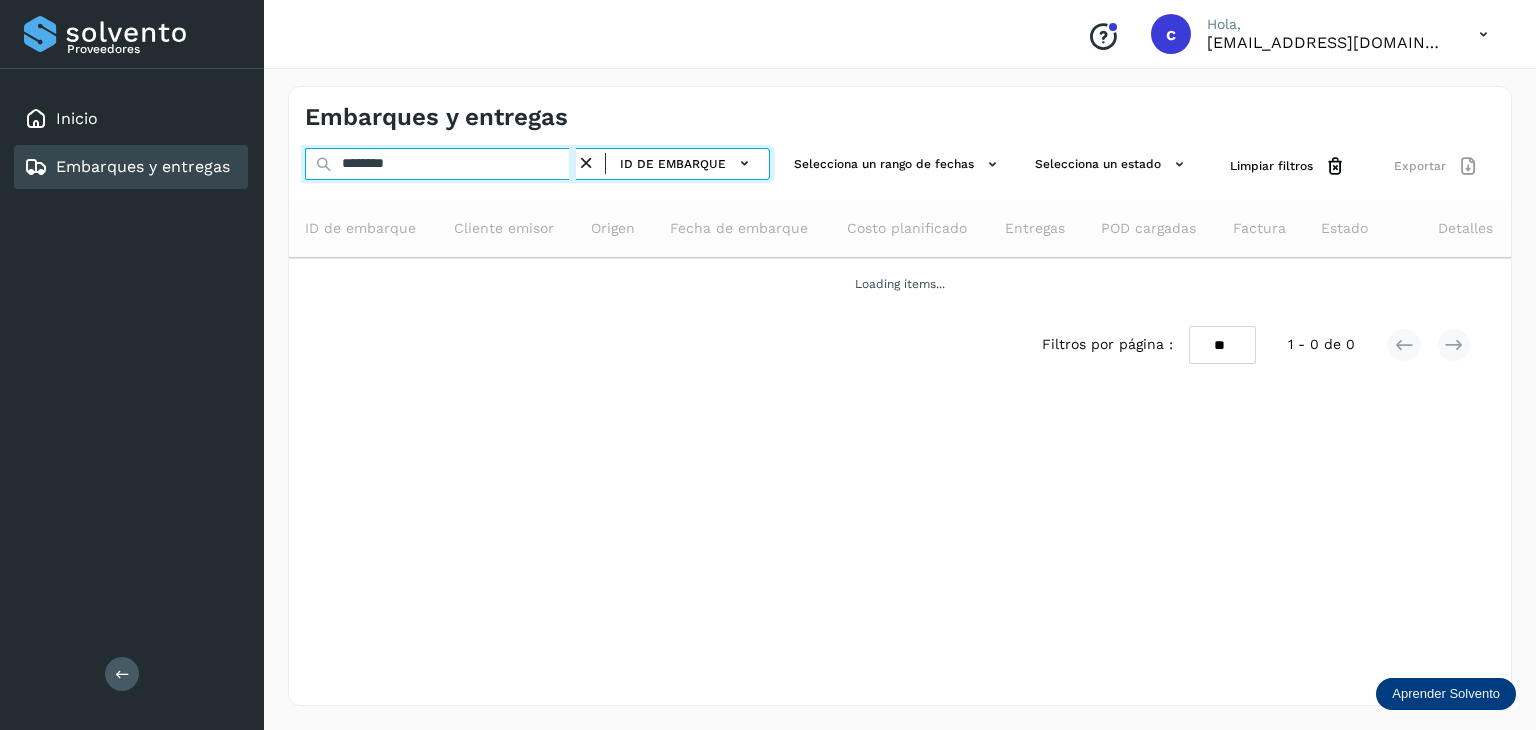 drag, startPoint x: 347, startPoint y: 152, endPoint x: 282, endPoint y: 154, distance: 65.03076 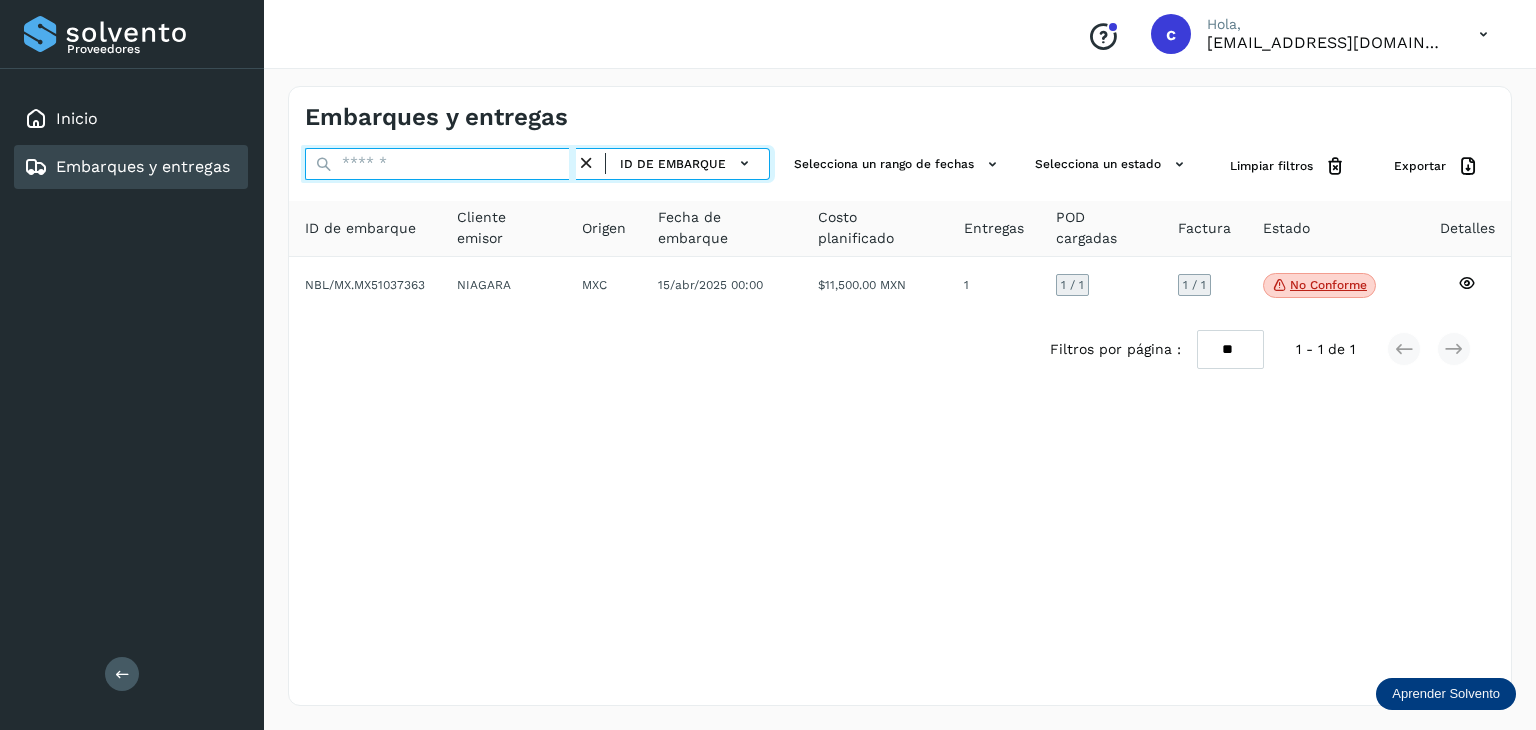 paste on "********" 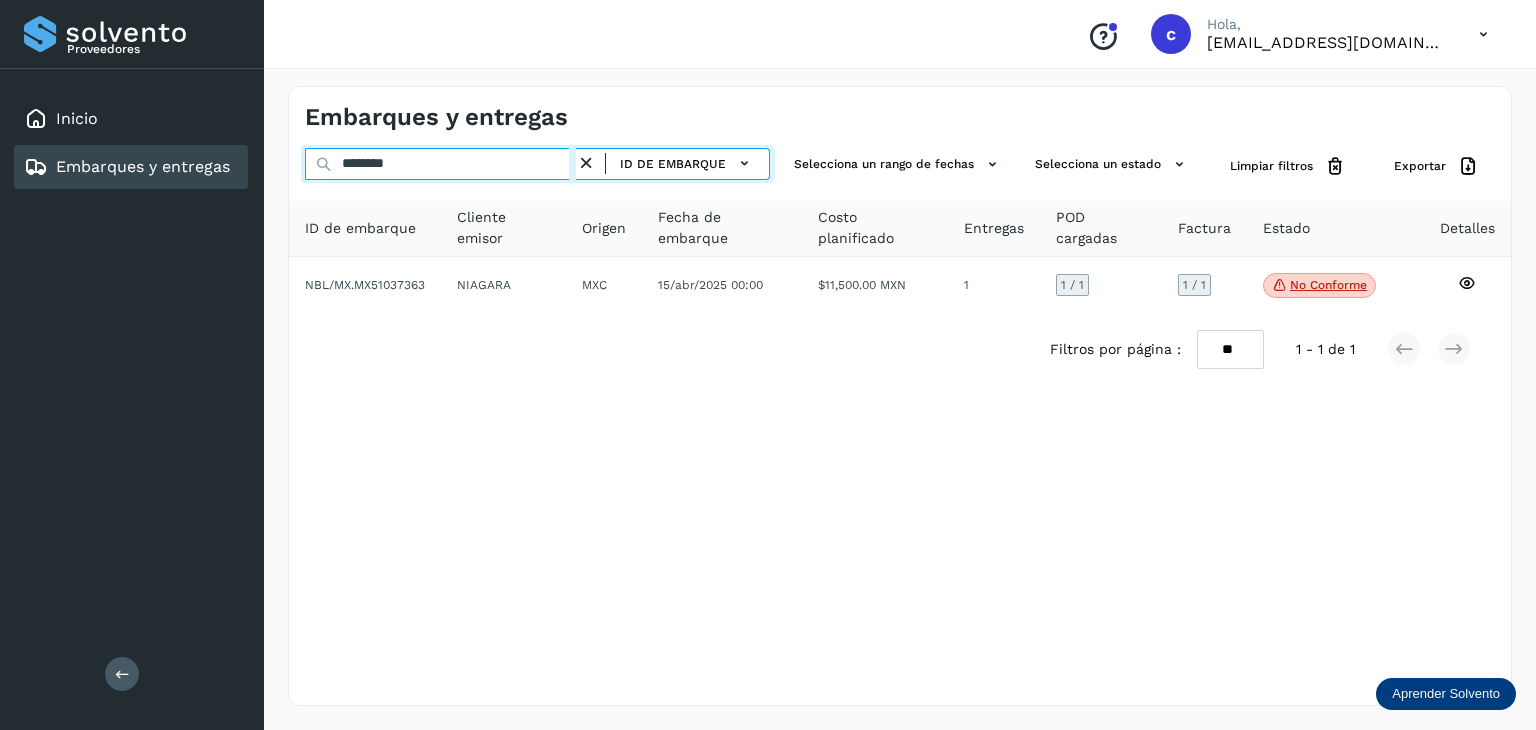 type on "********" 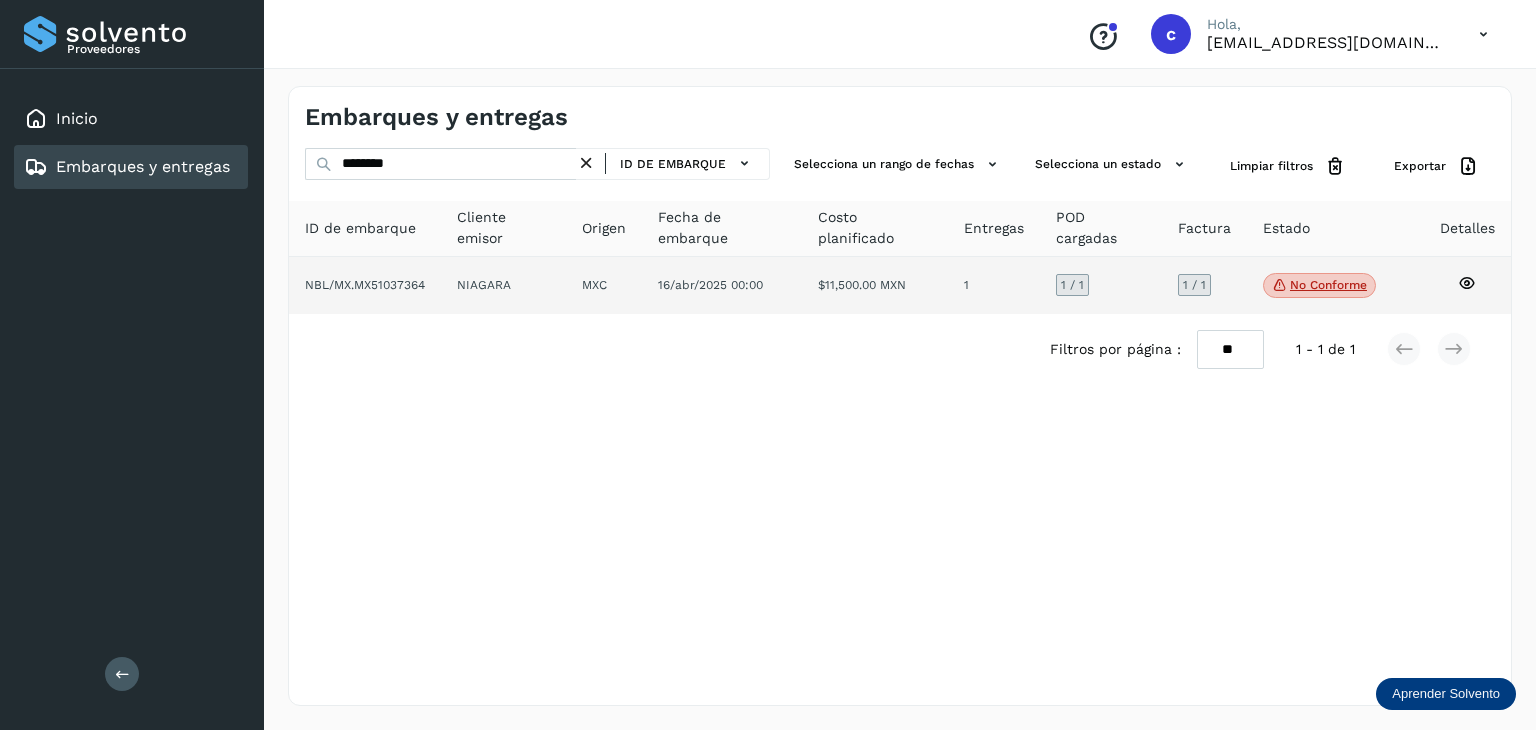click on "No conforme" 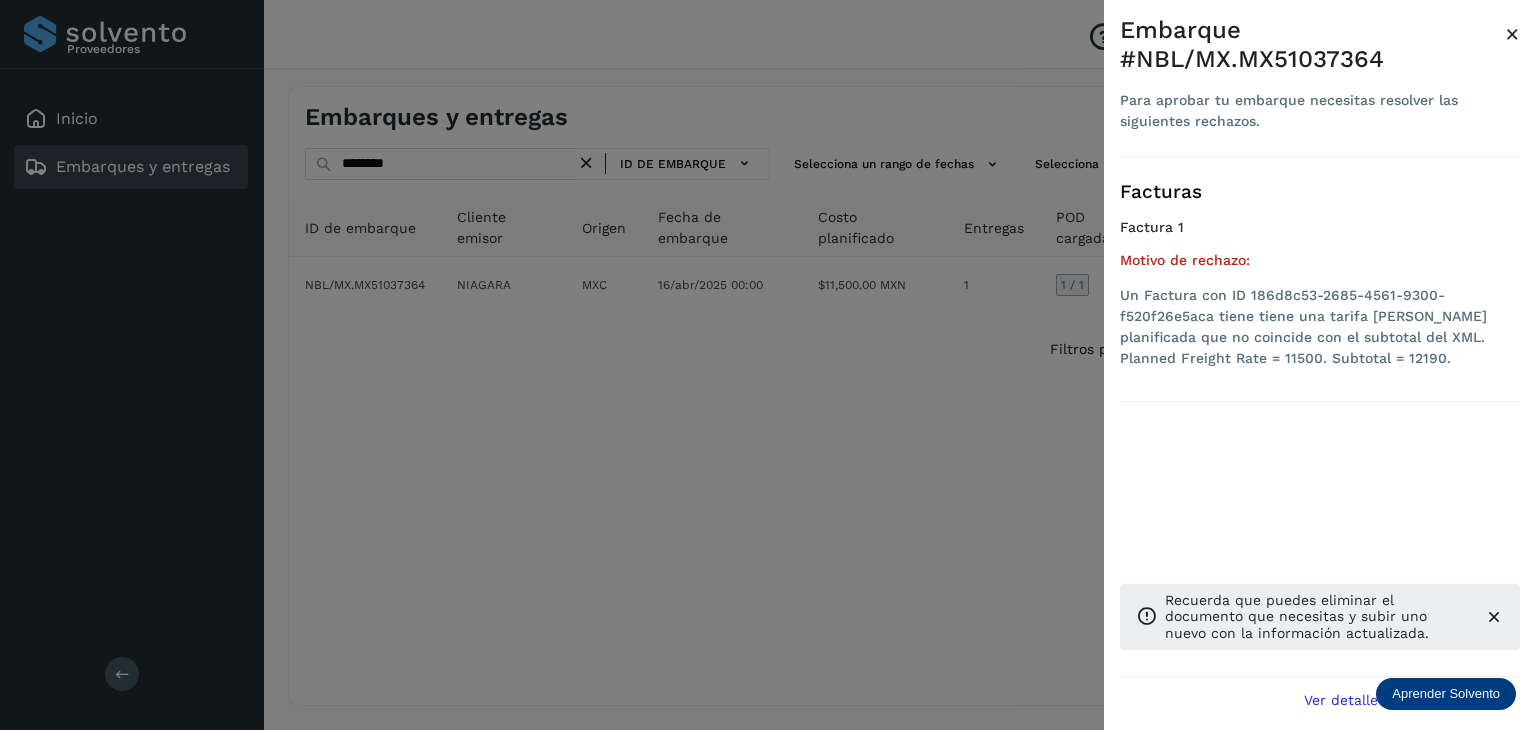 drag, startPoint x: 880, startPoint y: 484, endPoint x: 888, endPoint y: 476, distance: 11.313708 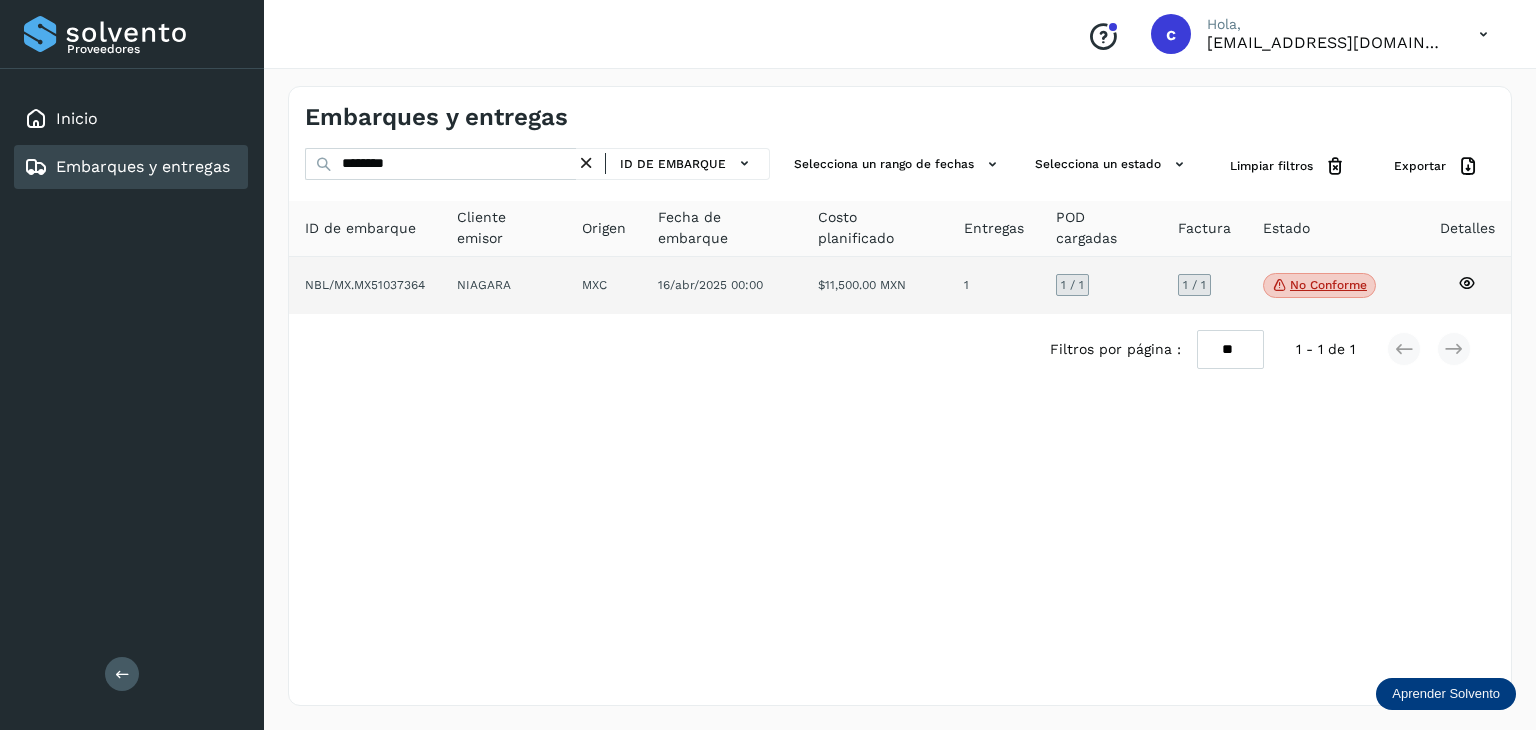 click 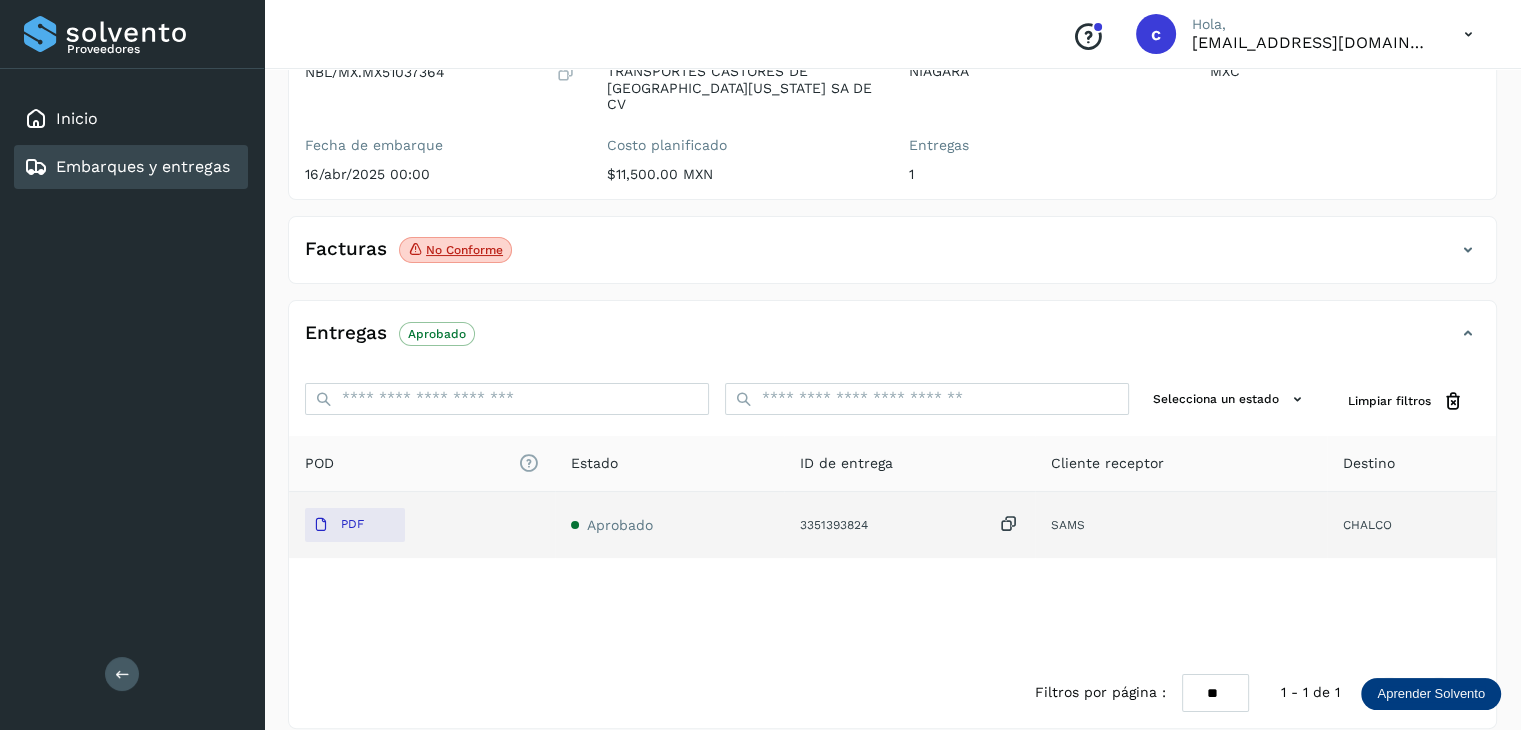 scroll, scrollTop: 229, scrollLeft: 0, axis: vertical 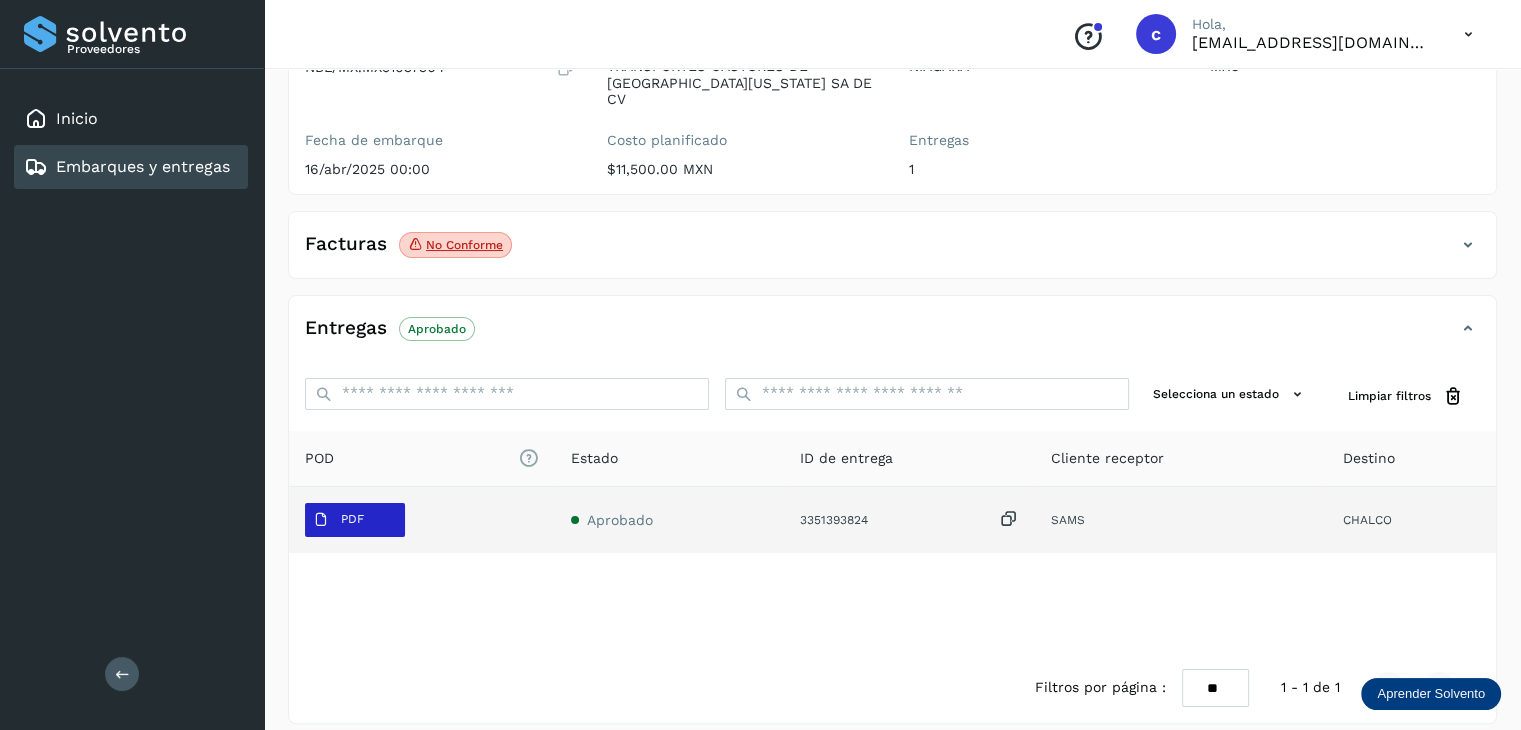 click on "PDF" at bounding box center [352, 519] 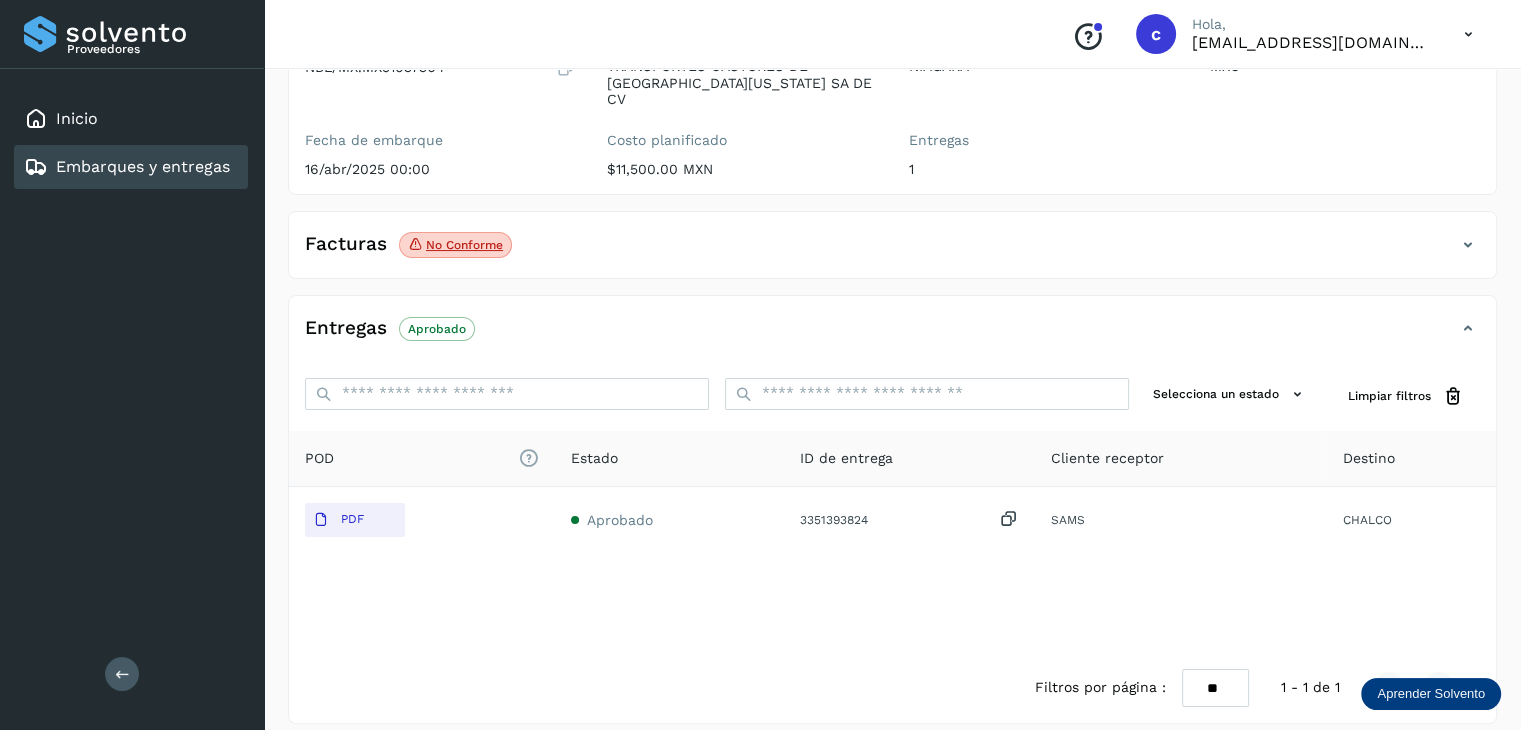 click on "Embarques y entregas" at bounding box center [143, 166] 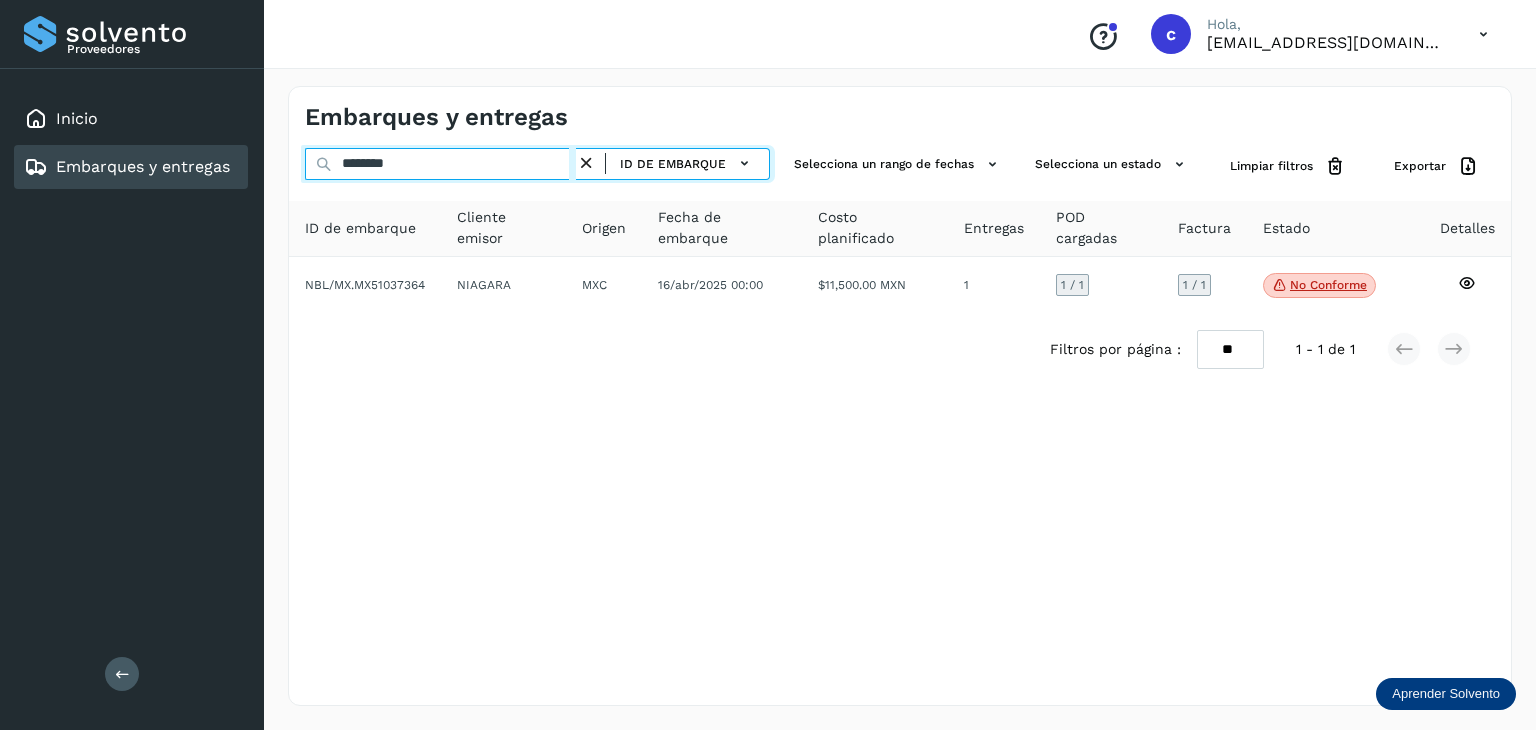 drag, startPoint x: 436, startPoint y: 161, endPoint x: 263, endPoint y: 193, distance: 175.93465 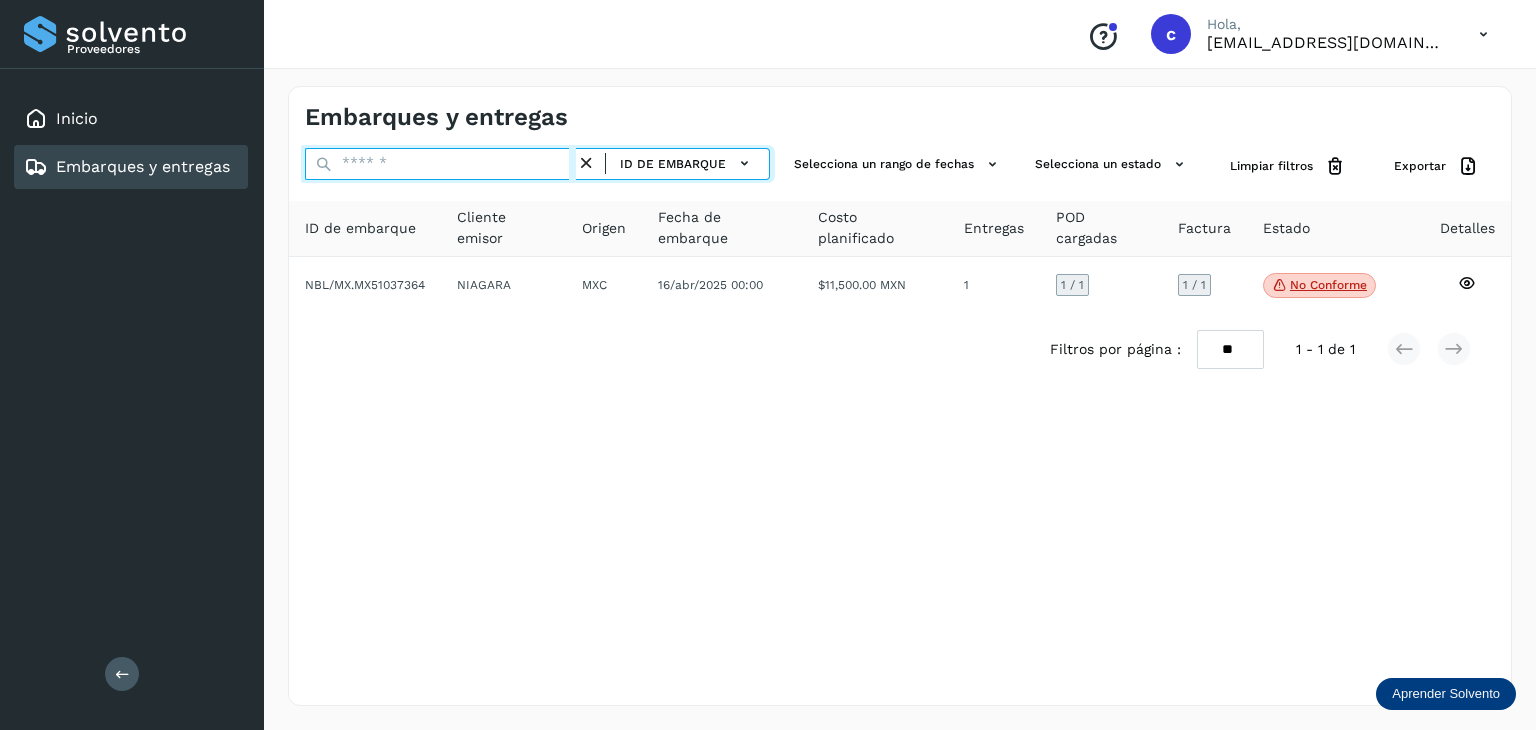 paste on "********" 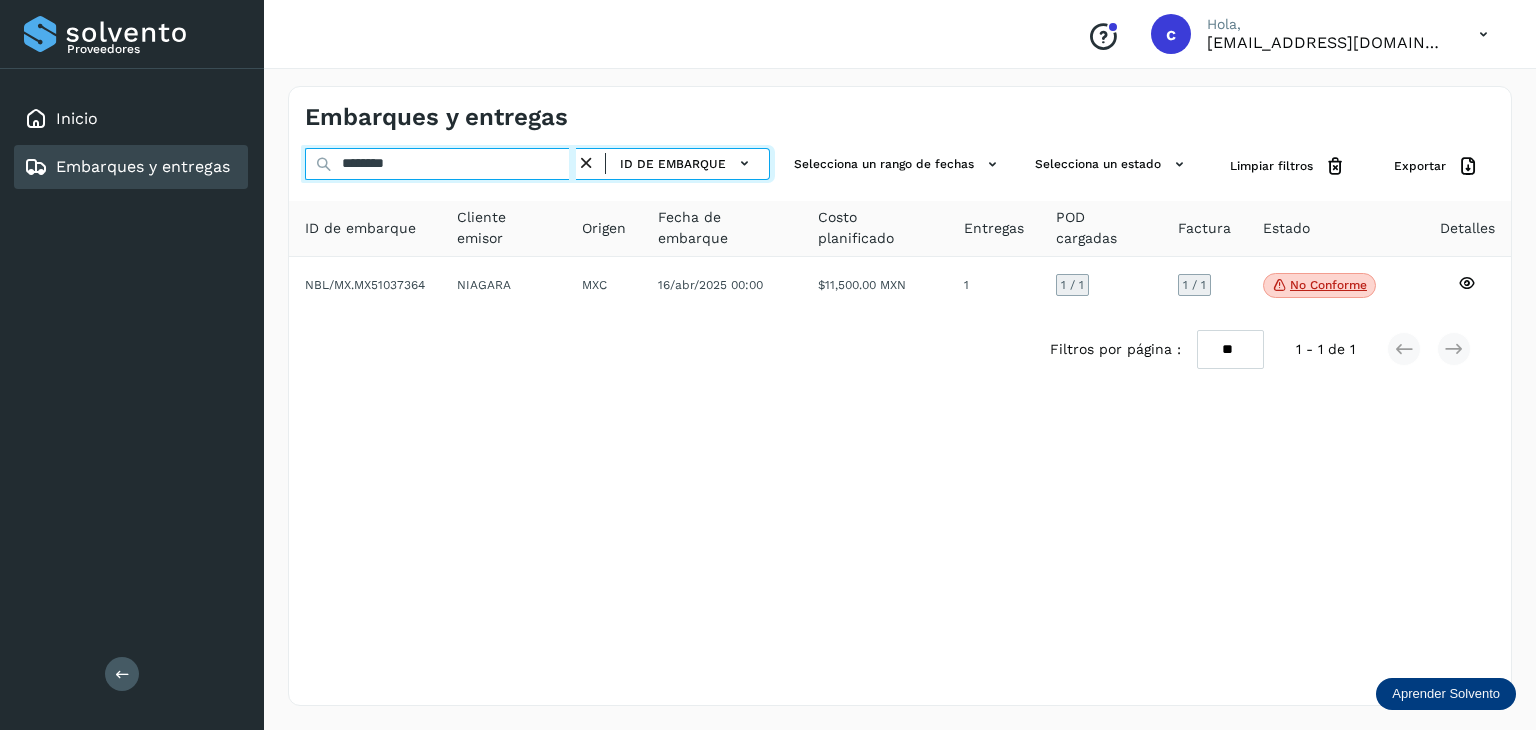 type on "********" 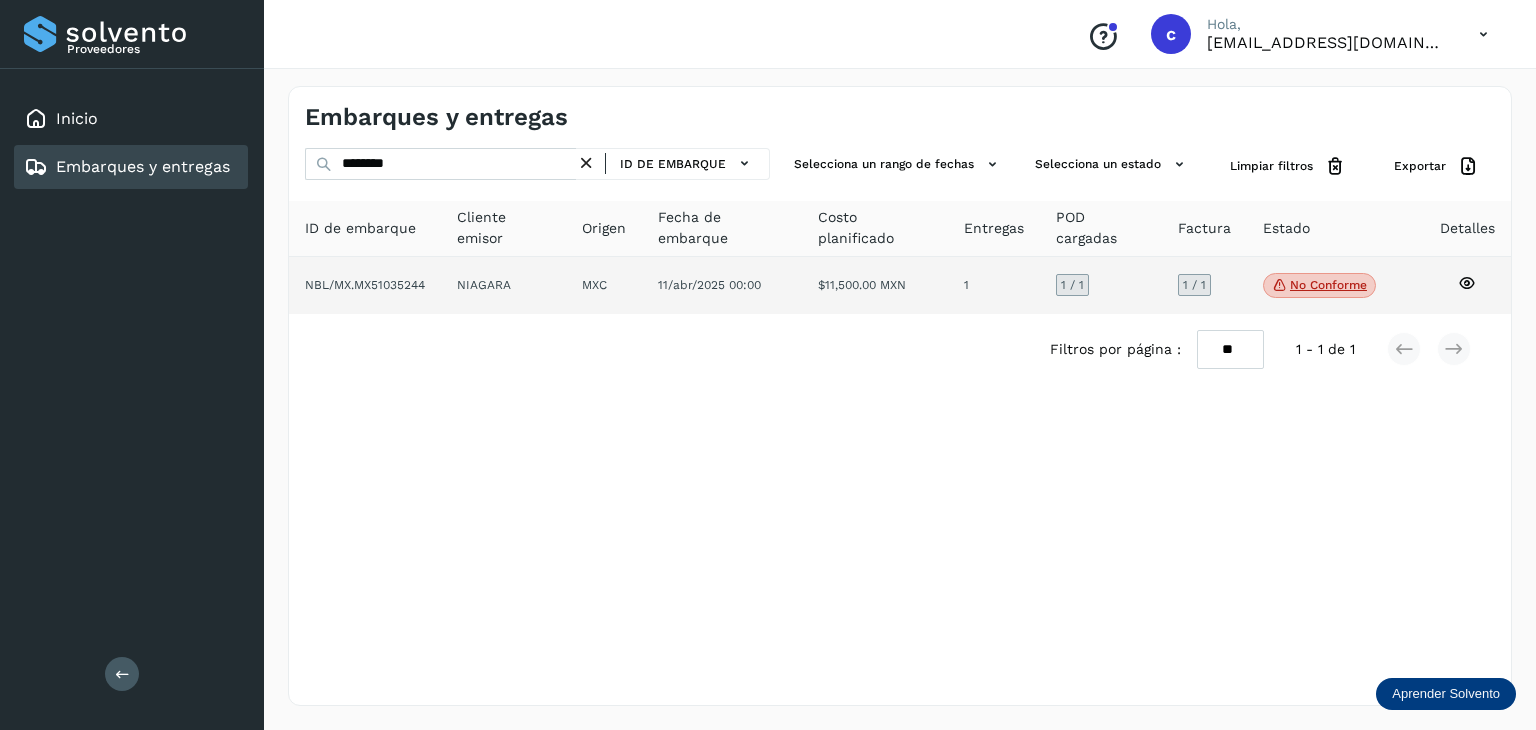 click on "No conforme" 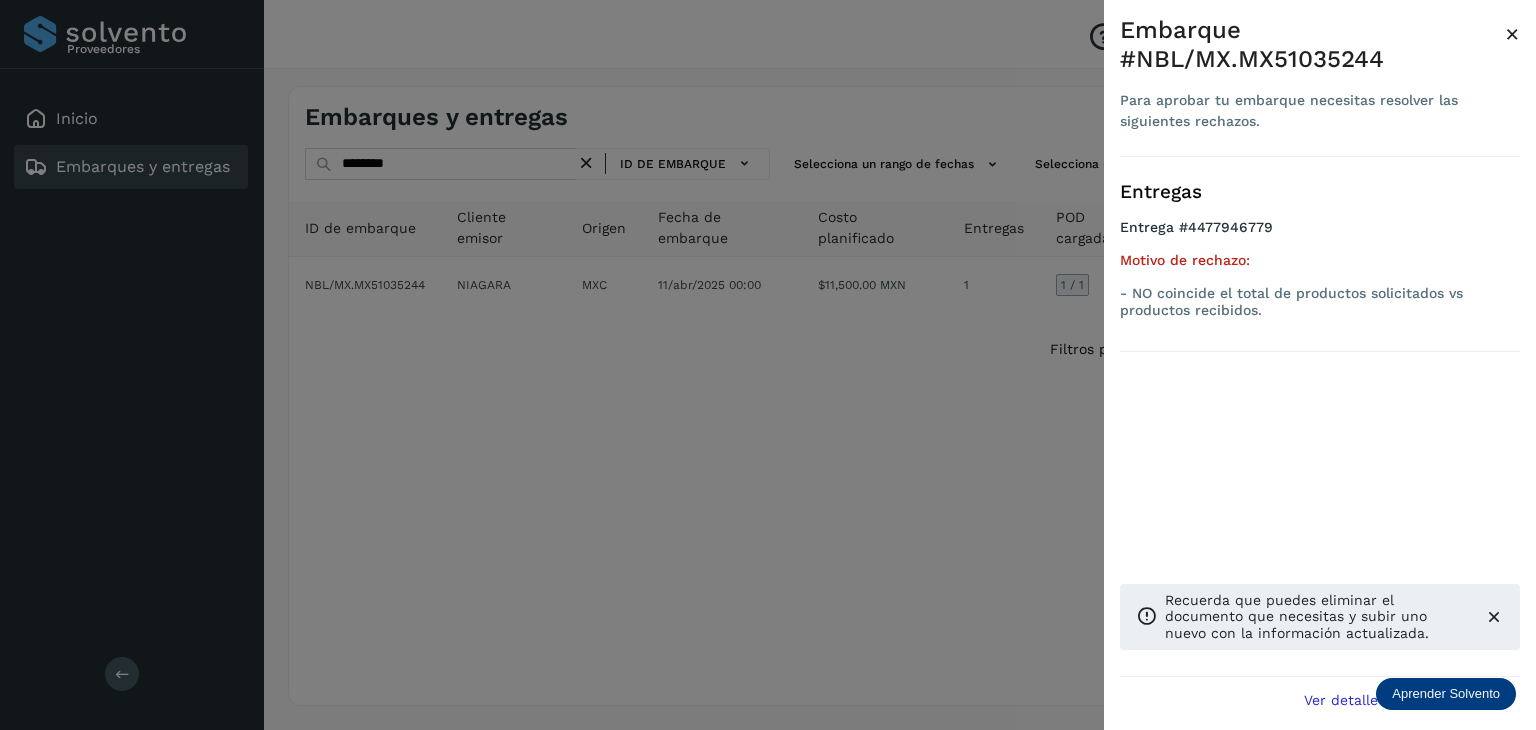 drag, startPoint x: 886, startPoint y: 439, endPoint x: 1011, endPoint y: 440, distance: 125.004 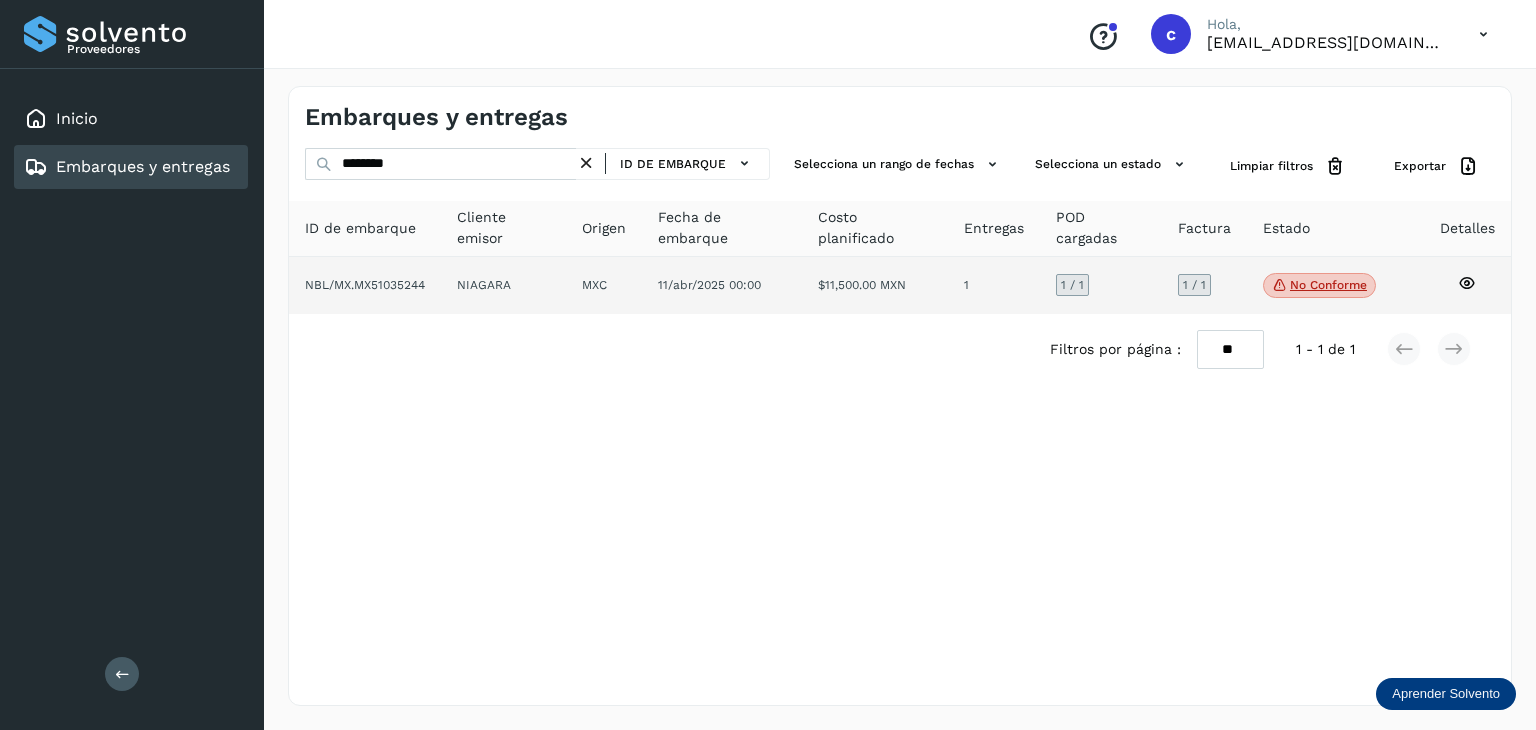 click 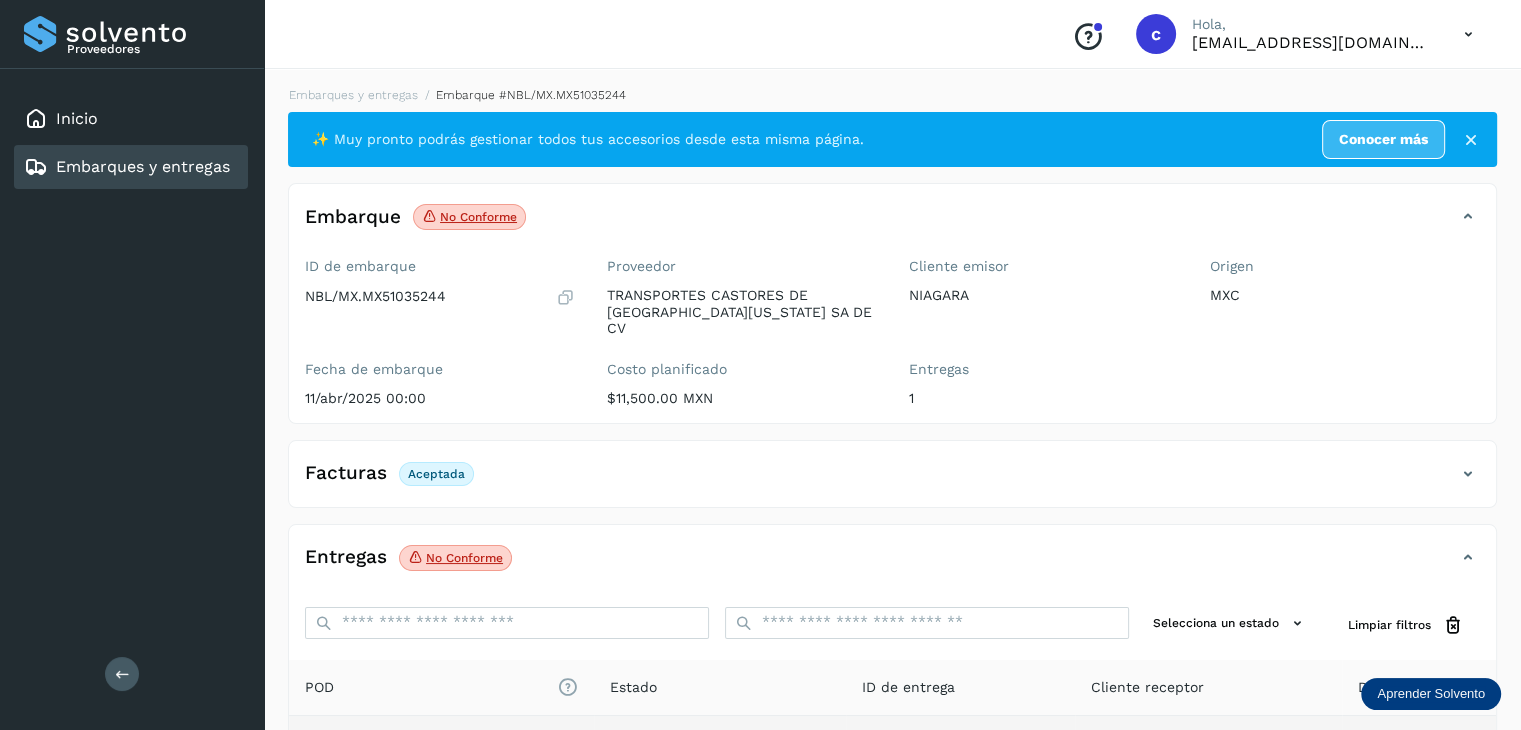 click on "PDF" at bounding box center [355, 749] 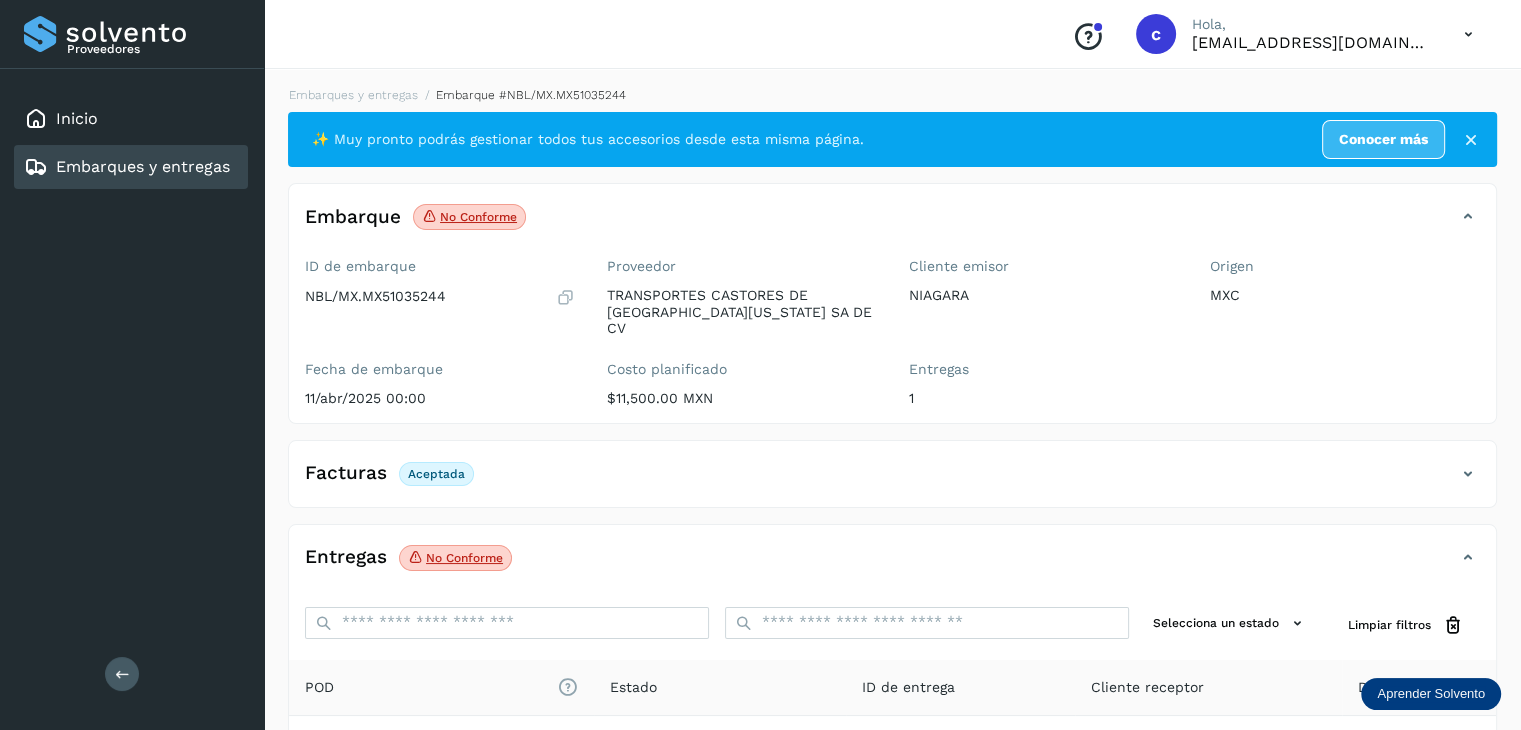 click on "Embarques y entregas" at bounding box center [143, 166] 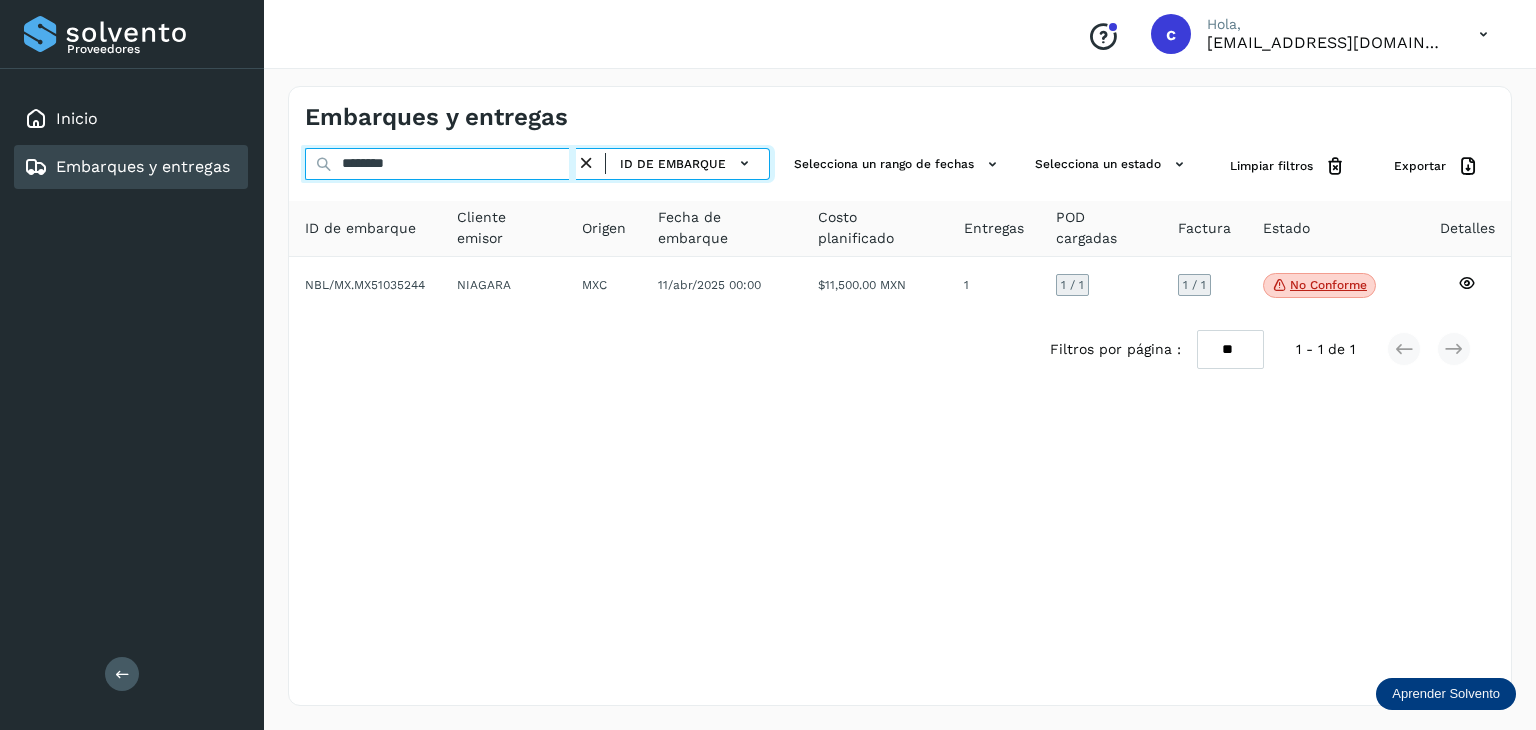 drag, startPoint x: 432, startPoint y: 162, endPoint x: 253, endPoint y: 159, distance: 179.02513 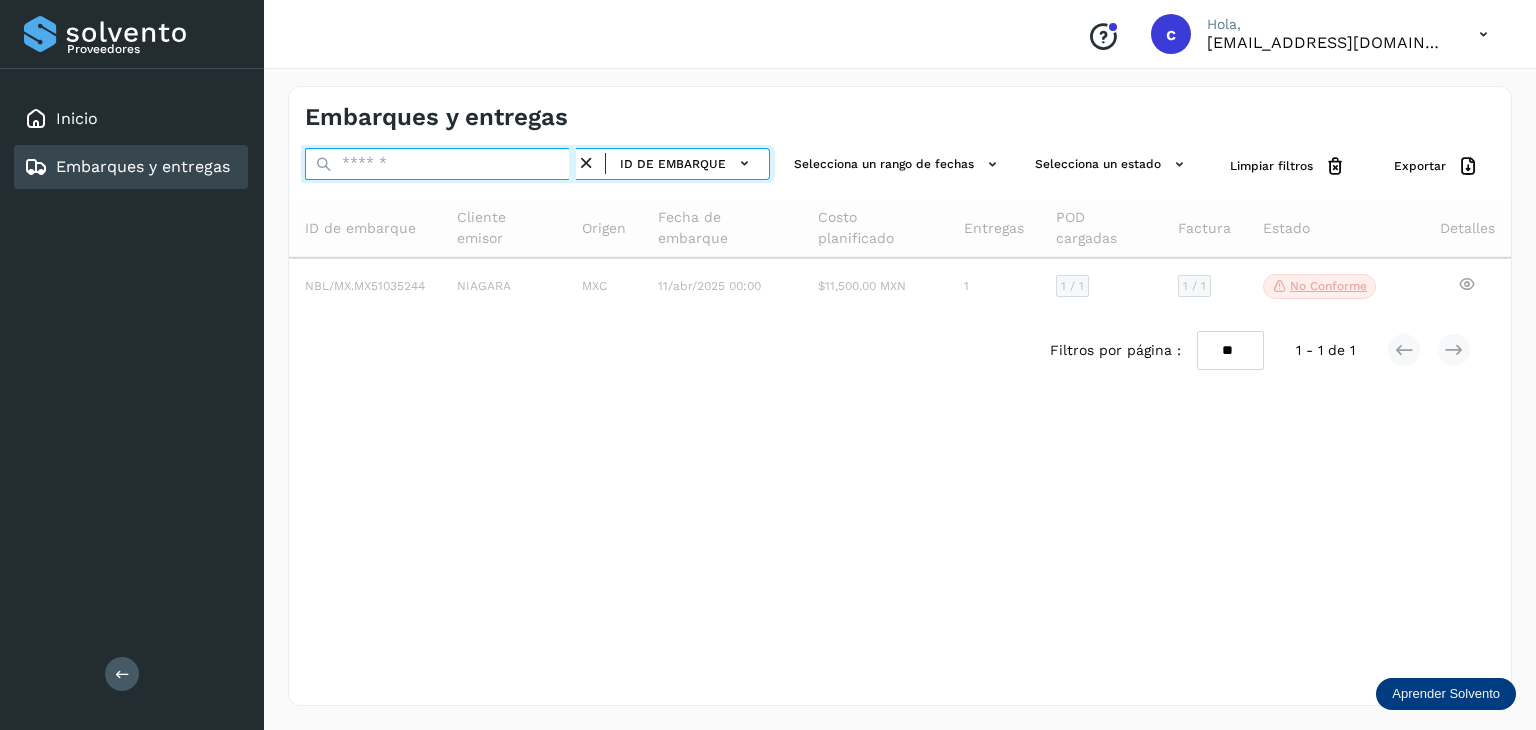 paste on "********" 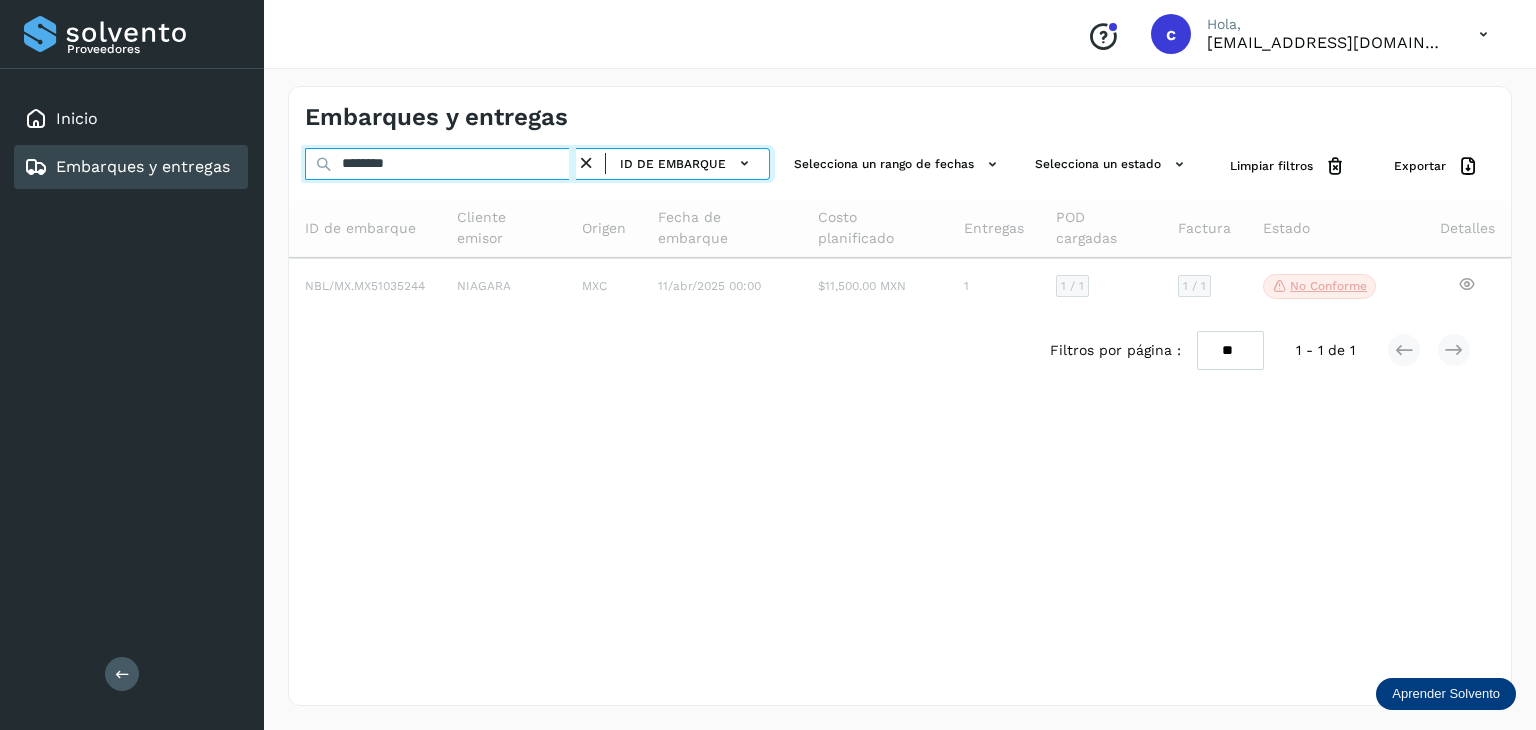 type on "********" 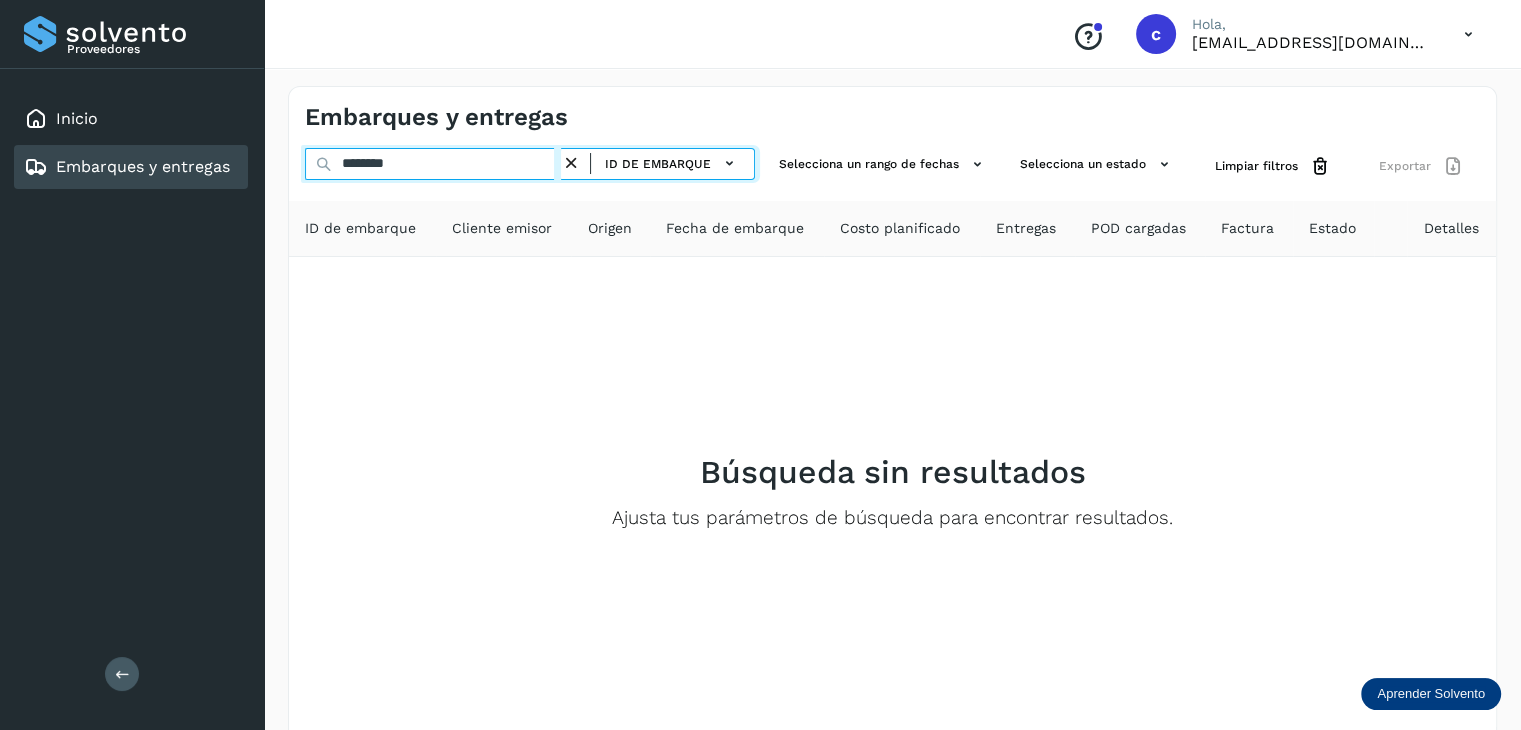 drag, startPoint x: 427, startPoint y: 168, endPoint x: 241, endPoint y: 175, distance: 186.13167 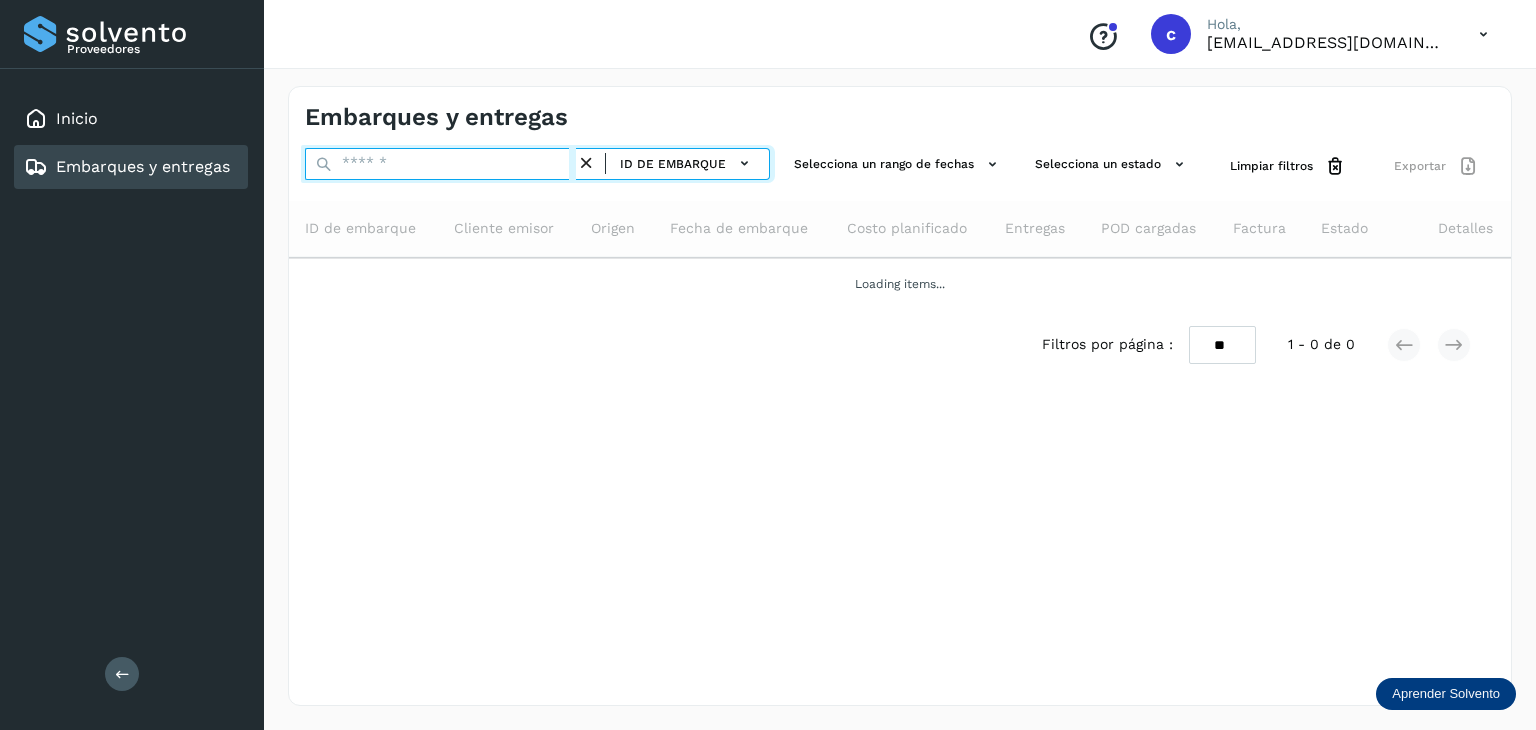 paste on "********" 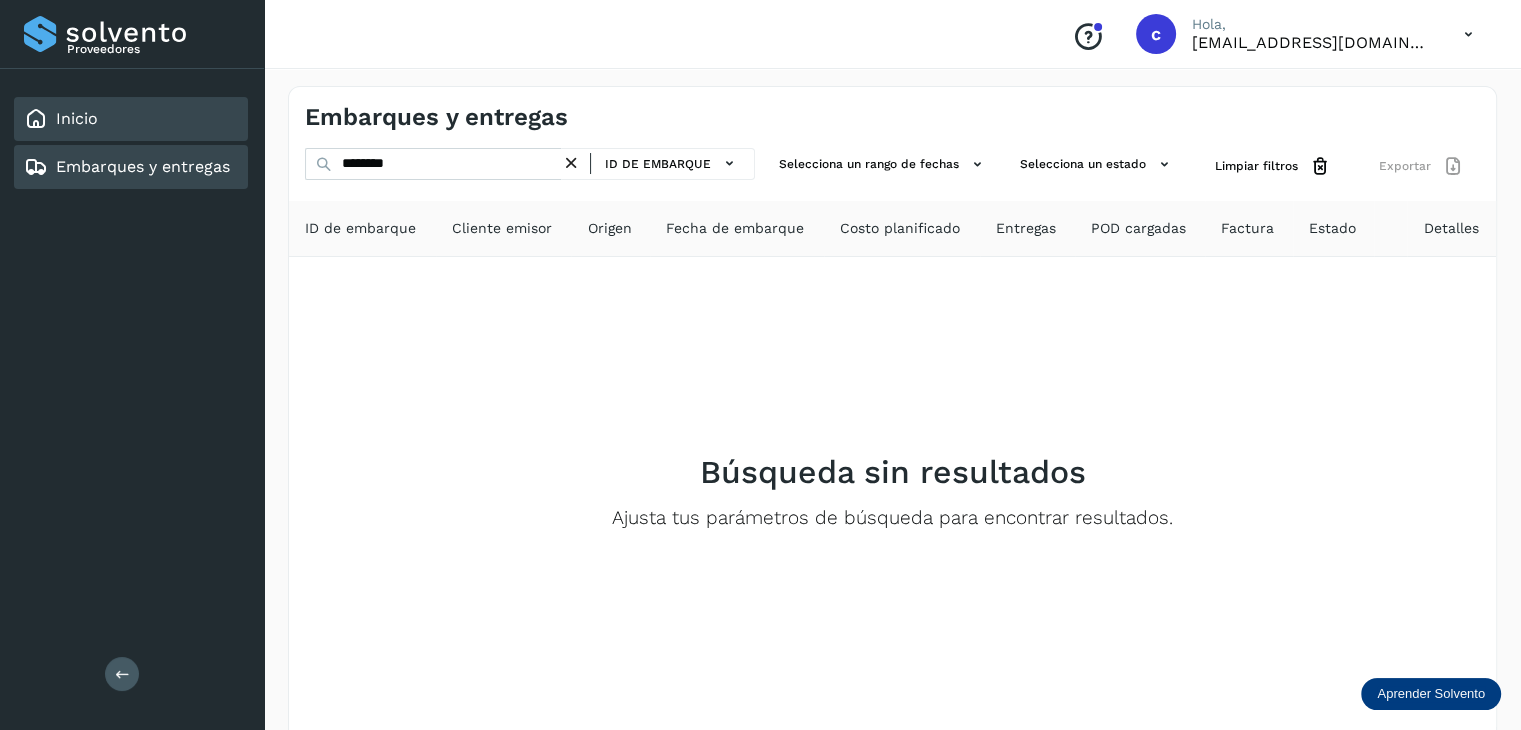 click on "Inicio" 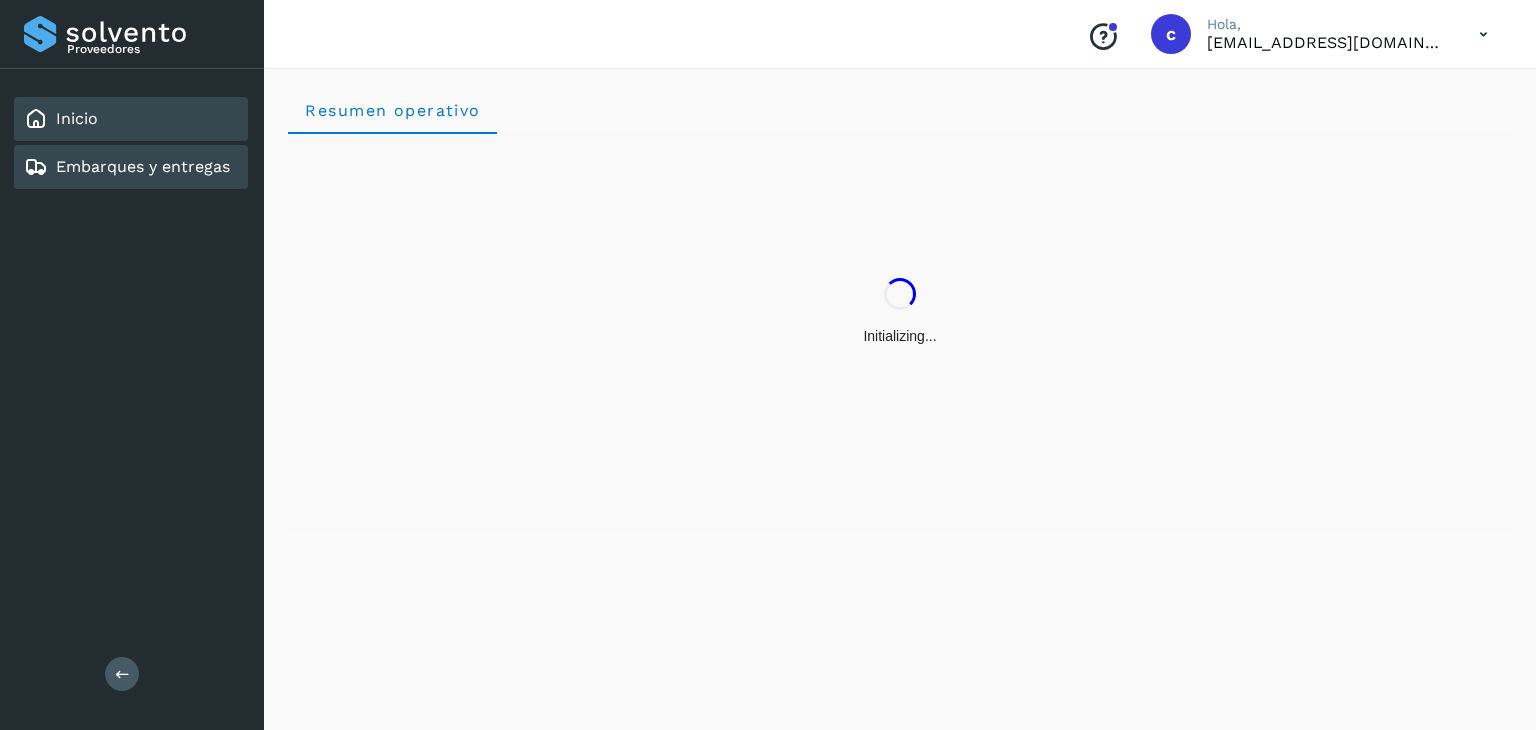 click on "Embarques y entregas" at bounding box center [127, 167] 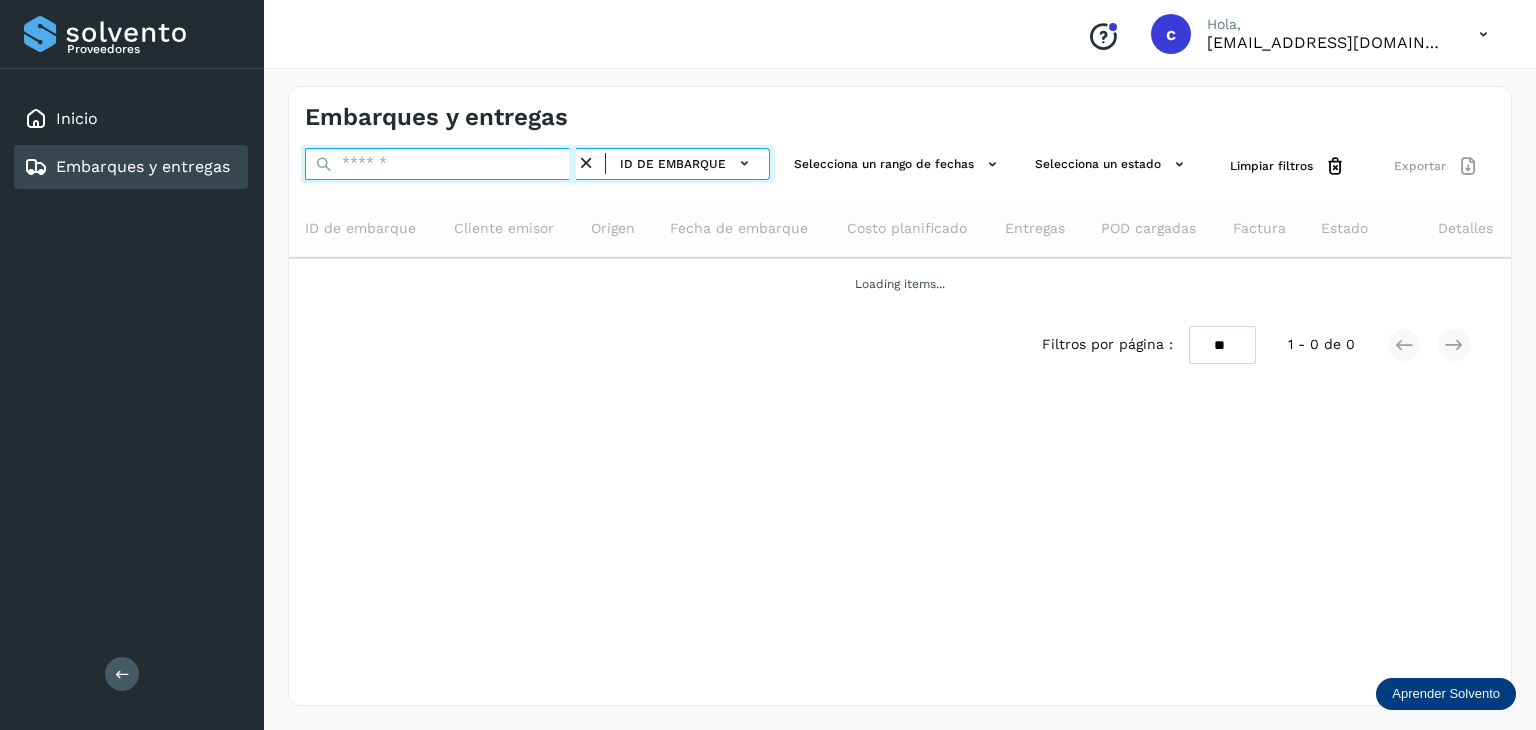 click at bounding box center (440, 164) 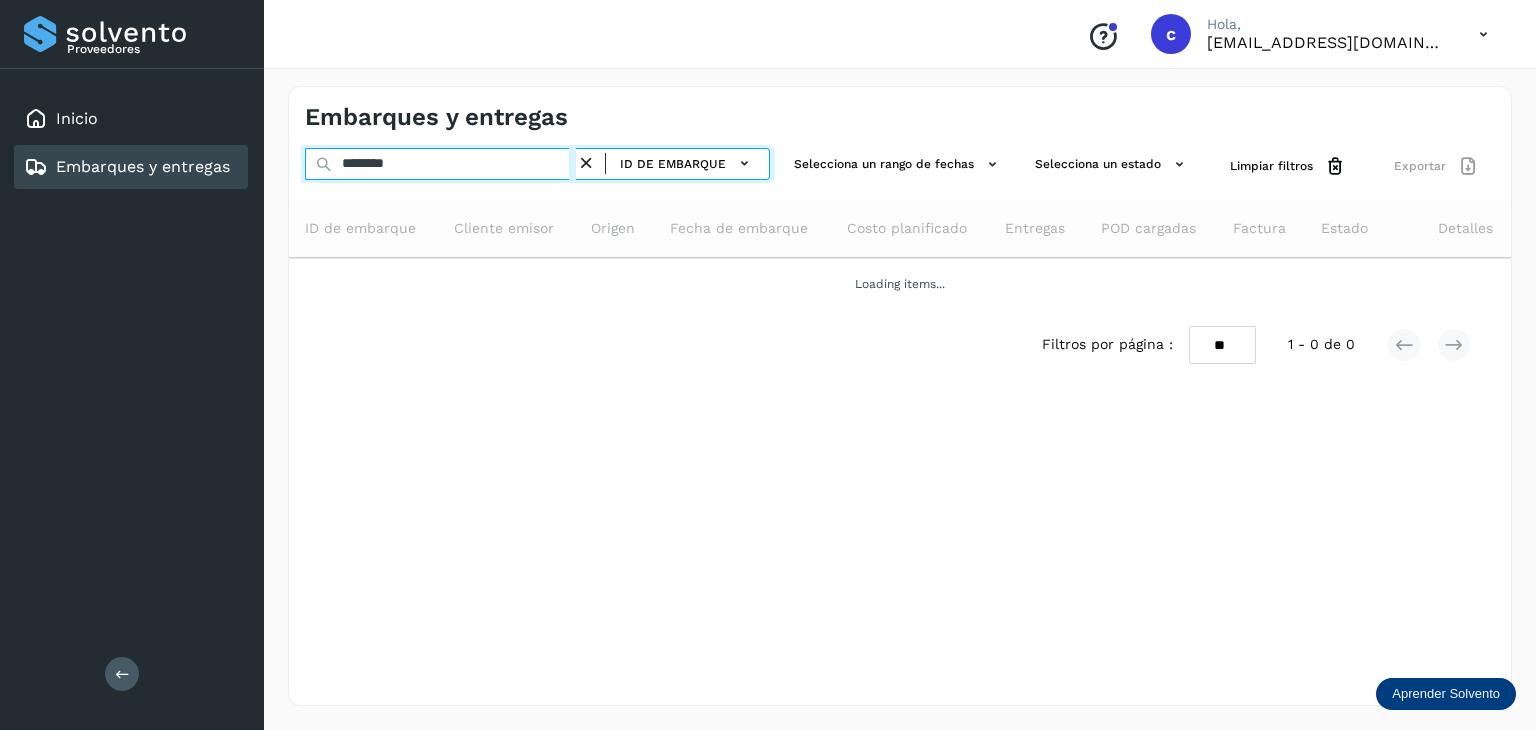 type on "********" 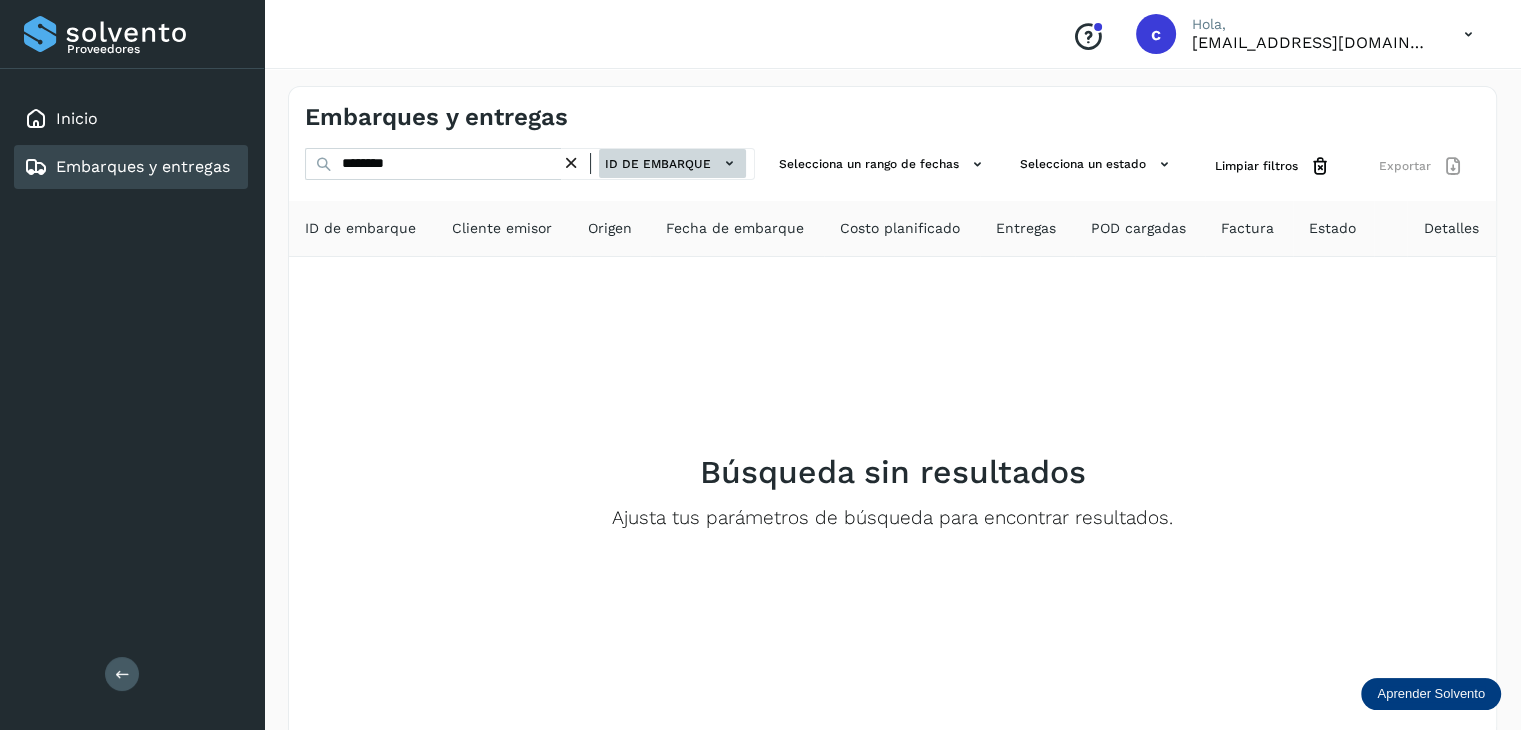 click on "ID de embarque" 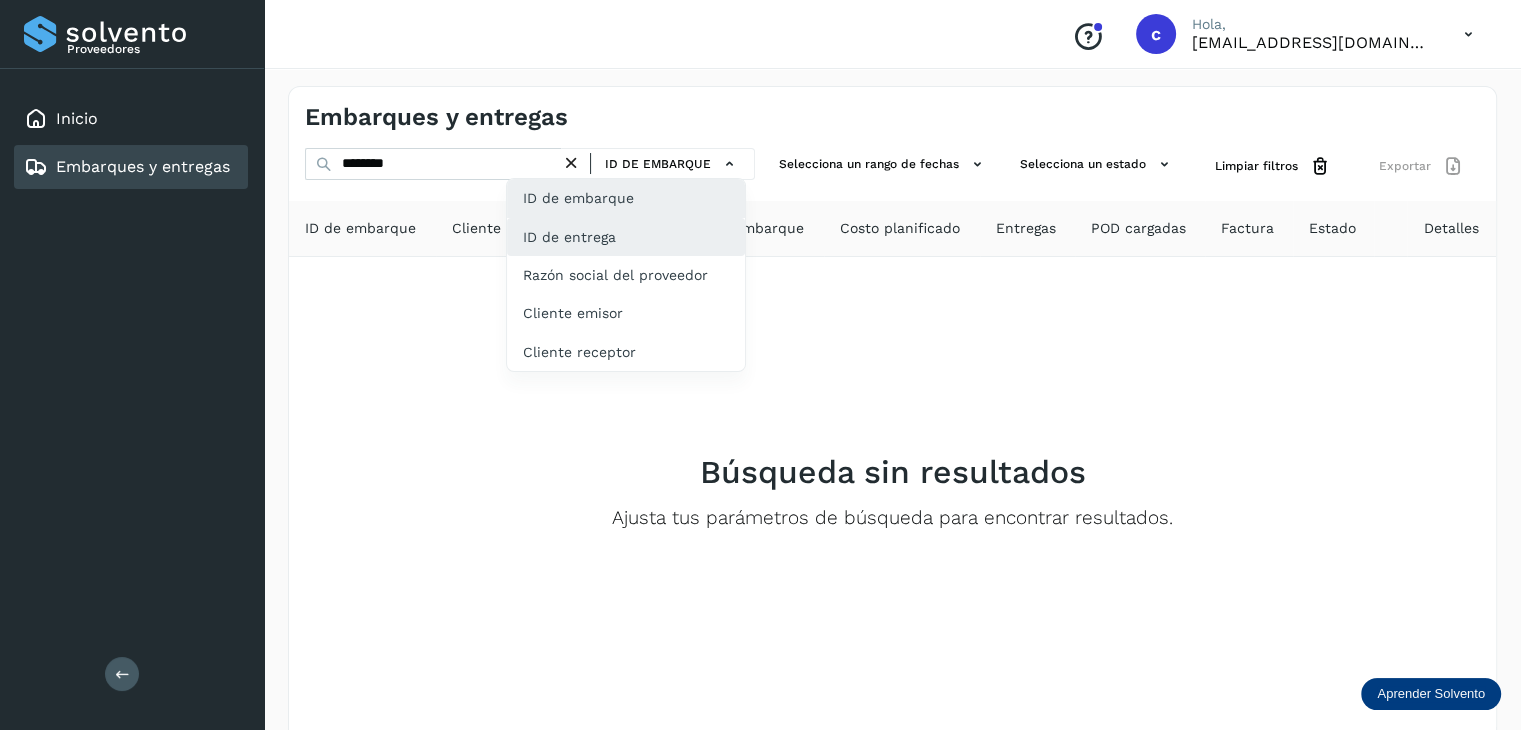 click on "ID de entrega" 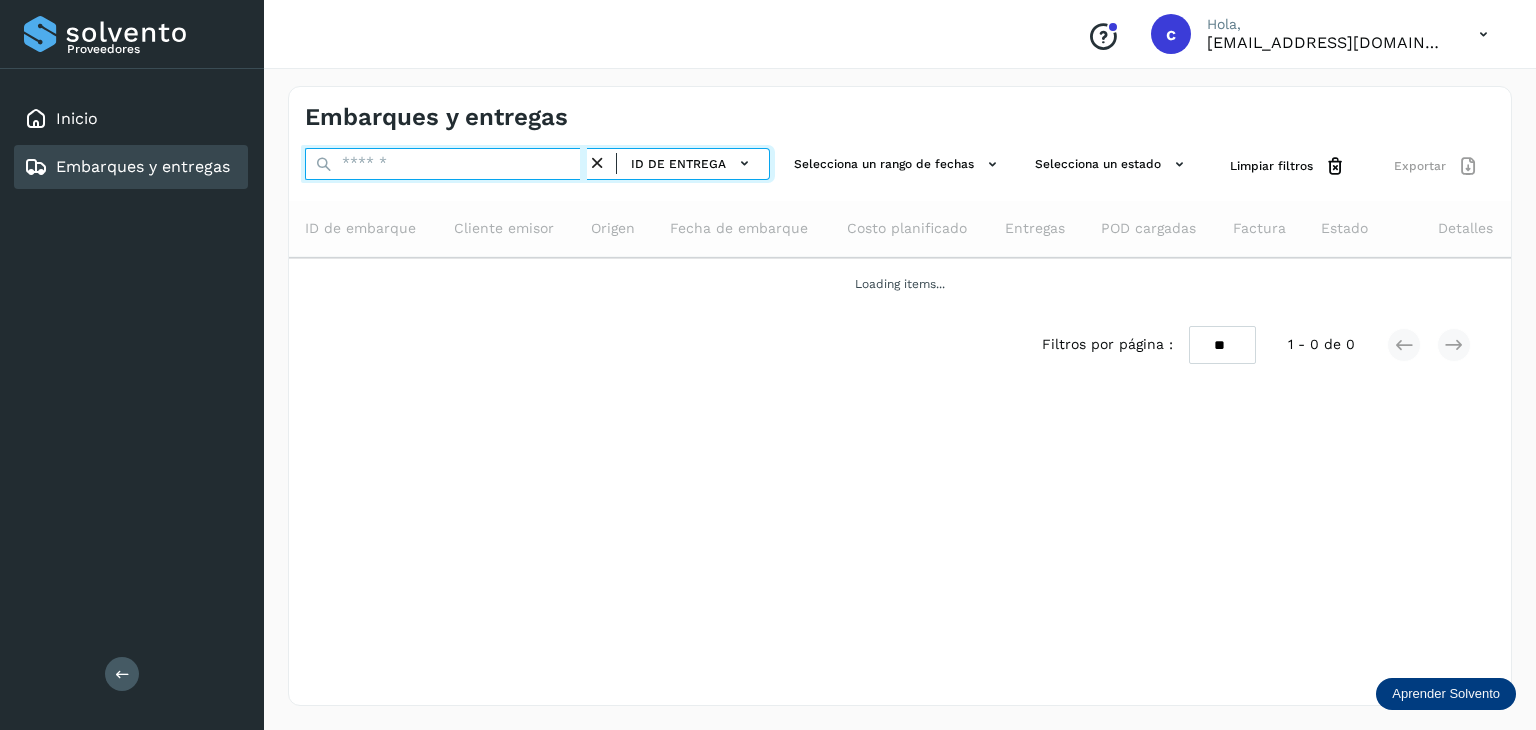click at bounding box center (446, 164) 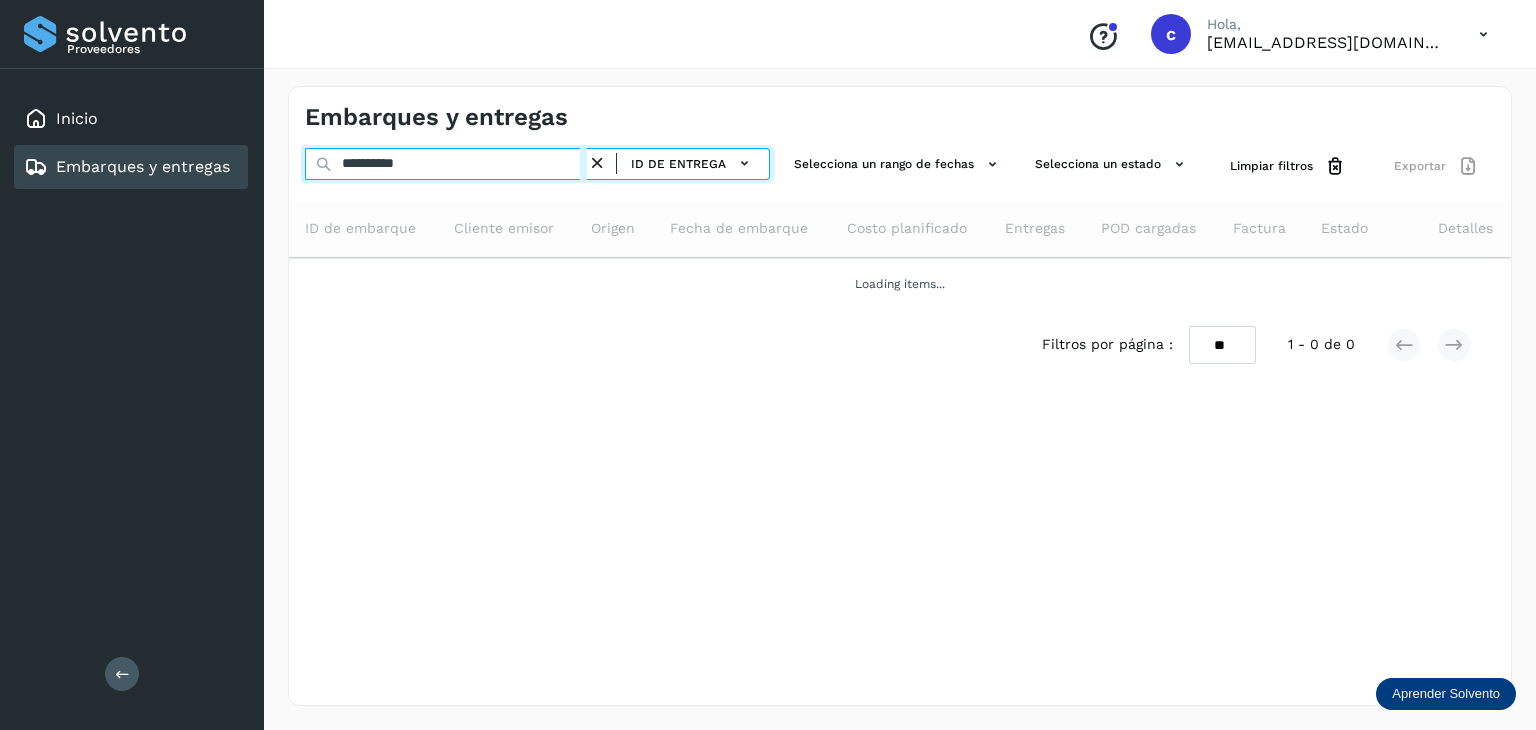 type on "**********" 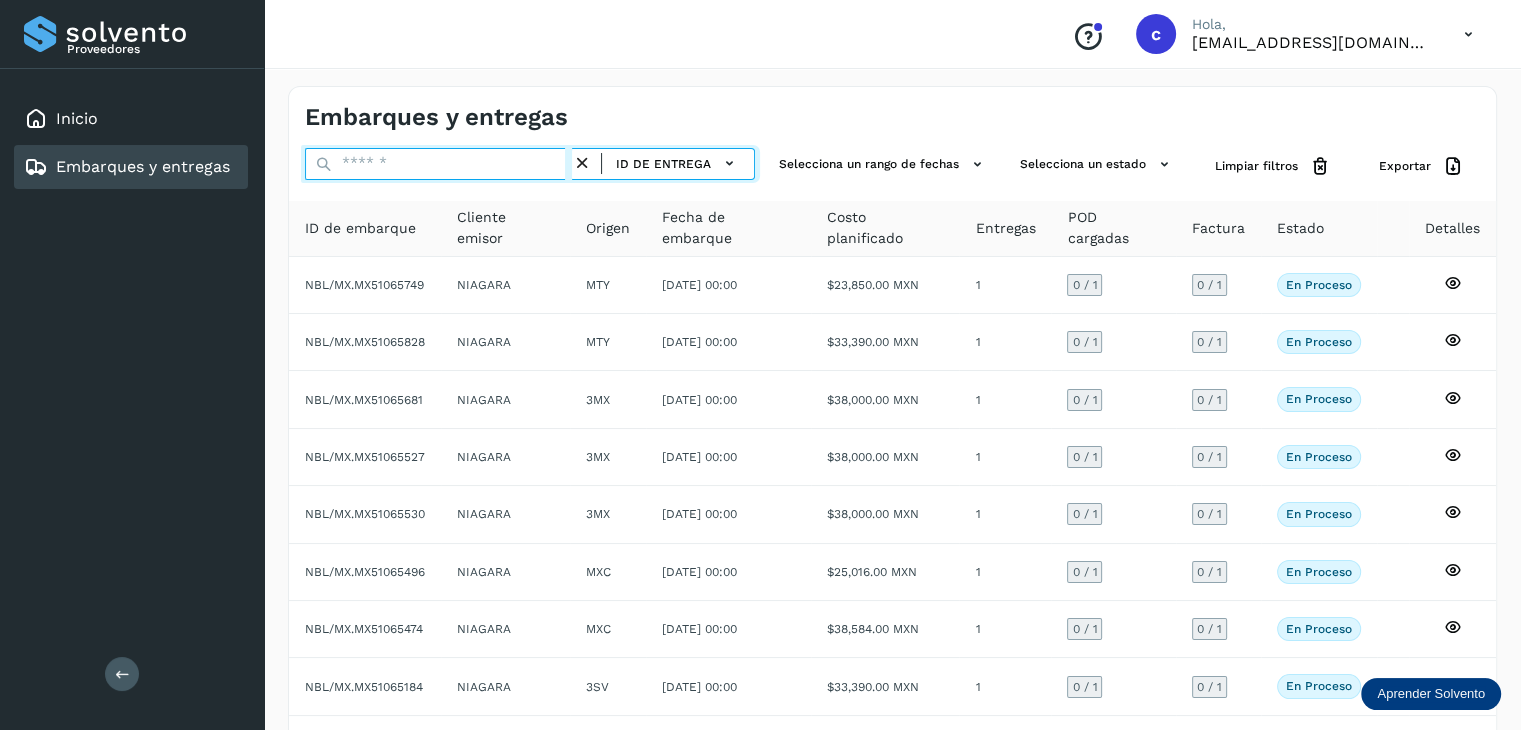 paste on "********" 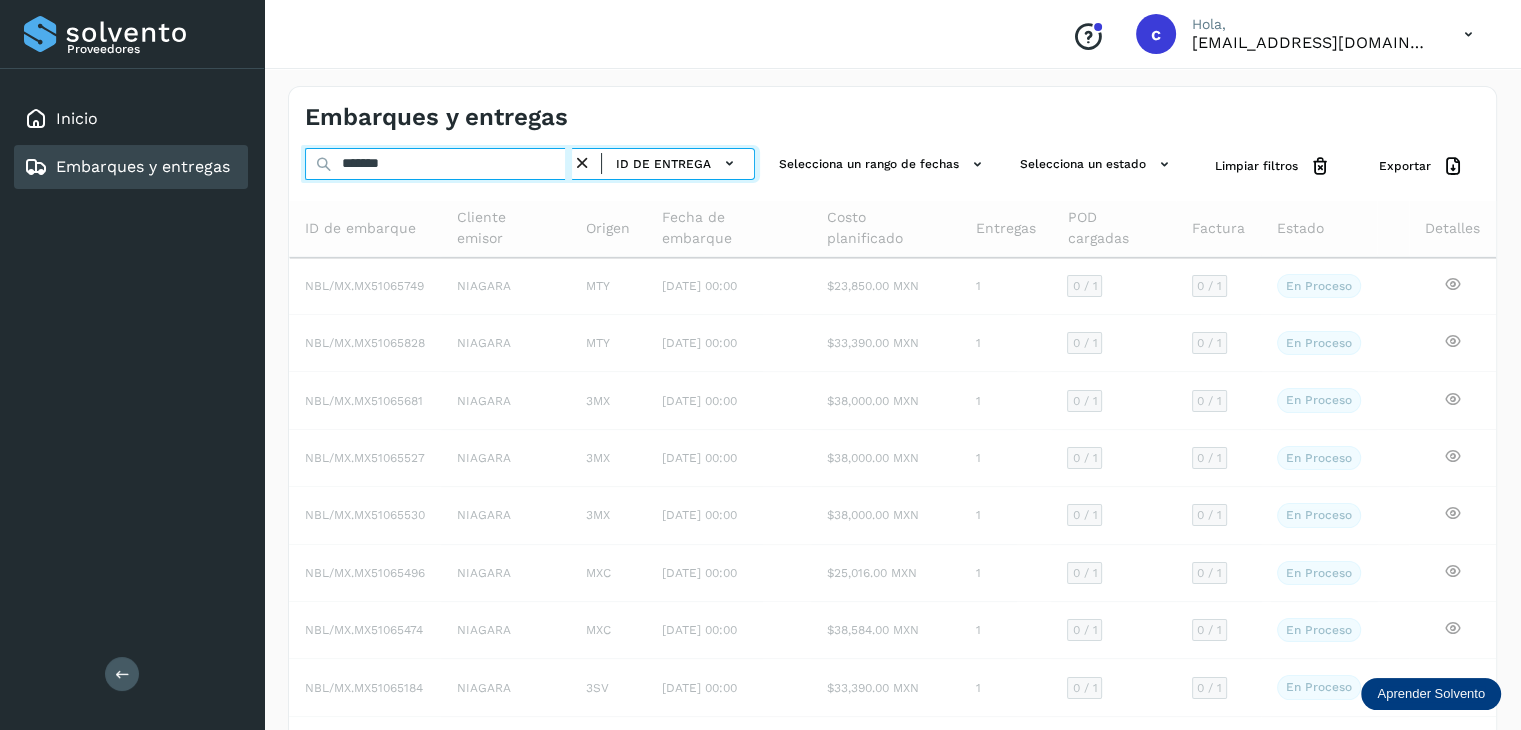 type on "********" 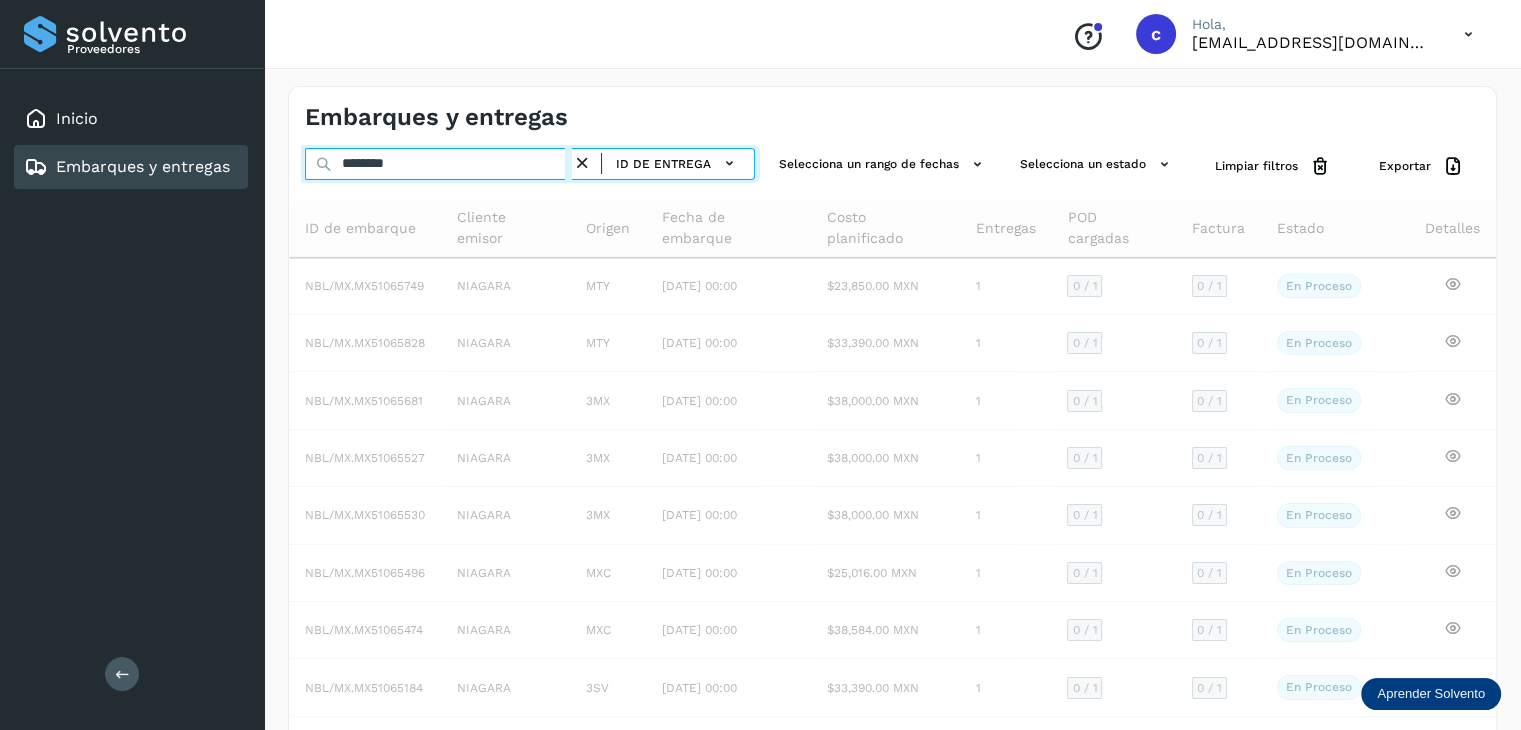 click on "********" at bounding box center (438, 164) 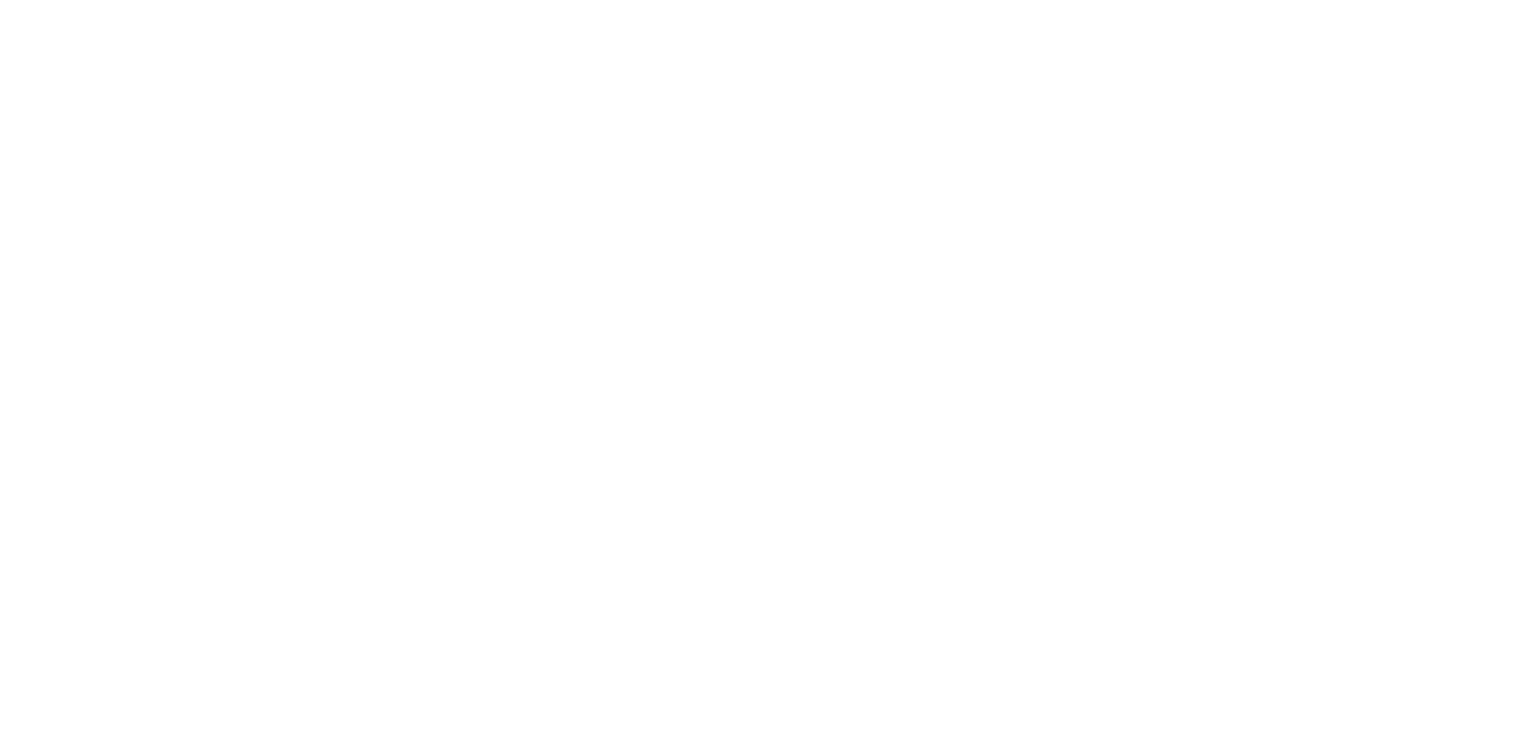 scroll, scrollTop: 0, scrollLeft: 0, axis: both 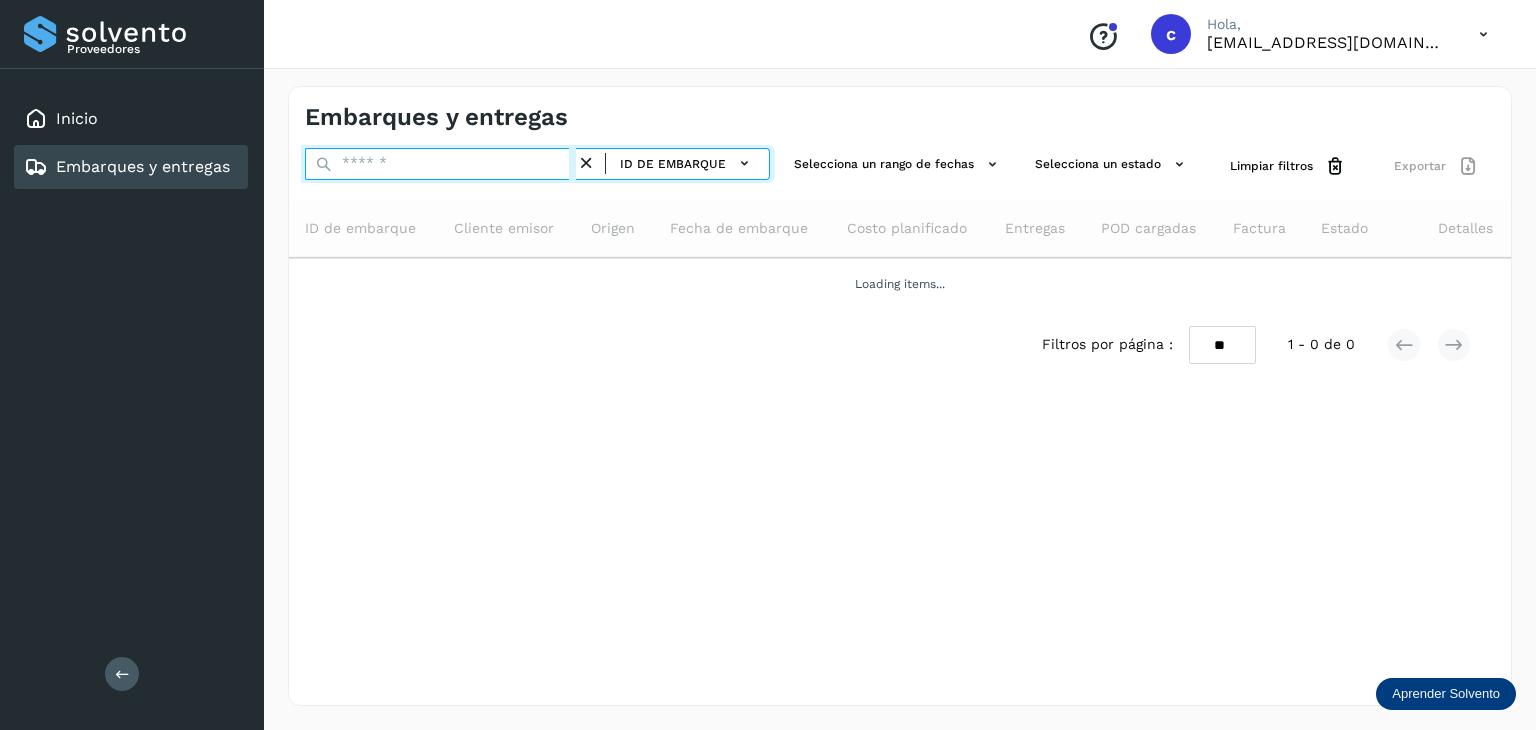 click at bounding box center (440, 164) 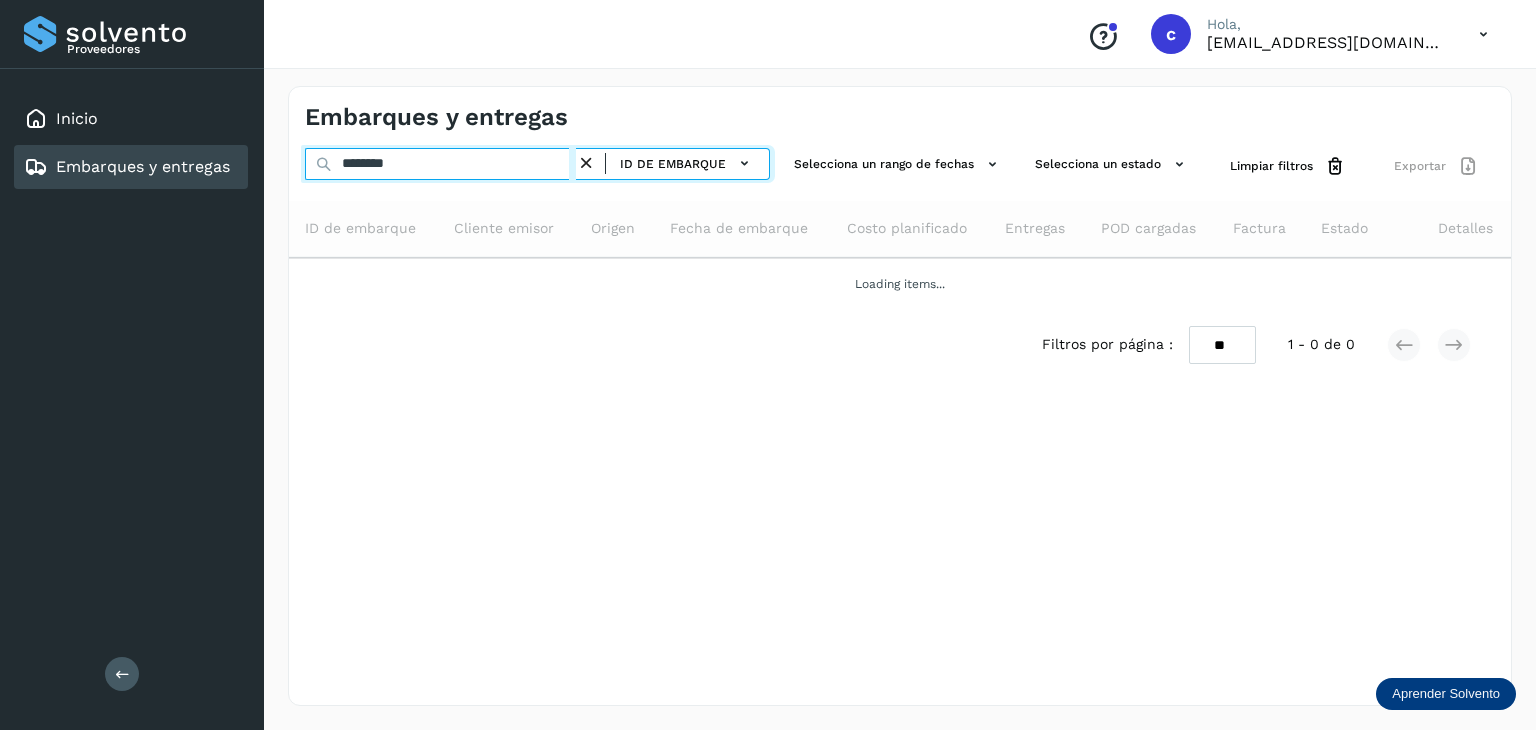 type on "********" 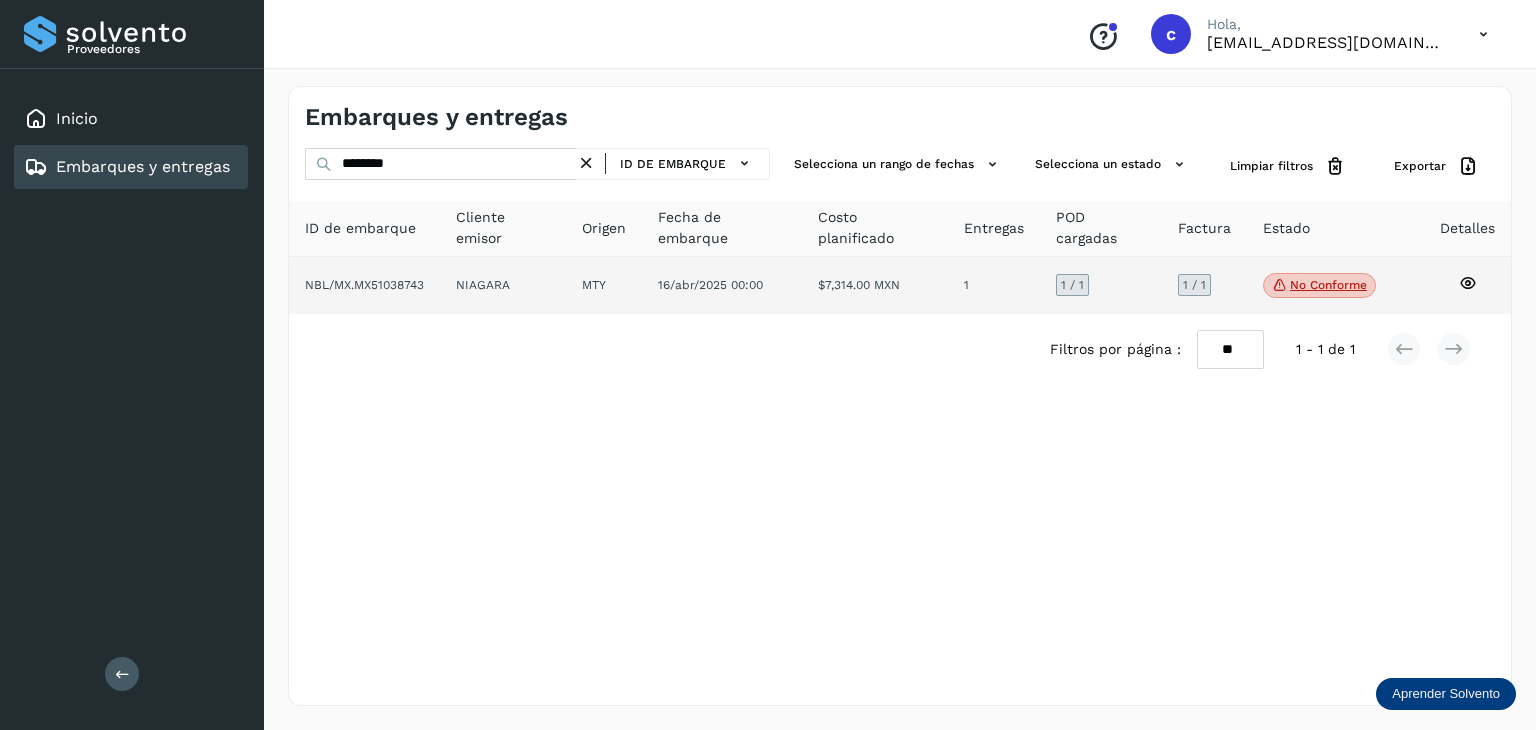 click on "No conforme" 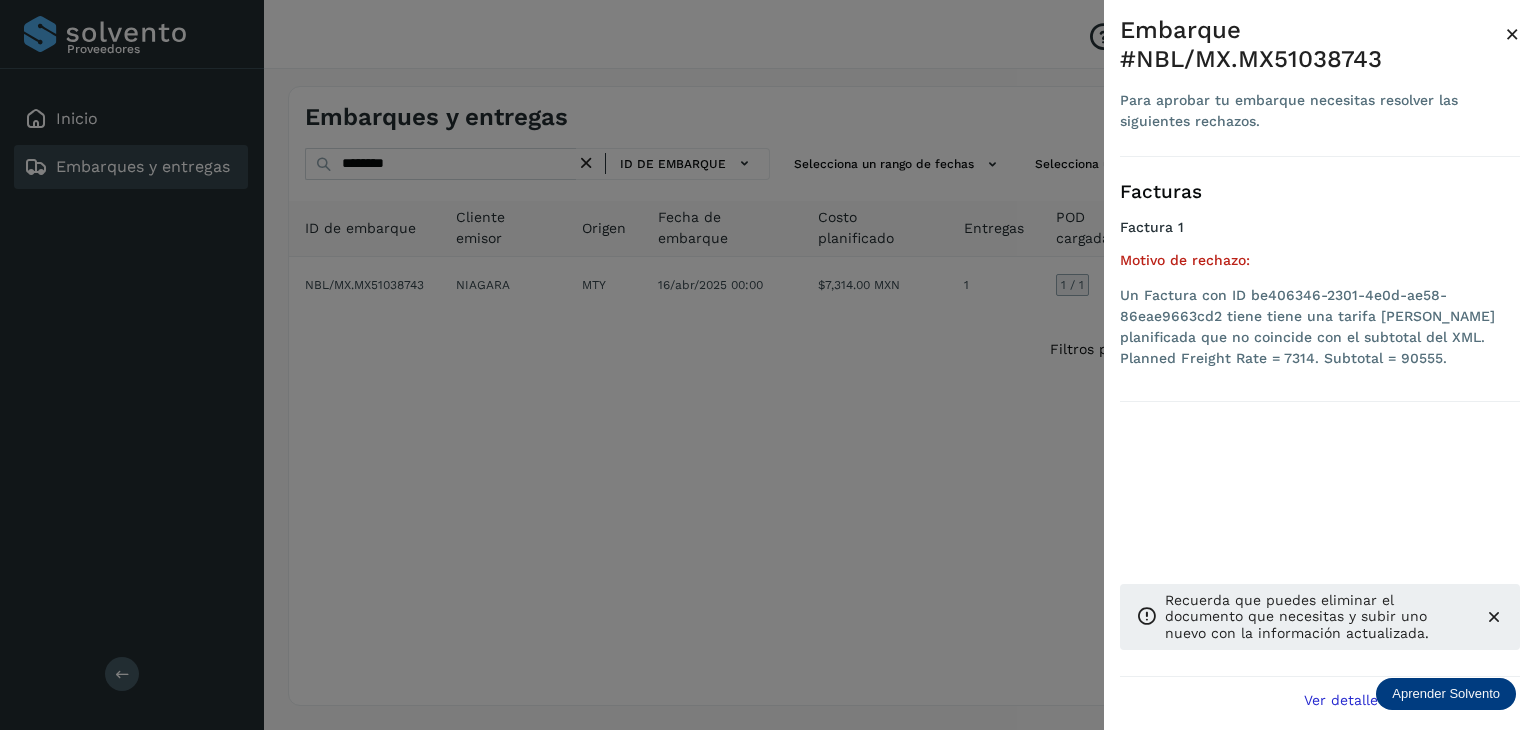click at bounding box center [768, 365] 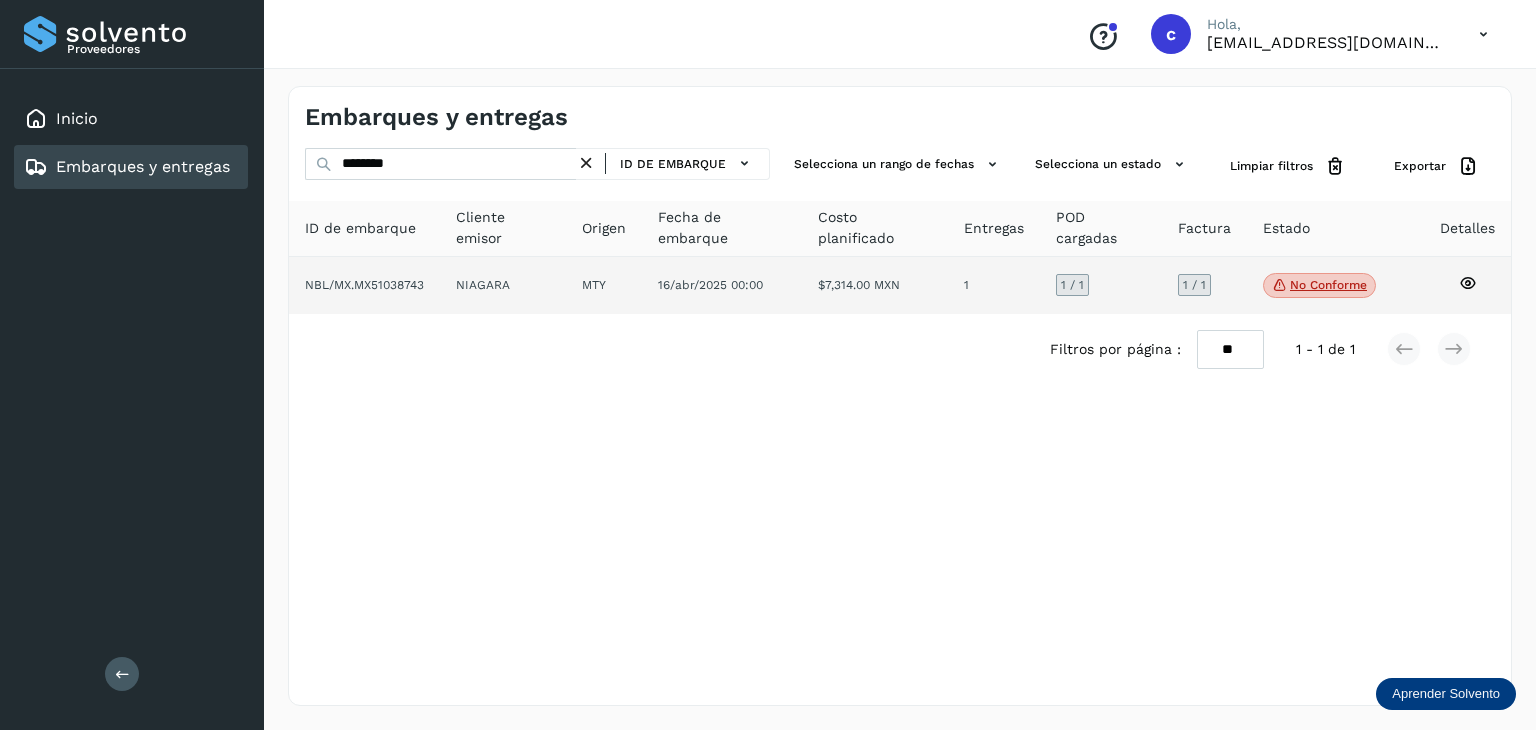 click 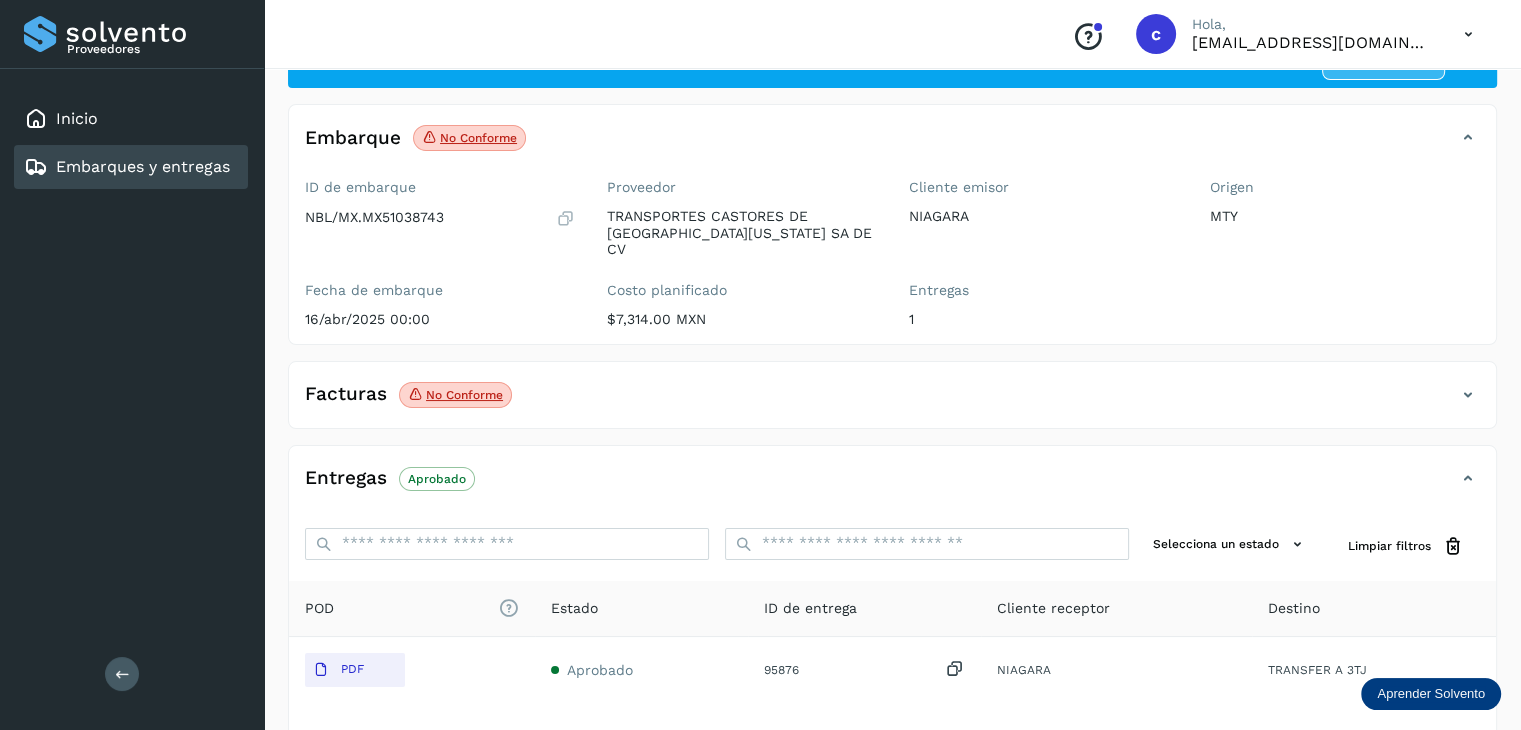 scroll, scrollTop: 200, scrollLeft: 0, axis: vertical 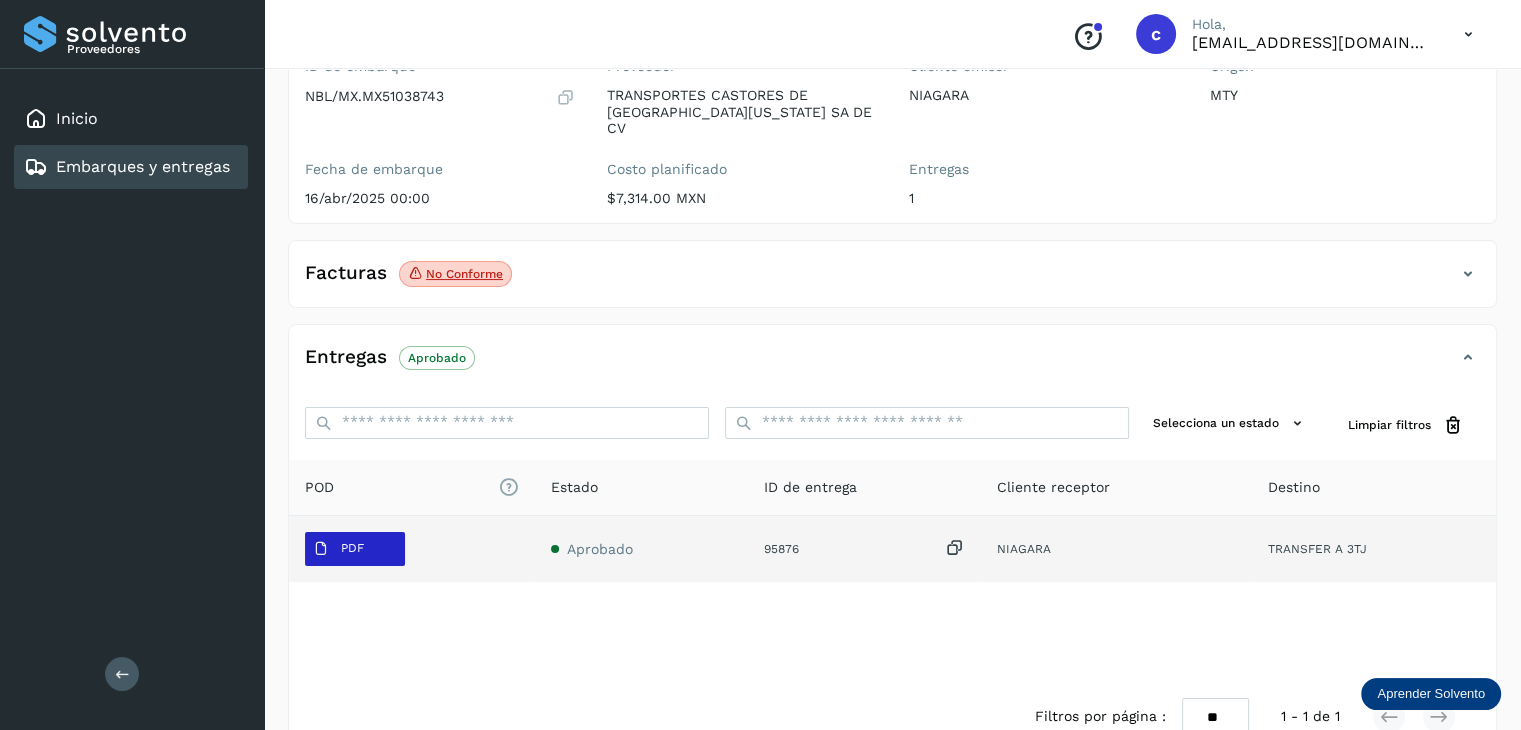 click on "PDF" at bounding box center (352, 548) 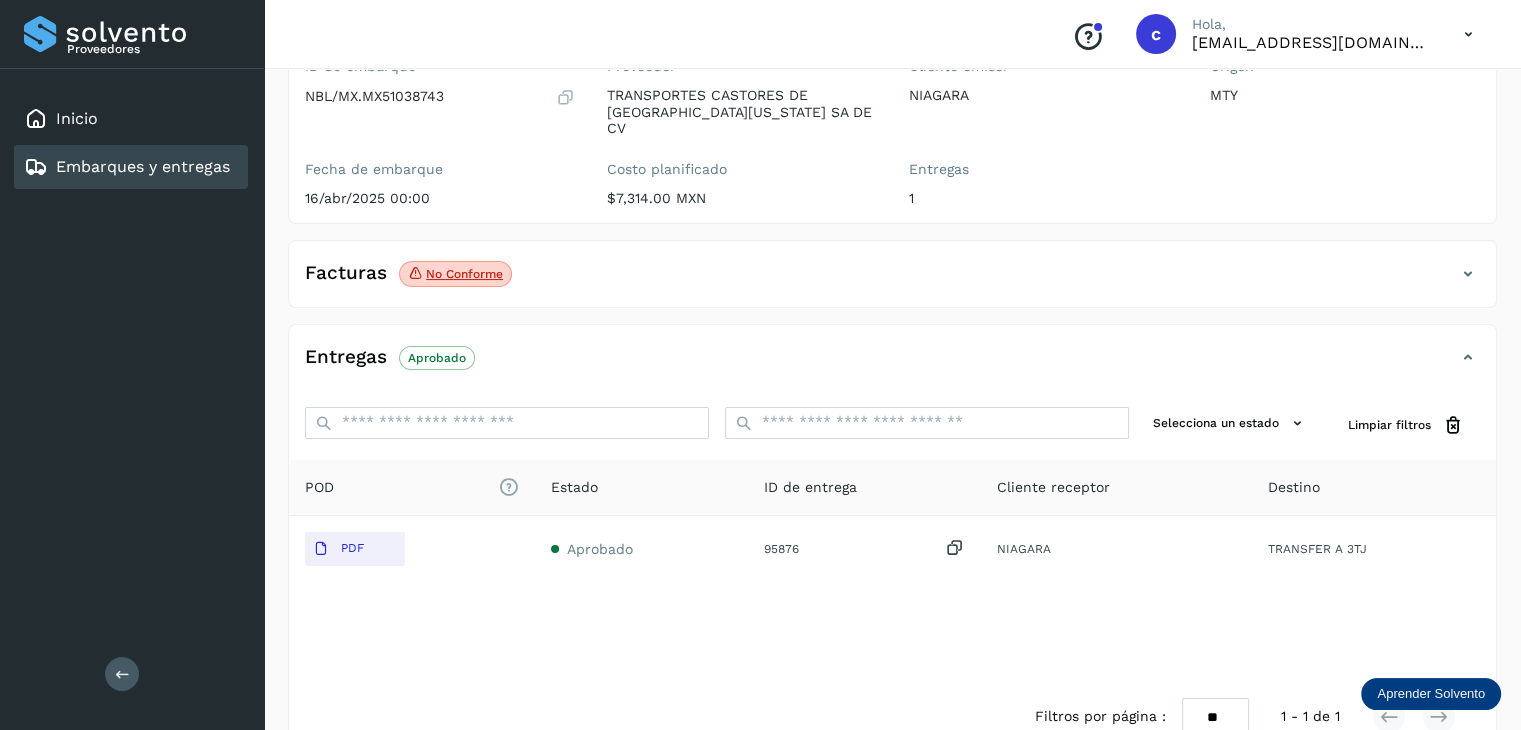 type 